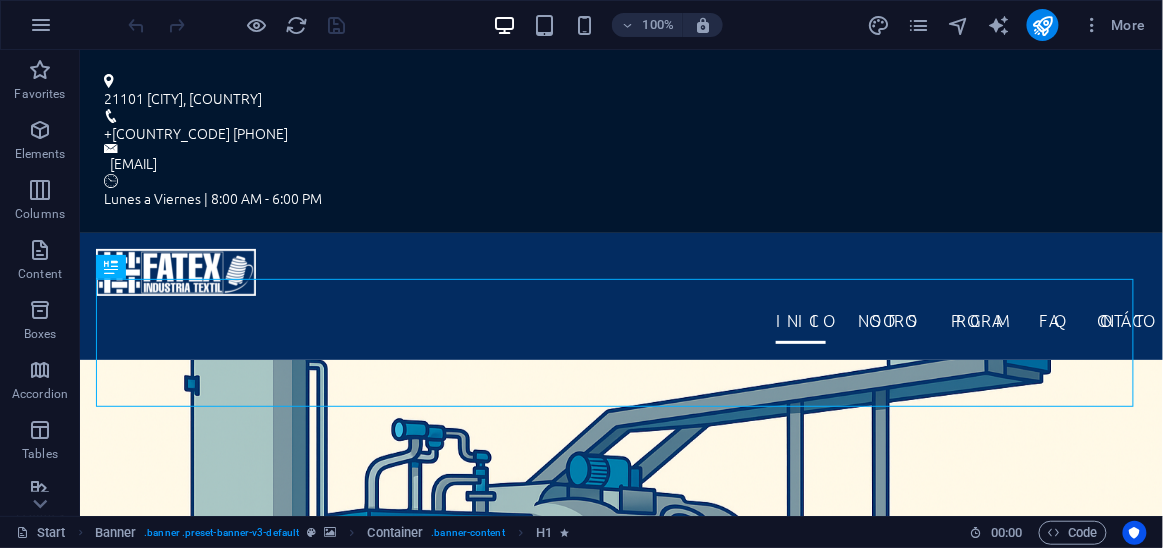 scroll, scrollTop: 0, scrollLeft: 0, axis: both 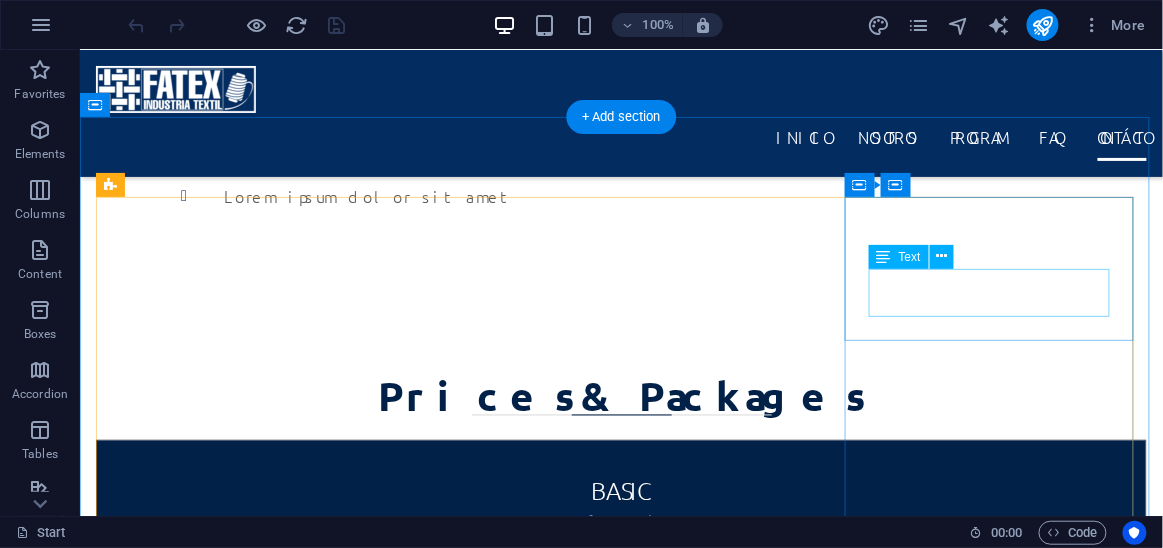 click on "Bloque #1, Rancho Tara, San Pedro Sula, Honduras   21101" at bounding box center [620, 5928] 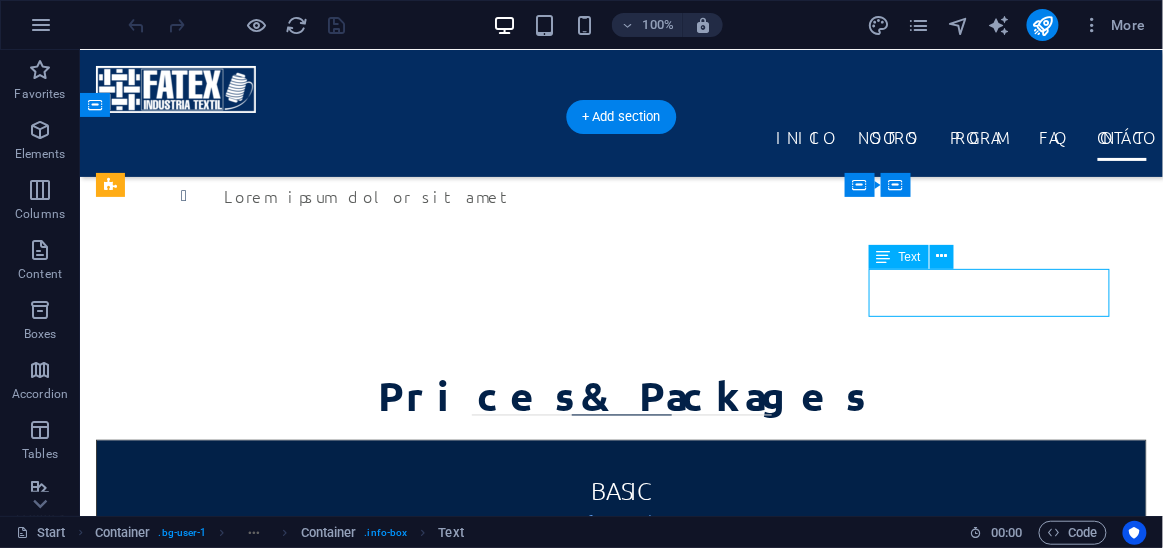 click on "Bloque #1, Rancho Tara, San Pedro Sula, Honduras   21101" at bounding box center (620, 5928) 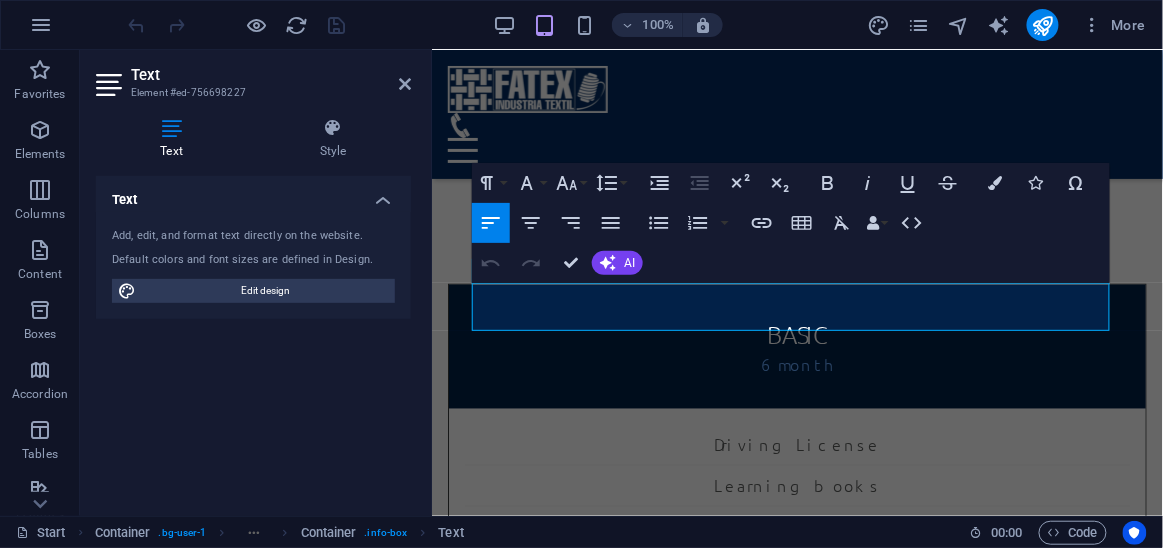 scroll, scrollTop: 5781, scrollLeft: 0, axis: vertical 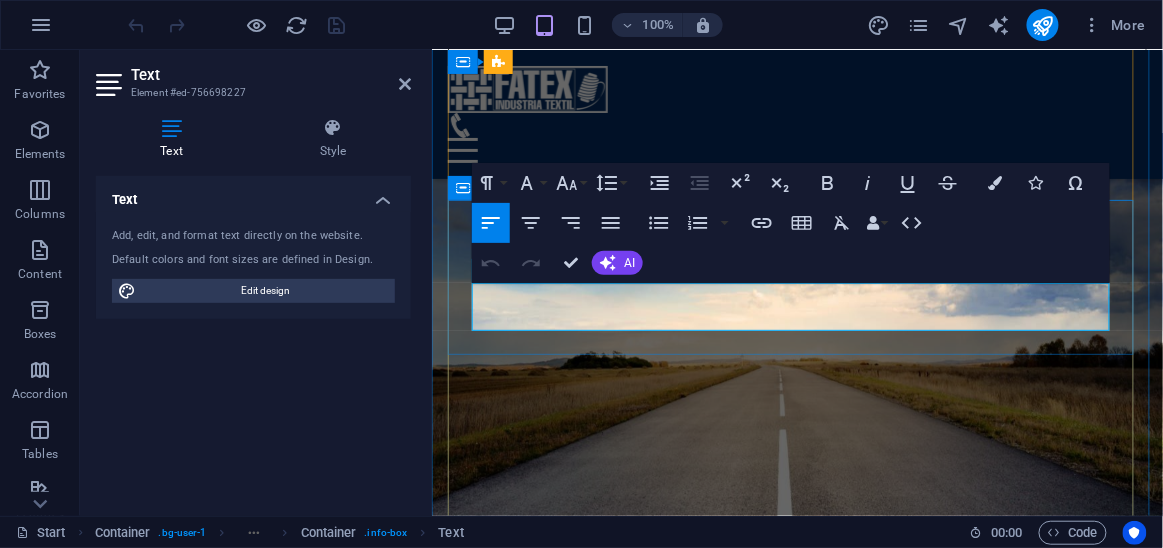 drag, startPoint x: 659, startPoint y: 299, endPoint x: 645, endPoint y: 298, distance: 14.035668 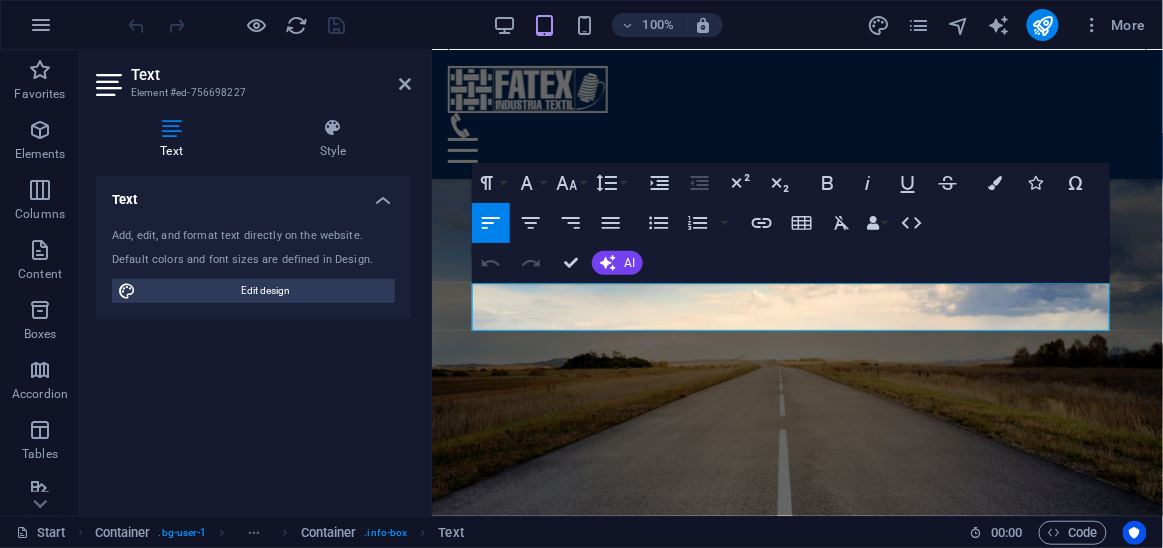drag, startPoint x: 639, startPoint y: 294, endPoint x: 280, endPoint y: 245, distance: 362.32858 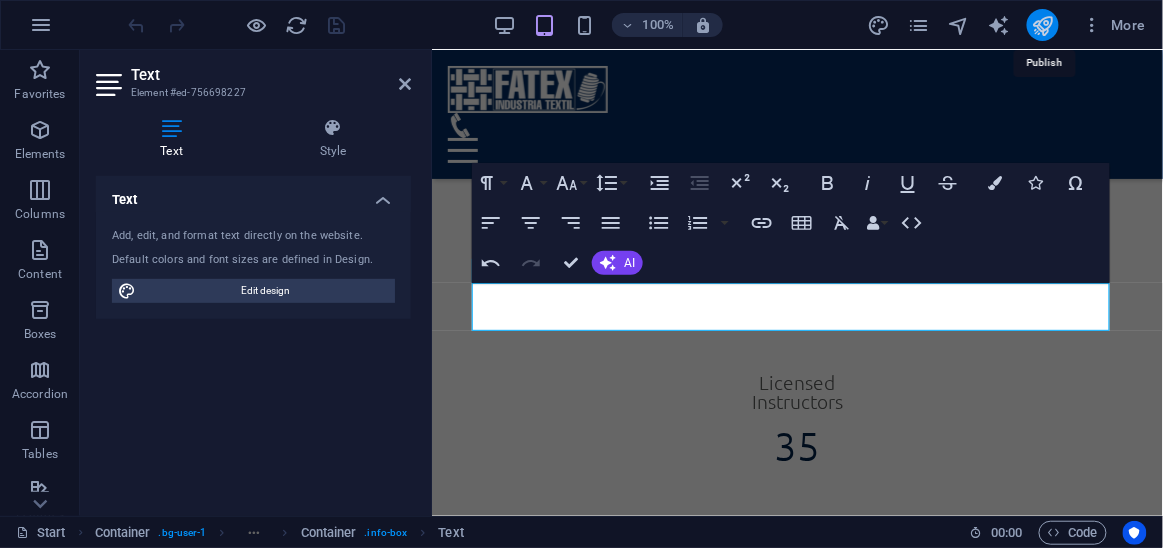 click at bounding box center [1042, 25] 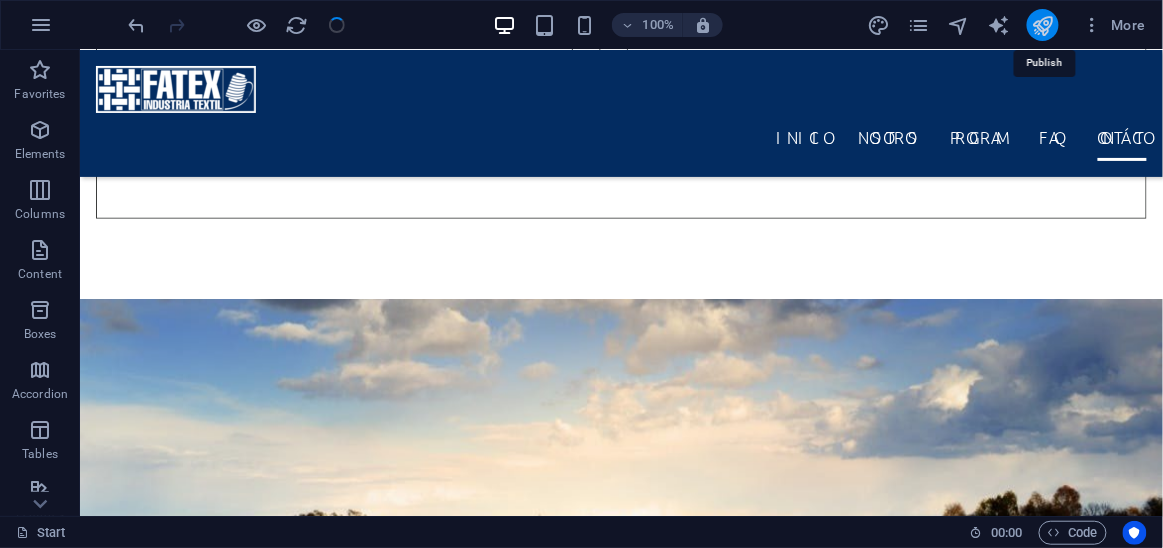 scroll, scrollTop: 4313, scrollLeft: 0, axis: vertical 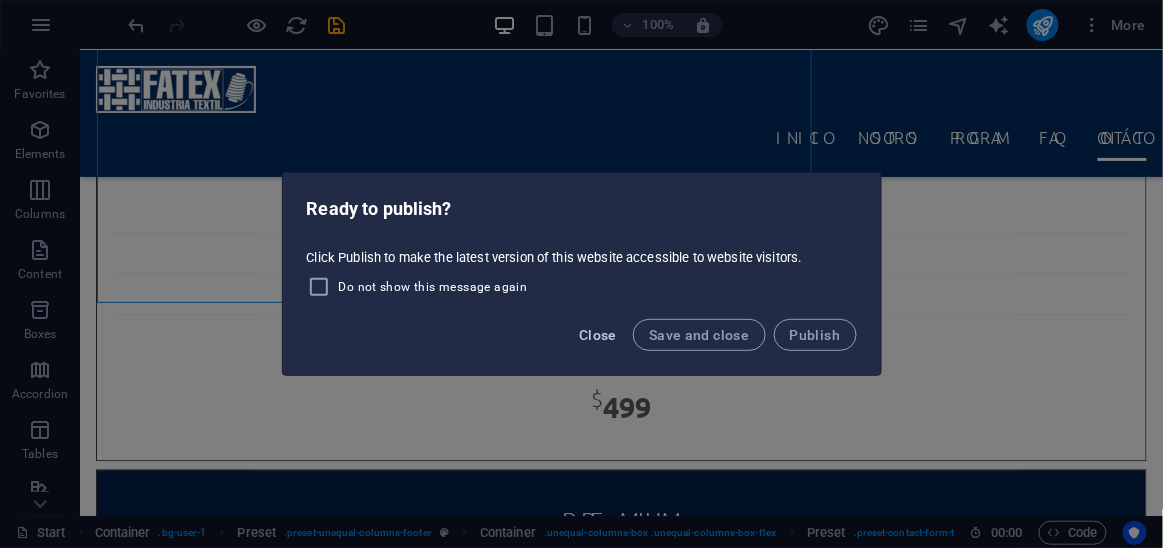 click on "Close" at bounding box center [598, 335] 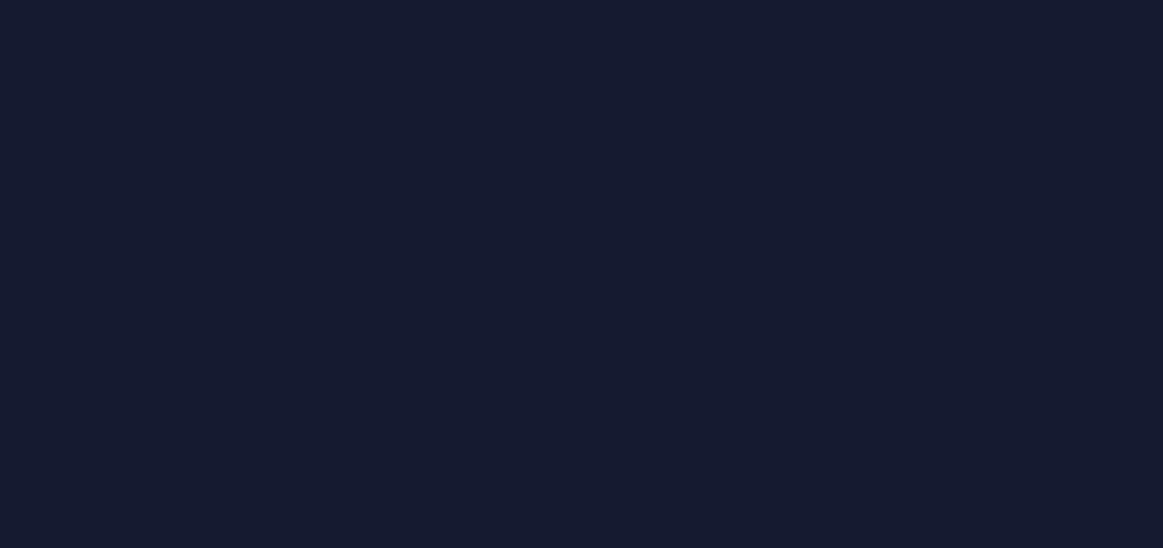 scroll, scrollTop: 0, scrollLeft: 0, axis: both 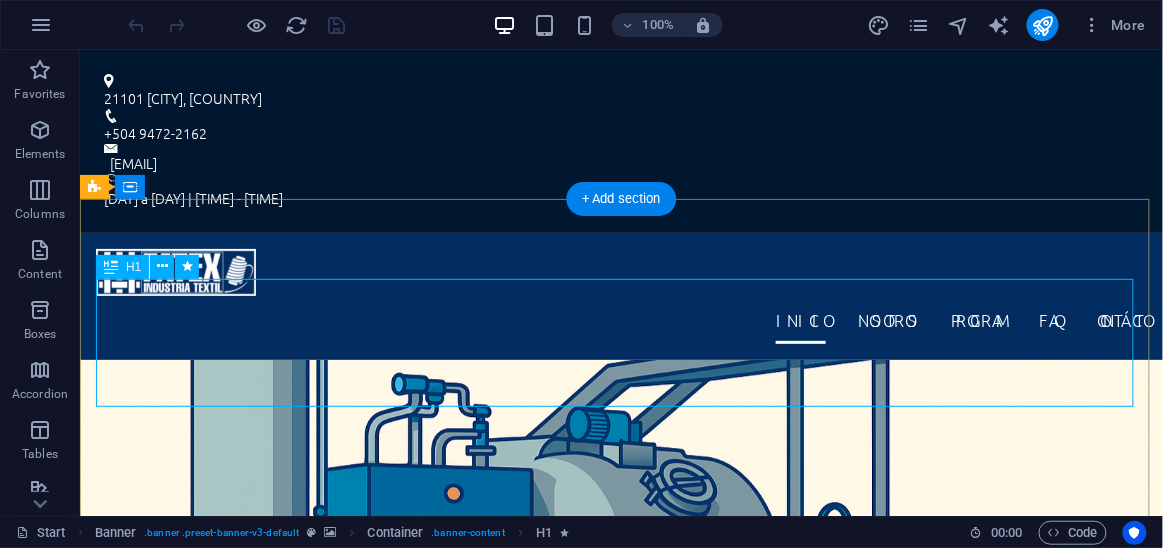 click on "FATEX" at bounding box center [620, 918] 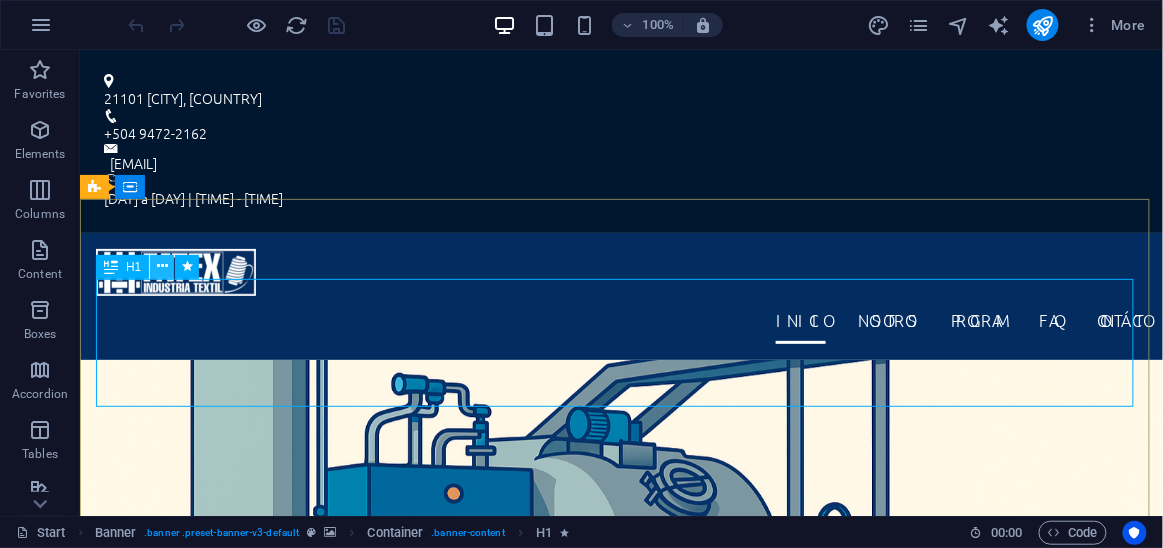 click at bounding box center [162, 266] 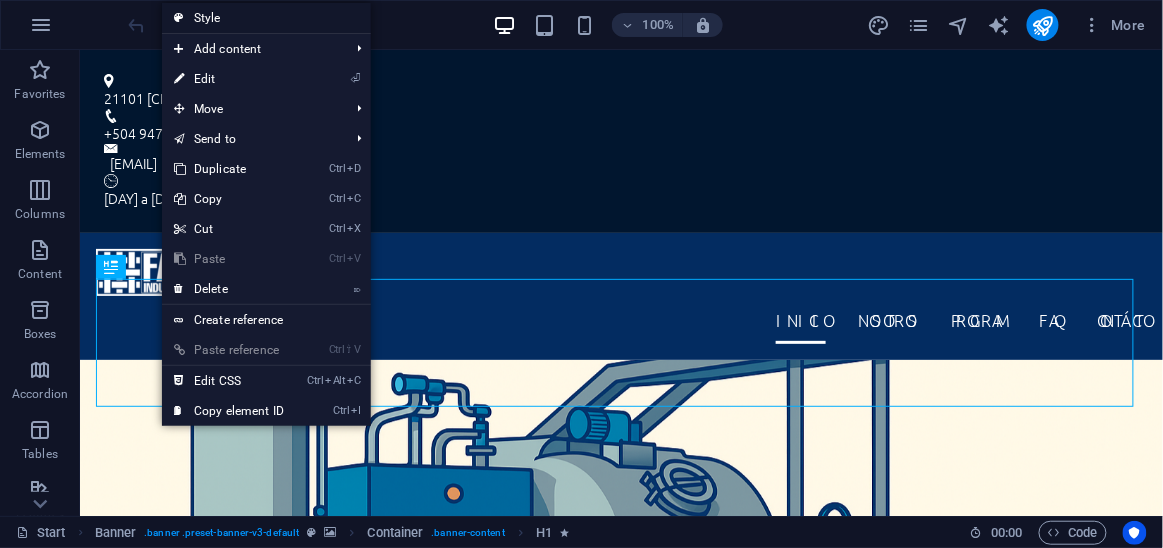 click on "Style" at bounding box center (266, 18) 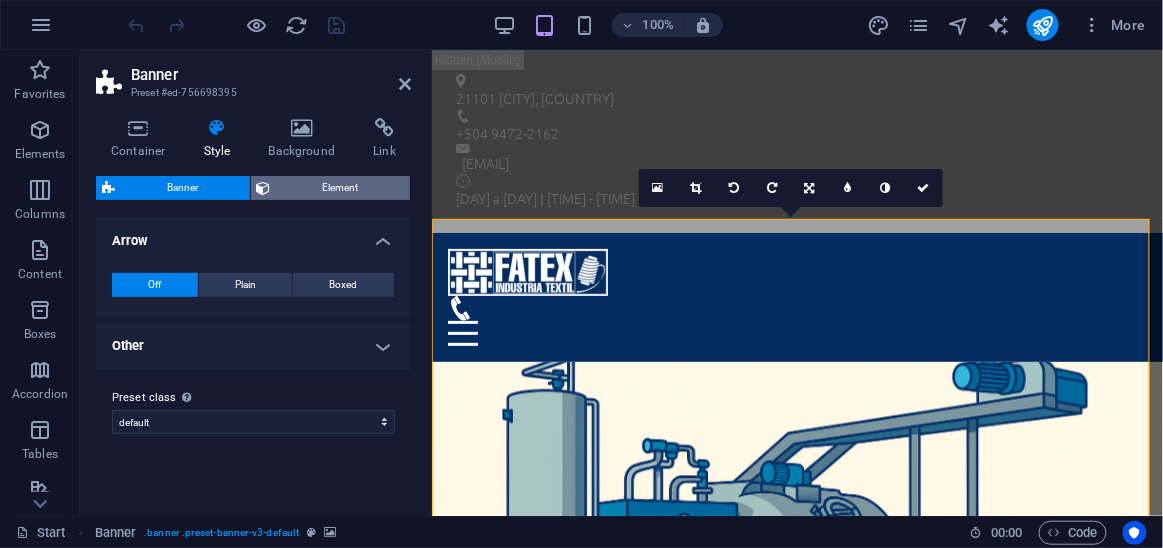 click on "Element" at bounding box center [341, 188] 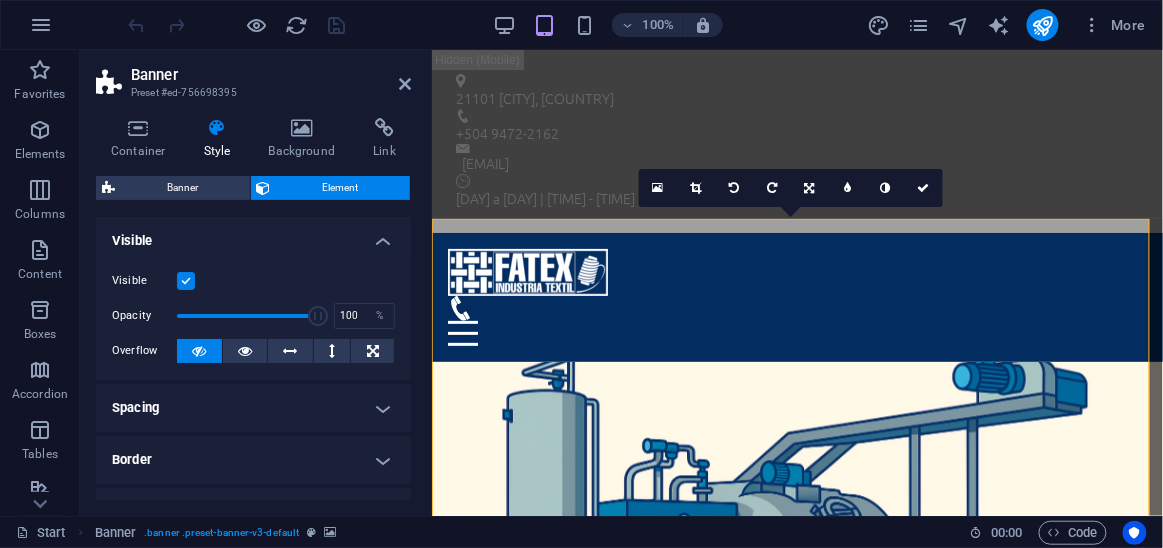 drag, startPoint x: 411, startPoint y: 335, endPoint x: 408, endPoint y: 366, distance: 31.144823 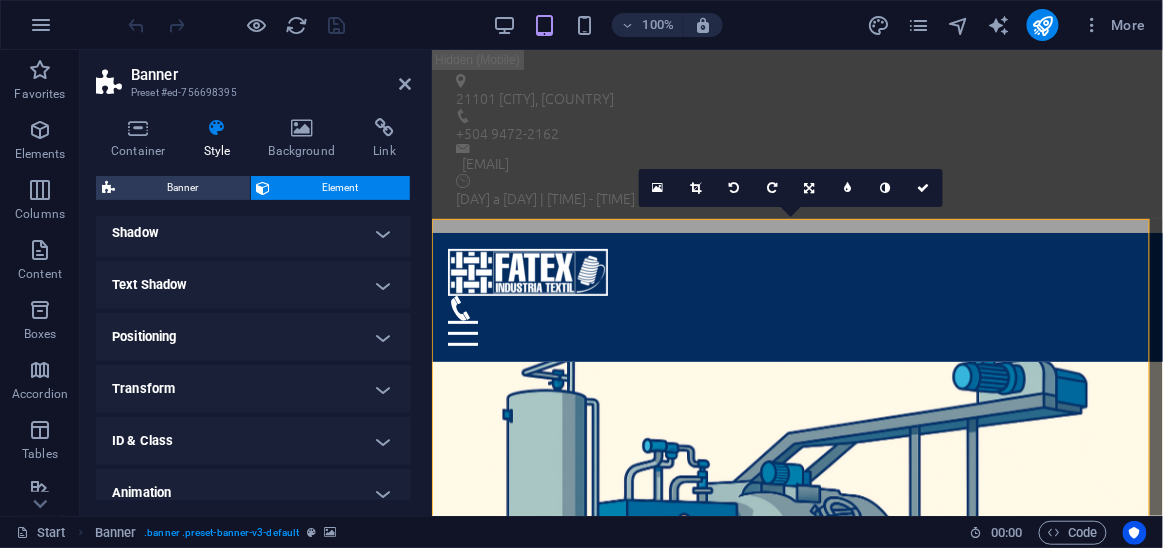 scroll, scrollTop: 298, scrollLeft: 0, axis: vertical 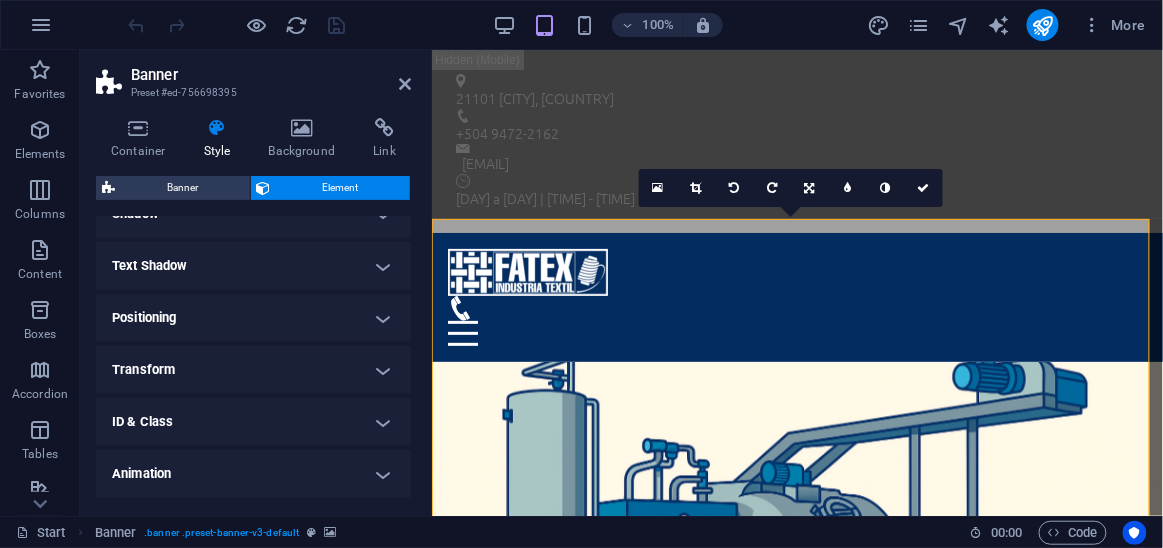 click on "Text Shadow" at bounding box center [253, 266] 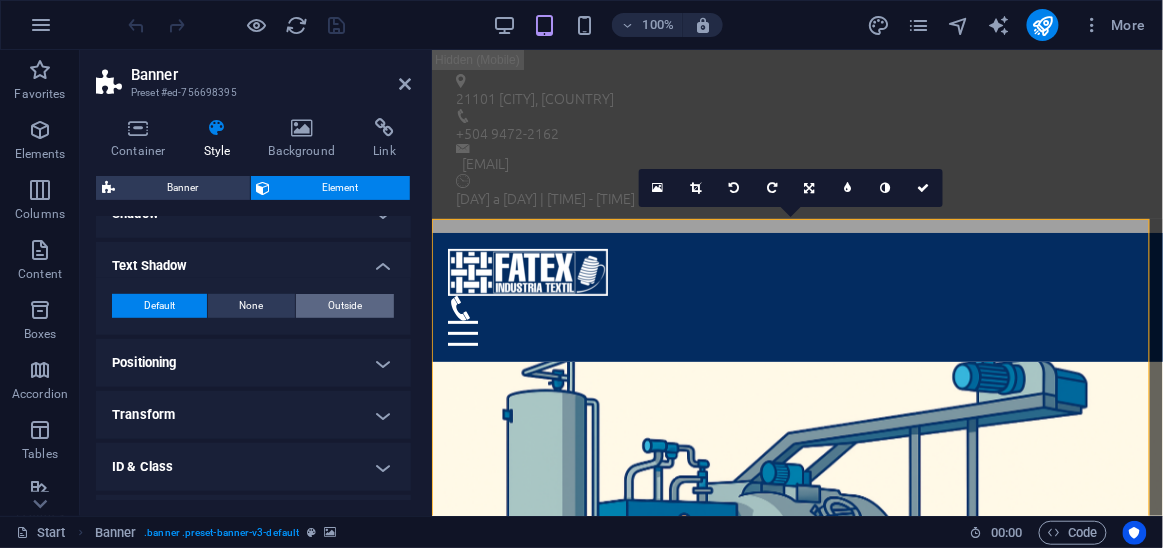 click on "Outside" at bounding box center [345, 306] 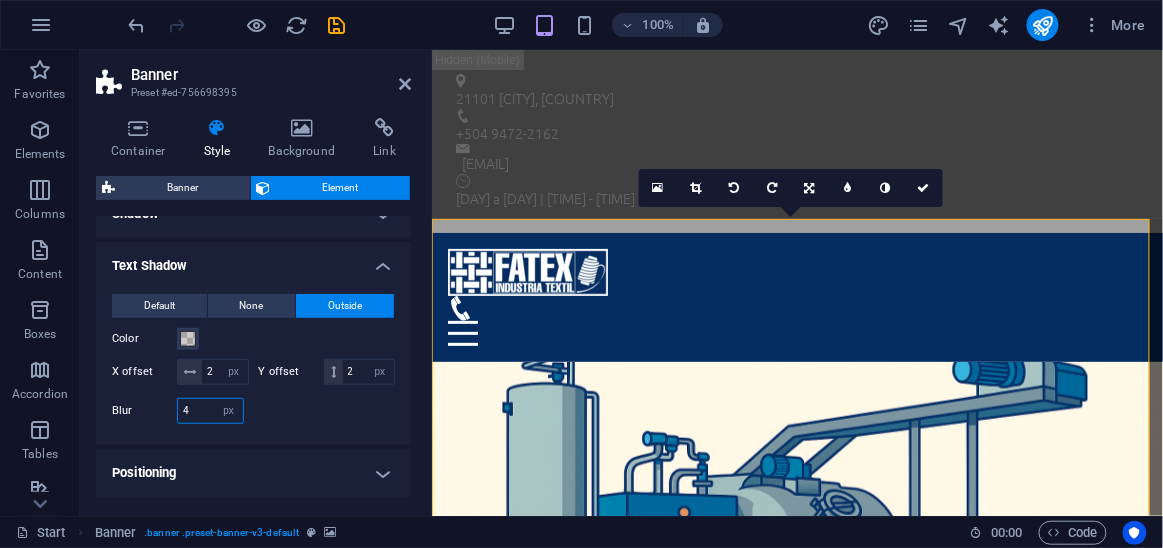 drag, startPoint x: 203, startPoint y: 429, endPoint x: 166, endPoint y: 435, distance: 37.48333 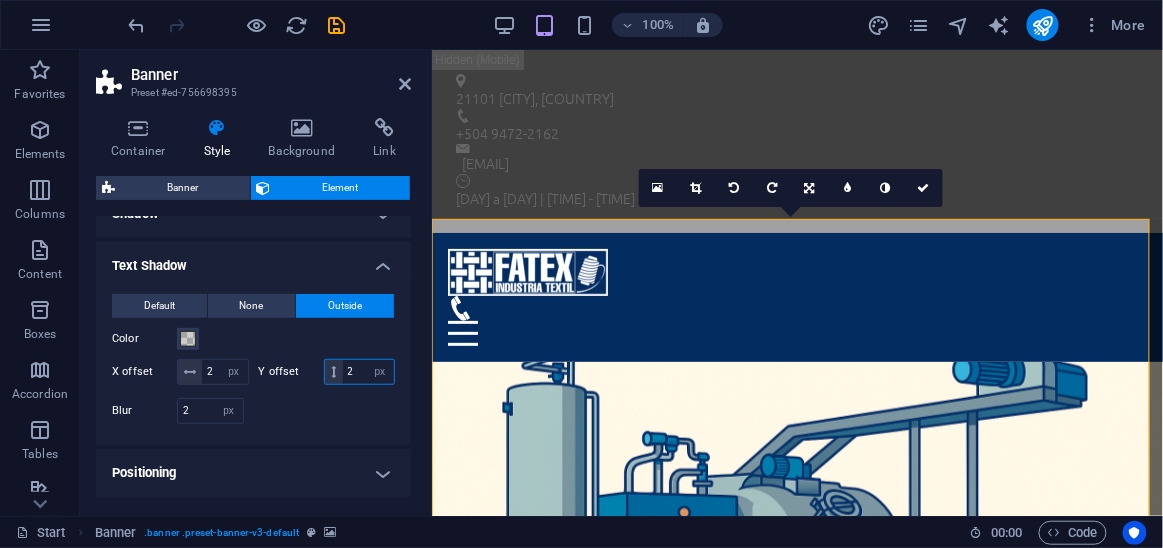 click on "2" at bounding box center [368, 372] 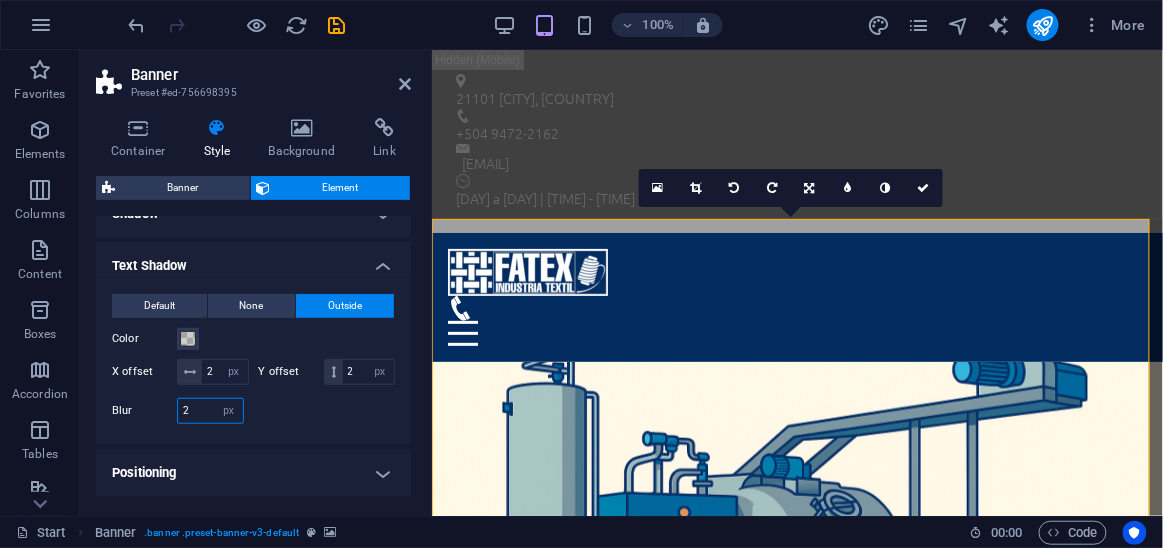 click on "2" at bounding box center [210, 411] 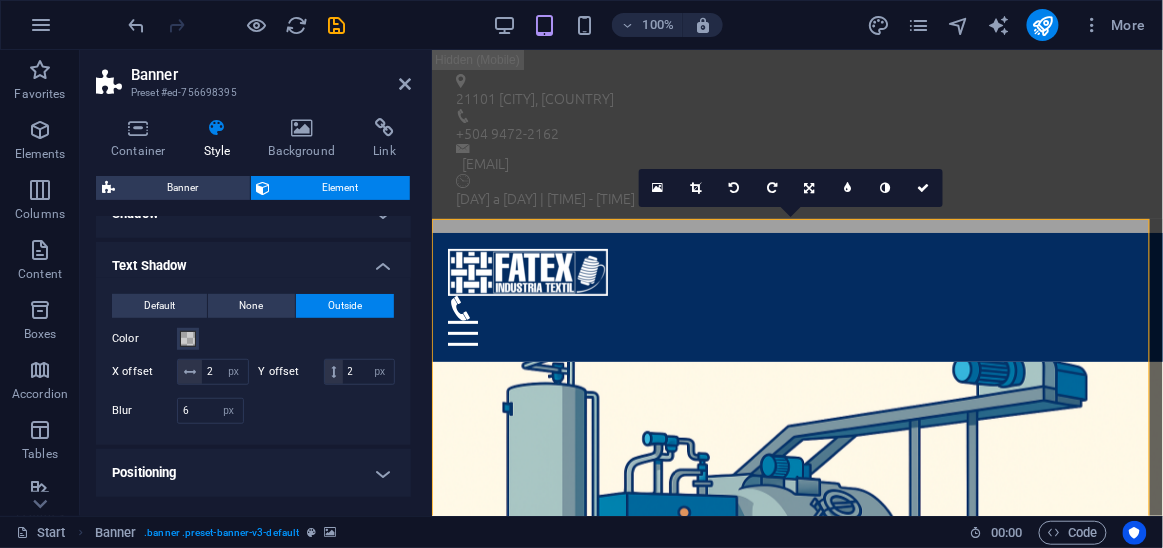 click on "Container Style Background Link Size Height Default px rem % vh vw Min. height 86 None px rem % vh vw Width Default px rem % em vh vw Min. width None px rem % vh vw Content width Default Custom width Width Default px rem % em vh vw Min. width None px rem % vh vw Default padding Custom spacing Default content width and padding can be changed under Design. Edit design Layout (Flexbox) Alignment Determines the flex direction. Default Main axis Determine how elements should behave along the main axis inside this container (justify content). Default Side axis Control the vertical direction of the element inside of the container (align items). Default Wrap Default On Off Fill Controls the distances and direction of elements on the y-axis across several lines (align content). Default Accessibility ARIA helps assistive technologies (like screen readers) to understand the role, state, and behavior of web elements Role The ARIA role defines the purpose of an element.  None Alert Article Banner Comment" at bounding box center [253, 309] 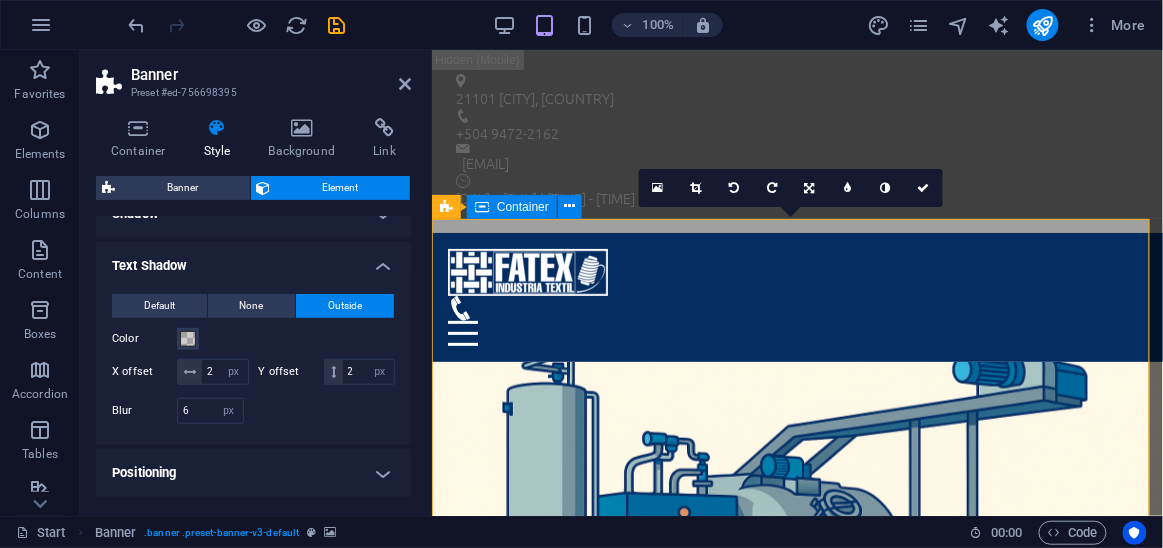 click on "FATEX Optimizando la Industria Textil mas información" at bounding box center (796, 940) 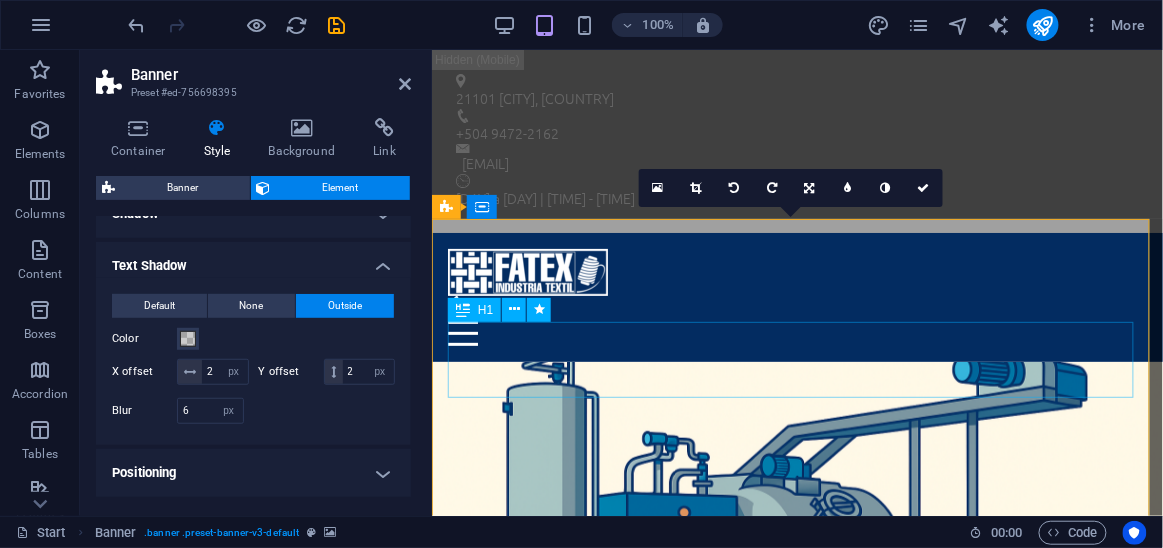 click on "FATEX" at bounding box center (796, 880) 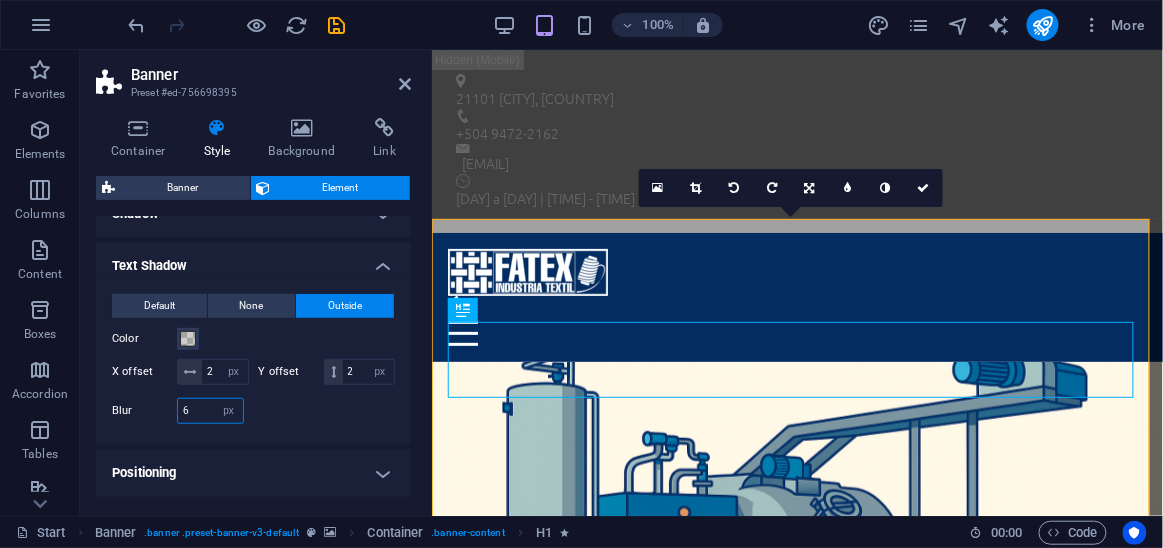drag, startPoint x: 203, startPoint y: 429, endPoint x: 175, endPoint y: 433, distance: 28.284271 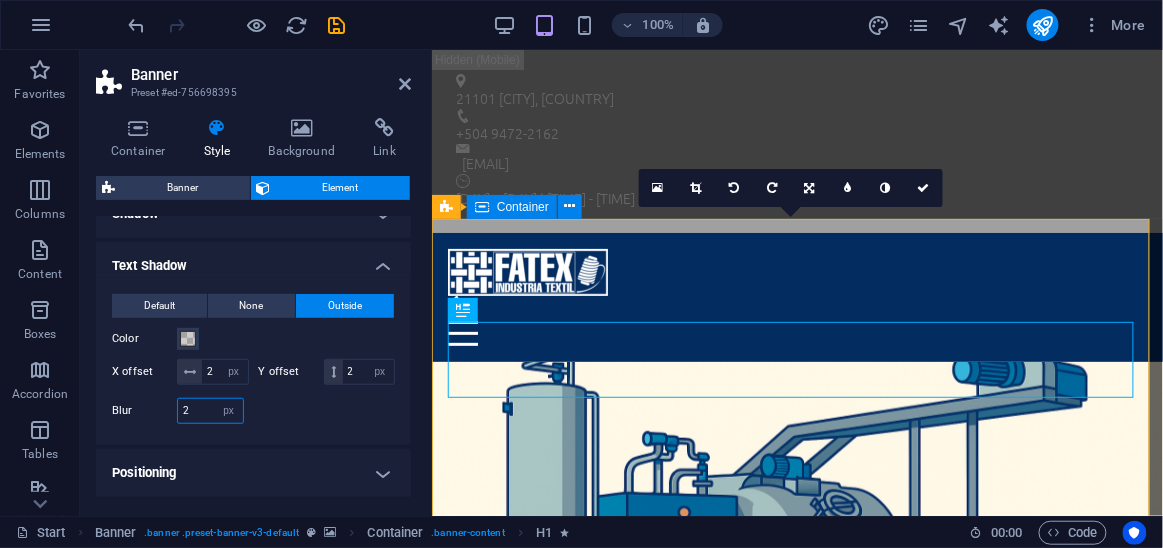type on "2" 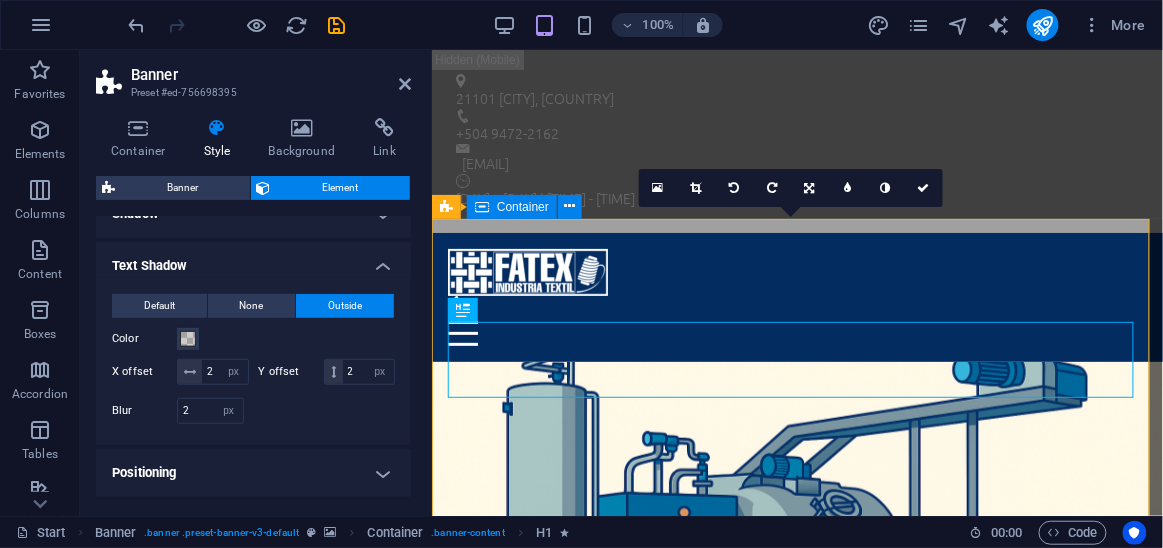 click on "FATEX Optimizando la Industria Textil mas información" at bounding box center [796, 940] 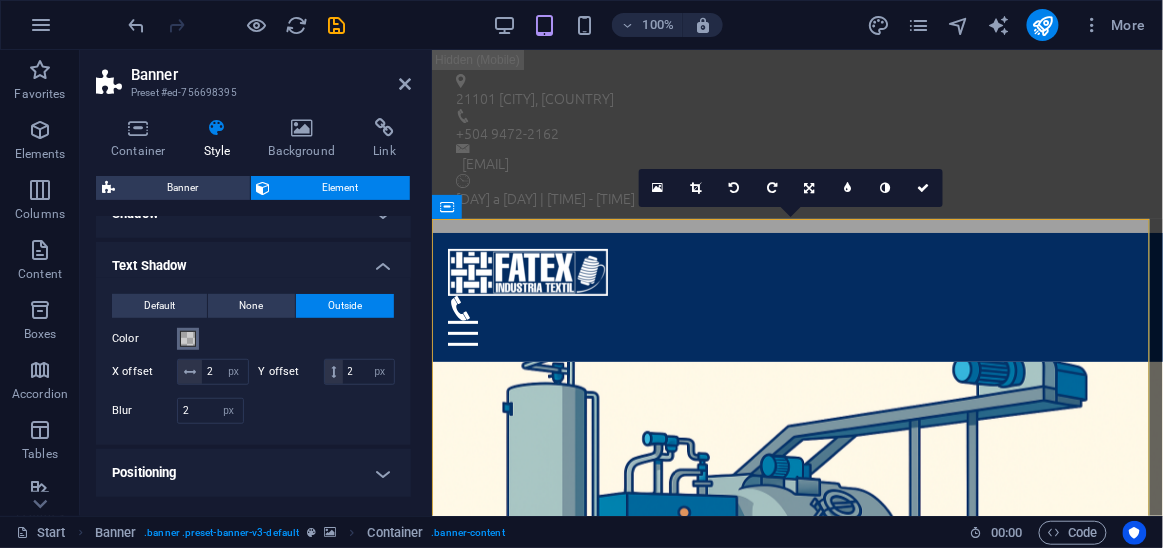 click on "Color" at bounding box center (188, 339) 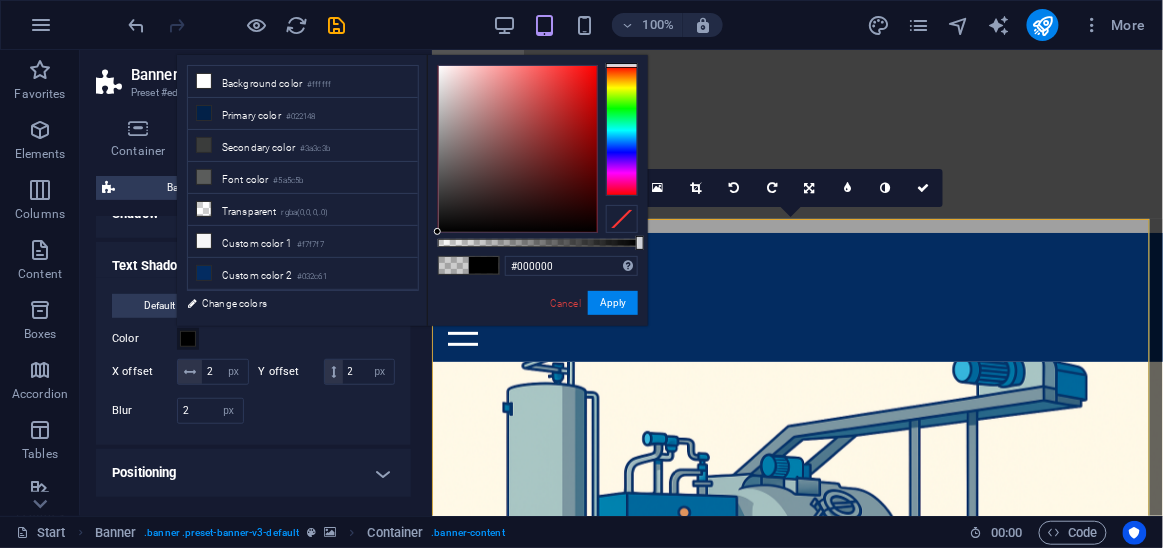 drag, startPoint x: 531, startPoint y: 246, endPoint x: 675, endPoint y: 245, distance: 144.00348 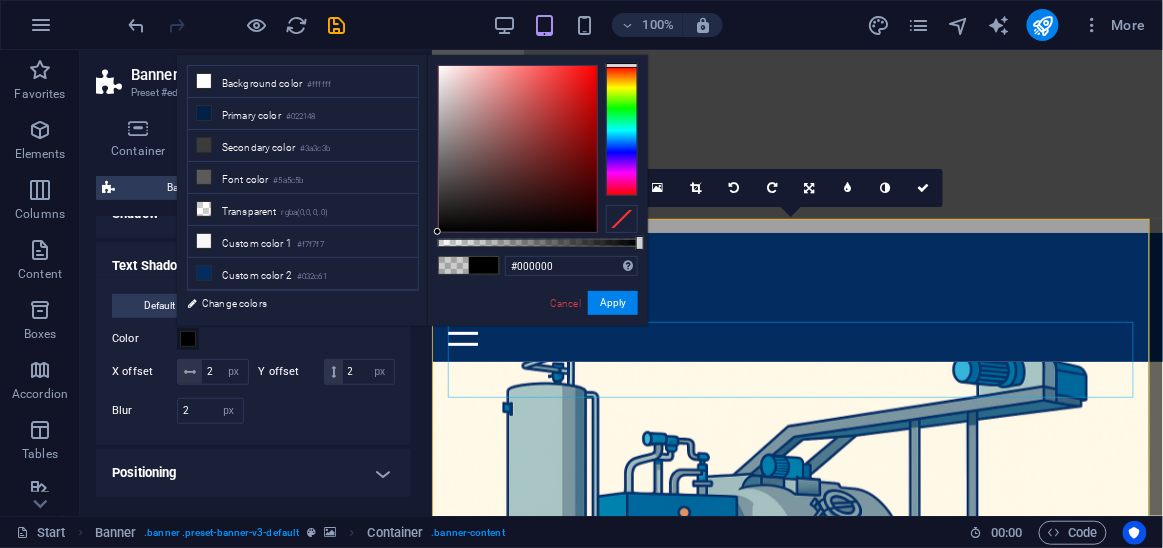 click on "FATEX" at bounding box center [796, 880] 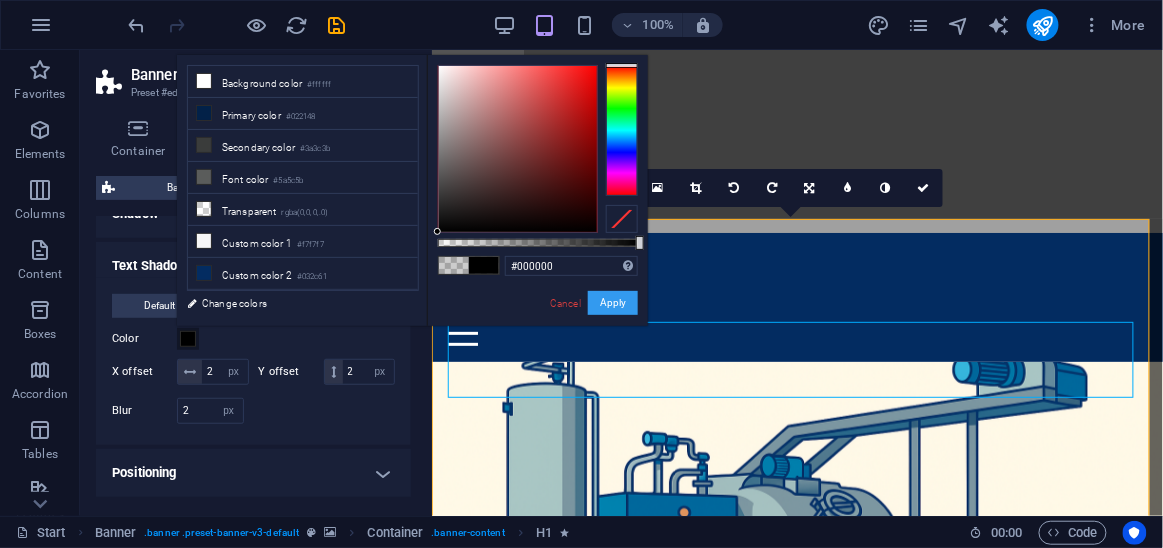 click on "Apply" at bounding box center (613, 303) 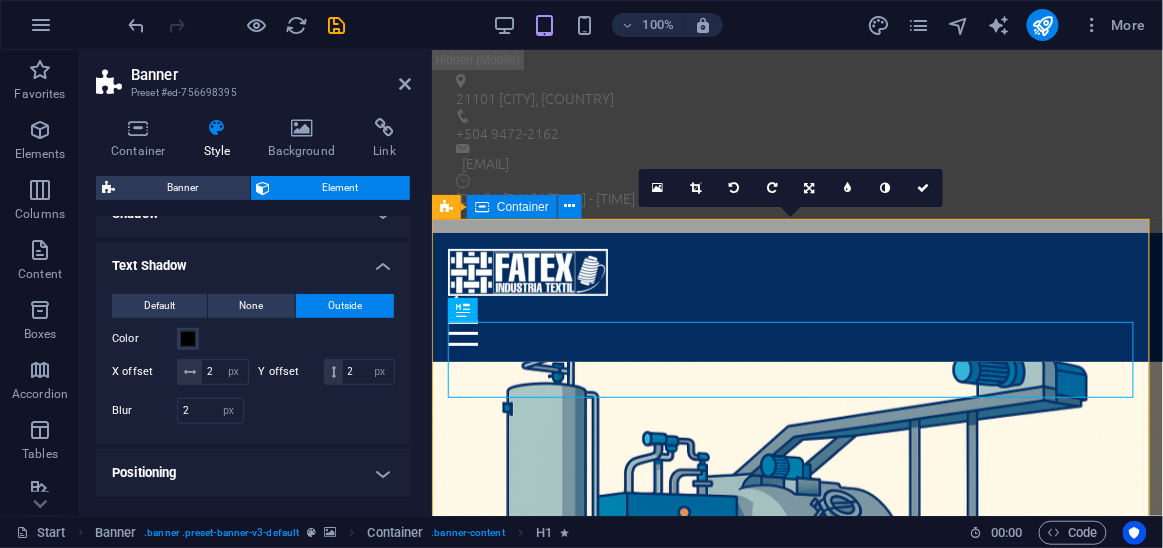click on "FATEX Optimizando la Industria Textil mas información" at bounding box center (796, 940) 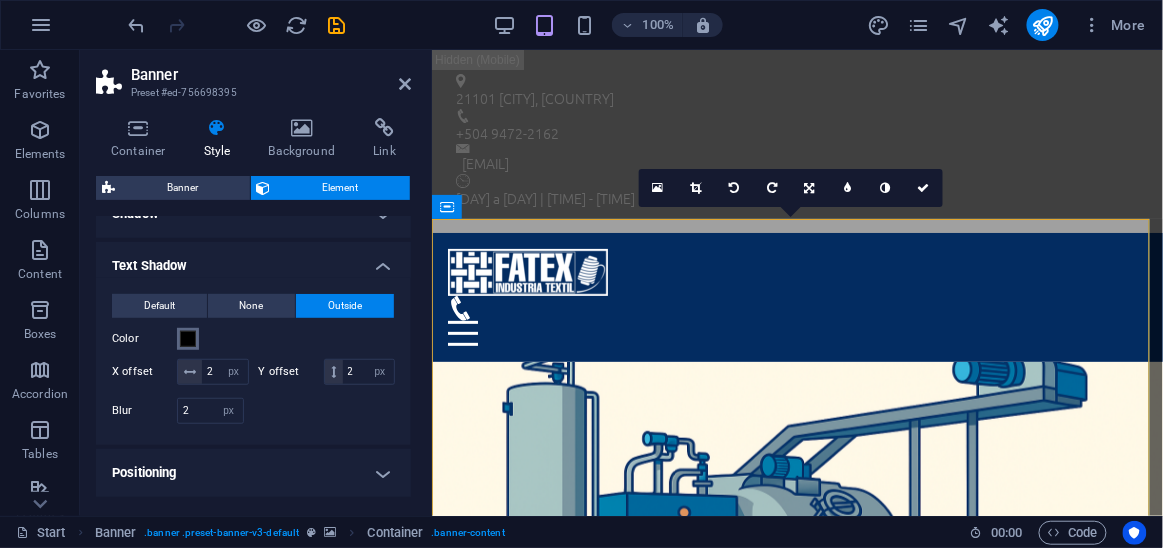 click on "Color" at bounding box center (188, 339) 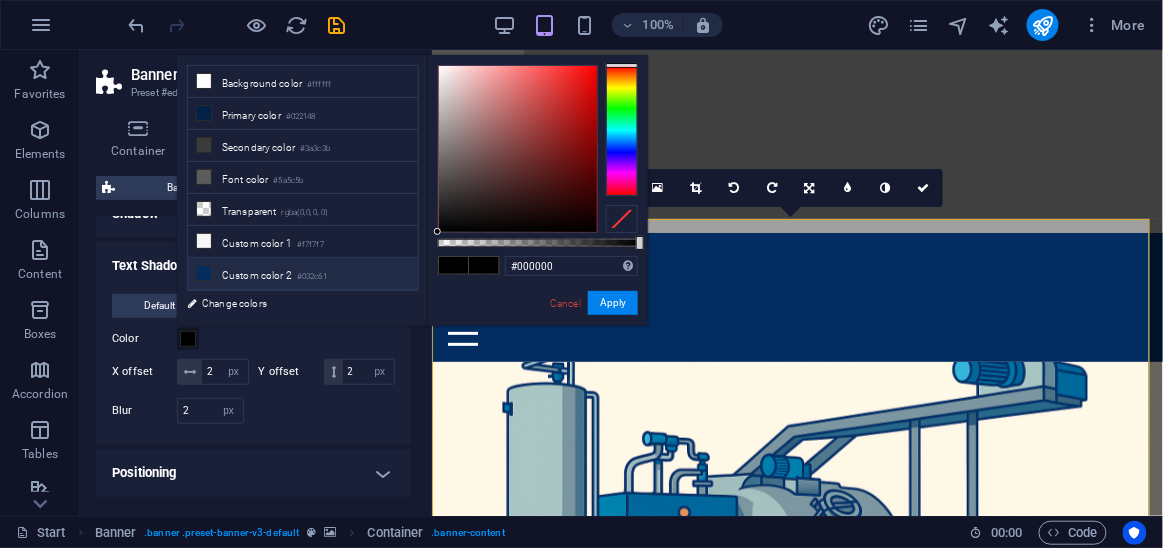 click on "#032c61" at bounding box center [312, 277] 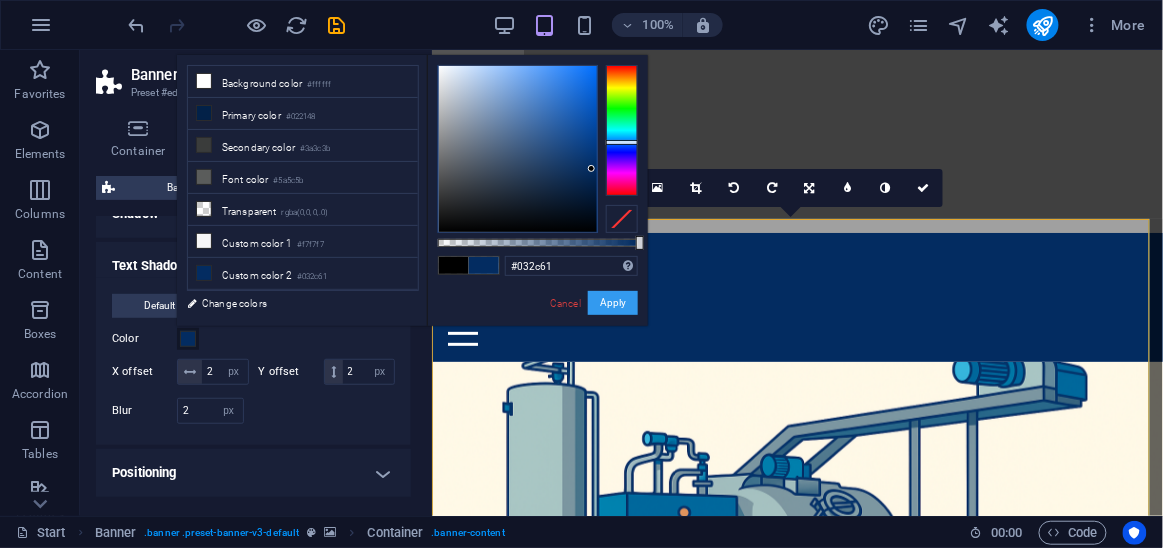 click on "Apply" at bounding box center (613, 303) 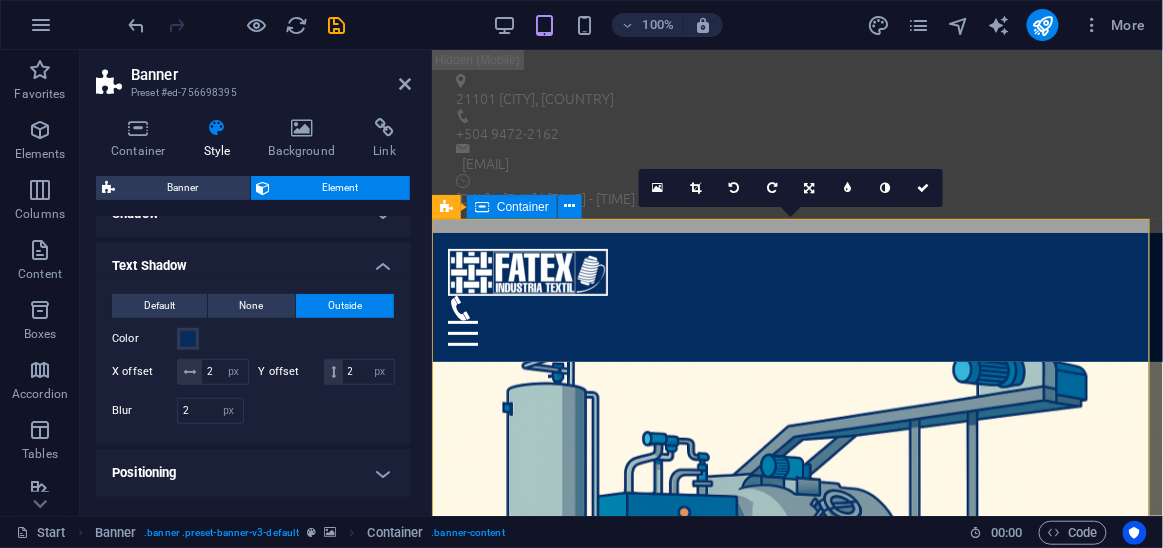 click on "FATEX Optimizando la Industria Textil mas información" at bounding box center (796, 940) 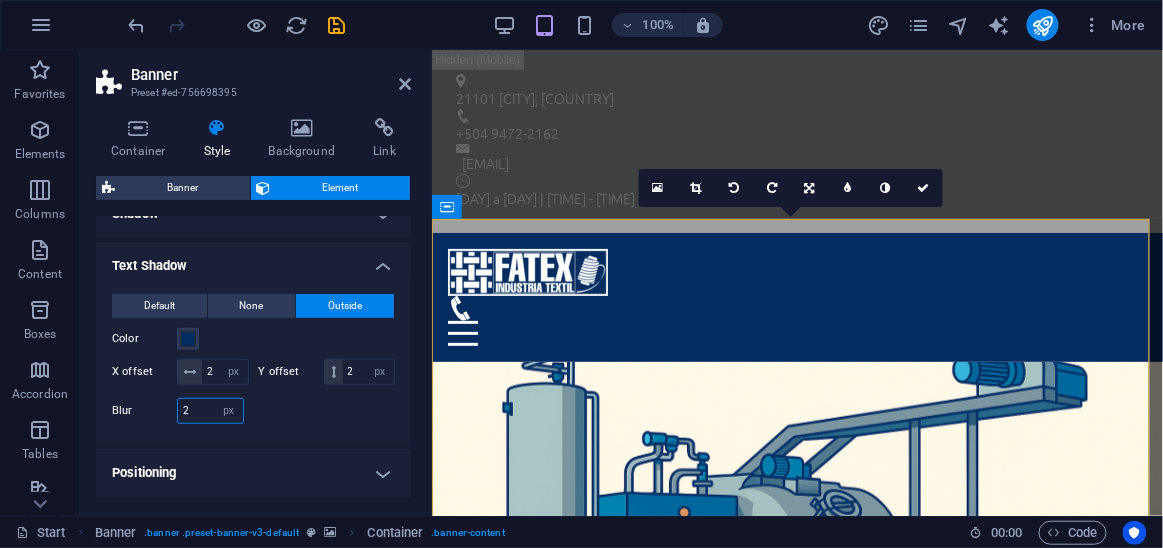 drag, startPoint x: 195, startPoint y: 437, endPoint x: 140, endPoint y: 442, distance: 55.226807 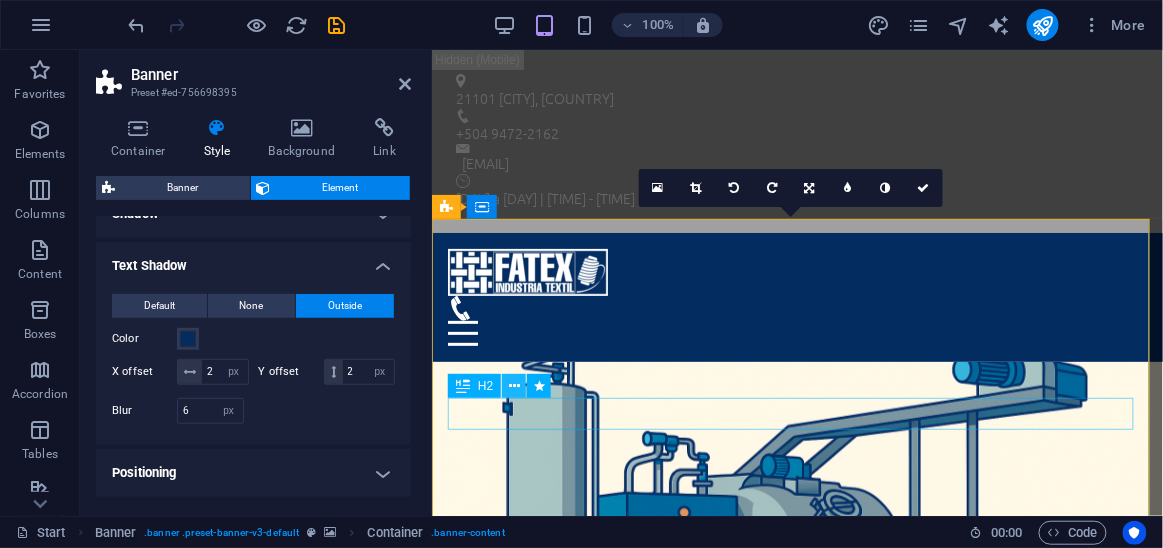 click at bounding box center [514, 386] 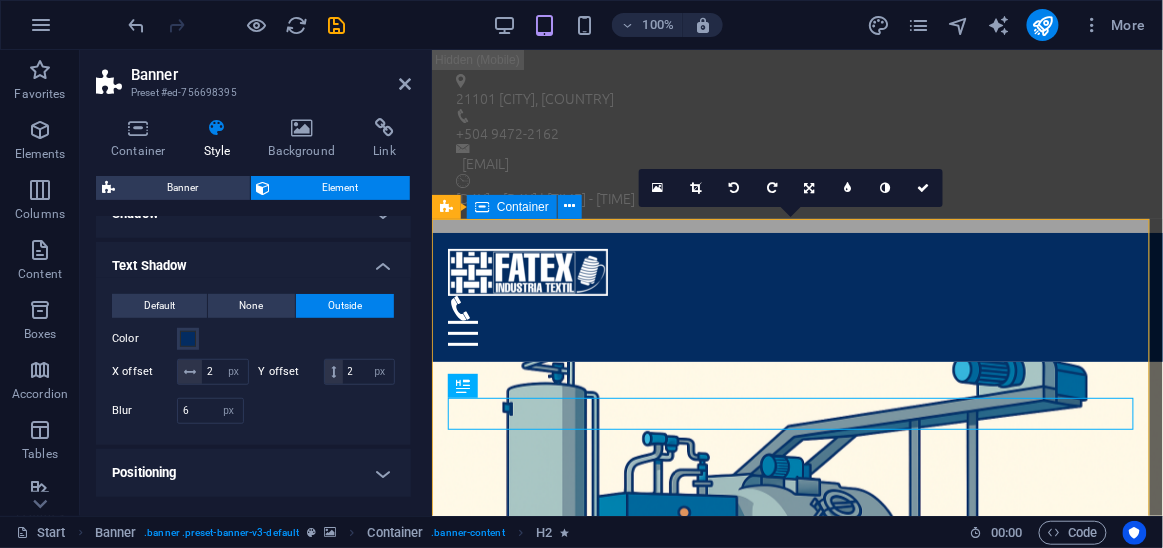 click on "FATEX Optimizando la Industria Textil mas información" at bounding box center [796, 940] 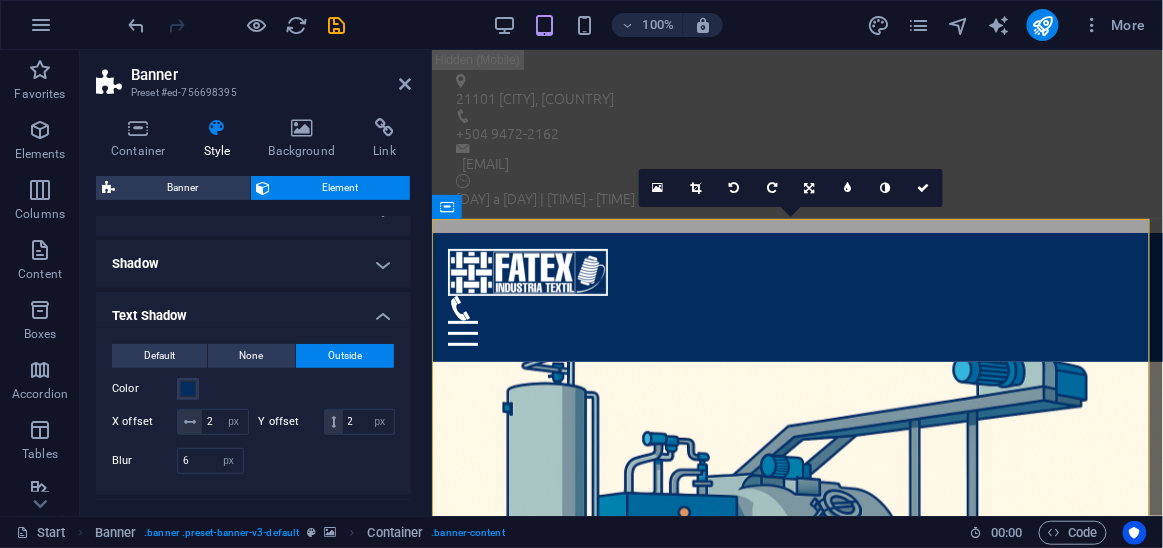 scroll, scrollTop: 245, scrollLeft: 0, axis: vertical 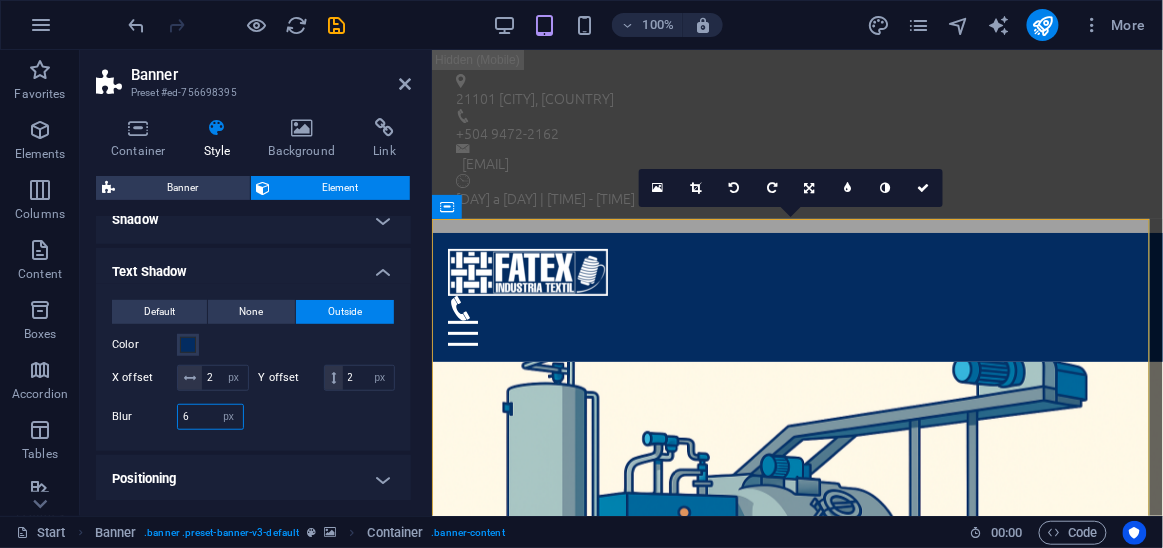 drag, startPoint x: 189, startPoint y: 491, endPoint x: 154, endPoint y: 494, distance: 35.128338 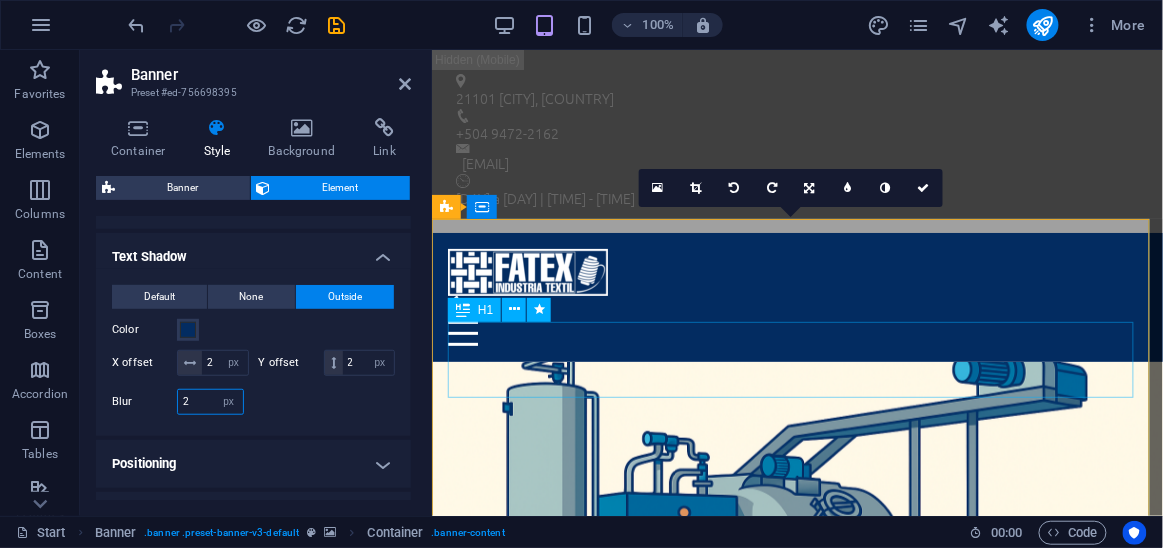 type on "2" 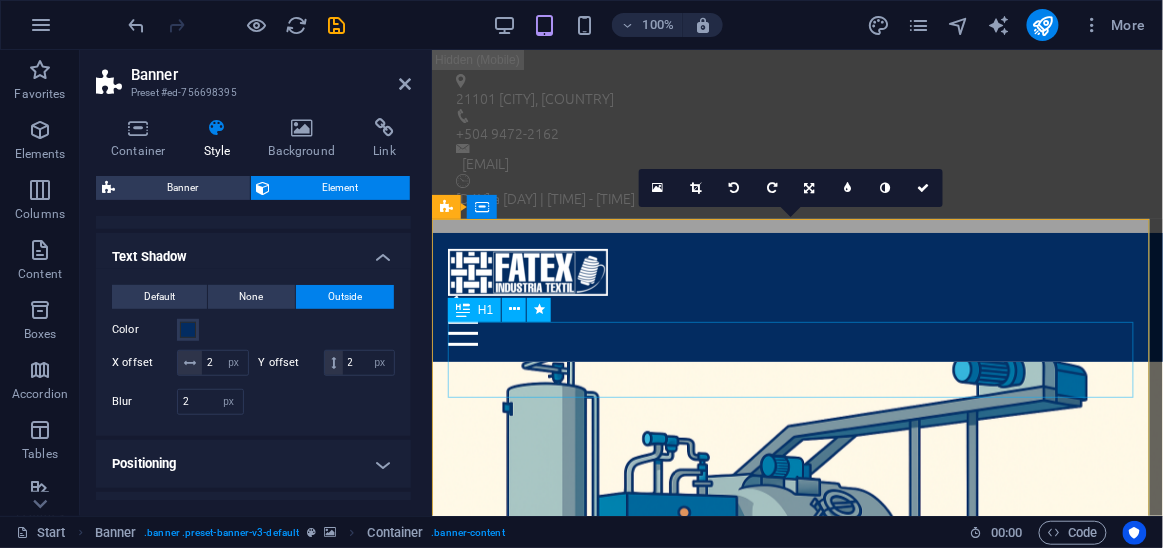 click on "FATEX" at bounding box center [796, 880] 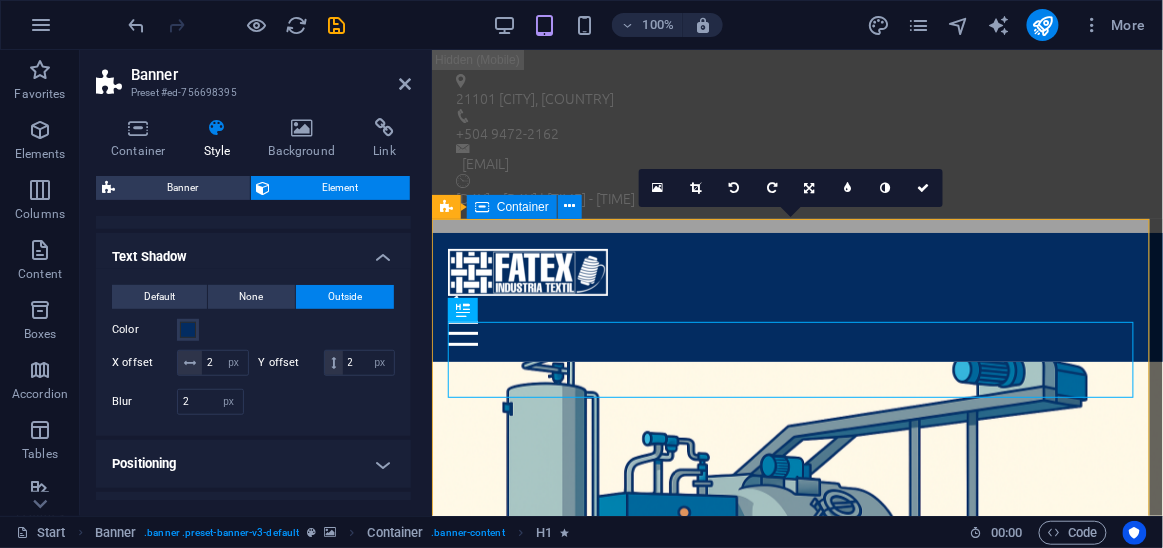 click on "FATEX Optimizando la Industria Textil mas información" at bounding box center (796, 940) 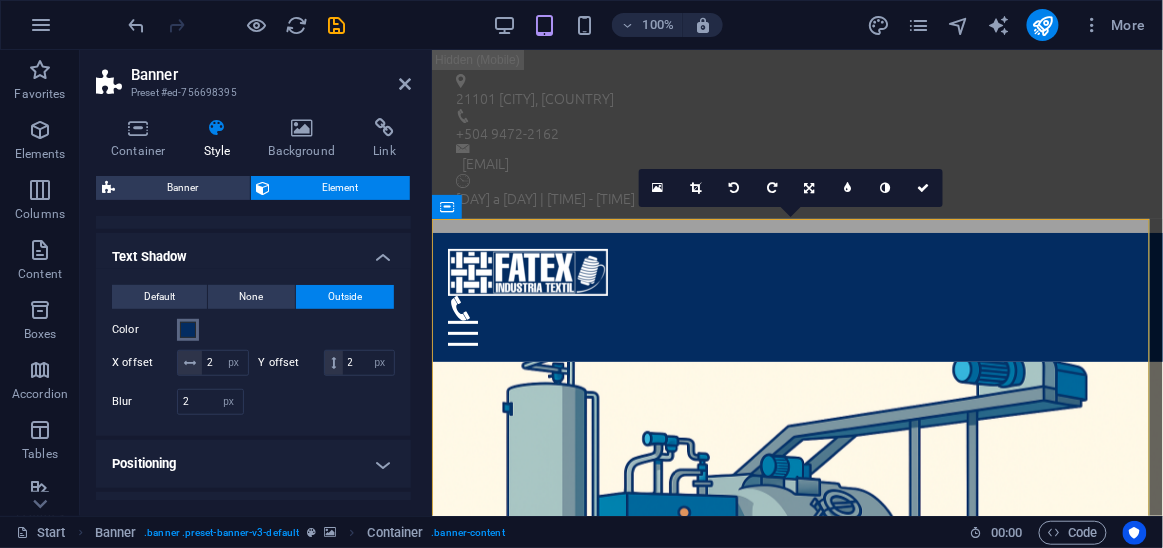 click at bounding box center [188, 330] 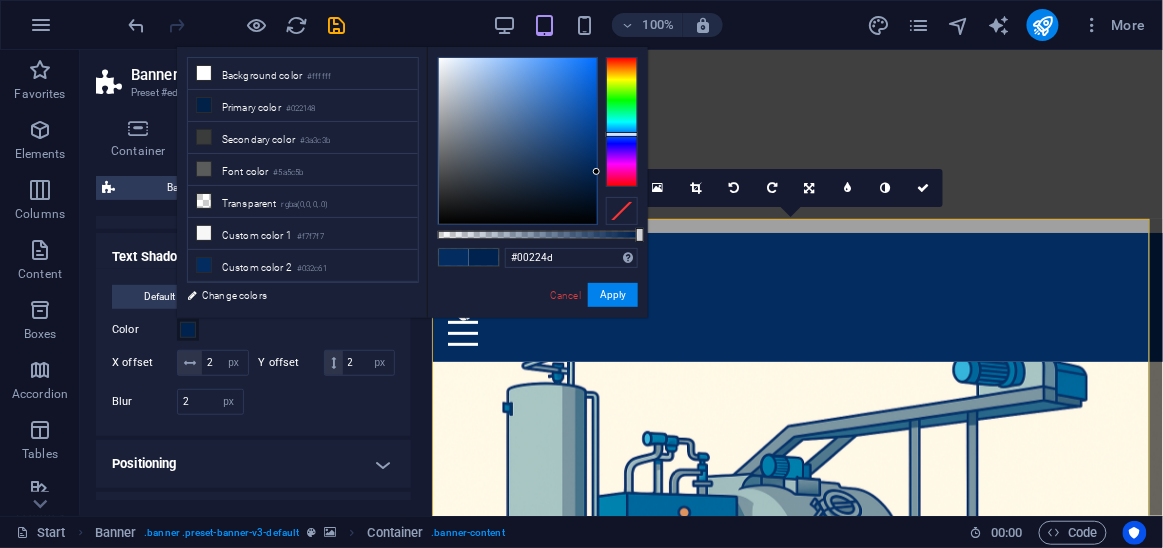 type on "#00214c" 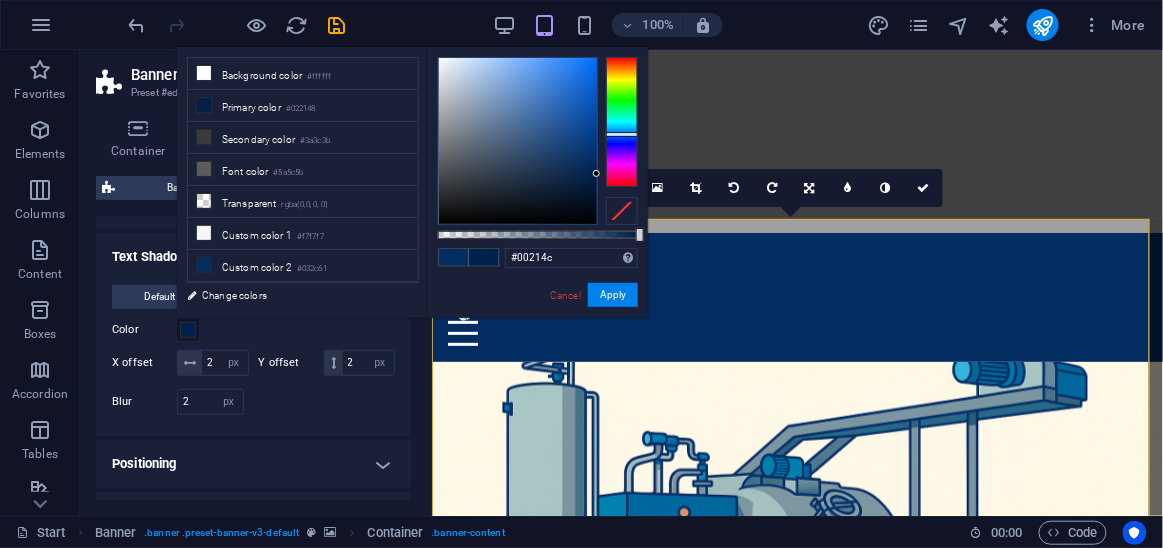 click at bounding box center [538, 141] 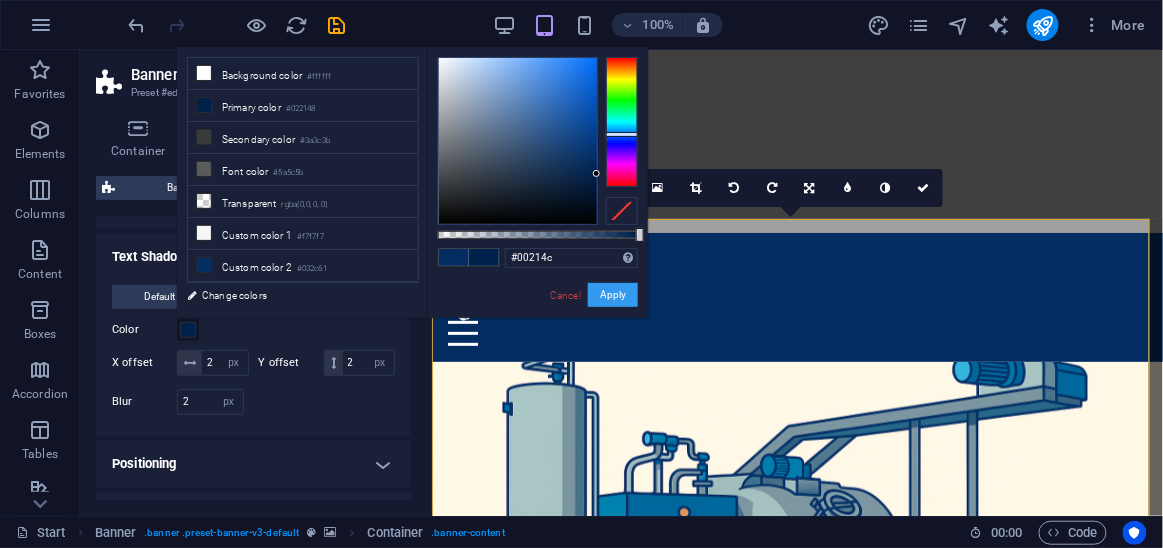 click on "Apply" at bounding box center [613, 295] 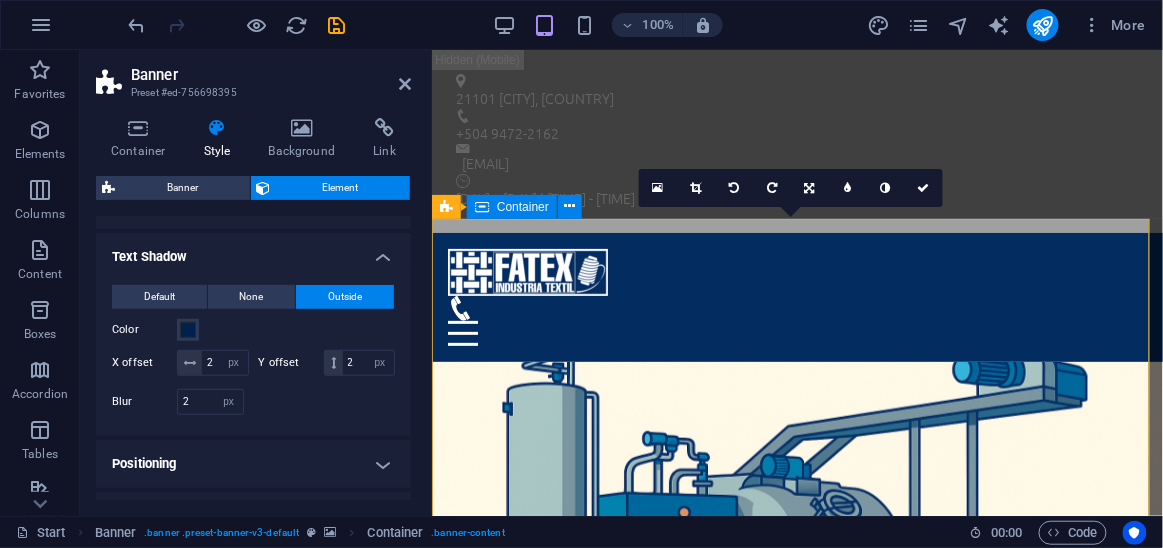 click on "FATEX Optimizando la Industria Textil mas información" at bounding box center (796, 940) 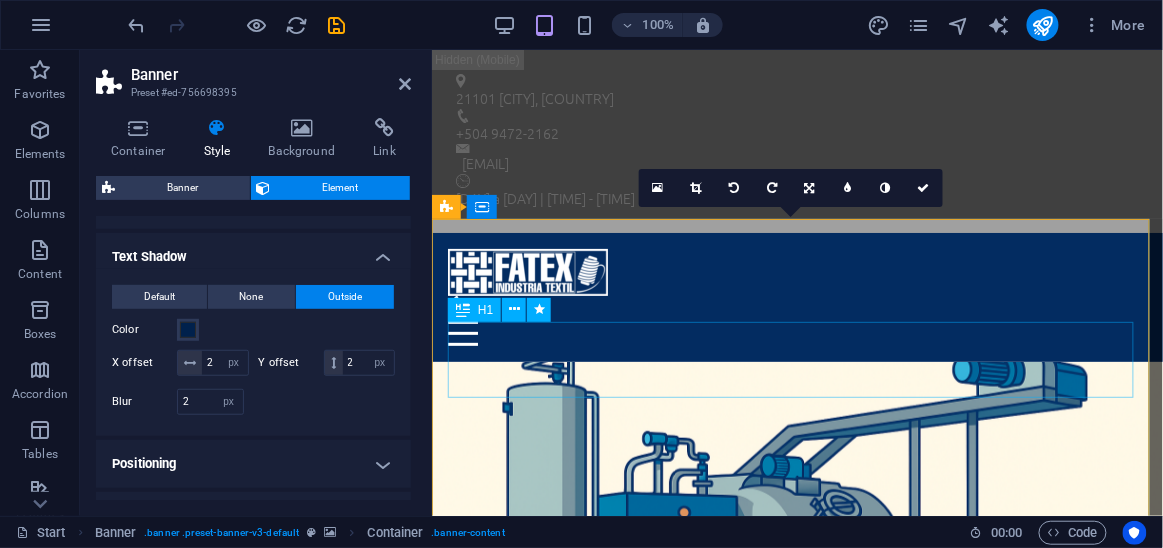 click on "FATEX" at bounding box center (796, 880) 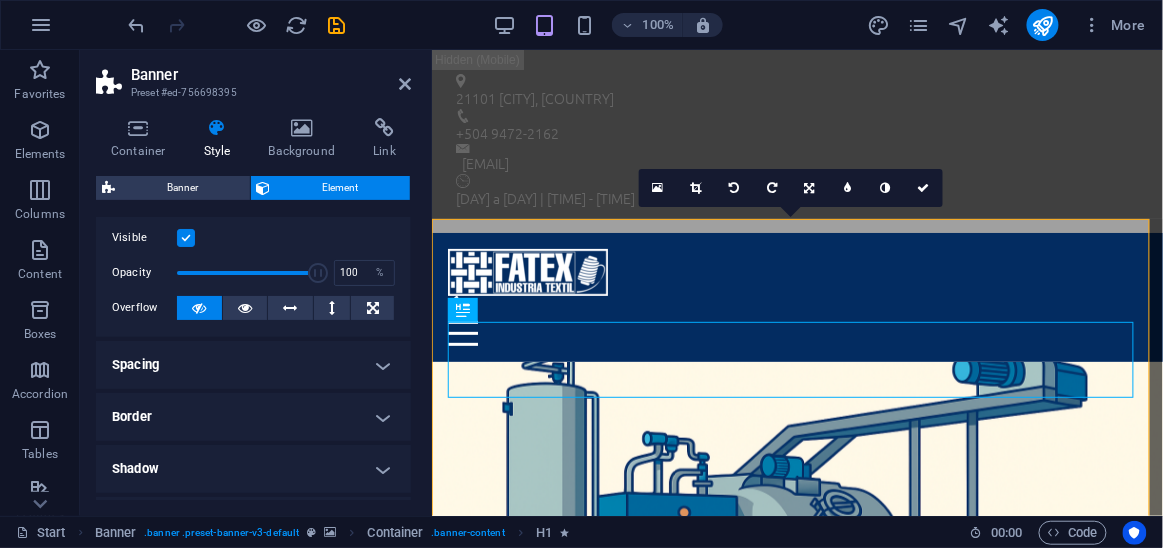 scroll, scrollTop: 0, scrollLeft: 0, axis: both 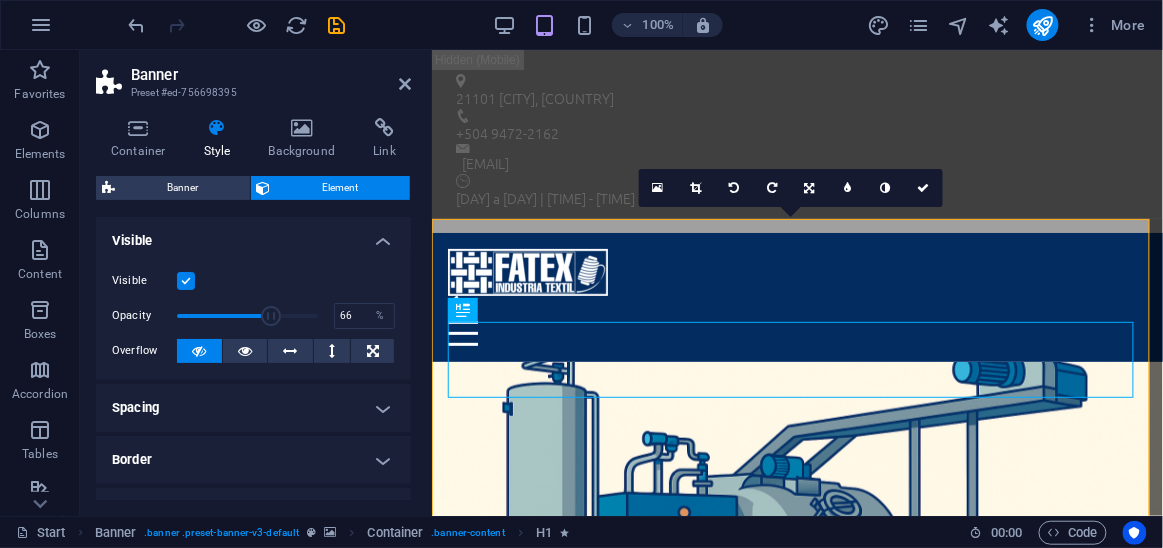 drag, startPoint x: 314, startPoint y: 314, endPoint x: 267, endPoint y: 323, distance: 47.853943 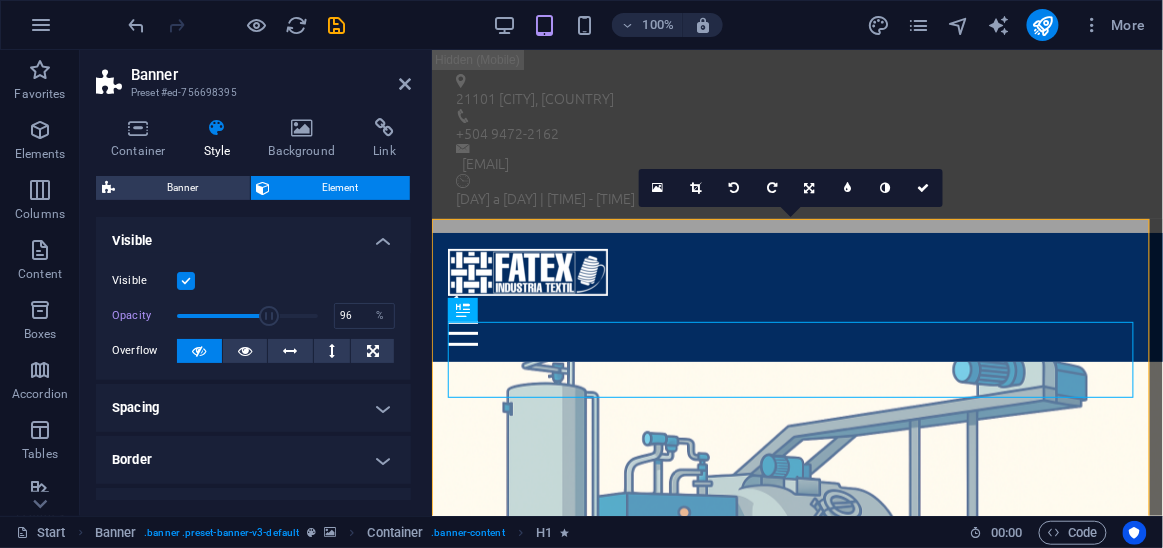 type on "100" 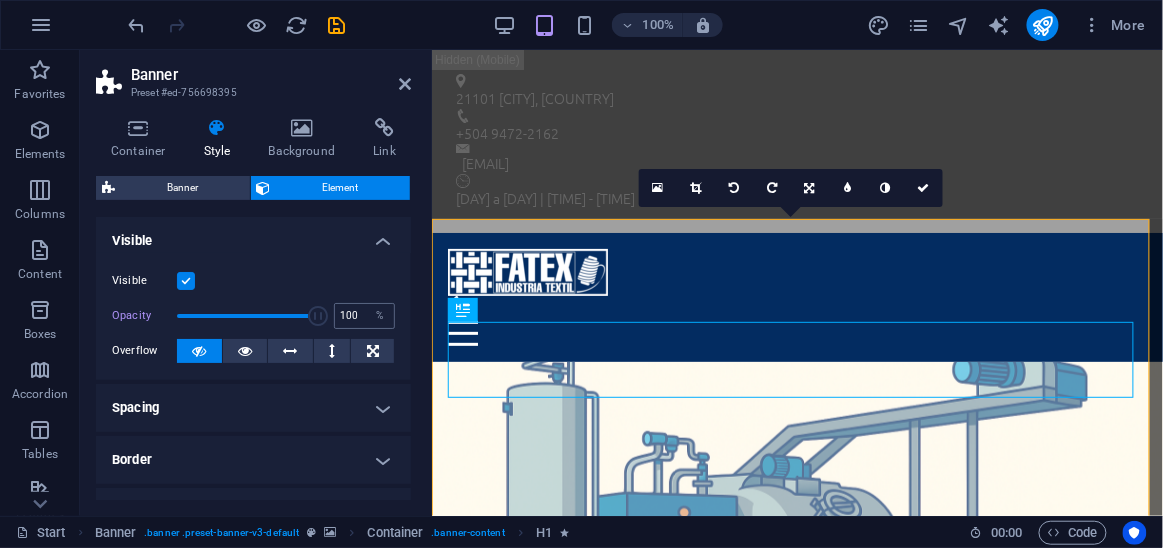 drag, startPoint x: 267, startPoint y: 323, endPoint x: 349, endPoint y: 320, distance: 82.05486 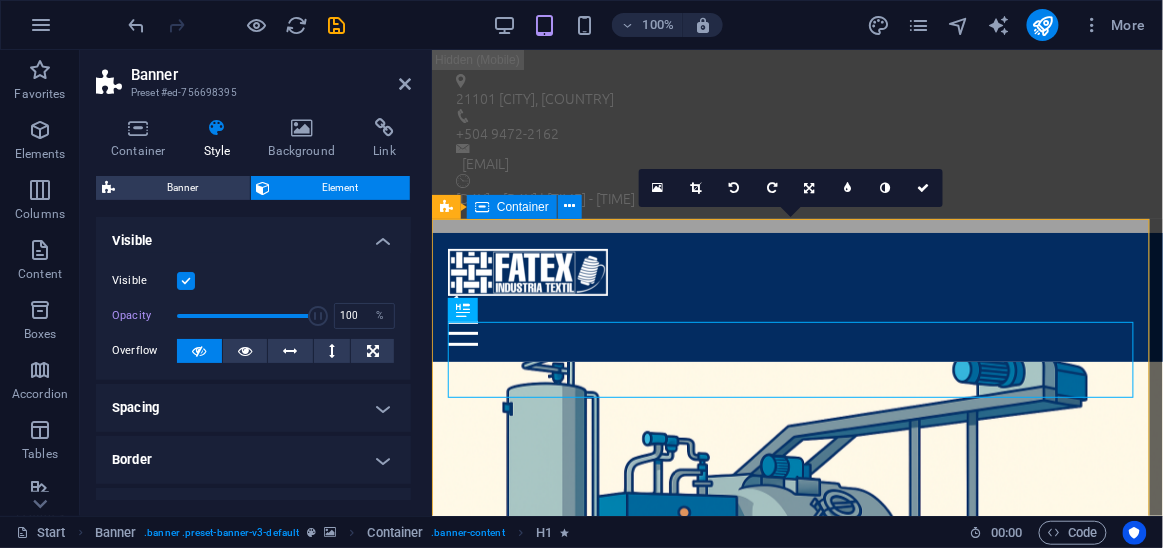 click on "FATEX Optimizando la Industria Textil mas información" at bounding box center [796, 940] 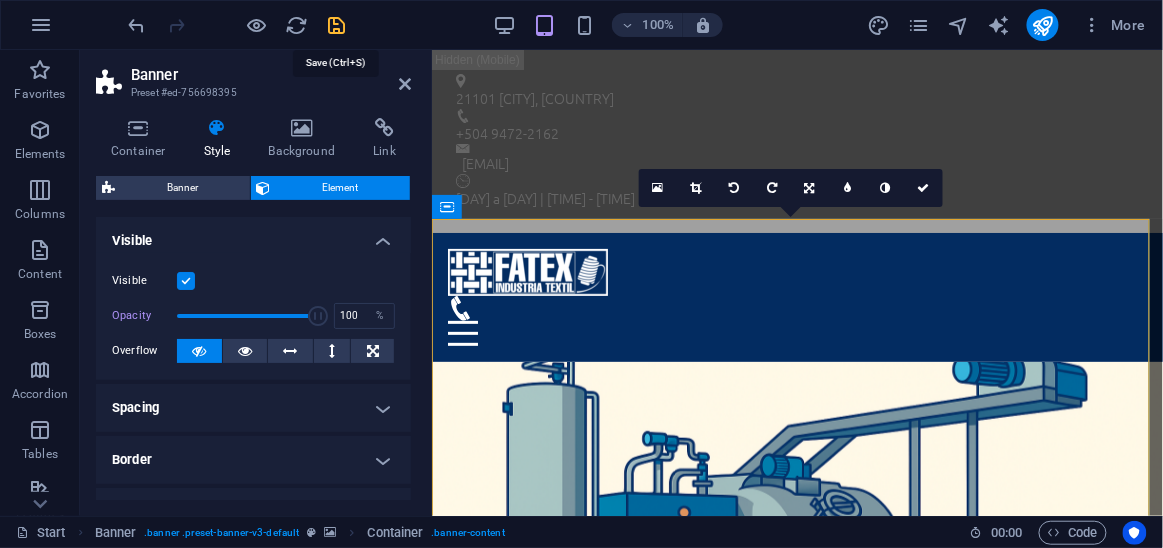 click at bounding box center (337, 25) 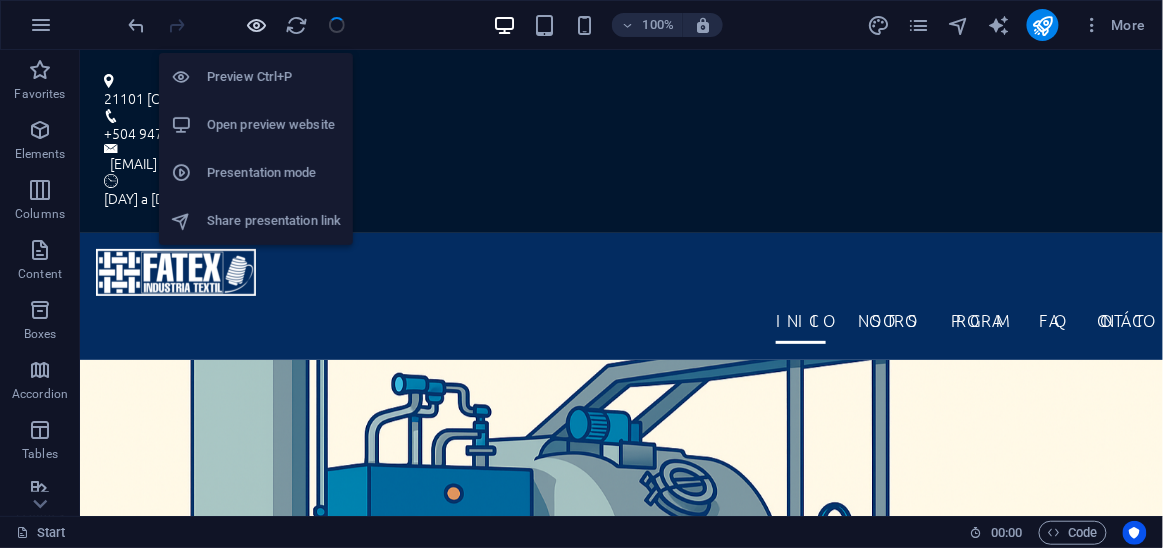 click at bounding box center (257, 25) 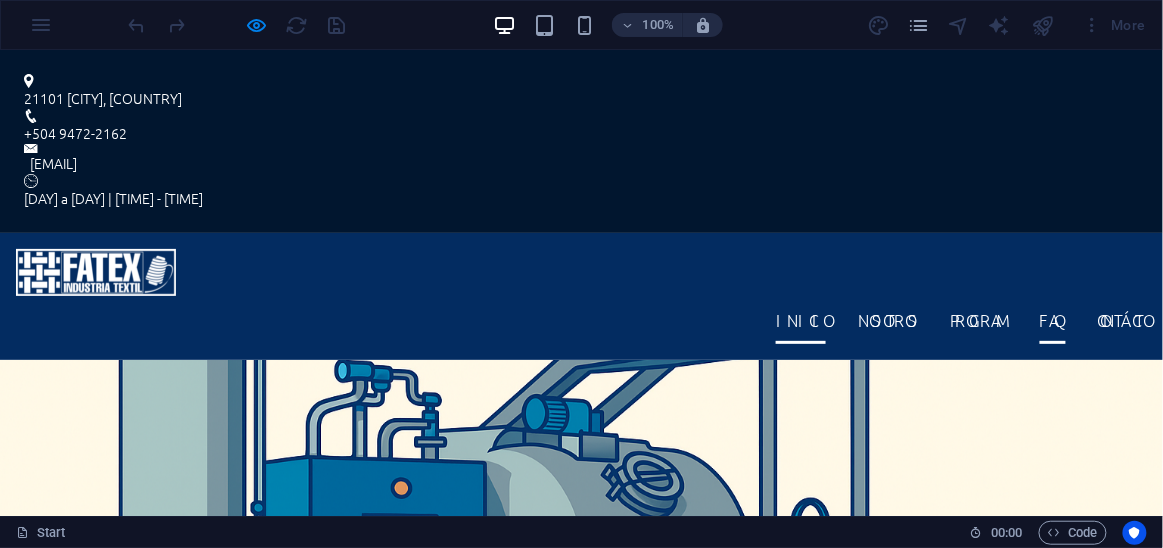 click on "FATEX Optimizando la Industria Textil mas información" at bounding box center [581, 982] 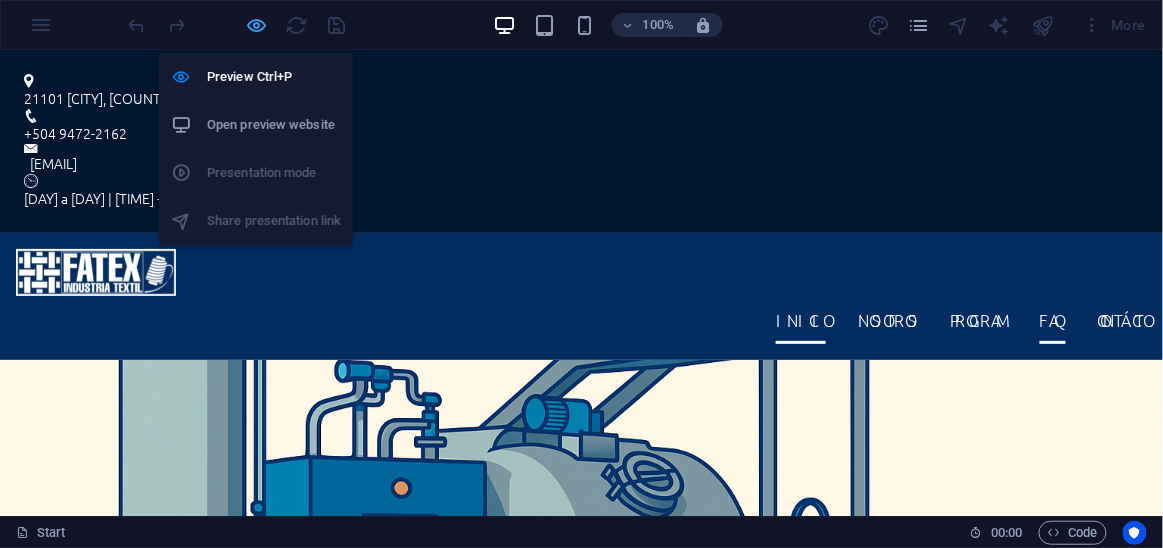 click at bounding box center (257, 25) 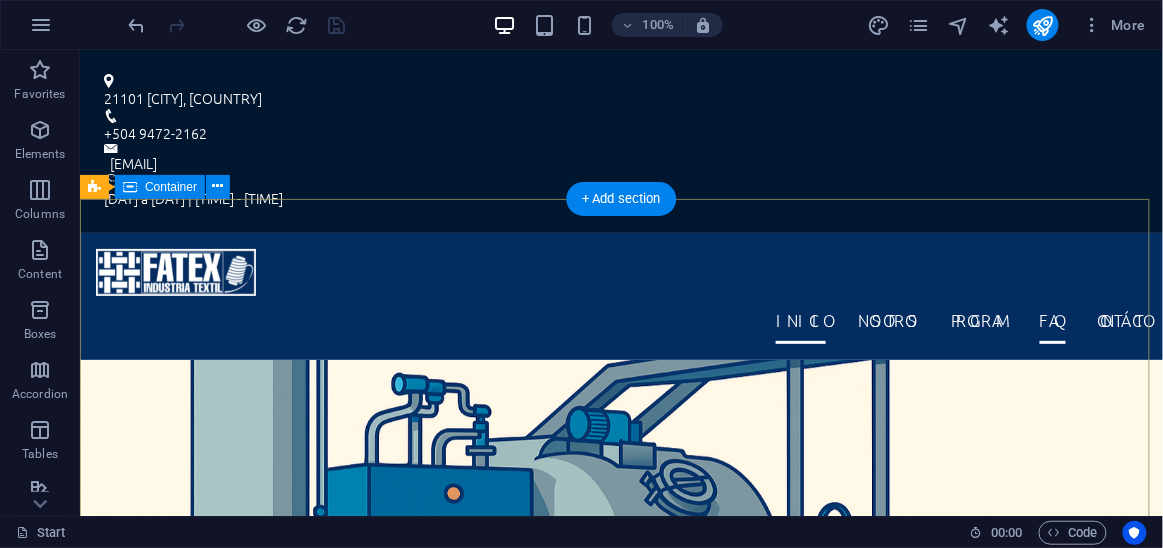 click on "FATEX Optimizando la Industria Textil mas información" at bounding box center [620, 982] 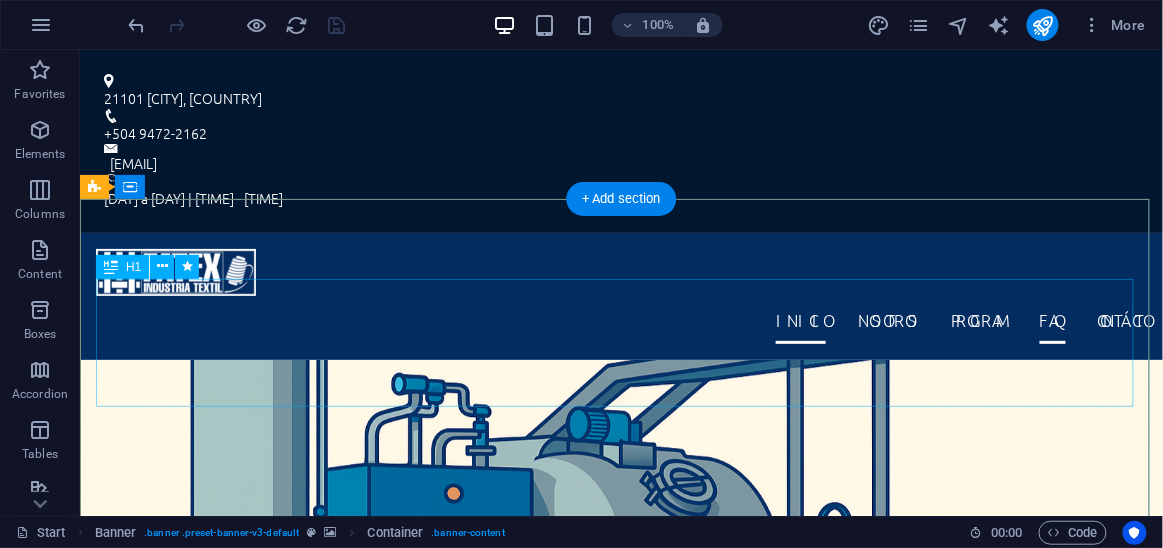 click on "FATEX" at bounding box center [620, 918] 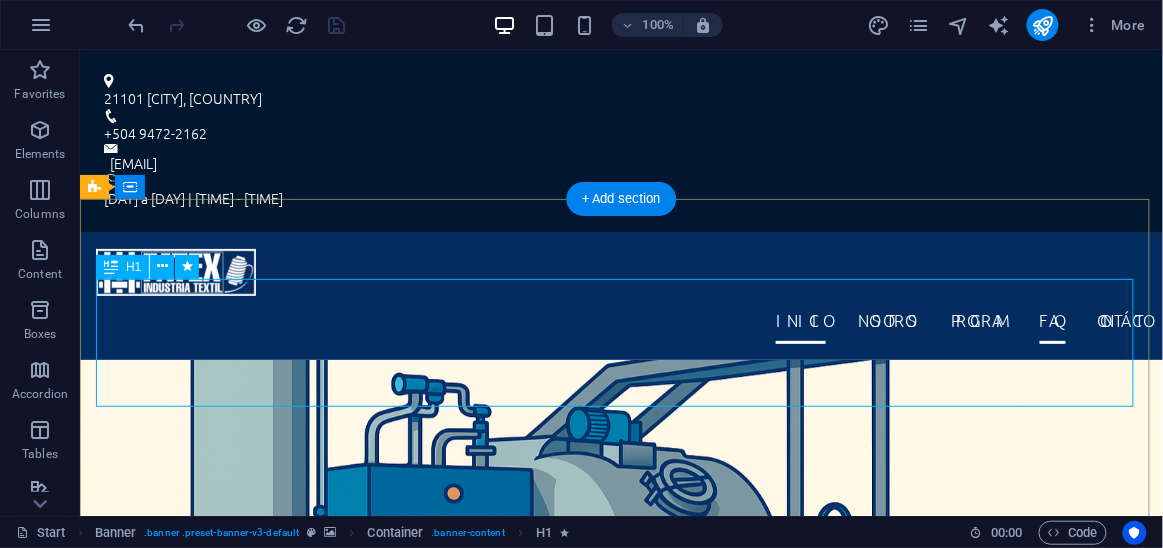 click on "FATEX" at bounding box center (620, 918) 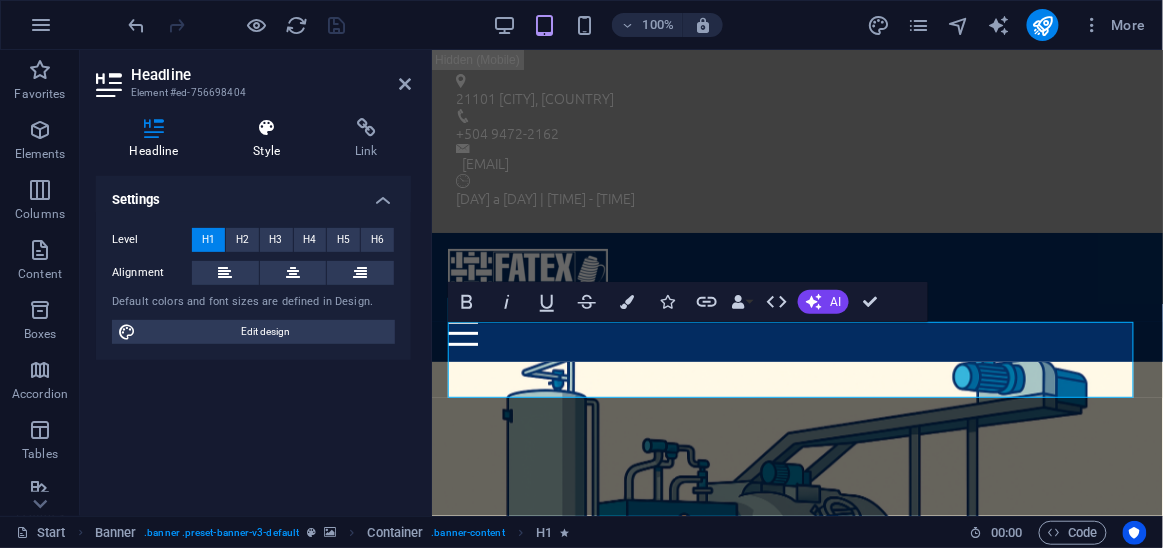 click at bounding box center (267, 128) 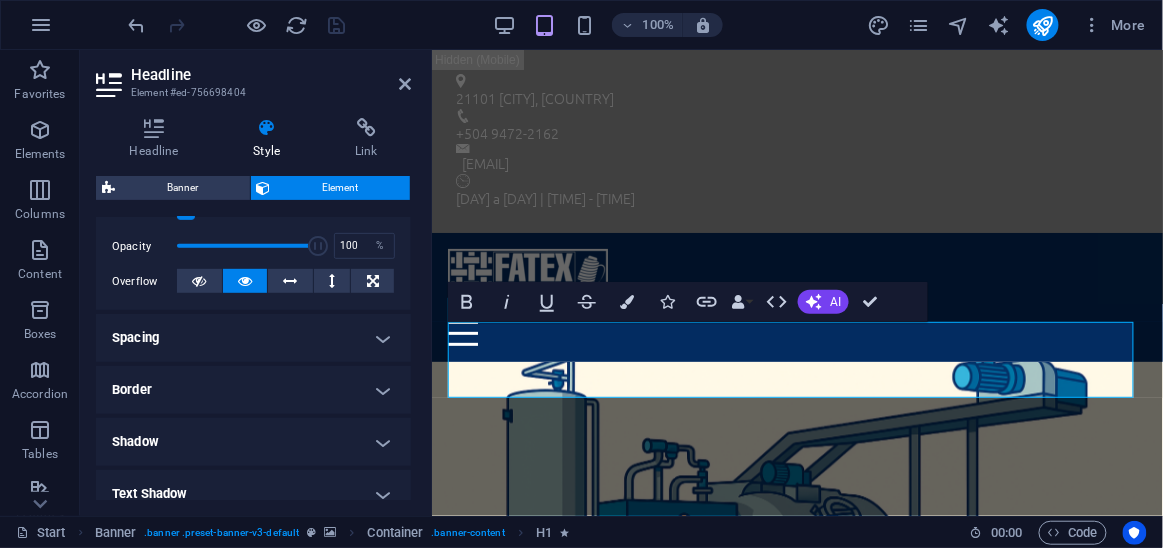 scroll, scrollTop: 309, scrollLeft: 0, axis: vertical 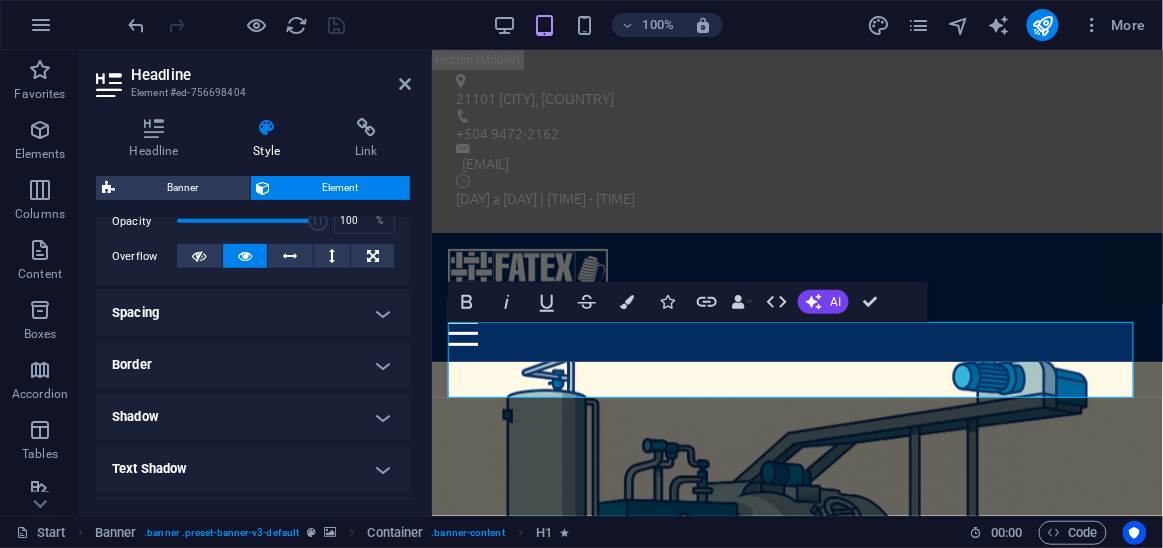 click on "Shadow" at bounding box center [253, 417] 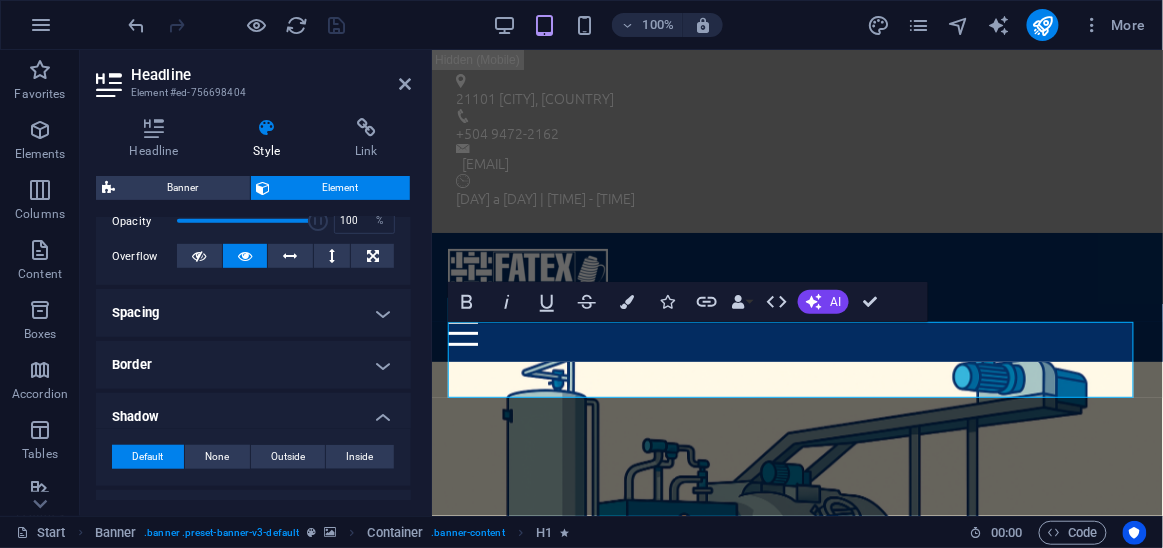 drag, startPoint x: 409, startPoint y: 383, endPoint x: 404, endPoint y: 403, distance: 20.615528 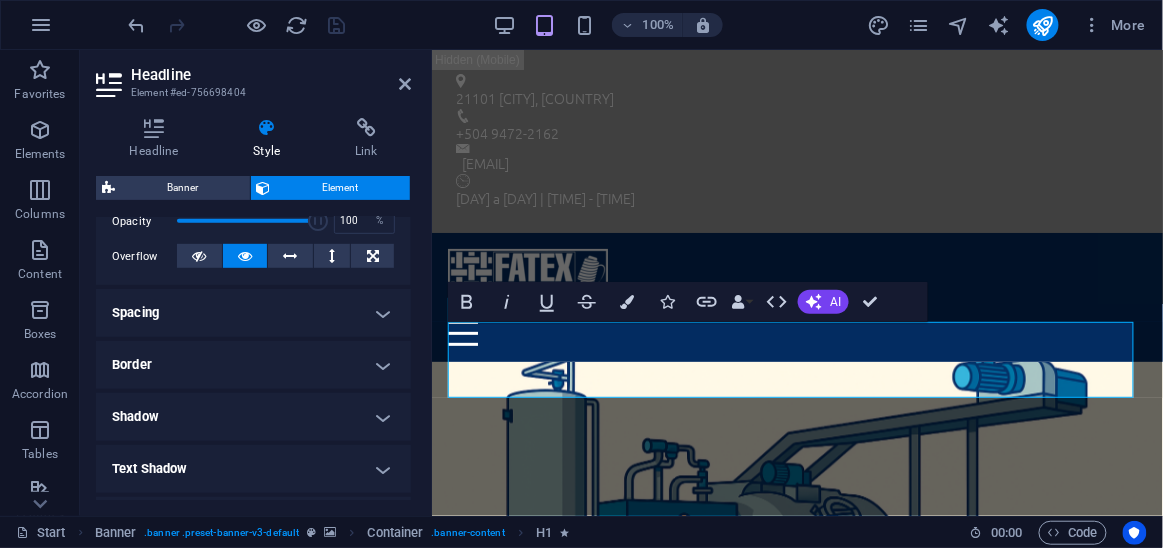 click on "Shadow" at bounding box center [253, 417] 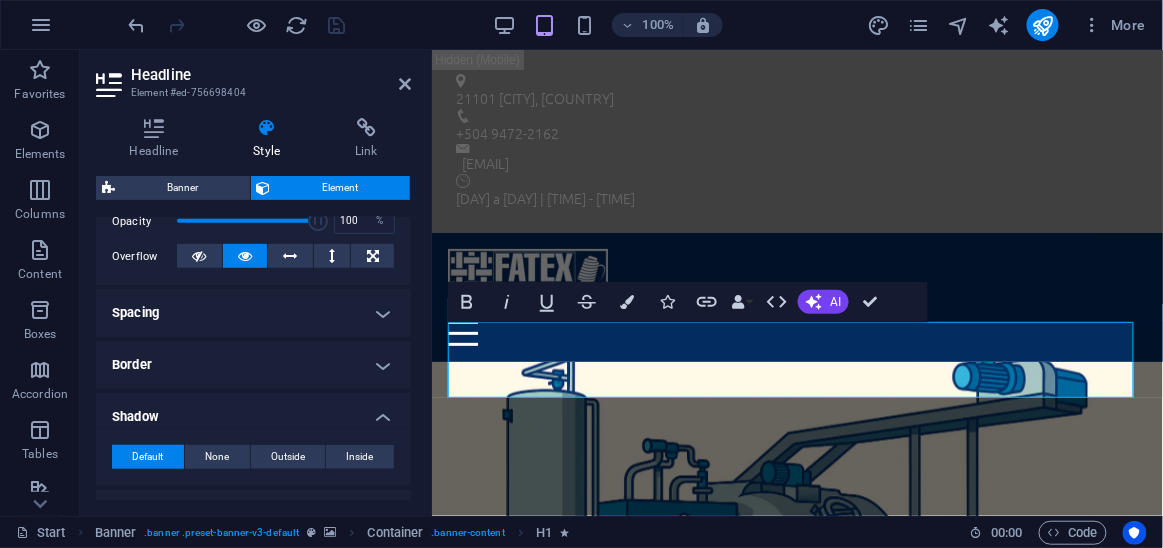 click on "Border" at bounding box center [253, 365] 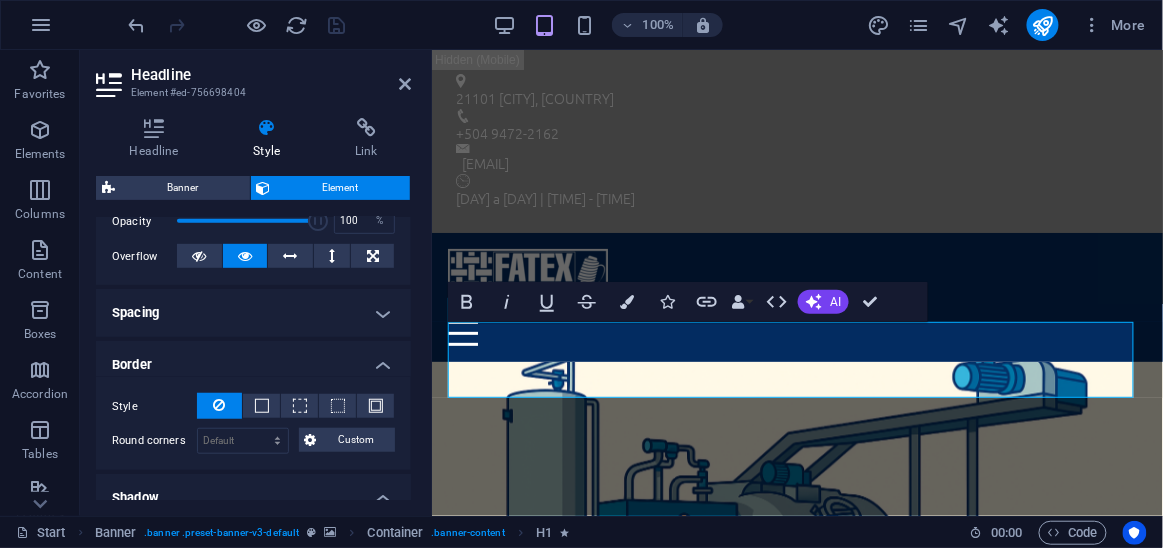 click on "Border" at bounding box center [253, 359] 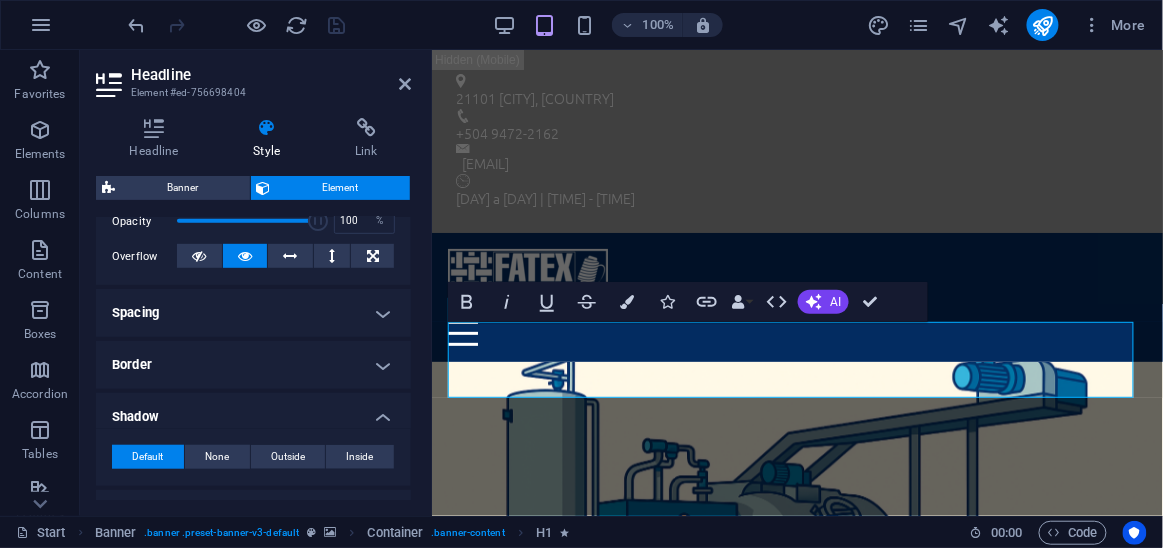 click on "Default None Outside Inside Color X offset 0 px rem vh vw Y offset 0 px rem vh vw Blur 0 px rem % vh vw Spread 0 px rem vh vw" at bounding box center [253, 457] 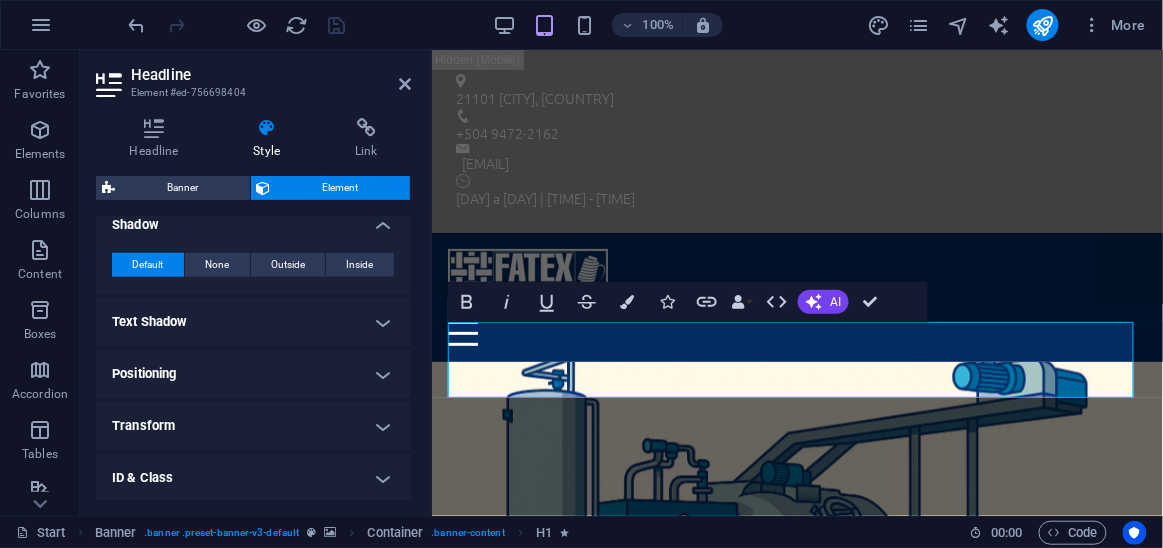 scroll, scrollTop: 491, scrollLeft: 0, axis: vertical 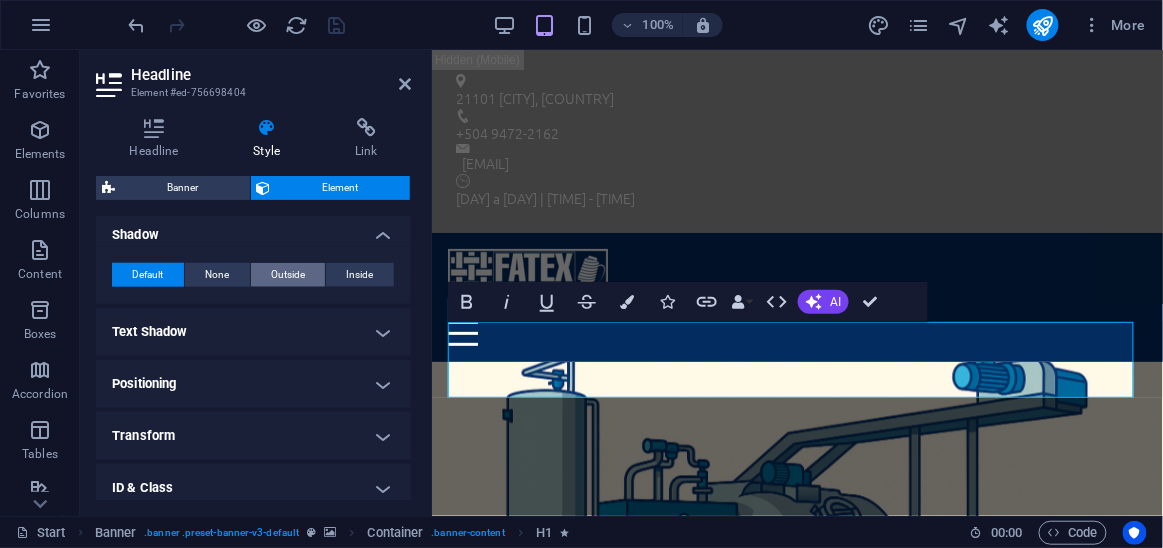 click on "Outside" at bounding box center (288, 275) 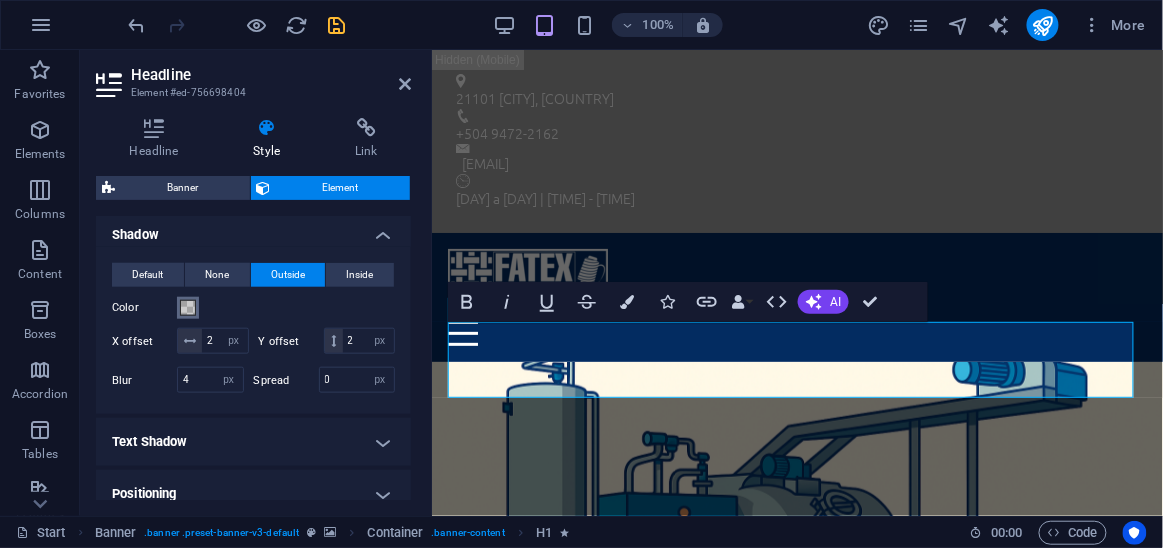 click at bounding box center (188, 308) 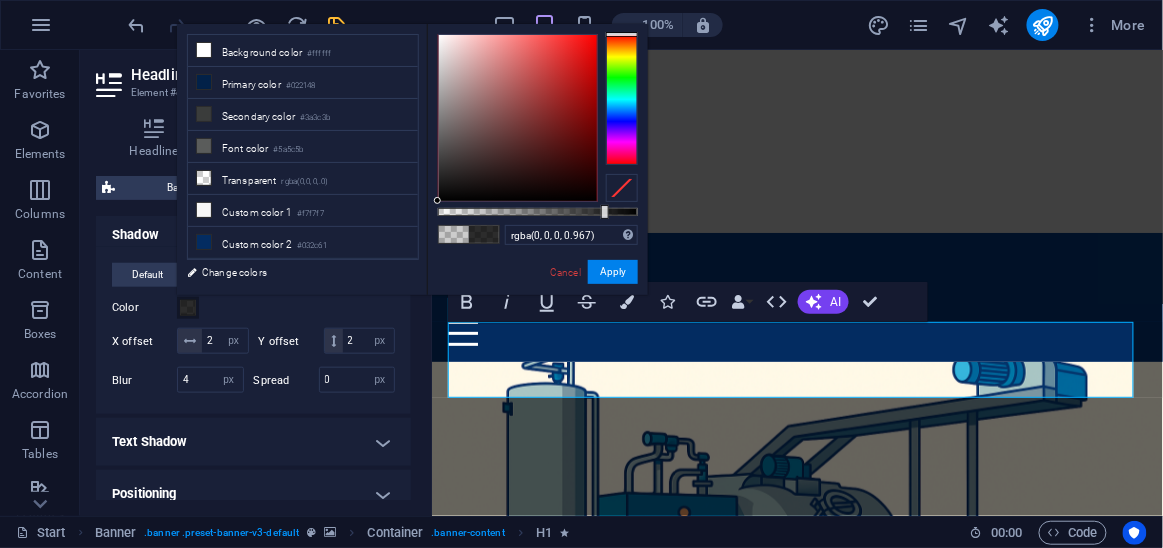 type on "#000000" 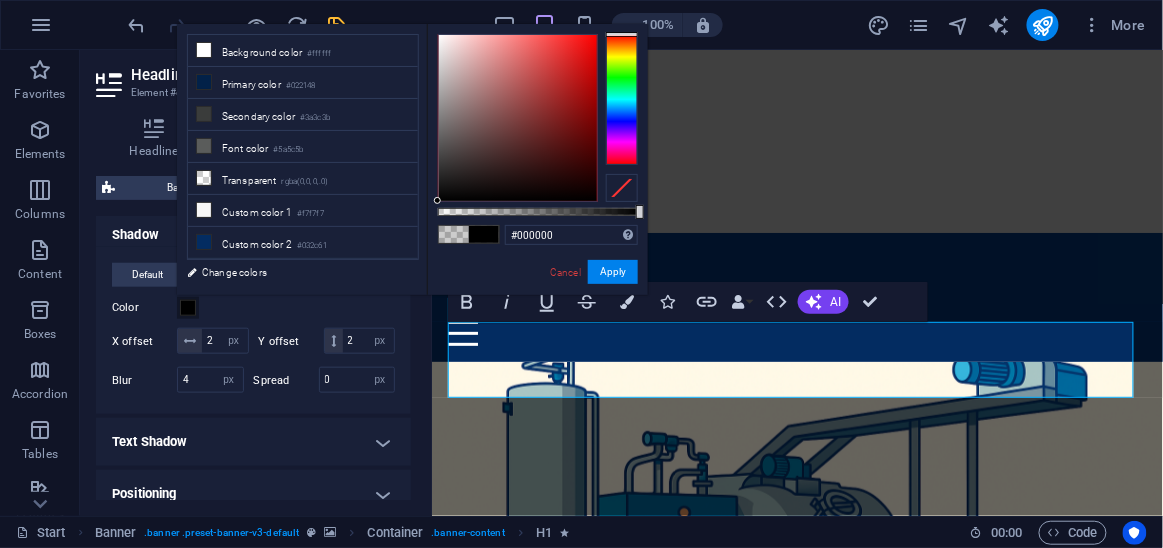 drag, startPoint x: 603, startPoint y: 209, endPoint x: 621, endPoint y: 249, distance: 43.863426 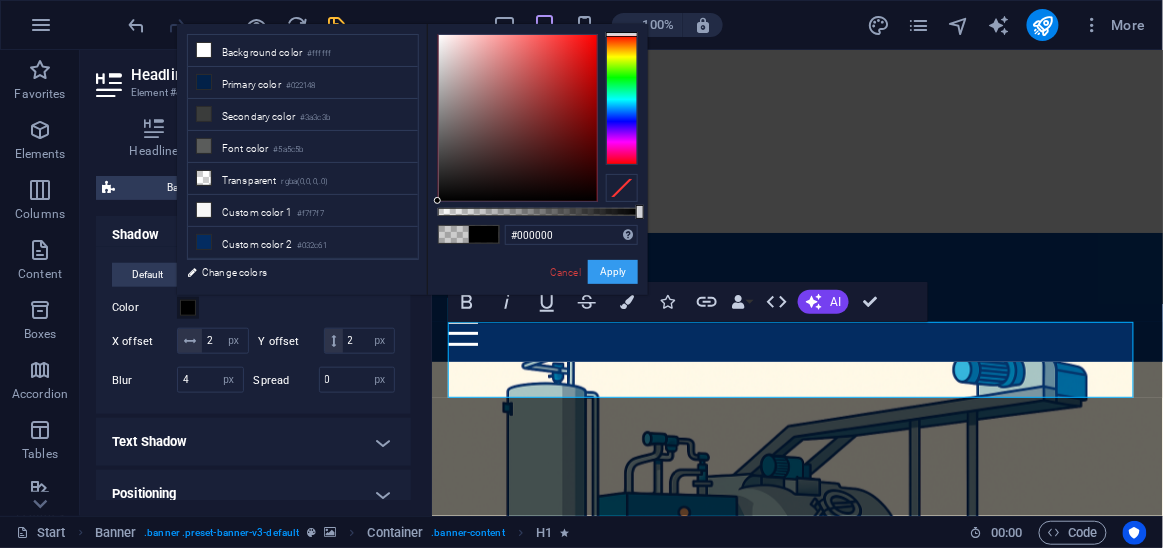 click on "Apply" at bounding box center [613, 272] 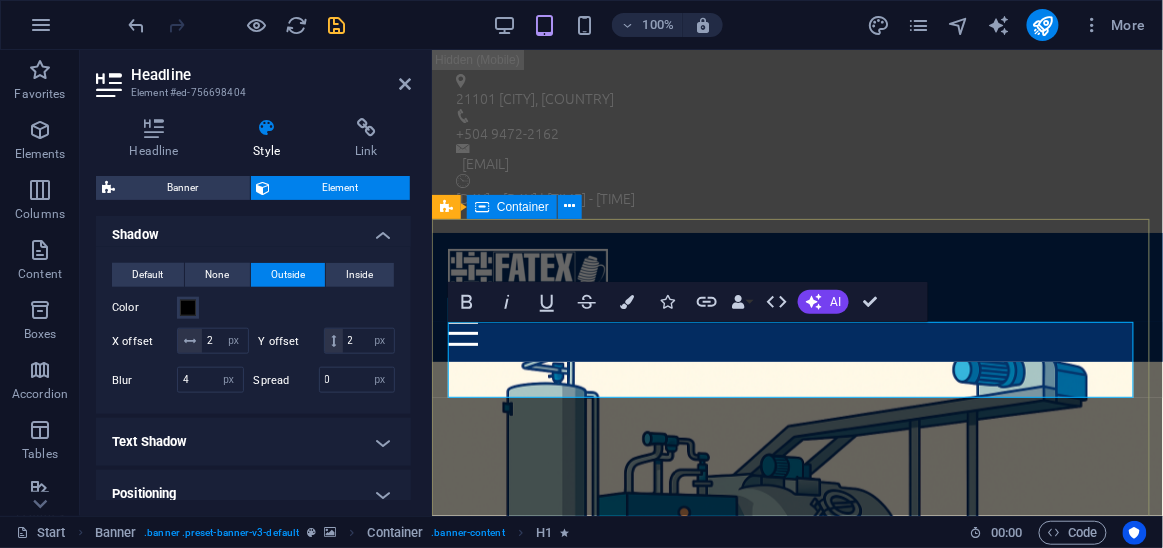 click on "FATEX Optimizando la Industria Textil mas información" at bounding box center (796, 940) 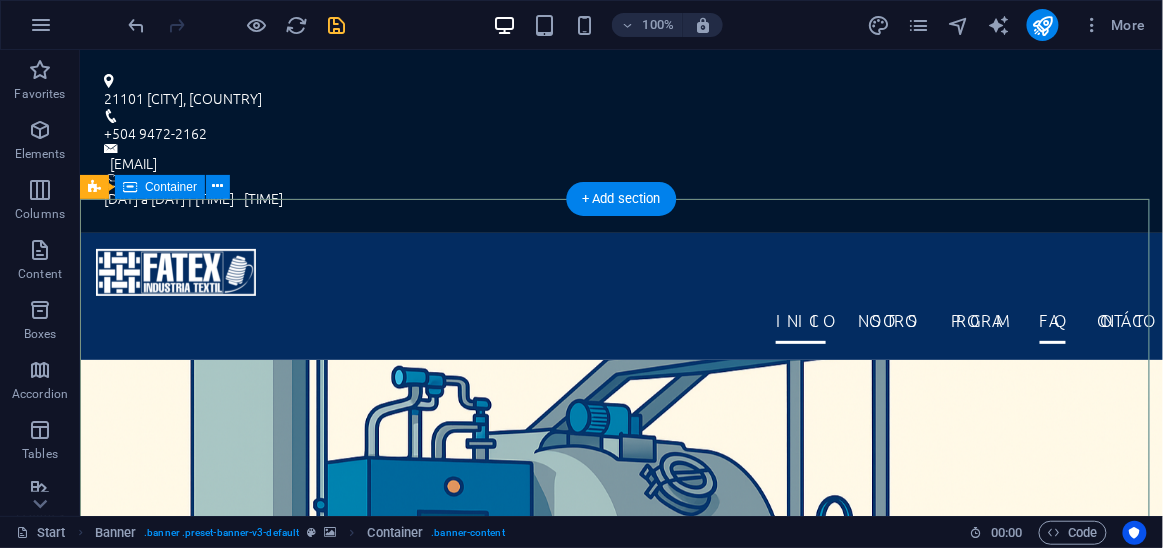 click on "FATEX Optimizando la Industria Textil mas información" at bounding box center [620, 968] 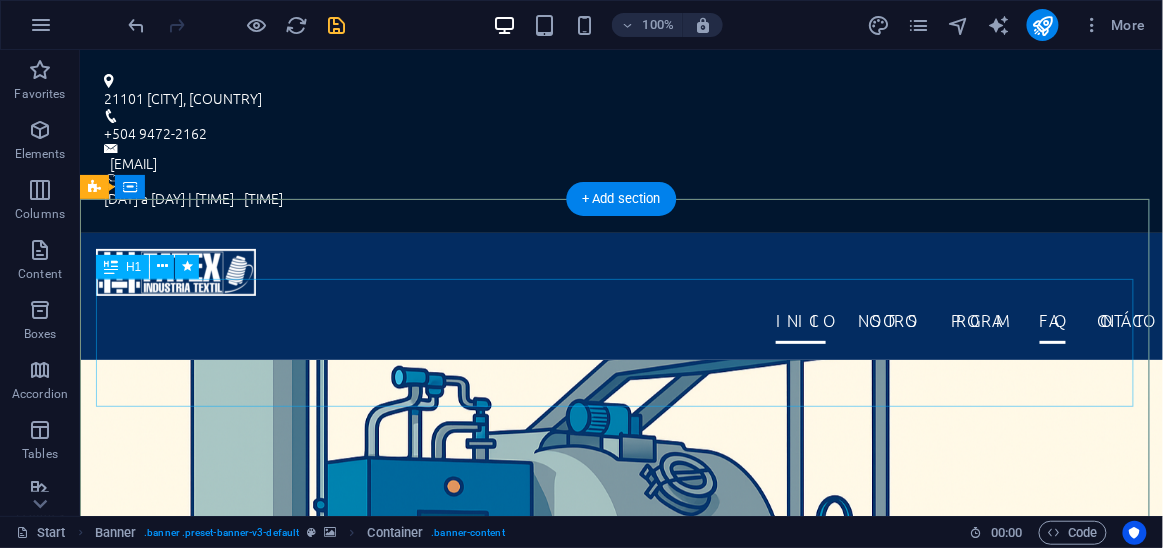 click on "FATEX" at bounding box center (620, 904) 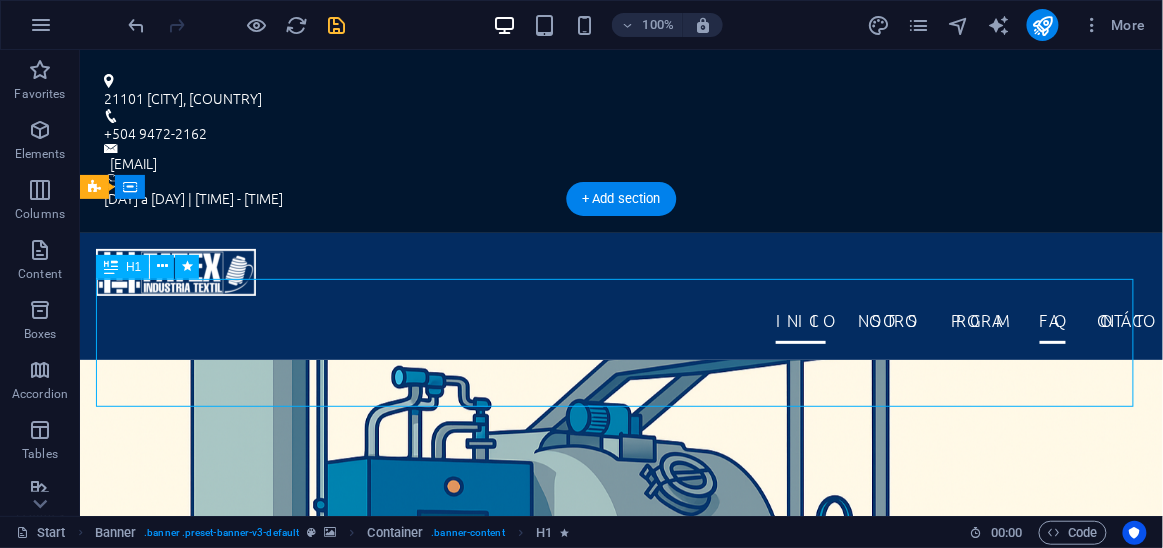 click on "FATEX" at bounding box center (620, 904) 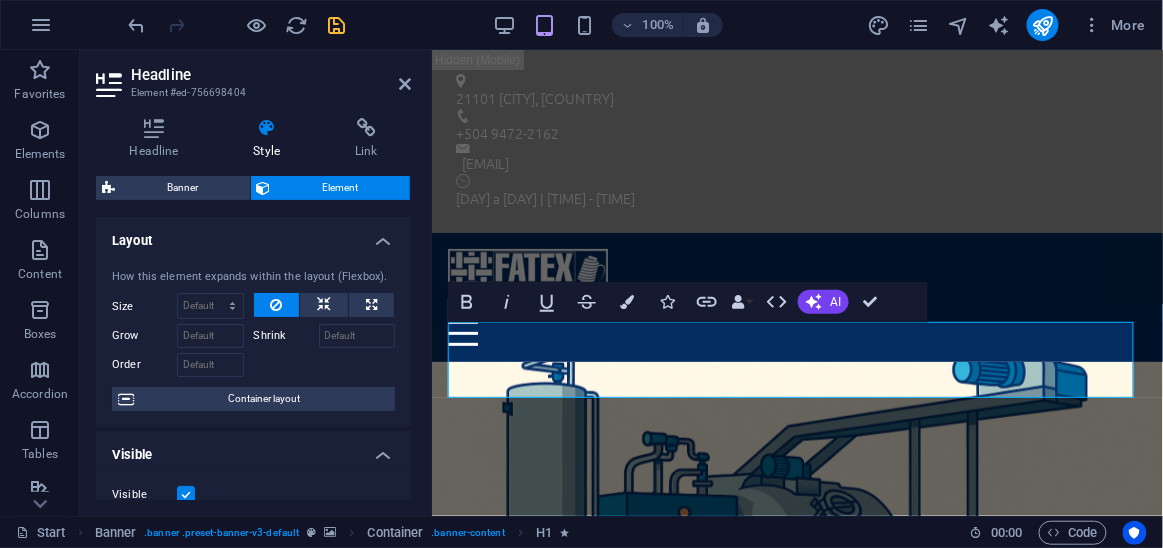 click on "Layout" at bounding box center [253, 235] 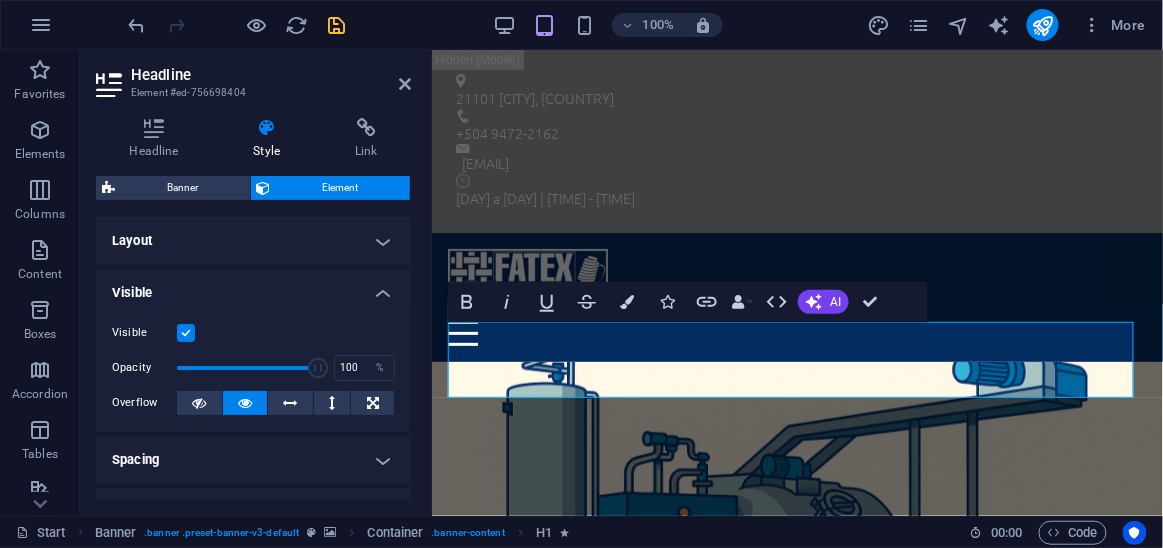 click on "Visible" at bounding box center [253, 287] 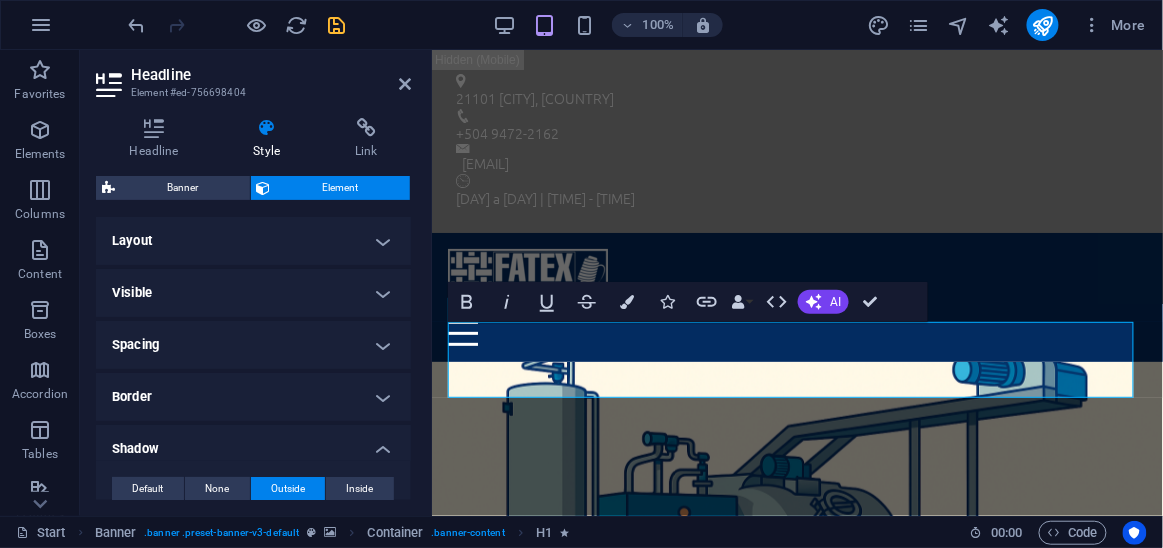 click on "Border" at bounding box center [253, 397] 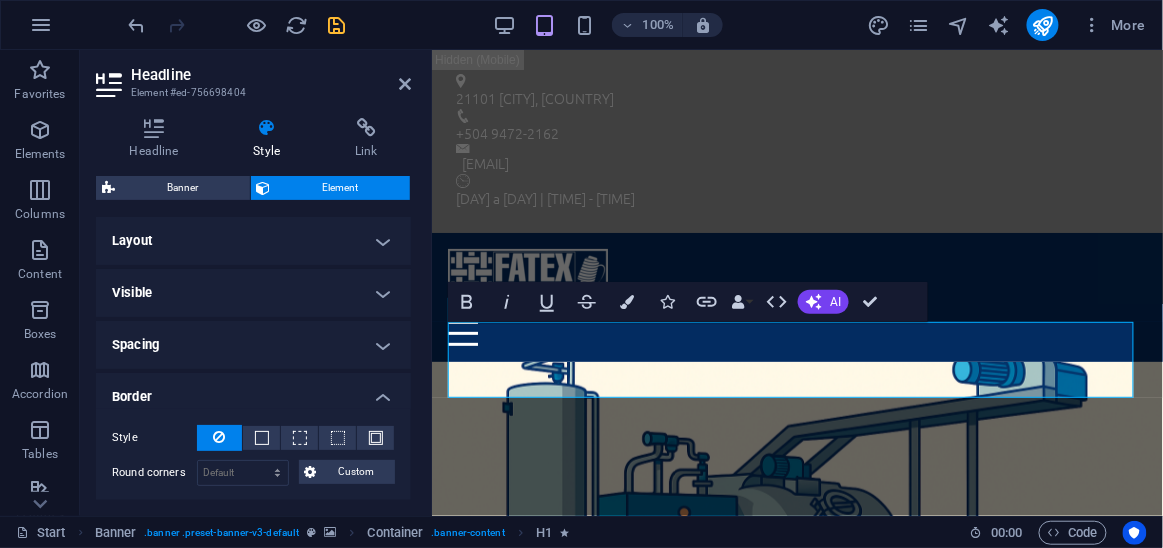 click on "Border" at bounding box center (253, 391) 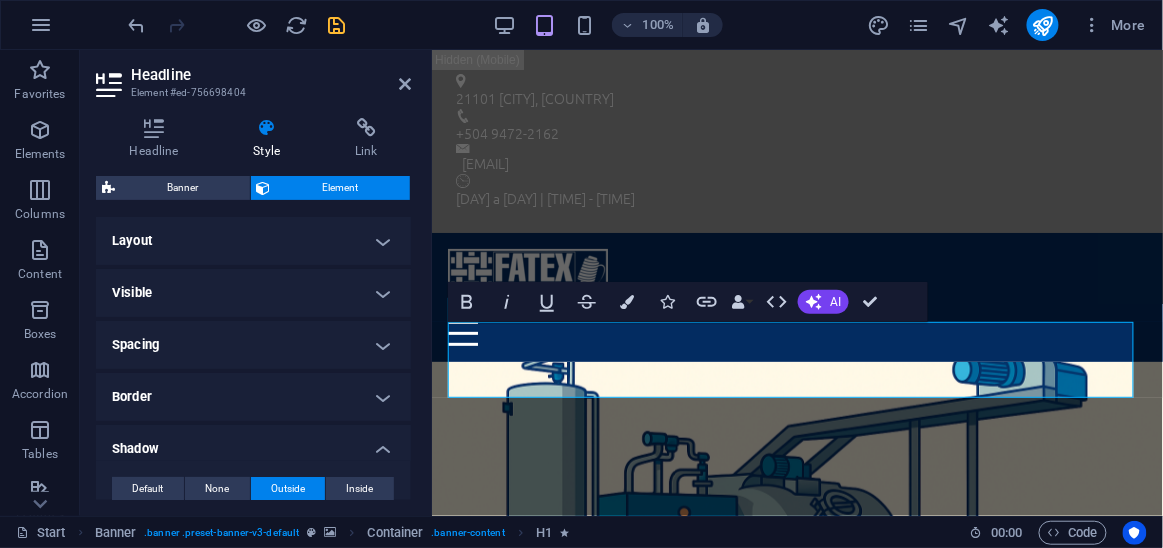click on "Shadow" at bounding box center [253, 443] 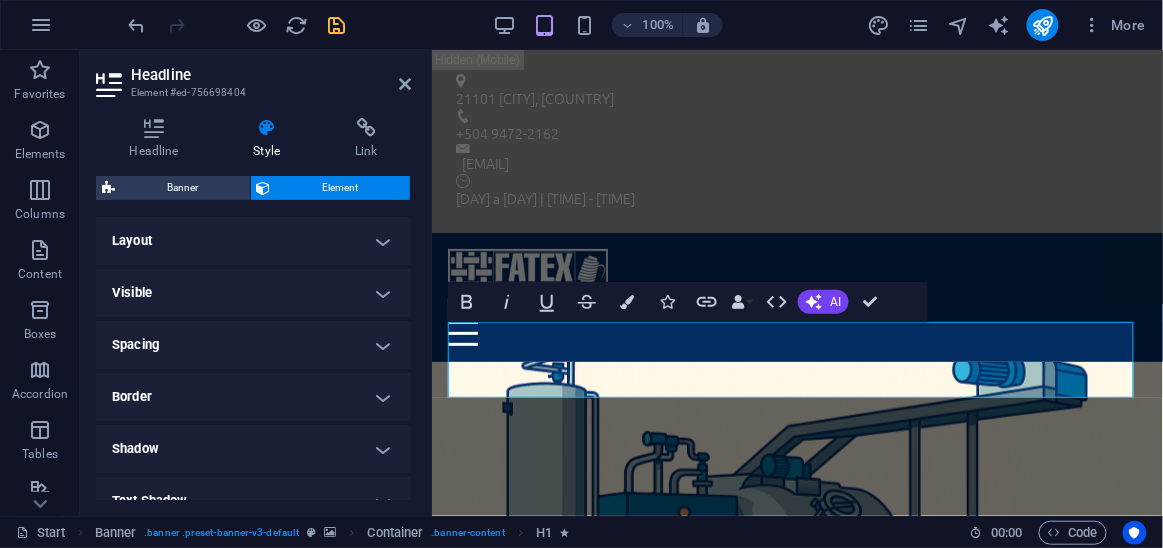 click on "Shadow" at bounding box center (253, 449) 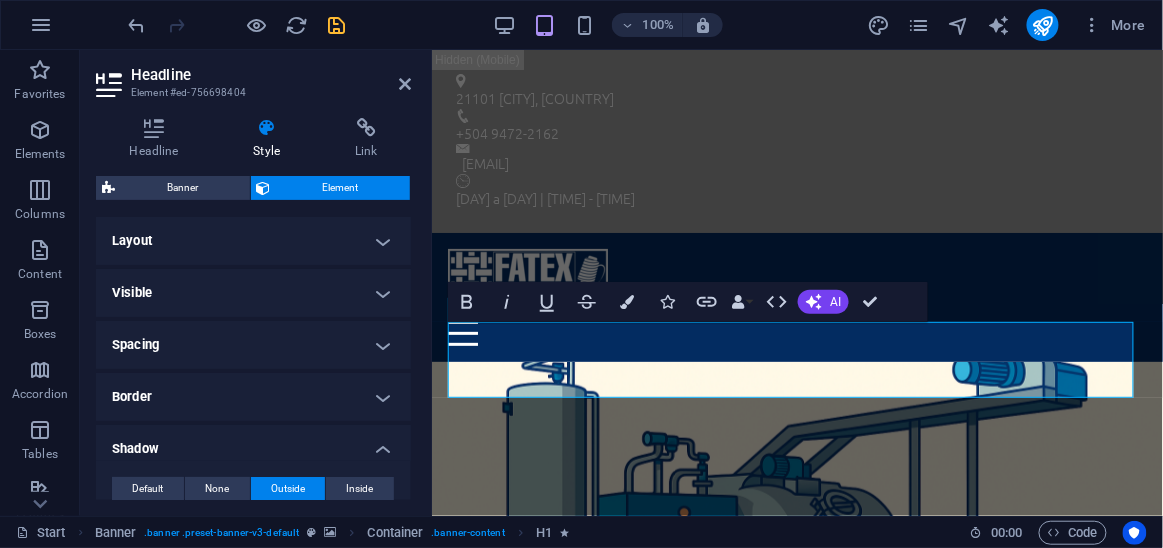 drag, startPoint x: 412, startPoint y: 274, endPoint x: 405, endPoint y: 336, distance: 62.39391 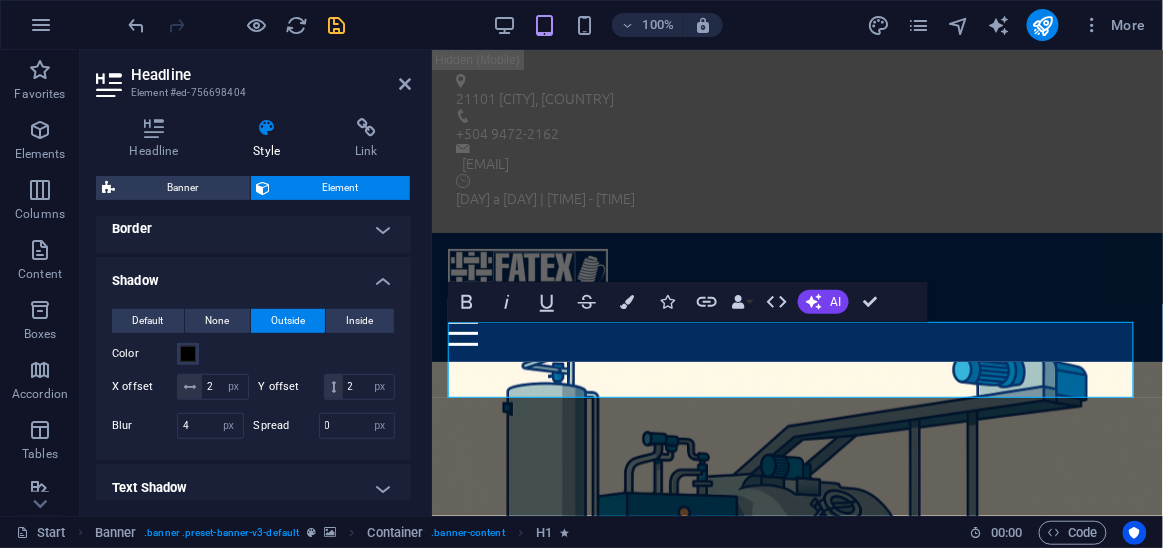scroll, scrollTop: 271, scrollLeft: 0, axis: vertical 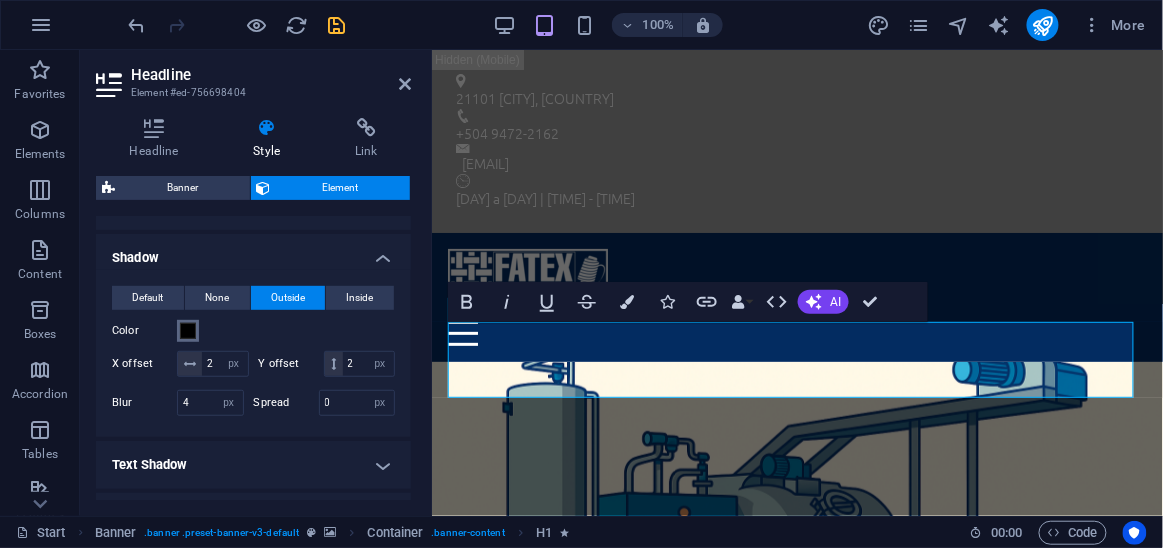 click at bounding box center (188, 331) 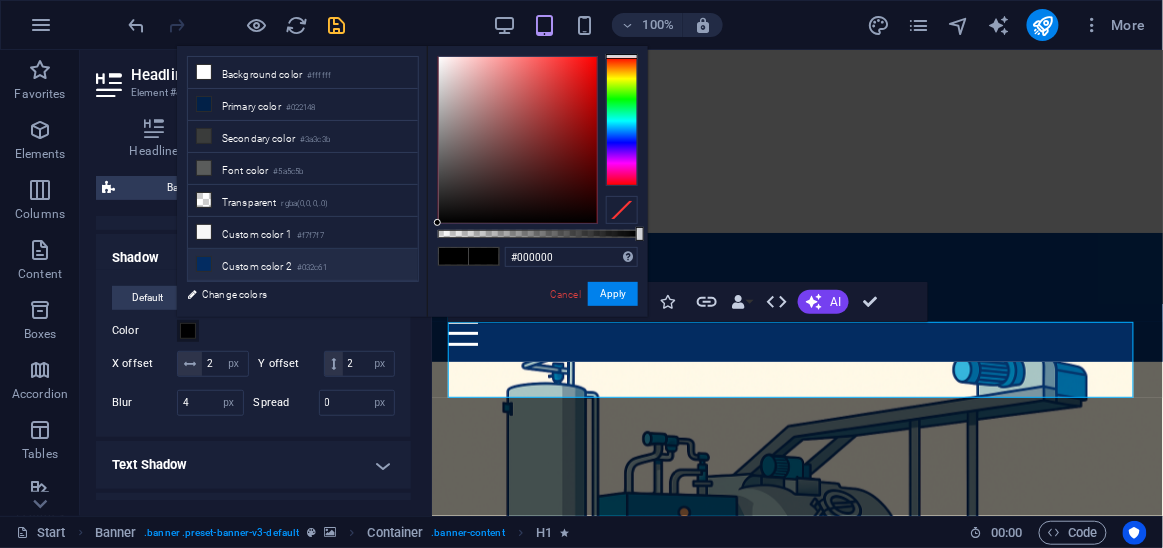 click on "Custom color 2
#032c61" at bounding box center [303, 265] 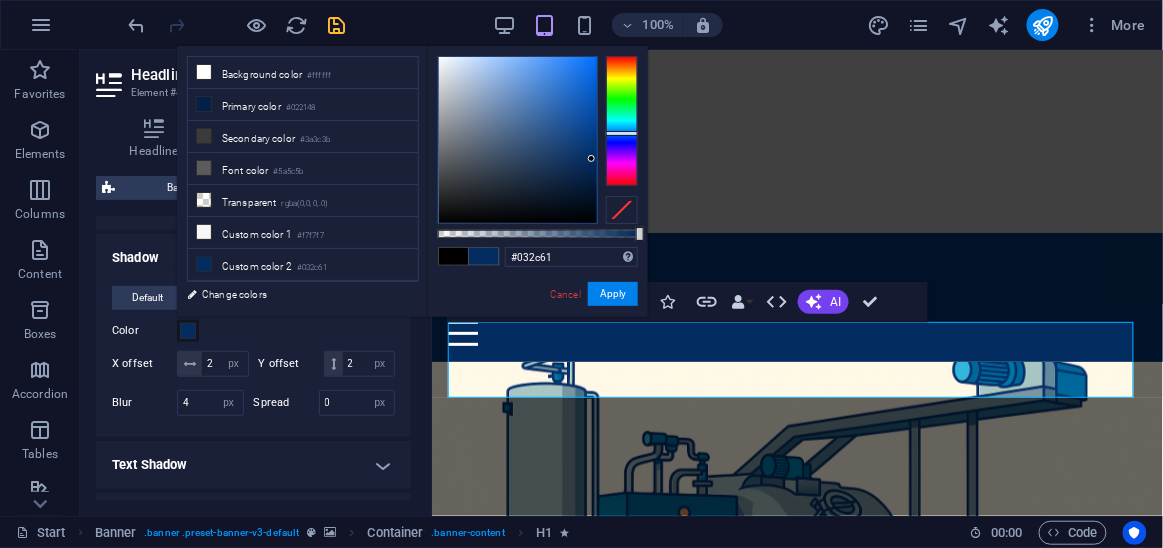 type on "#022654" 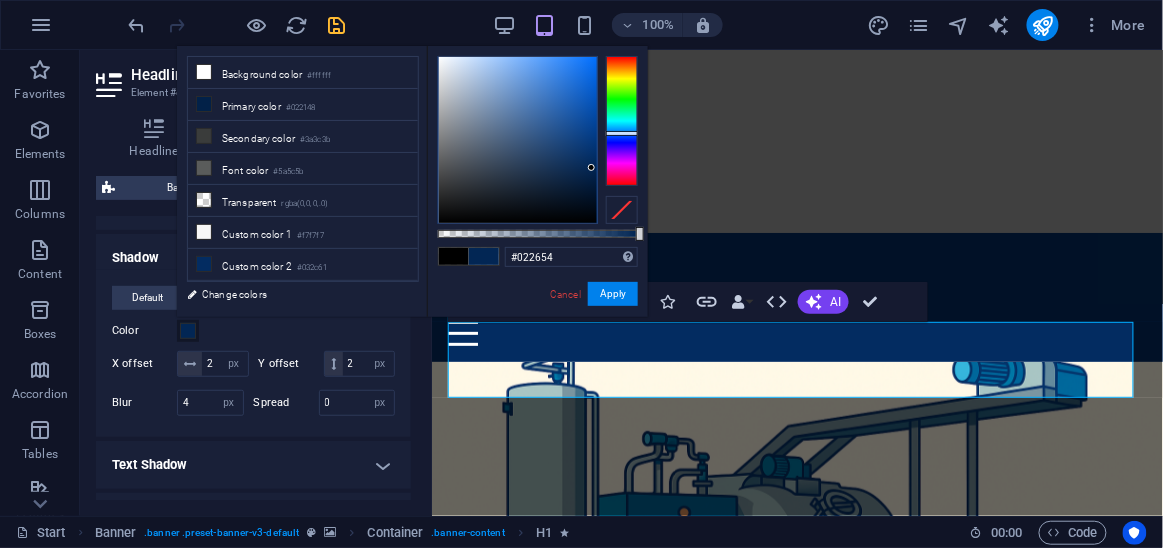 click at bounding box center (518, 140) 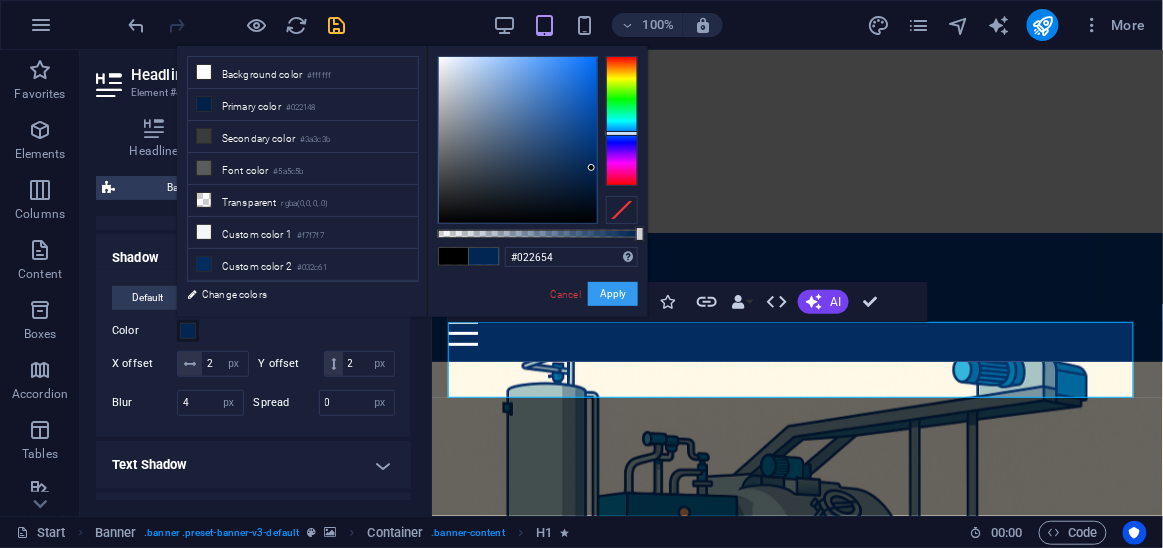 click on "Apply" at bounding box center [613, 294] 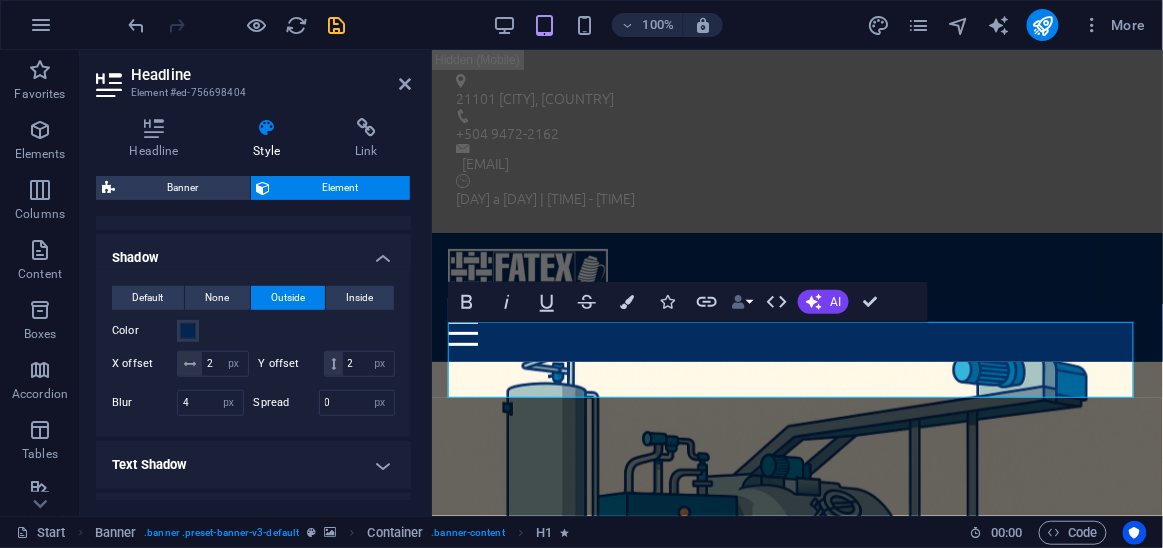 click at bounding box center (738, 302) 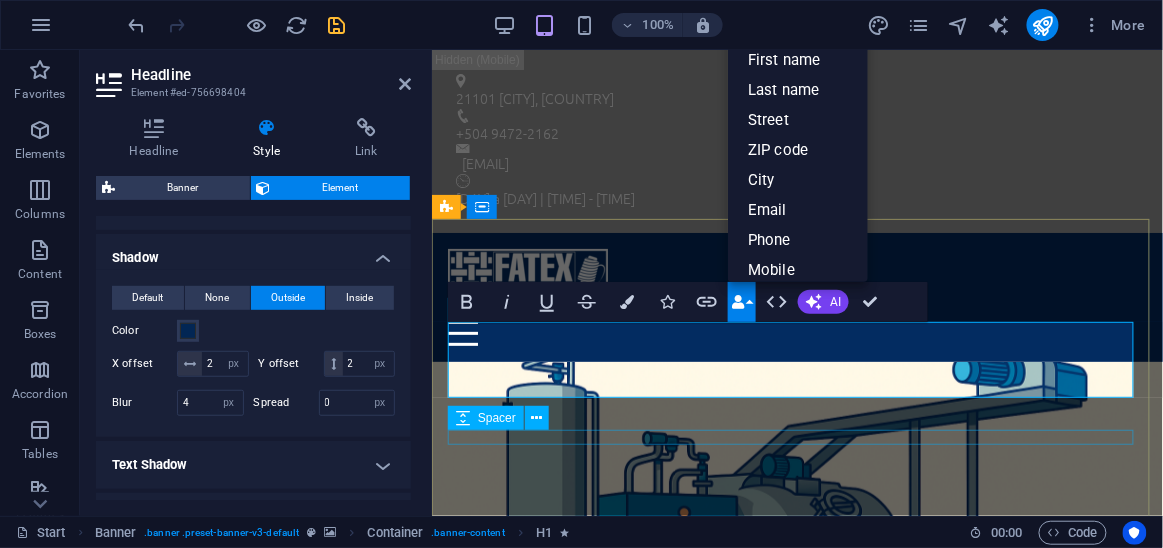 click at bounding box center (796, 958) 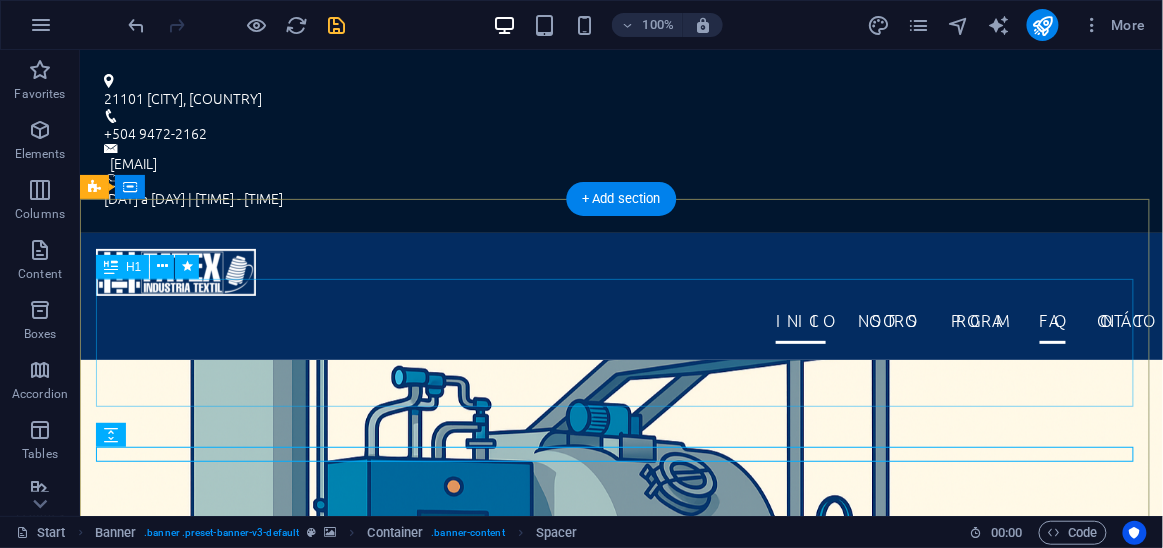 click on "FATEX" at bounding box center (620, 904) 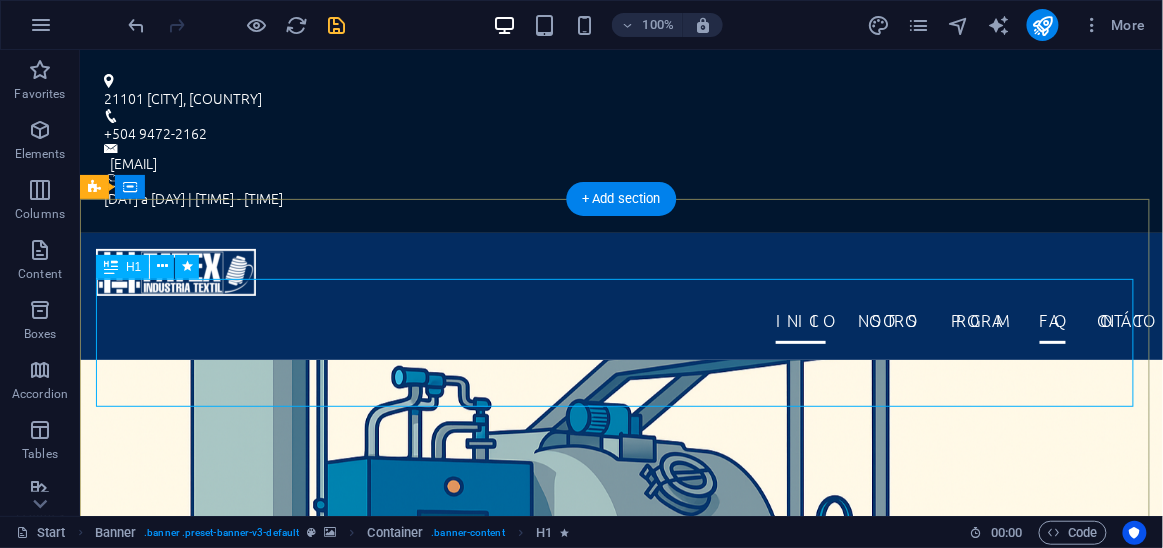 click on "FATEX" at bounding box center [620, 904] 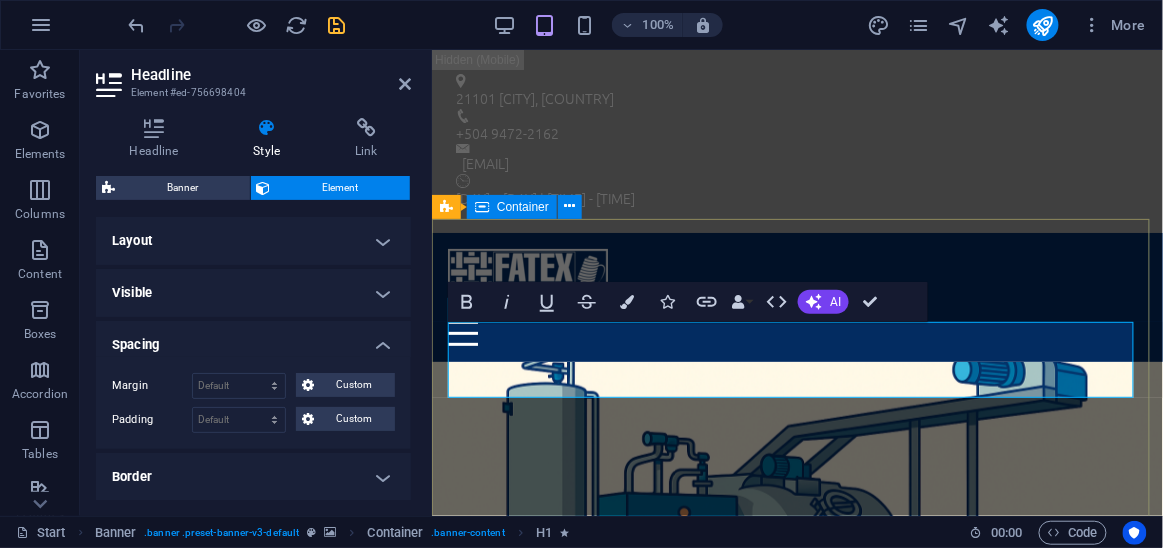 click on "FATEX Optimizando la Industria Textil mas información" at bounding box center [796, 940] 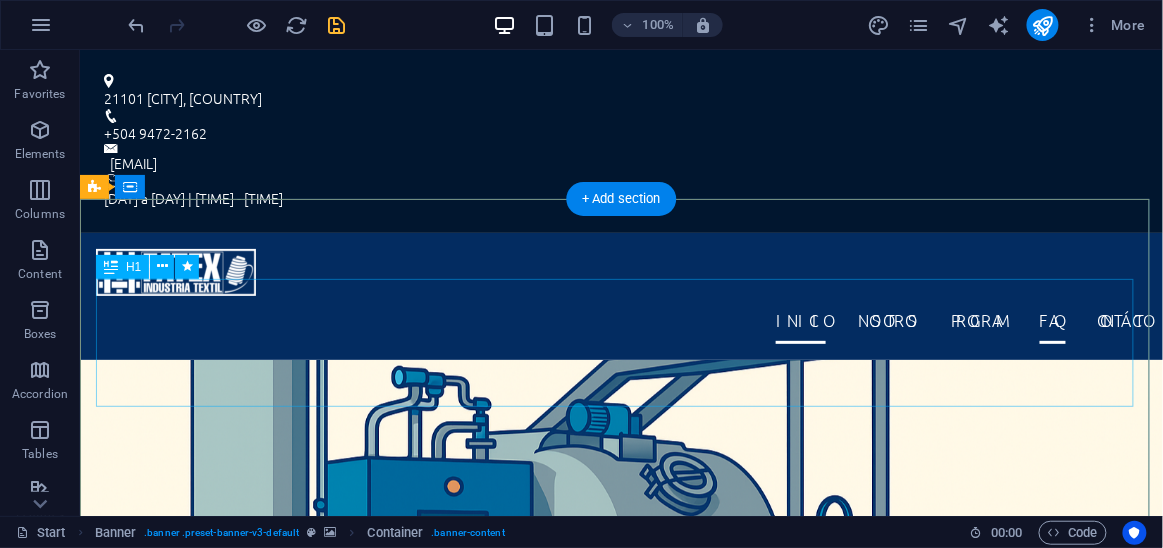 click on "FATEX" at bounding box center [620, 904] 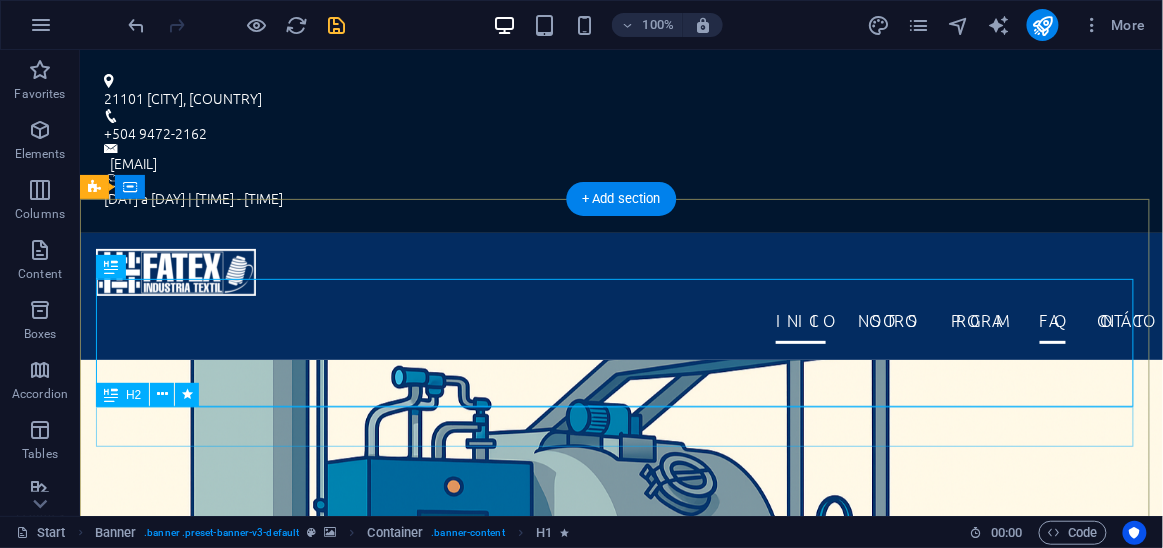 click on "Optimizando la Industria Textil" at bounding box center (620, 988) 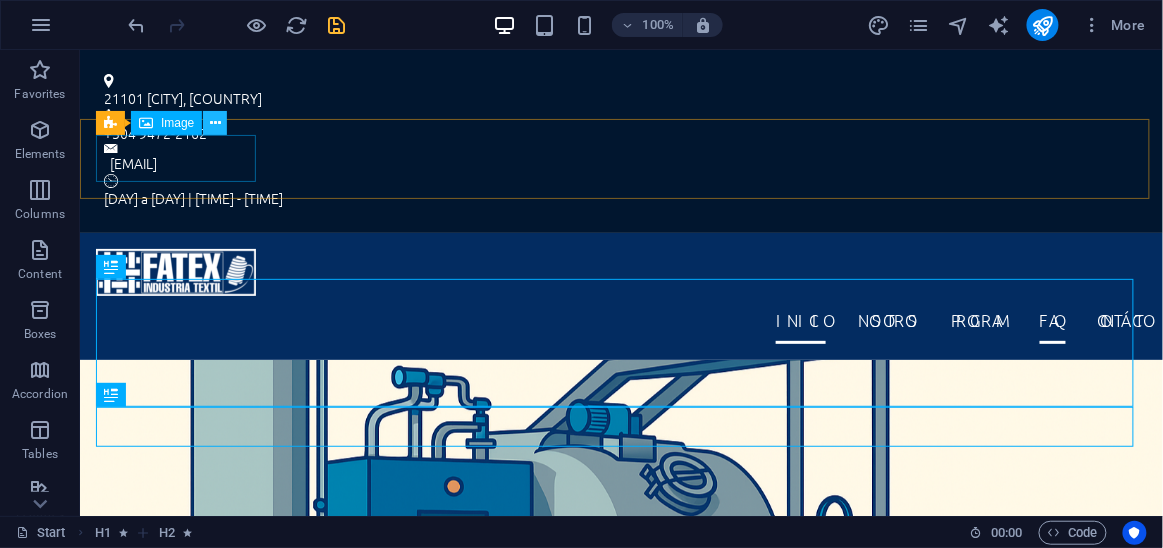 click at bounding box center [215, 123] 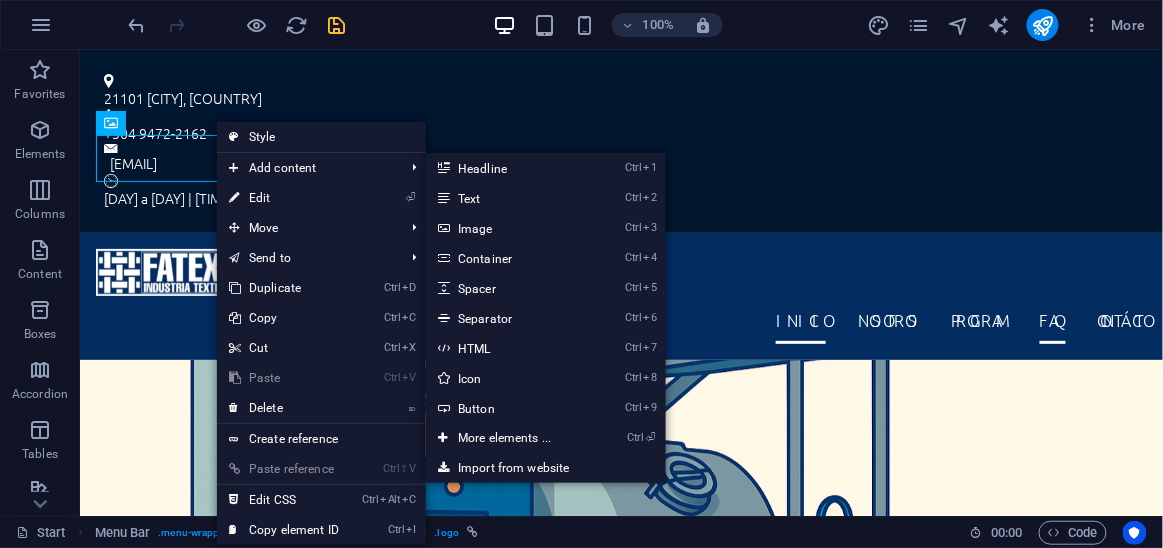 click on "Style" at bounding box center [321, 137] 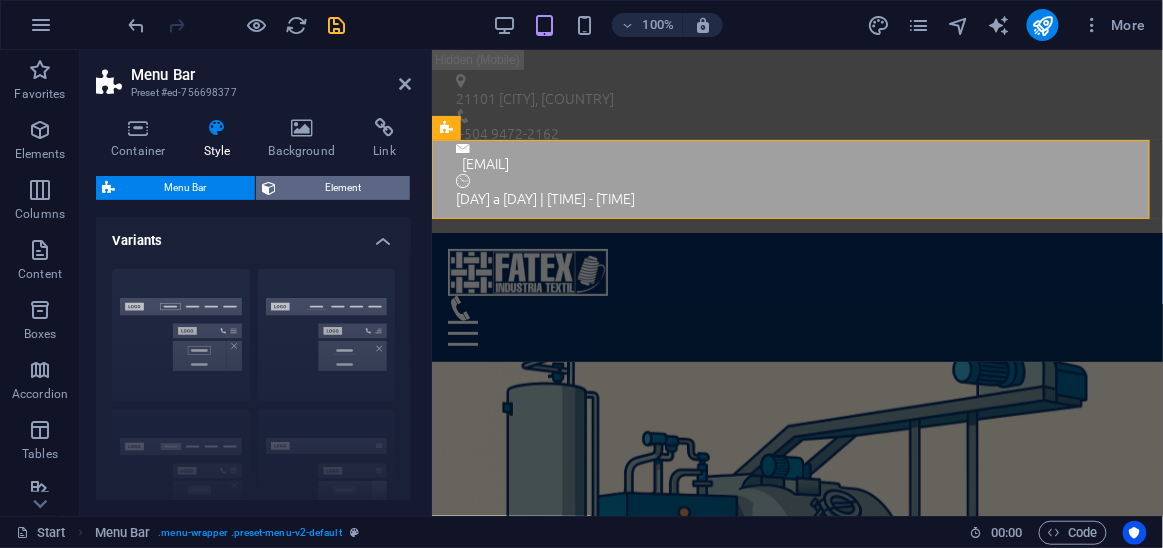 click on "Element" at bounding box center (343, 188) 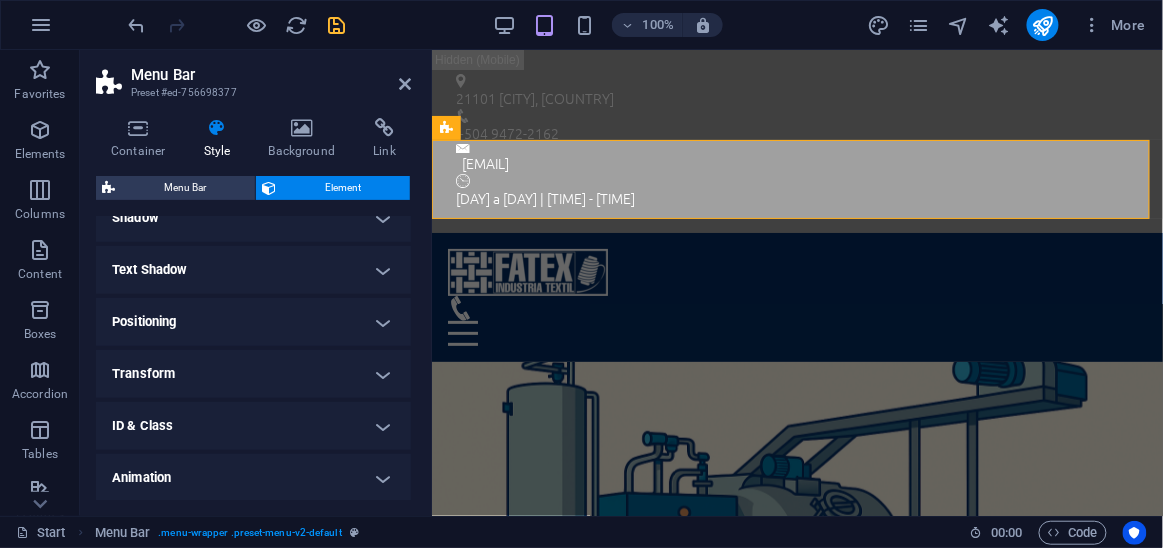 scroll, scrollTop: 295, scrollLeft: 0, axis: vertical 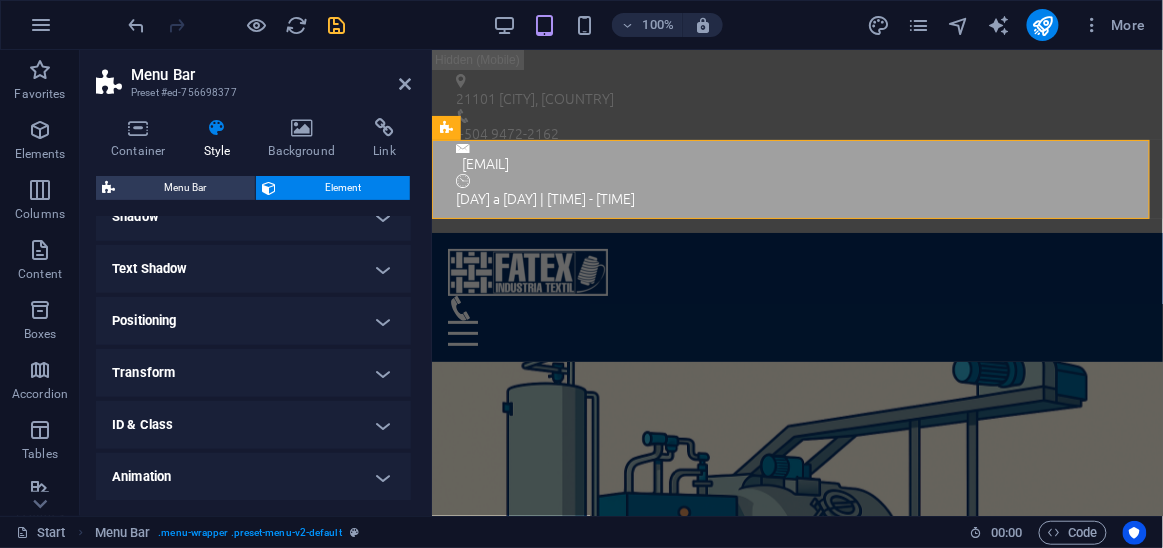 click on "Text Shadow" at bounding box center (253, 269) 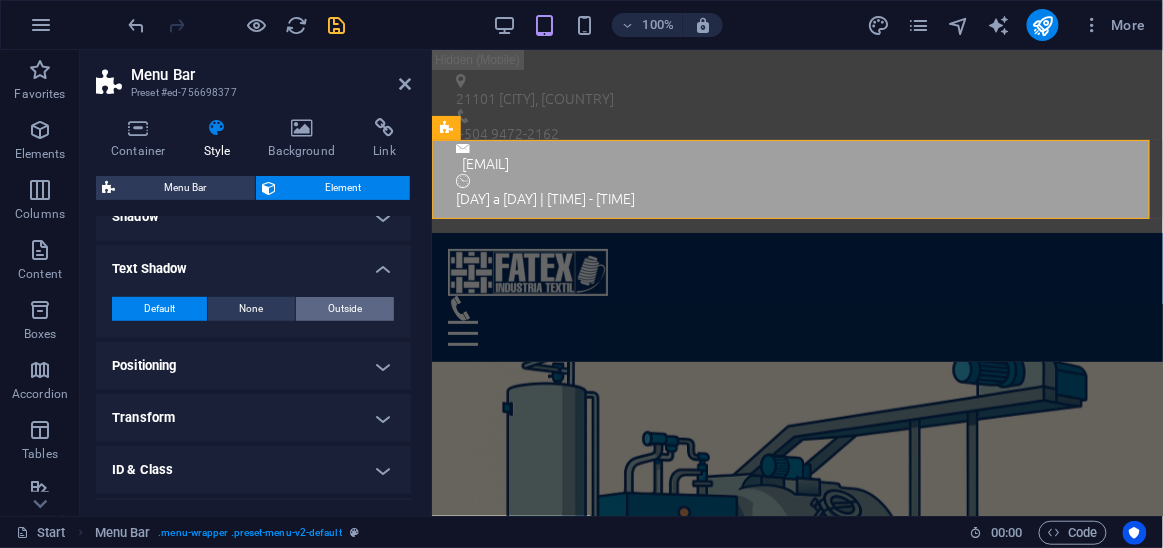 click on "Outside" at bounding box center [345, 309] 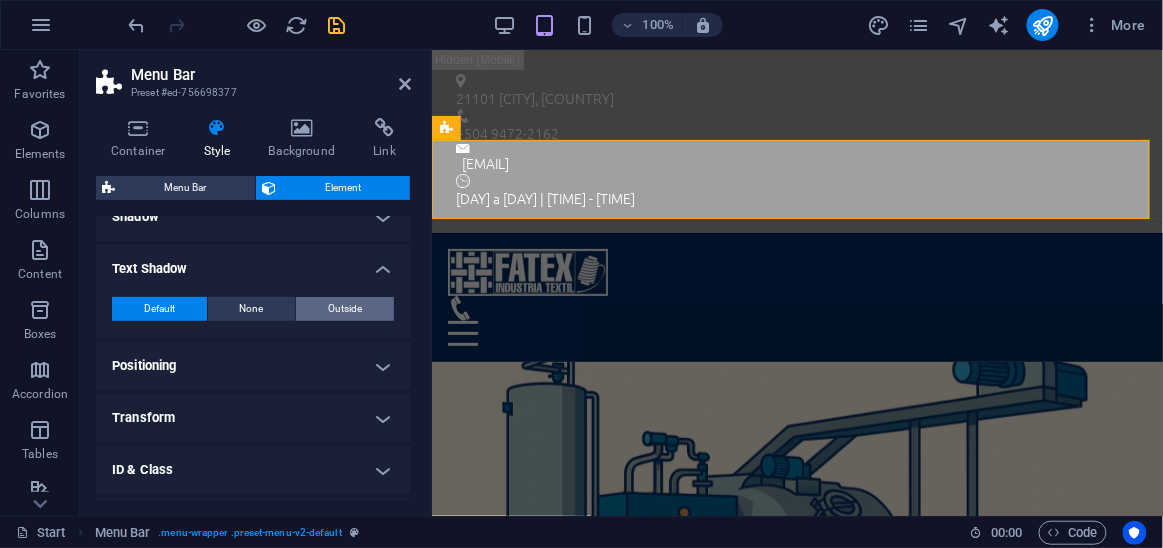 type on "rgba(0, 0, 0, 0.2)" 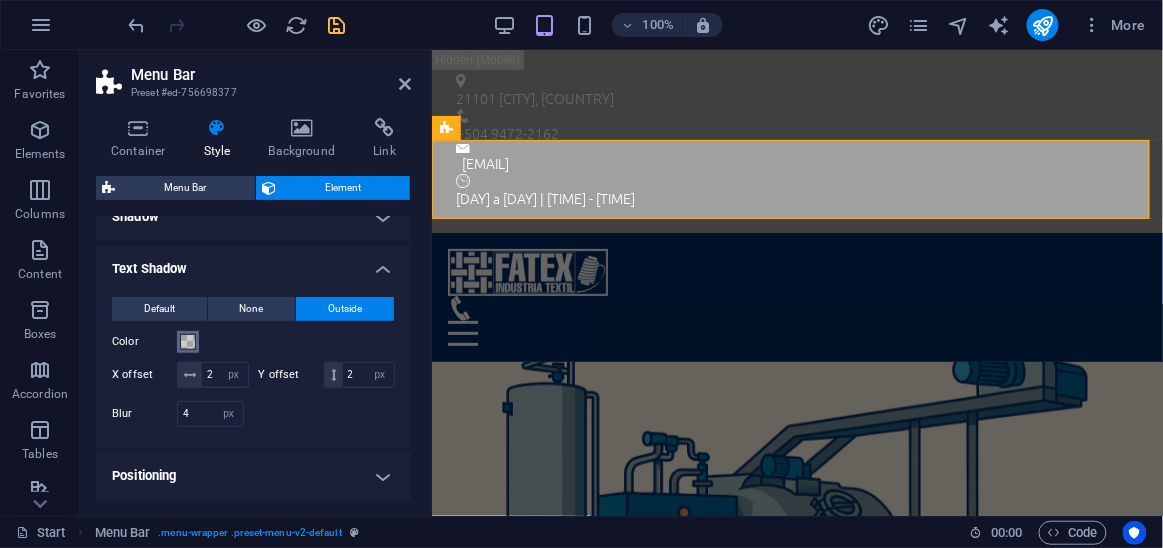 click on "Color" at bounding box center (188, 342) 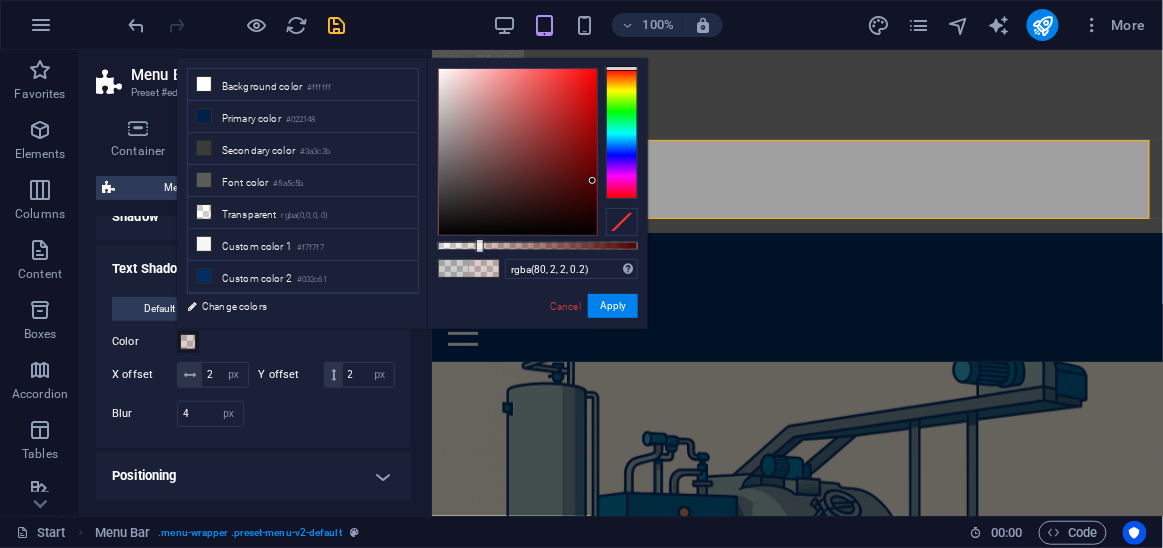 drag, startPoint x: 592, startPoint y: 171, endPoint x: 593, endPoint y: 183, distance: 12.0415945 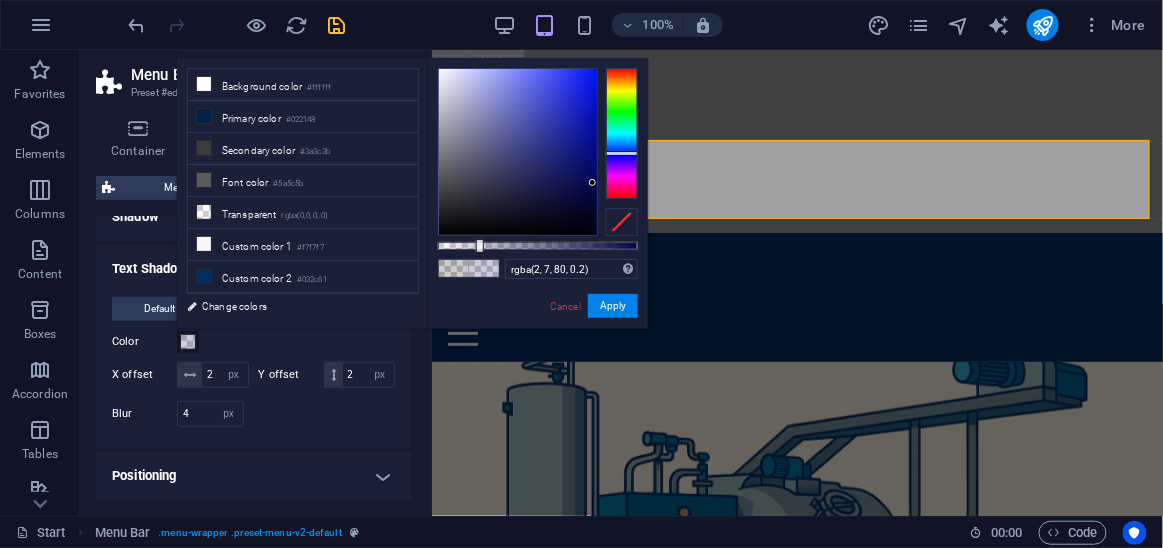 click at bounding box center [622, 133] 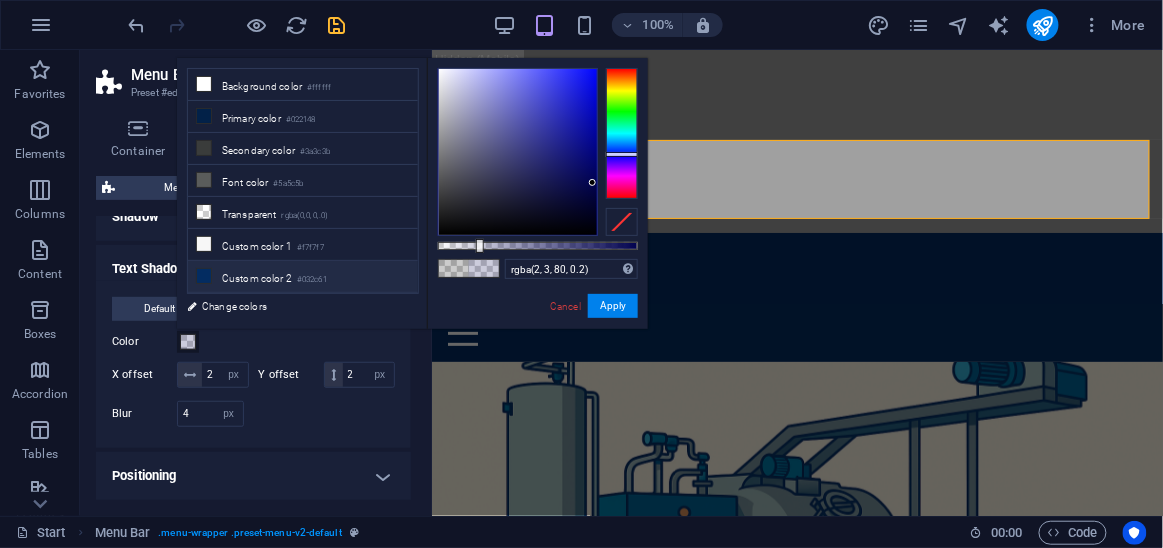 click on "Custom color 2
#032c61" at bounding box center (303, 277) 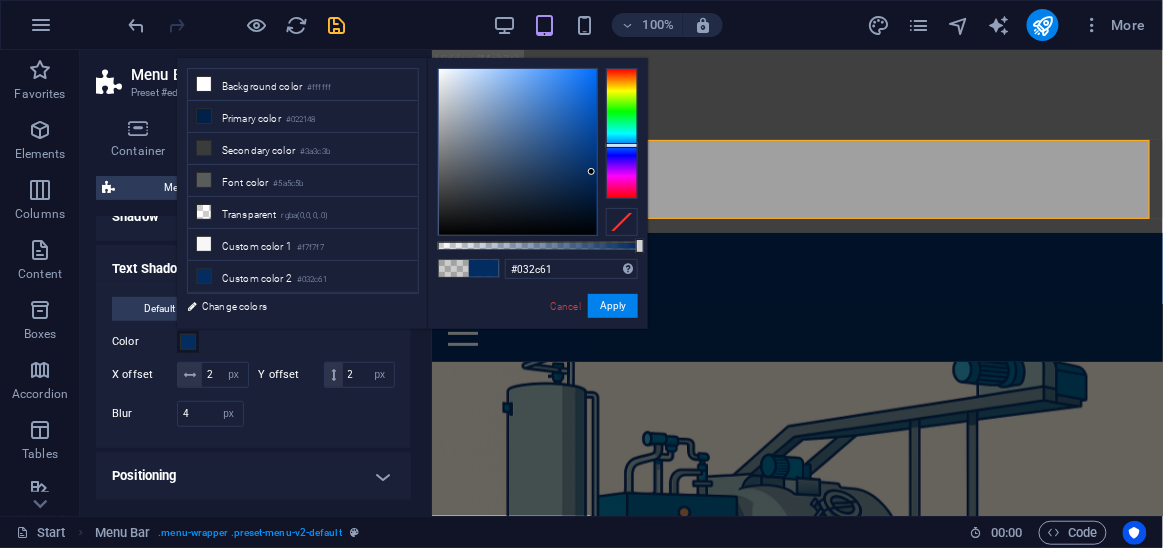 click on "Custom color 3
#01162f" at bounding box center (303, 309) 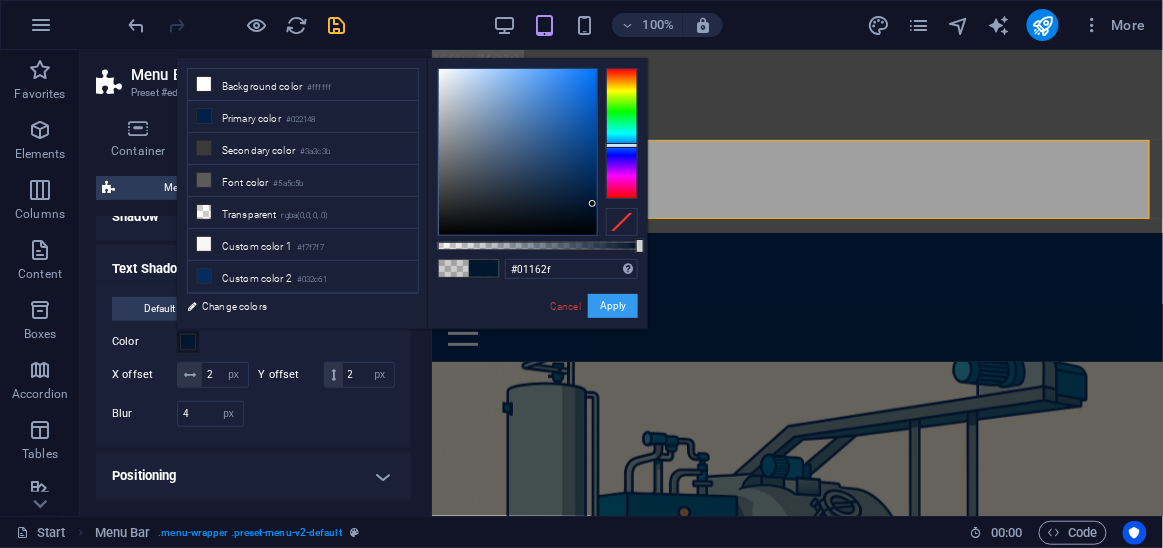 click on "Apply" at bounding box center [613, 306] 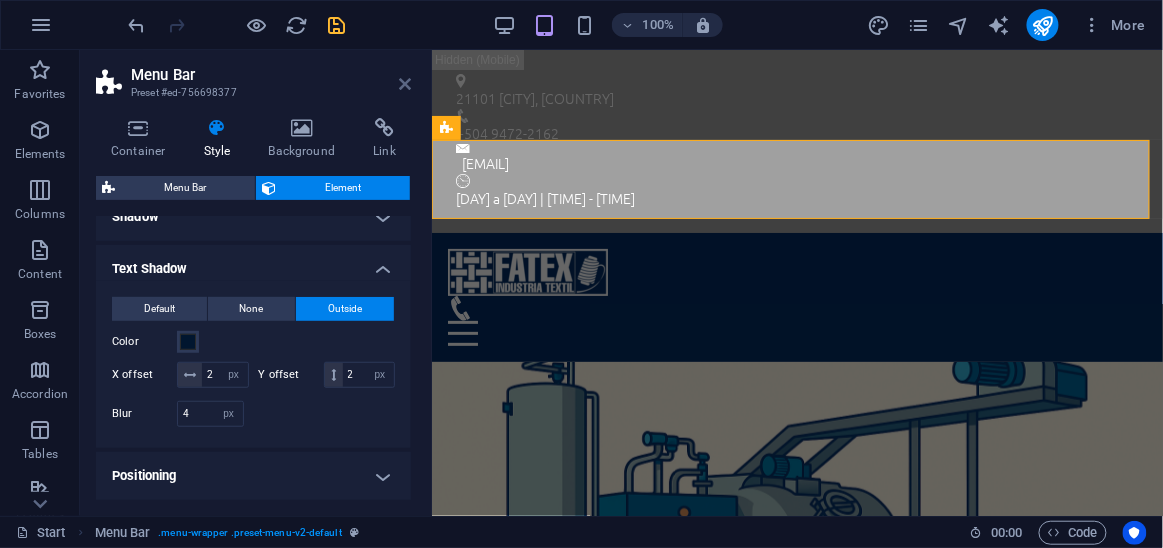 click at bounding box center (405, 84) 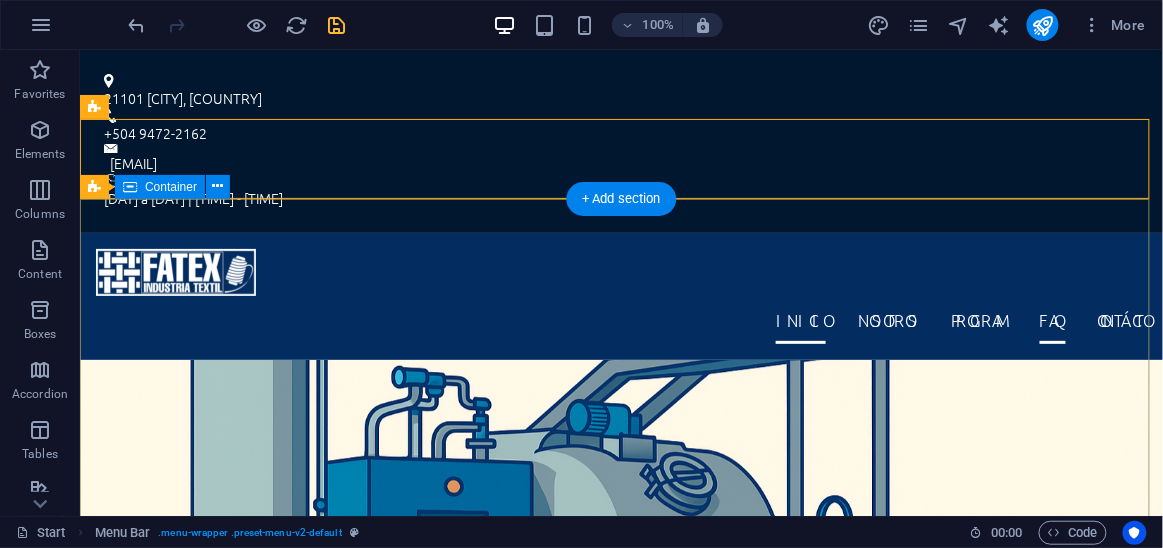 click on "FATEX Optimizando la Industria Textil mas información" at bounding box center (620, 968) 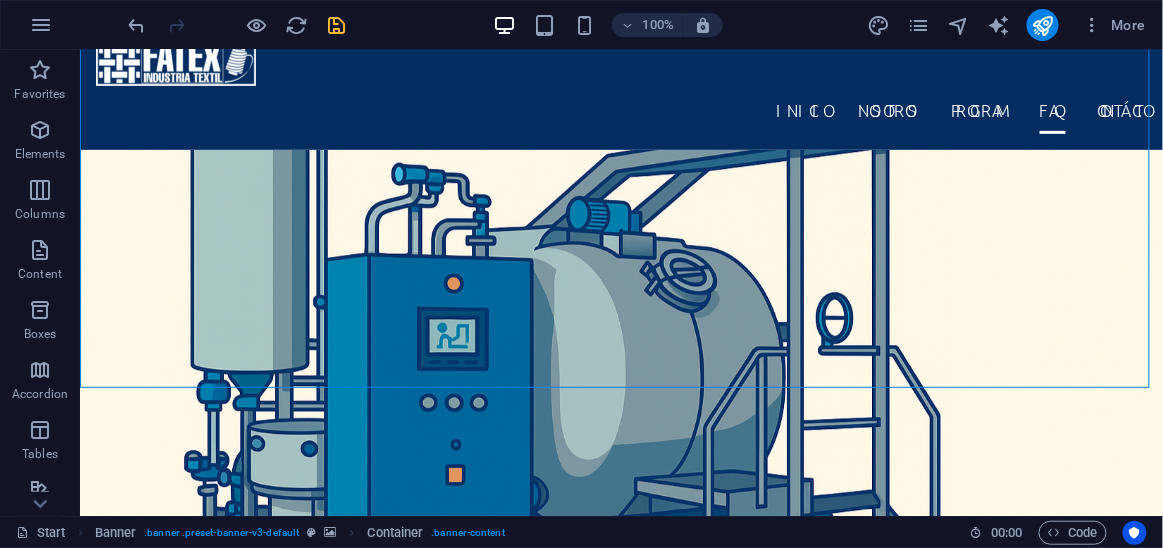 scroll, scrollTop: 139, scrollLeft: 0, axis: vertical 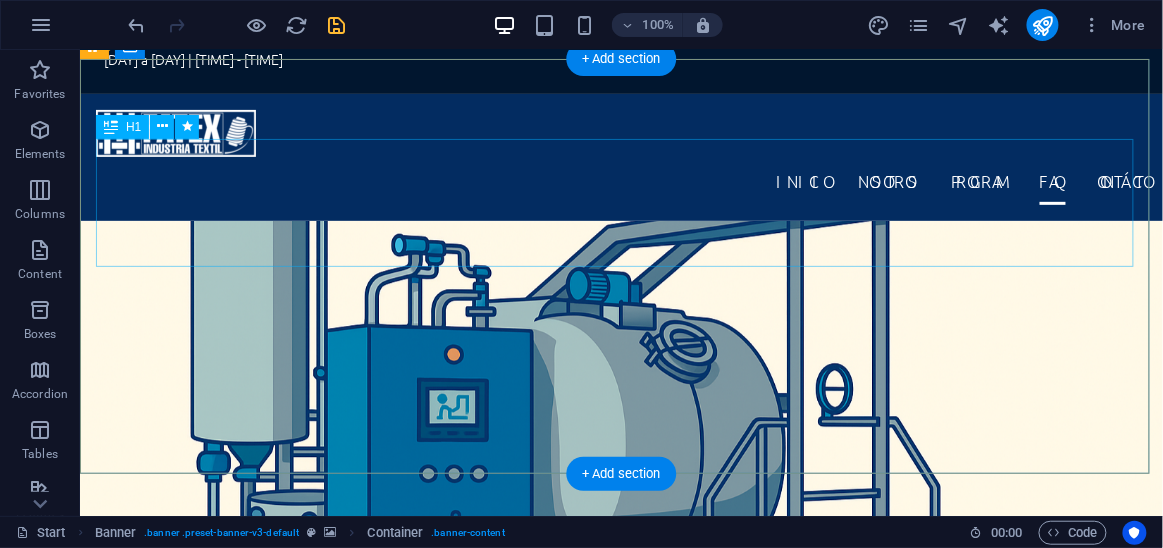 click on "FATEX" at bounding box center [620, 779] 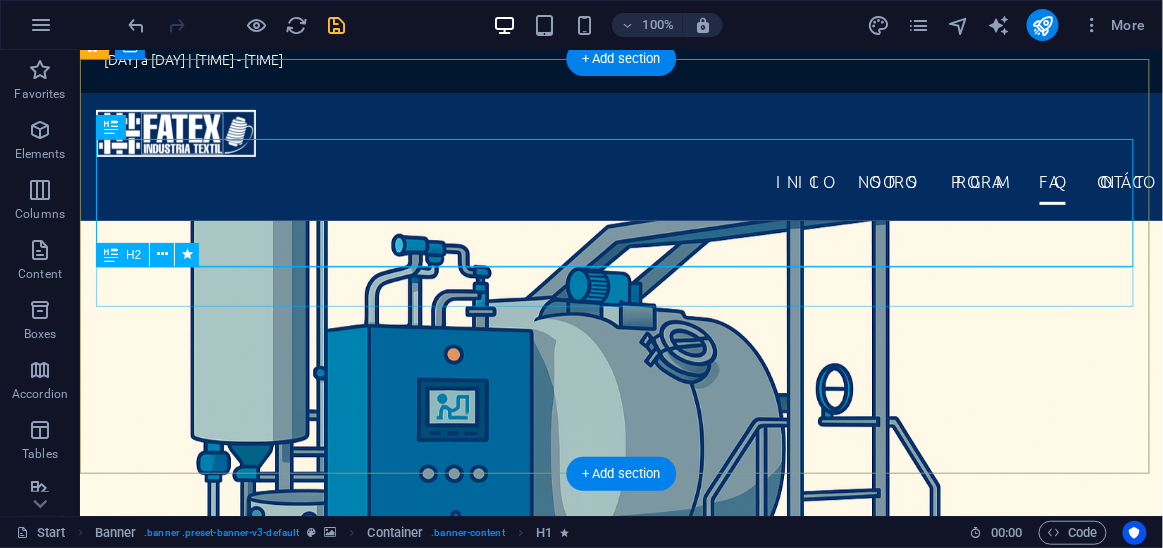 click on "Optimizando la Industria Textil" at bounding box center [620, 863] 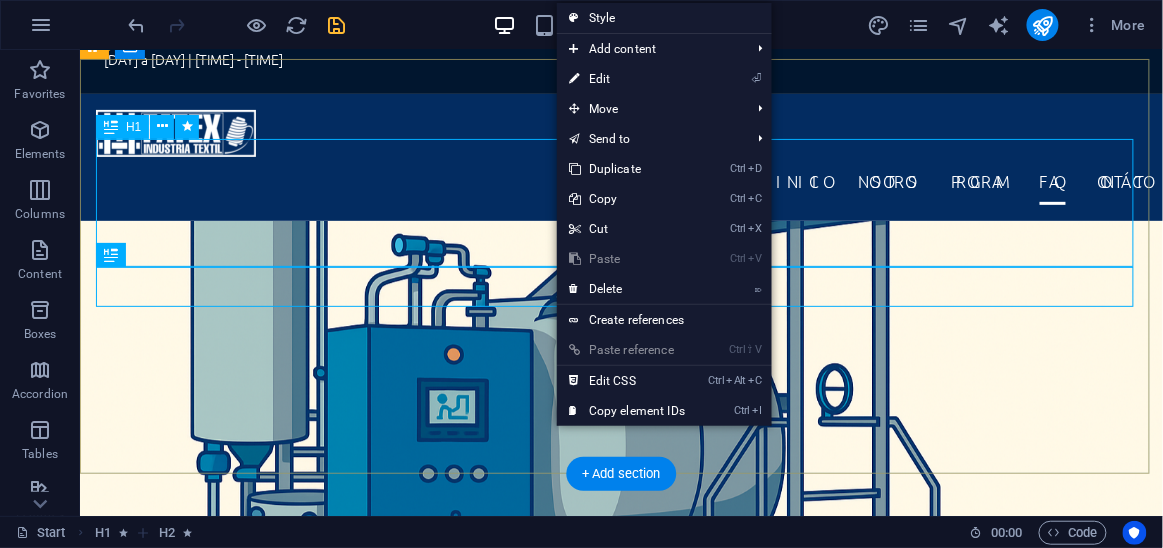 click on "FATEX" at bounding box center [620, 779] 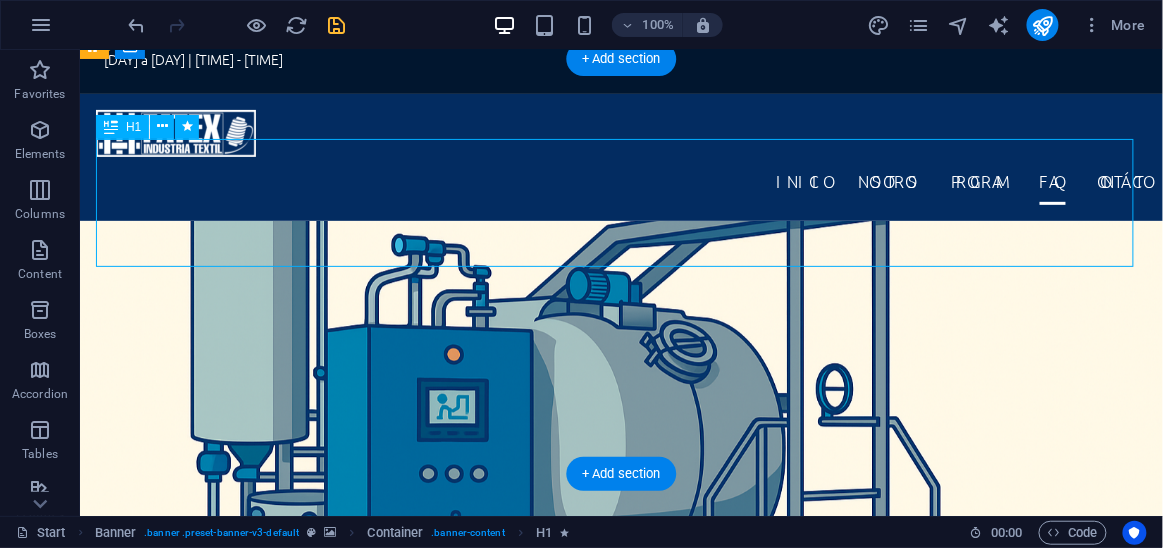 click on "FATEX" at bounding box center [620, 779] 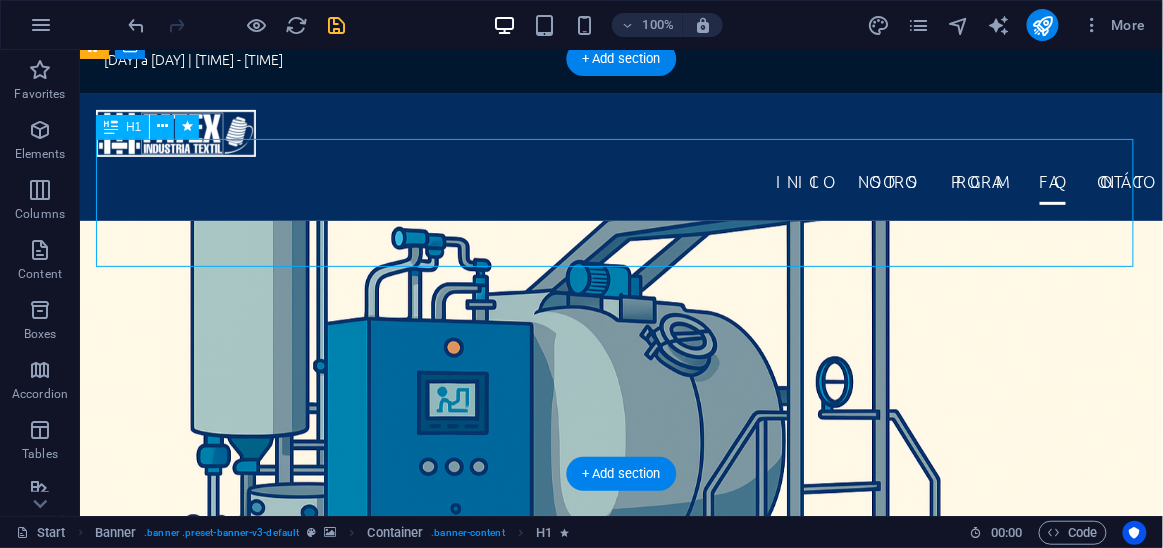 scroll, scrollTop: 160, scrollLeft: 0, axis: vertical 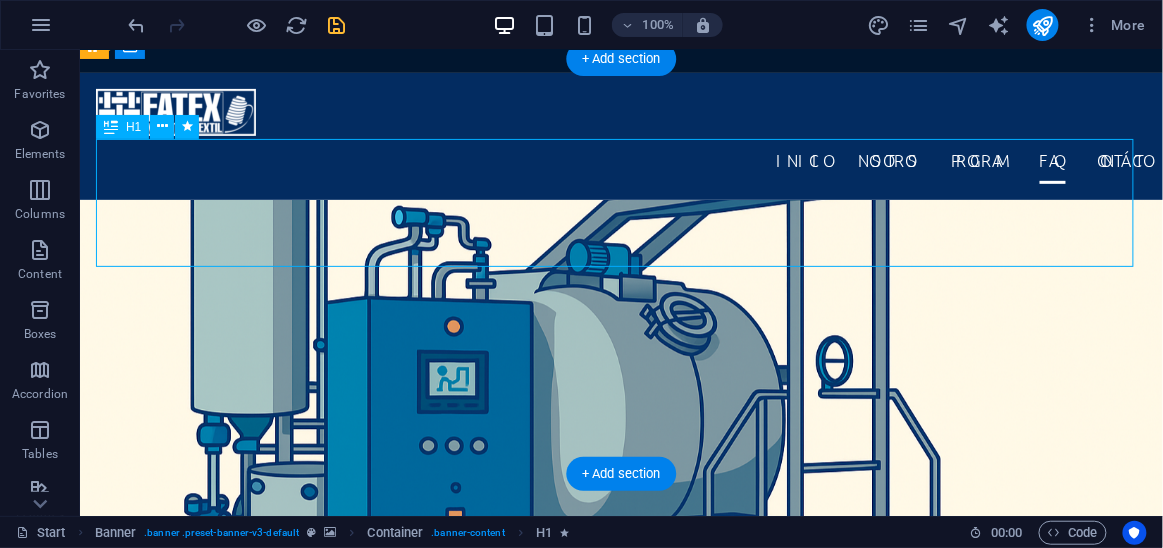 select on "px" 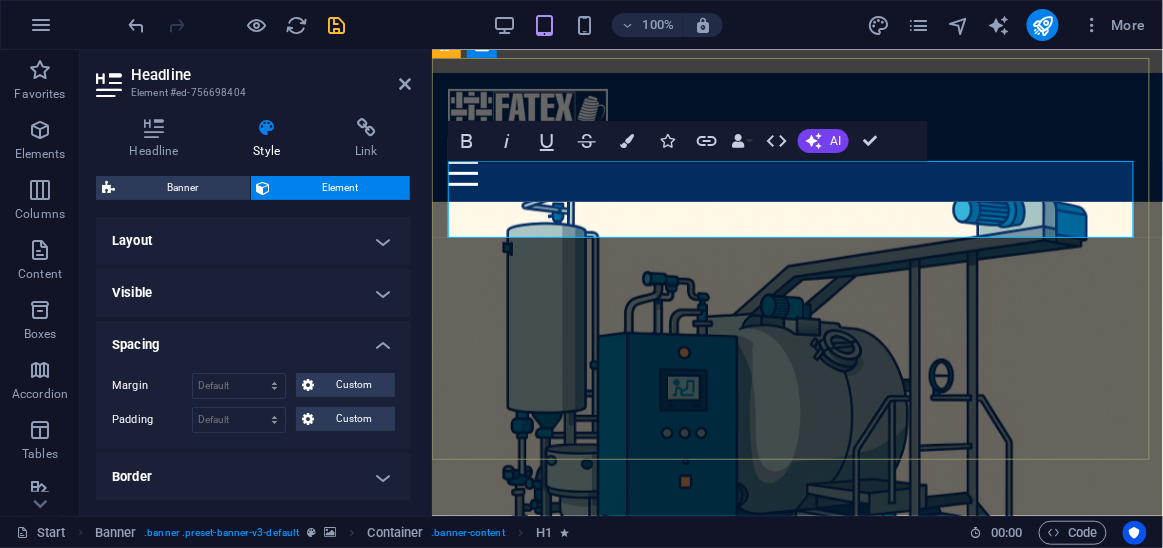 click on "FATEX" at bounding box center [796, 720] 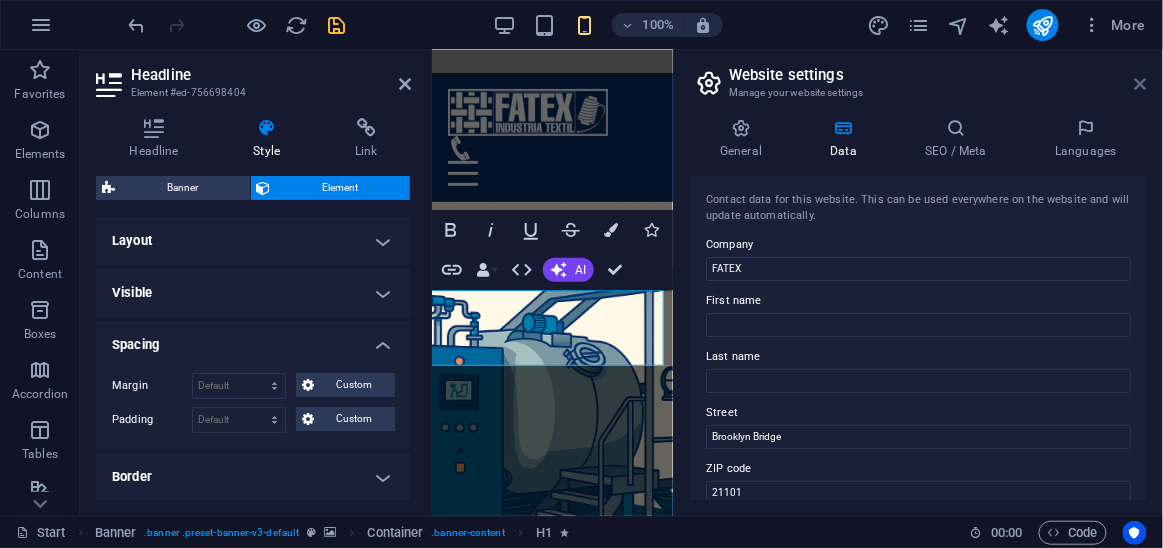 click at bounding box center (1141, 84) 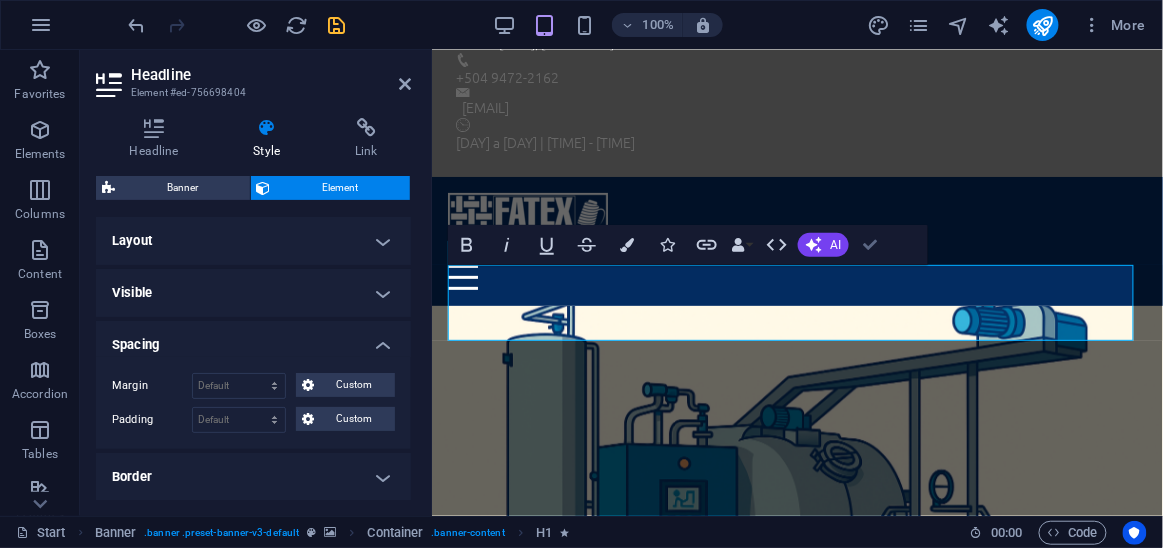 scroll, scrollTop: 35, scrollLeft: 0, axis: vertical 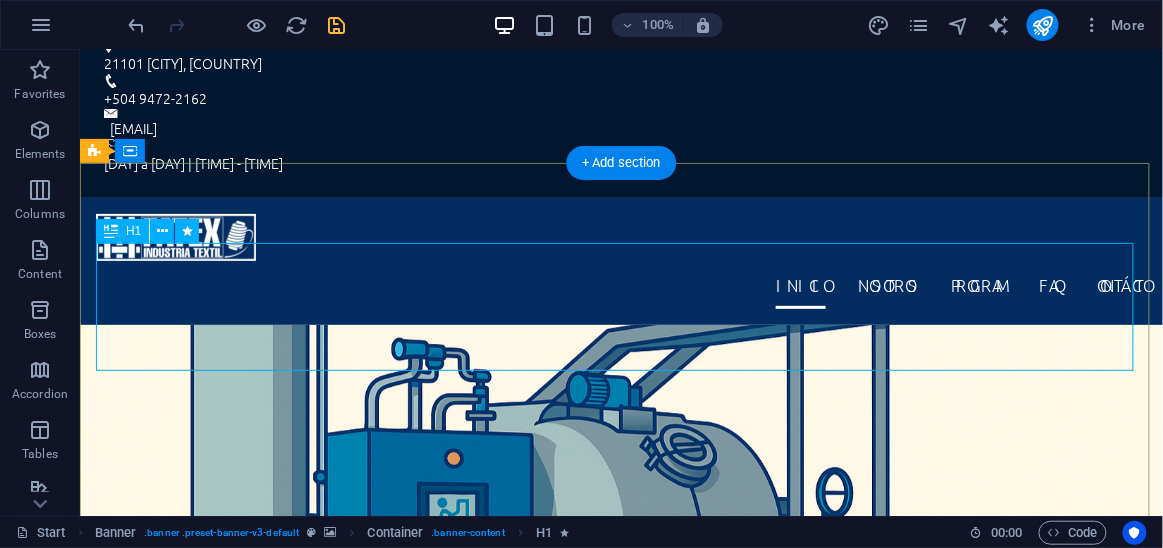 click on "FATEX" at bounding box center [620, 883] 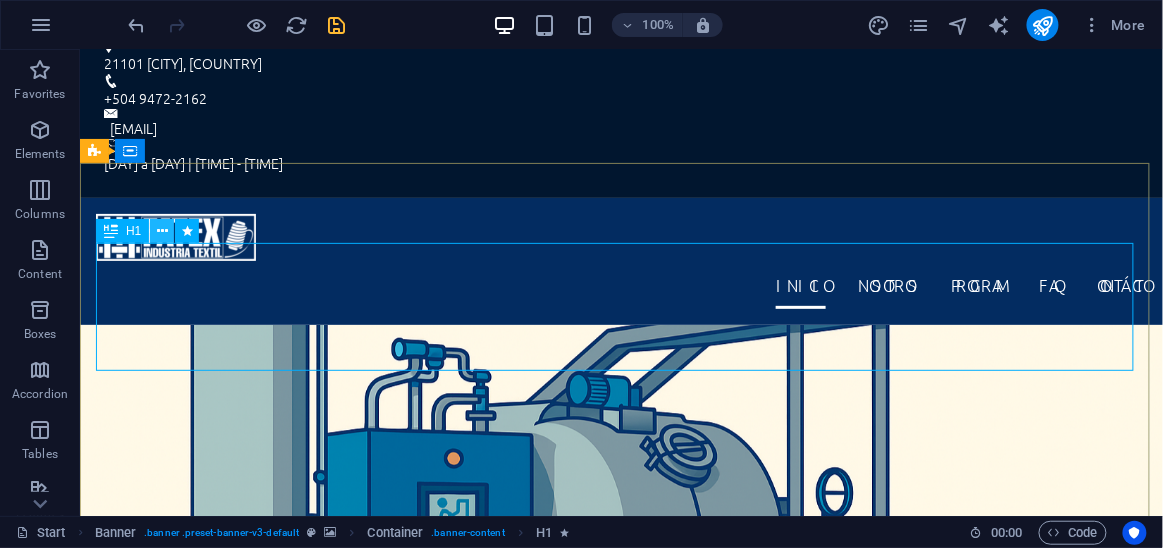 click at bounding box center [162, 231] 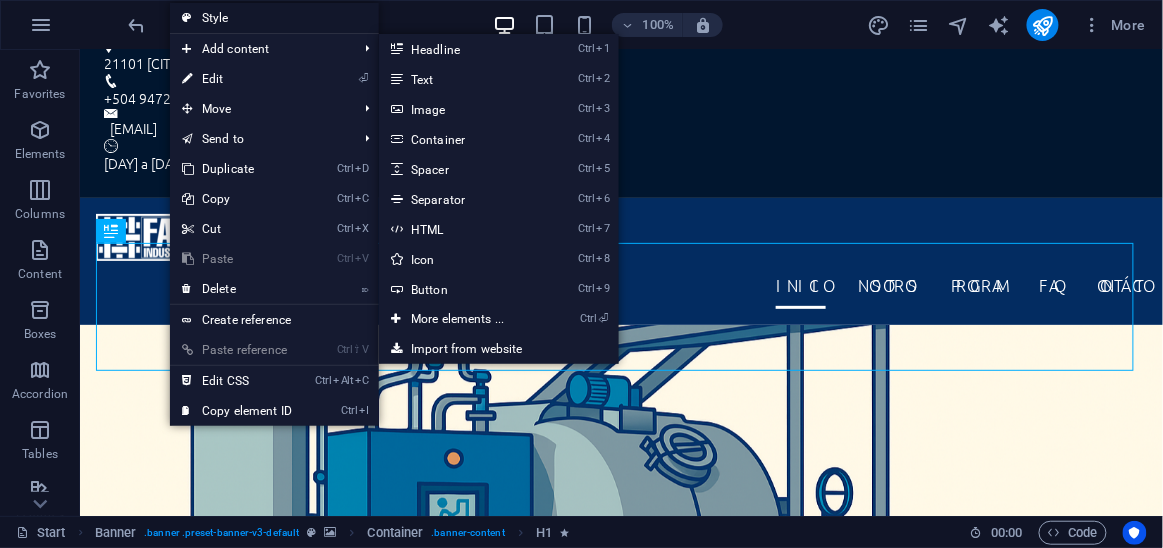 click on "Style" at bounding box center [274, 18] 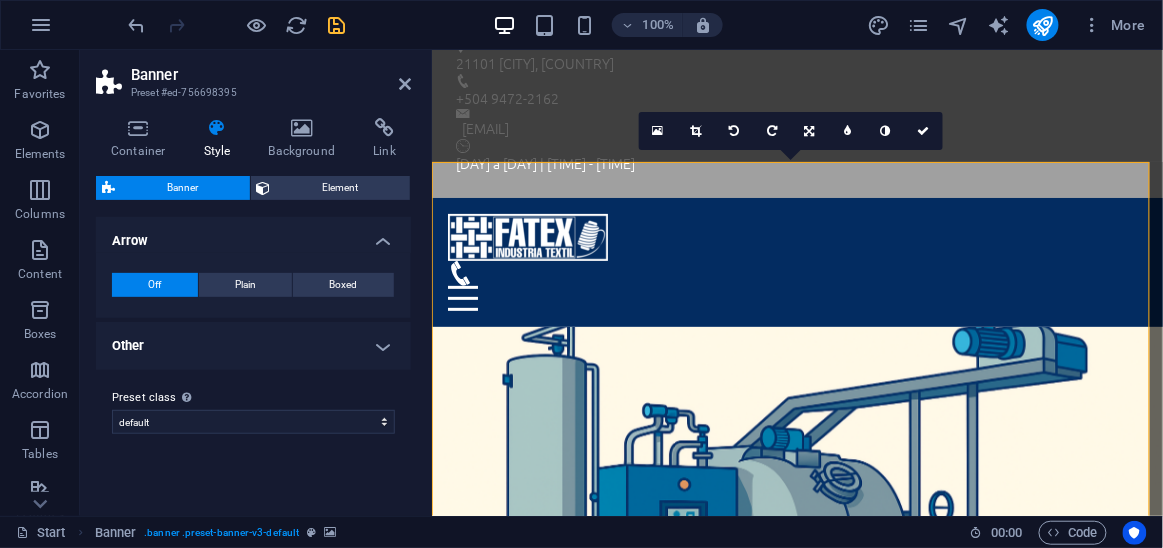 scroll, scrollTop: 56, scrollLeft: 0, axis: vertical 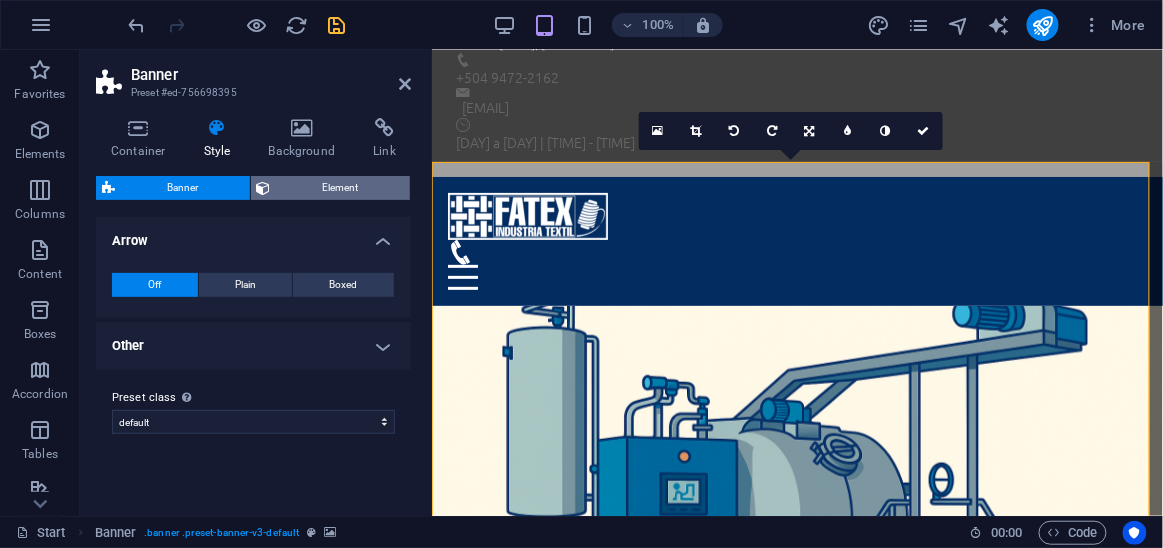 click on "Element" at bounding box center [341, 188] 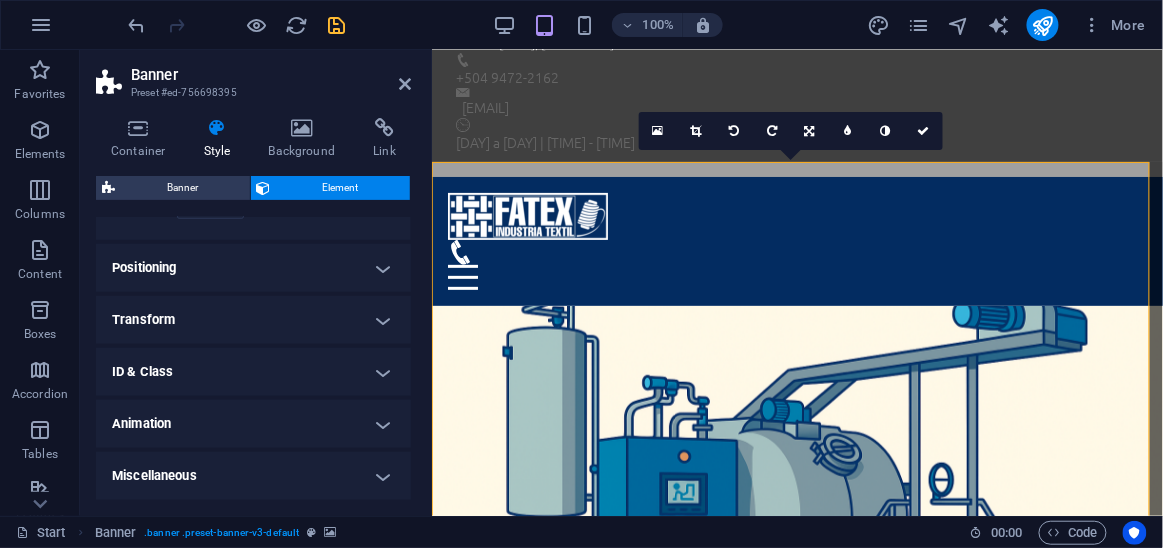 scroll, scrollTop: 525, scrollLeft: 0, axis: vertical 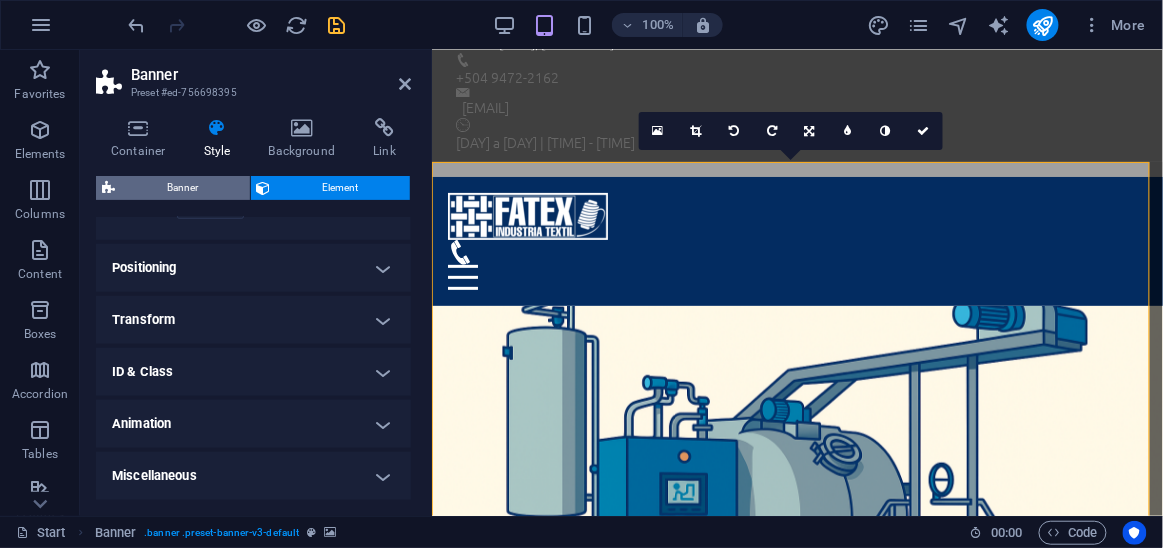 click on "Banner" at bounding box center (182, 188) 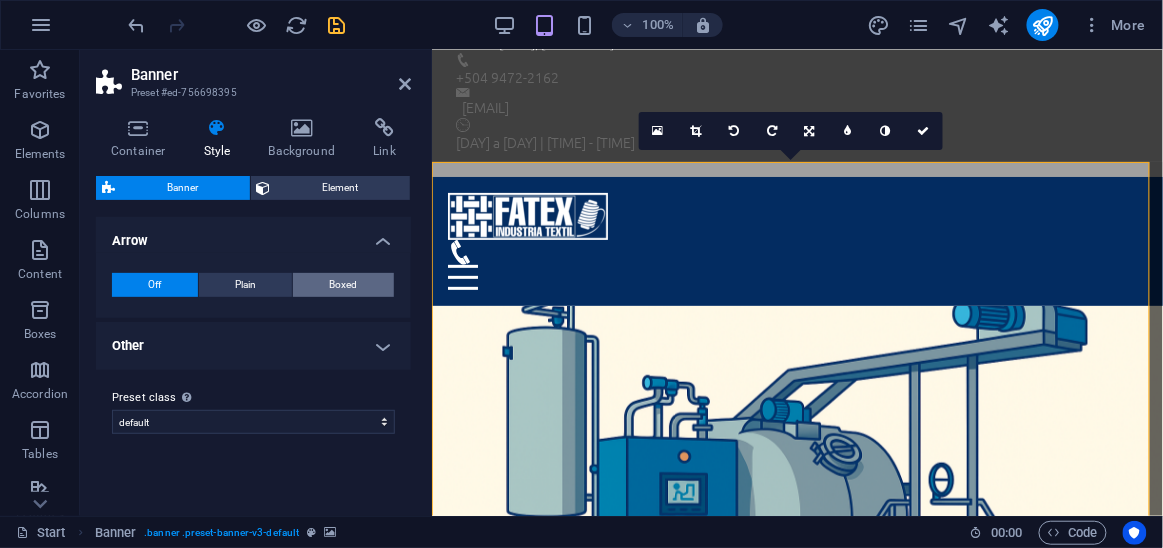 click on "Boxed" at bounding box center [344, 285] 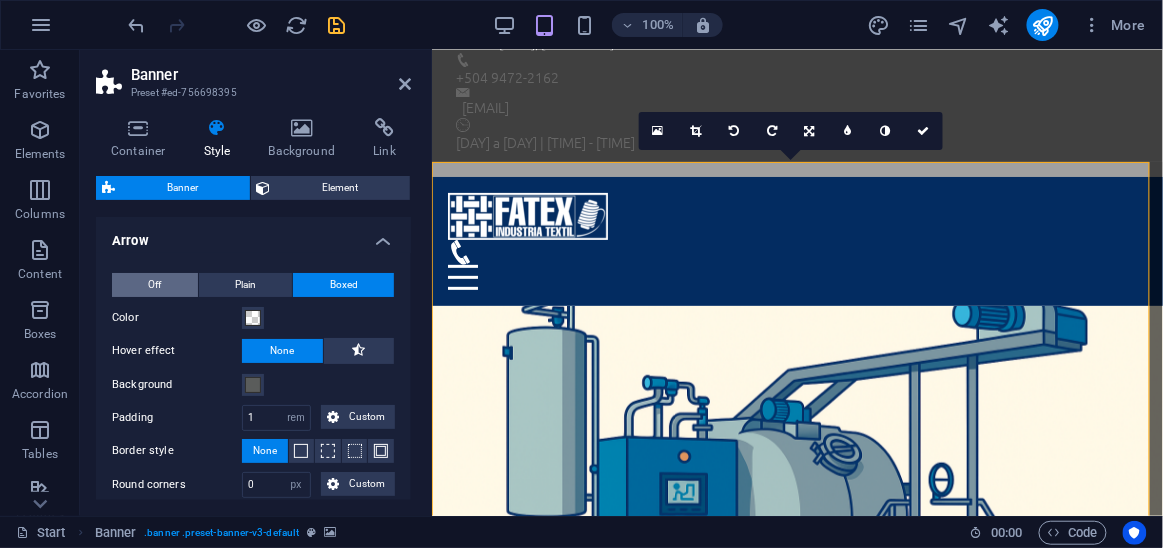 click on "Off" at bounding box center (155, 285) 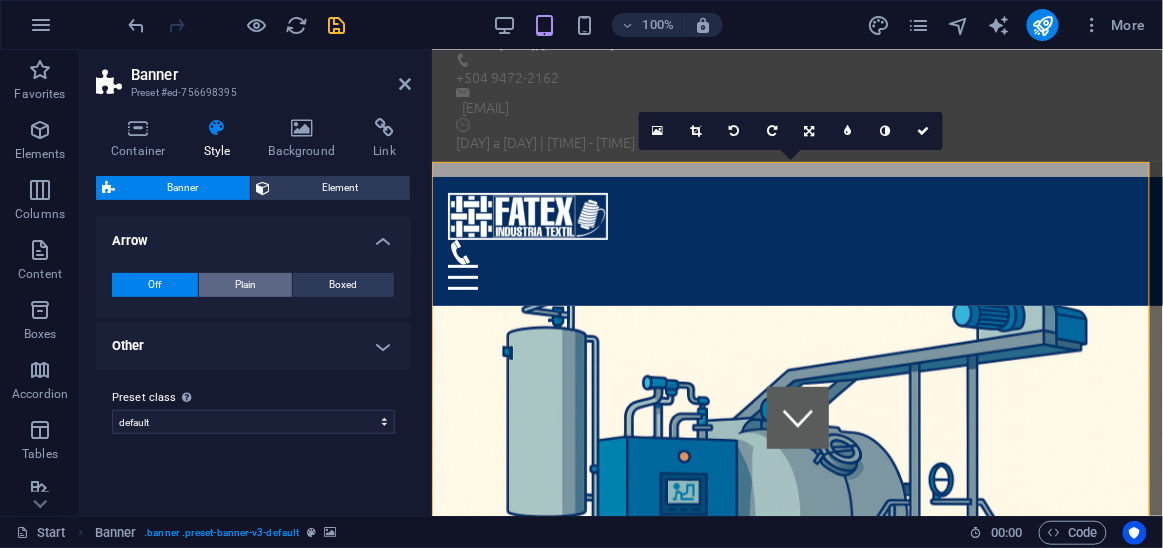 click on "Plain" at bounding box center (245, 285) 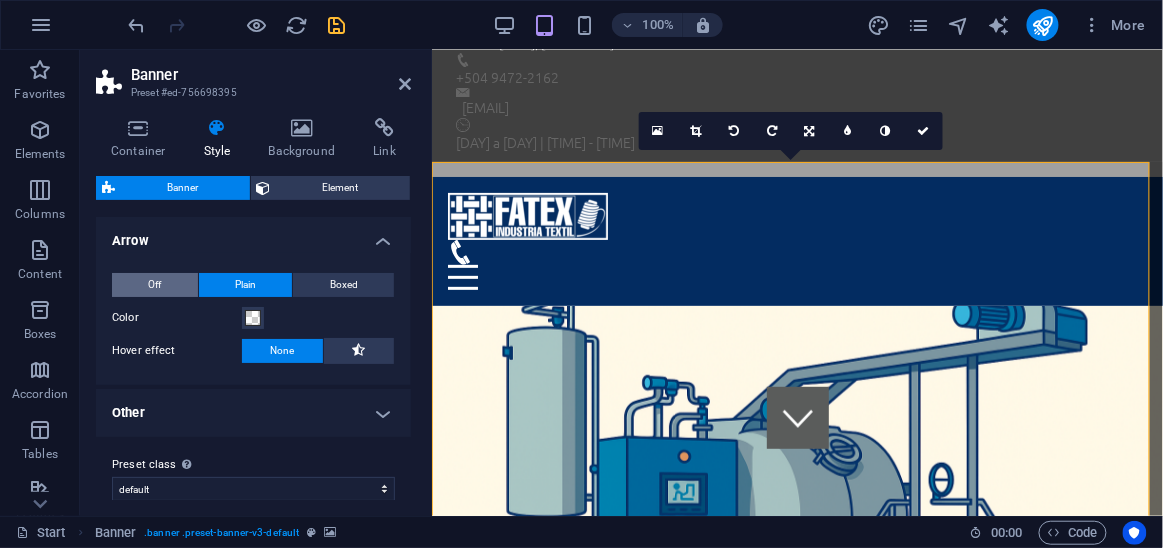 click on "Off" at bounding box center (154, 285) 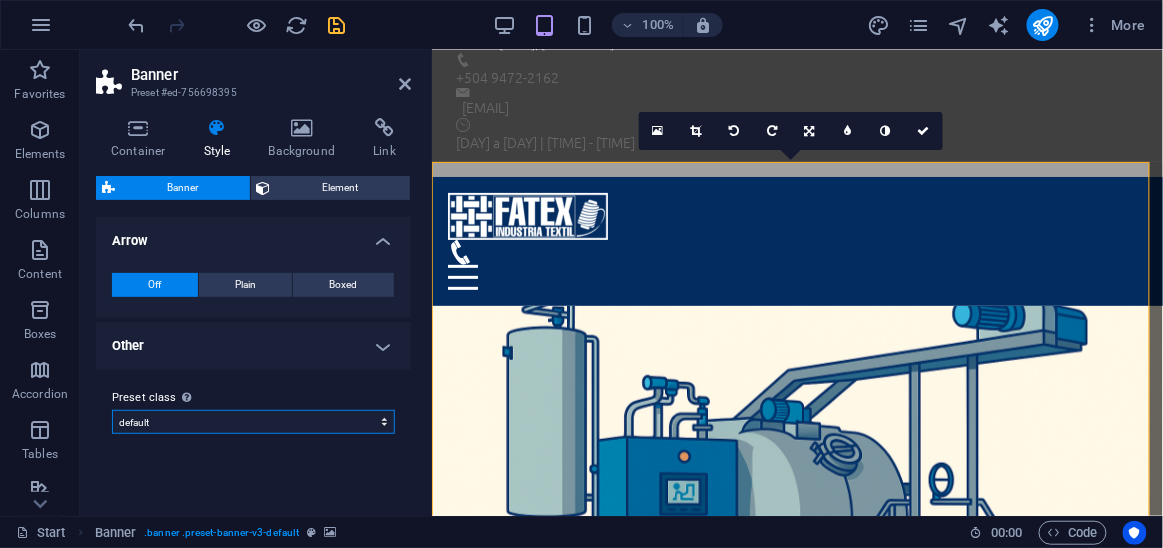 click on "Preset class Above chosen variant and settings affect all elements which carry this preset class. default Add preset class" at bounding box center (253, 410) 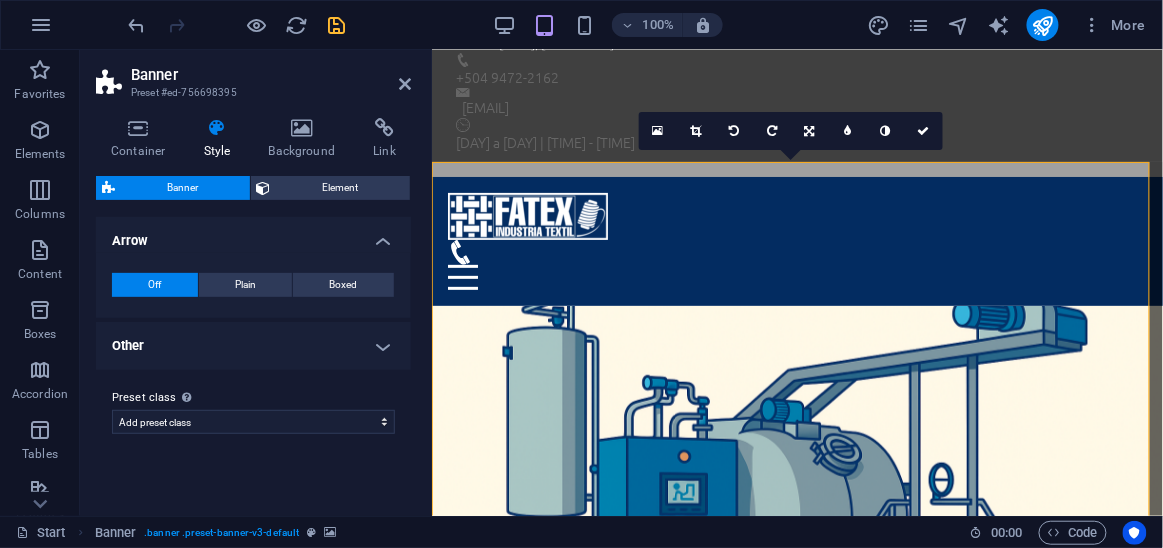 click on "default Add preset class" at bounding box center [253, 422] 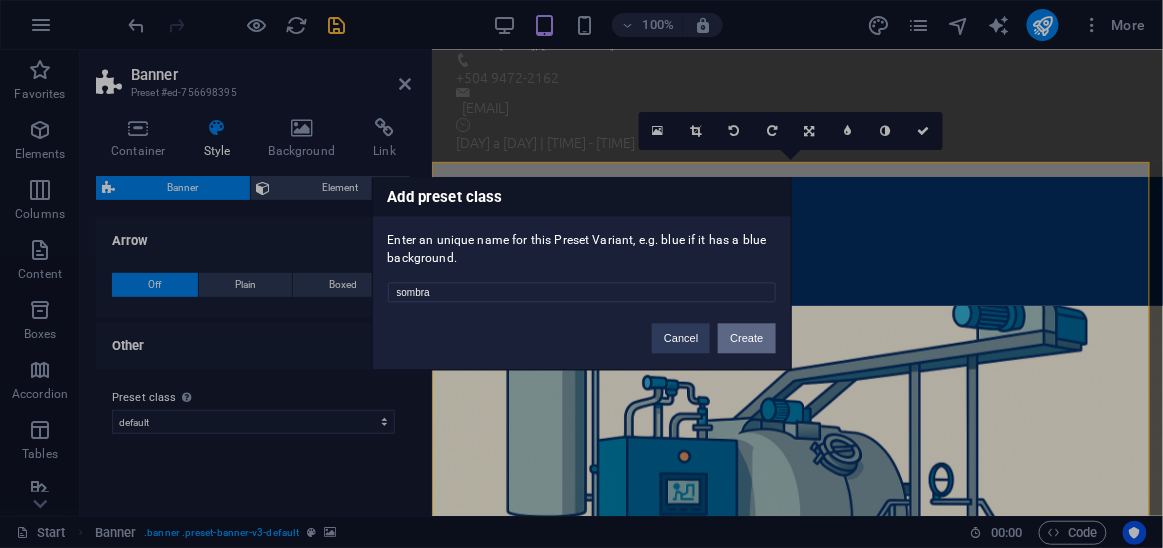 type on "sombra" 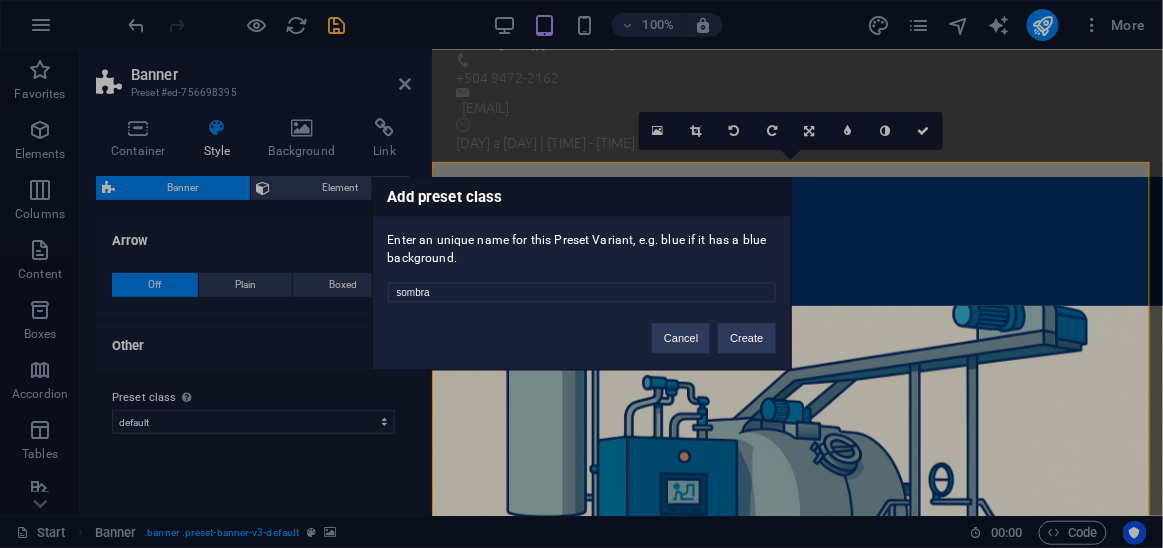 select on "preset-banner-v3-sombra" 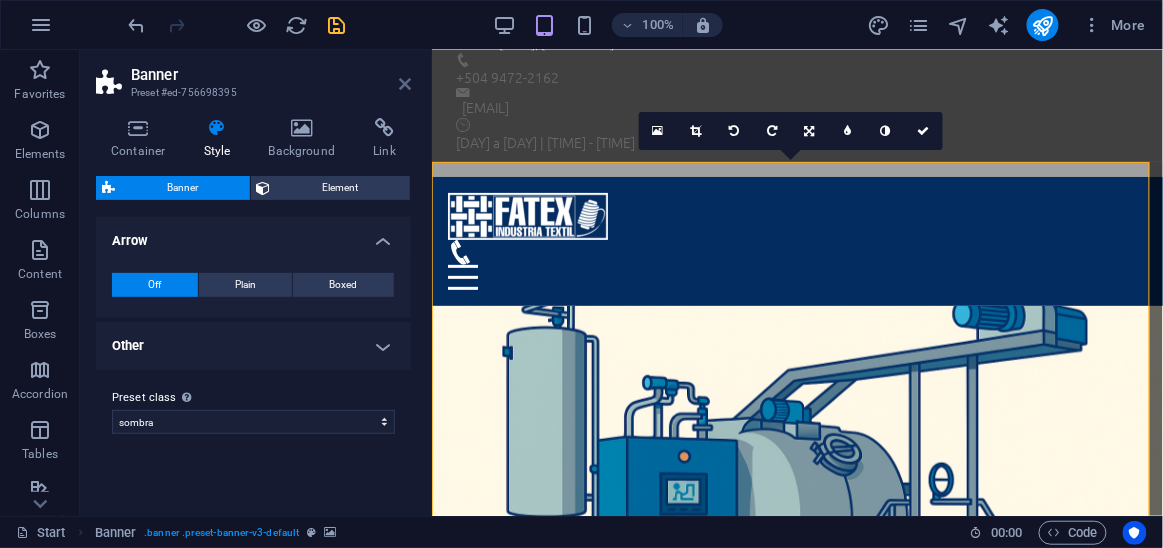 click at bounding box center [405, 84] 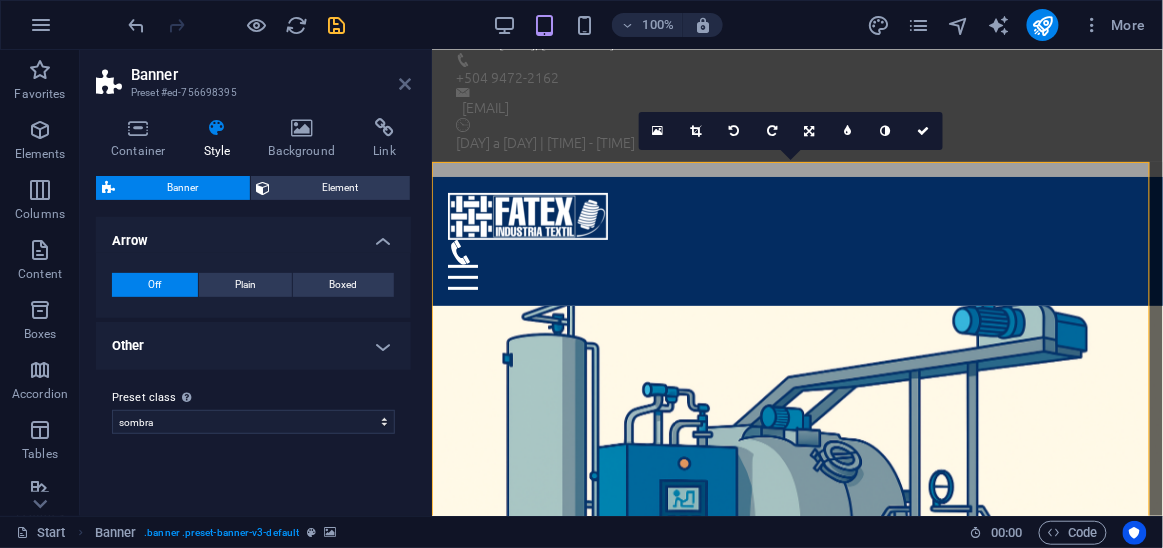 scroll, scrollTop: 35, scrollLeft: 0, axis: vertical 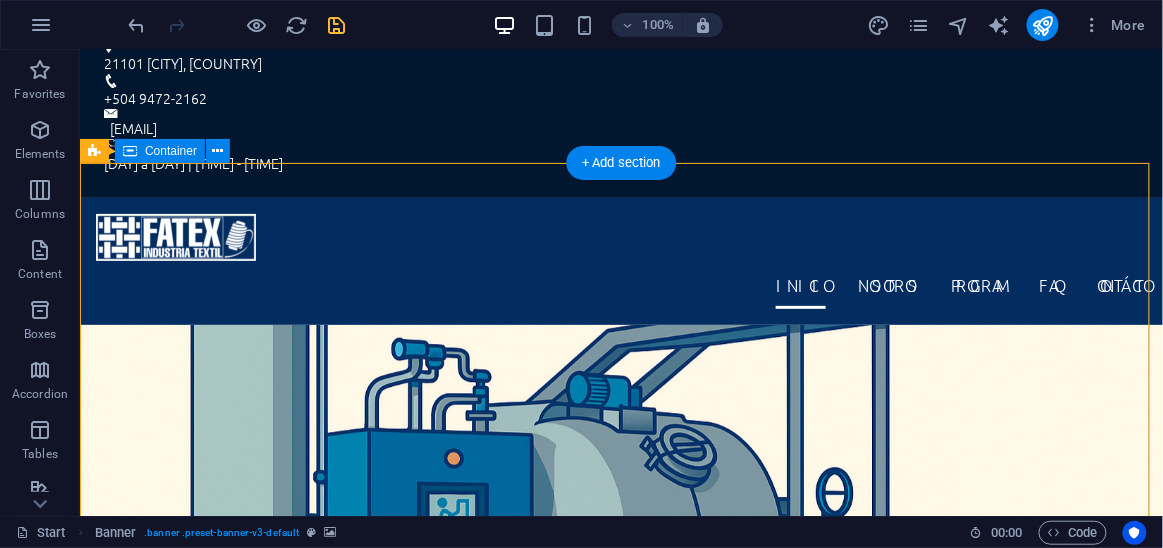 click on "FATEX Optimizando la Industria Textil mas información" at bounding box center [620, 947] 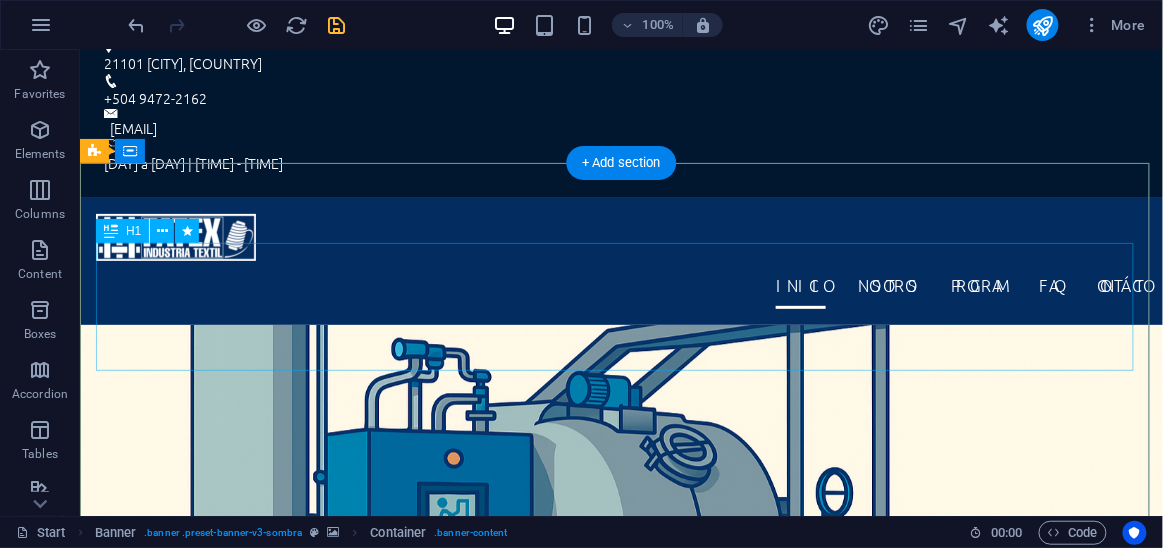 click on "FATEX" at bounding box center [620, 883] 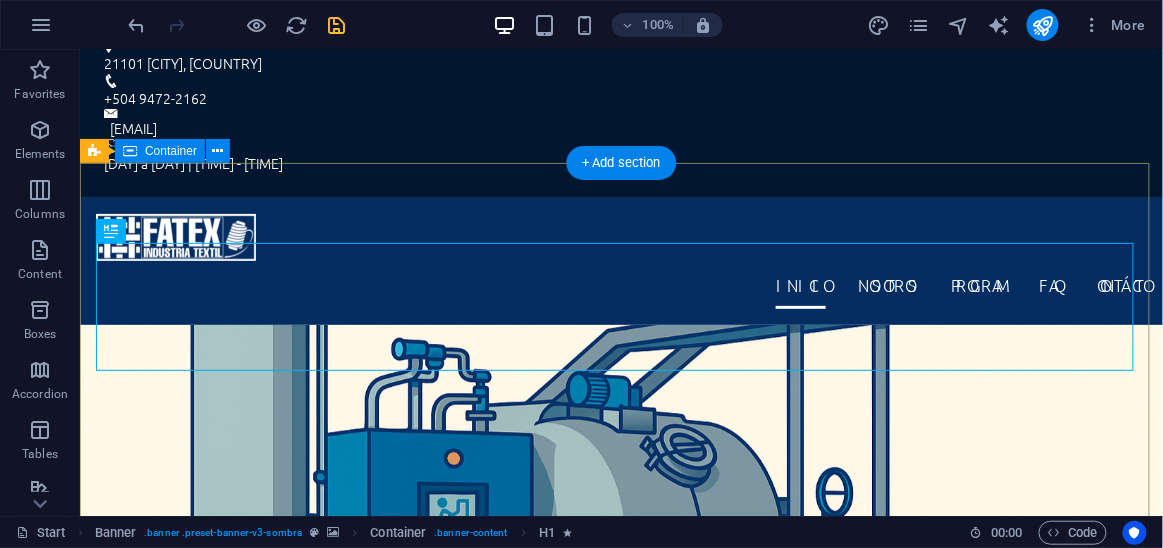 click on "FATEX Optimizando la Industria Textil mas información" at bounding box center (620, 947) 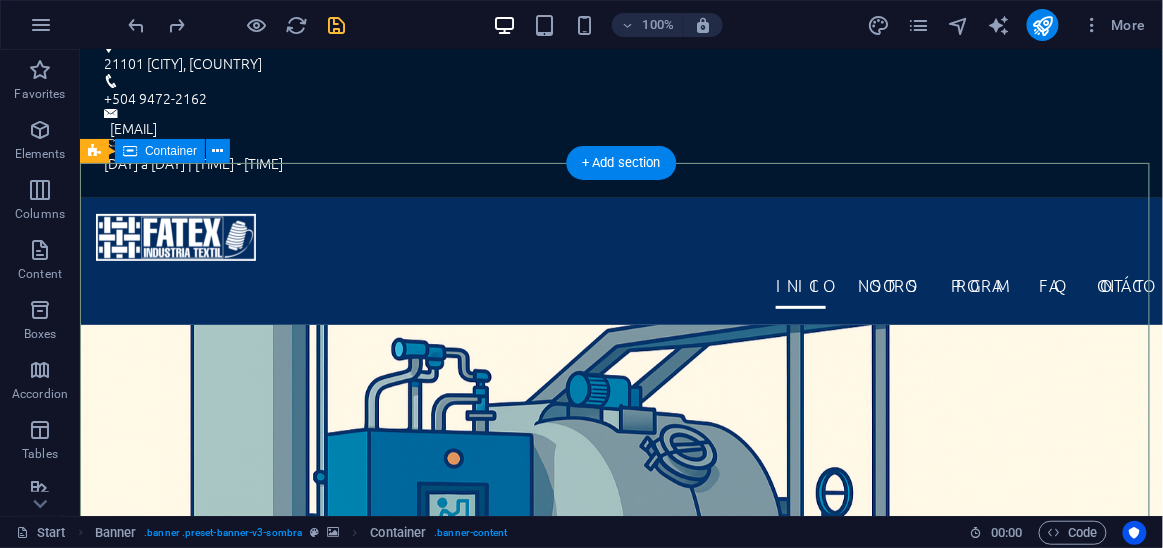 click on "FATEX Optimizando la Industria Textil mas información" at bounding box center (620, 947) 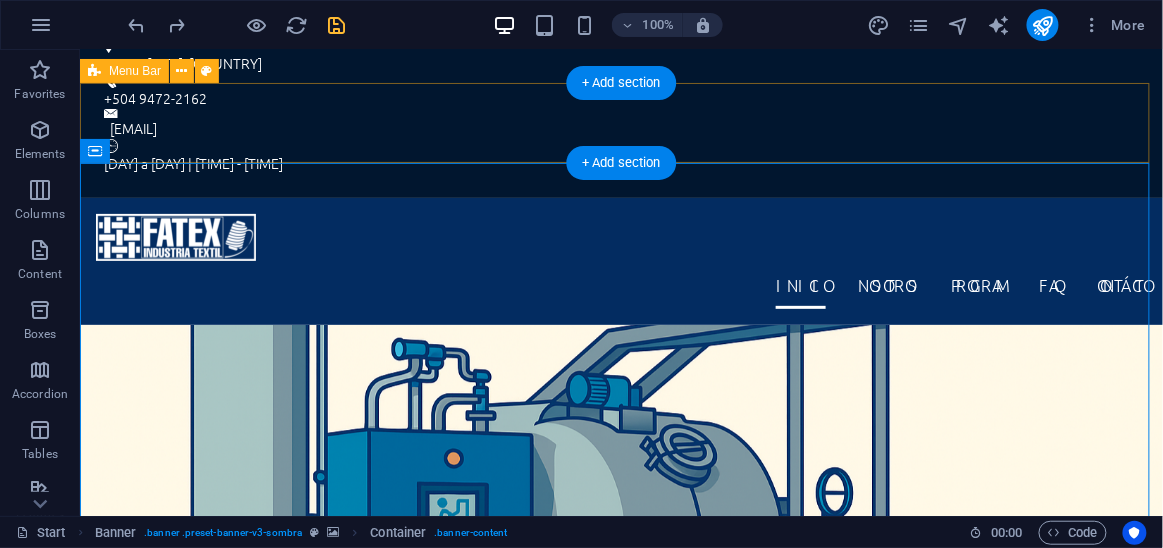 click on "INICIO NOSOTROS Program FAQ Contácto" at bounding box center [620, 260] 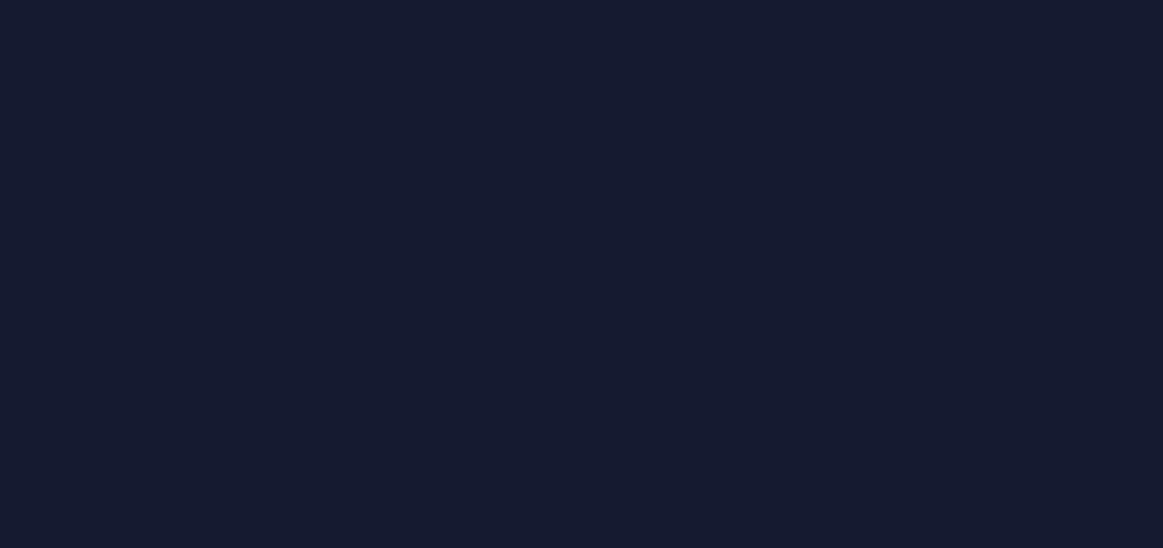 scroll, scrollTop: 0, scrollLeft: 0, axis: both 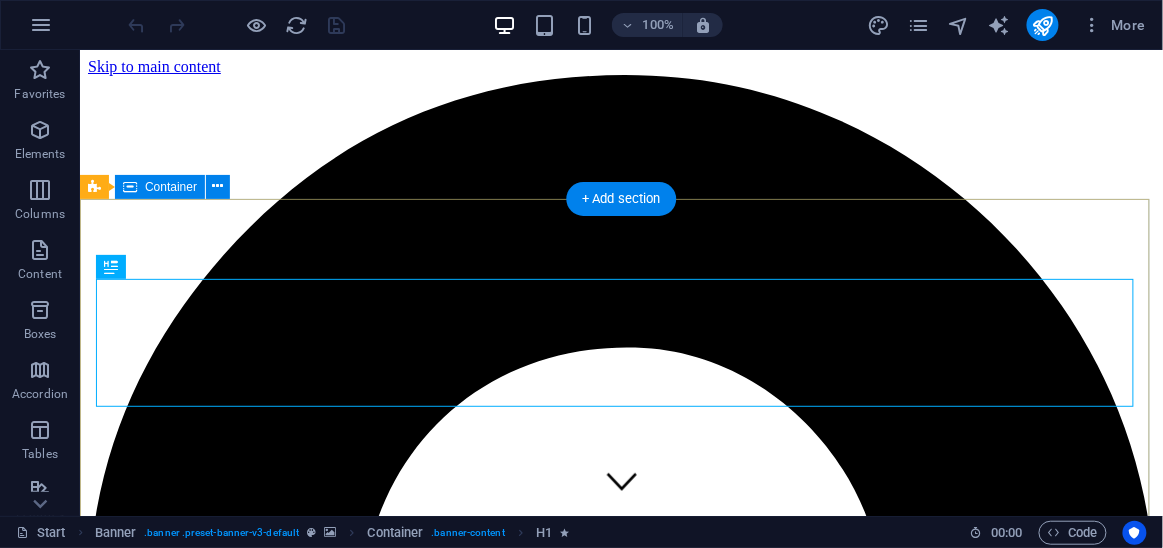 click on "FATEX Optimizando la Industria Textil mas información" at bounding box center (620, 7130) 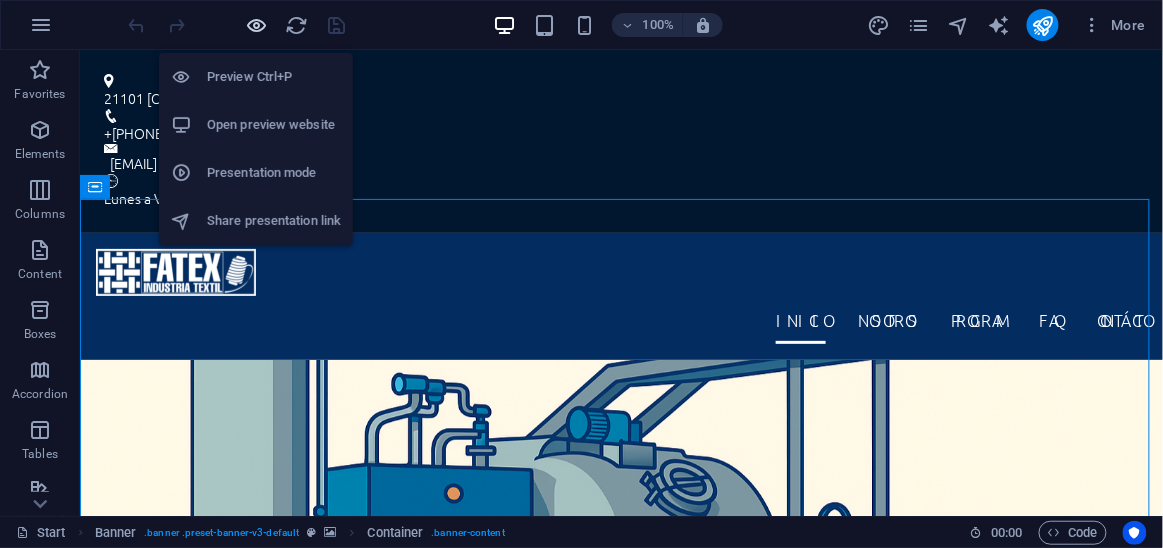 click at bounding box center (257, 25) 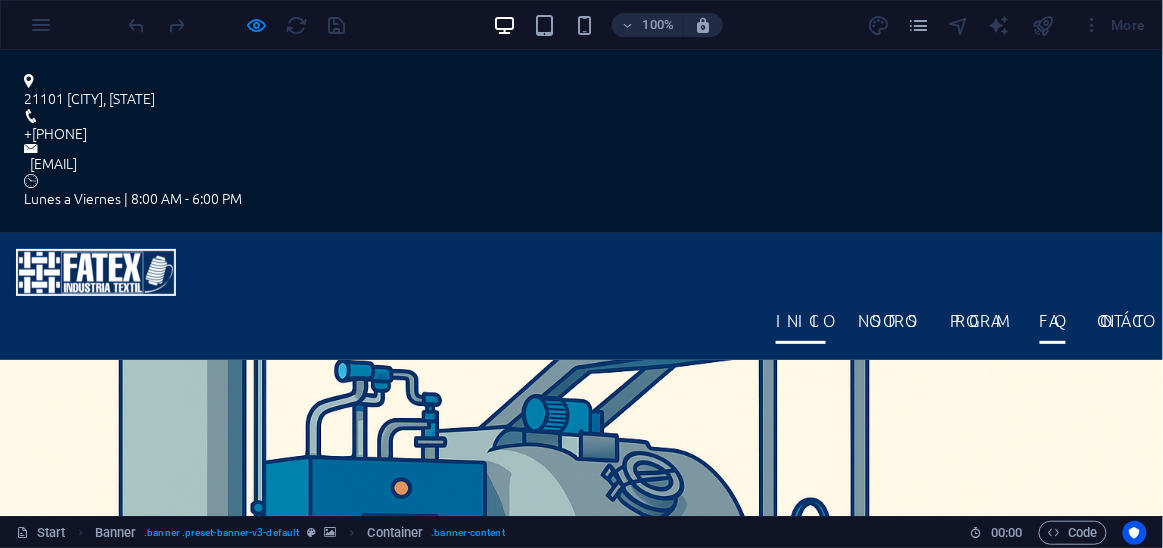 drag, startPoint x: 623, startPoint y: 347, endPoint x: 729, endPoint y: 316, distance: 110.440025 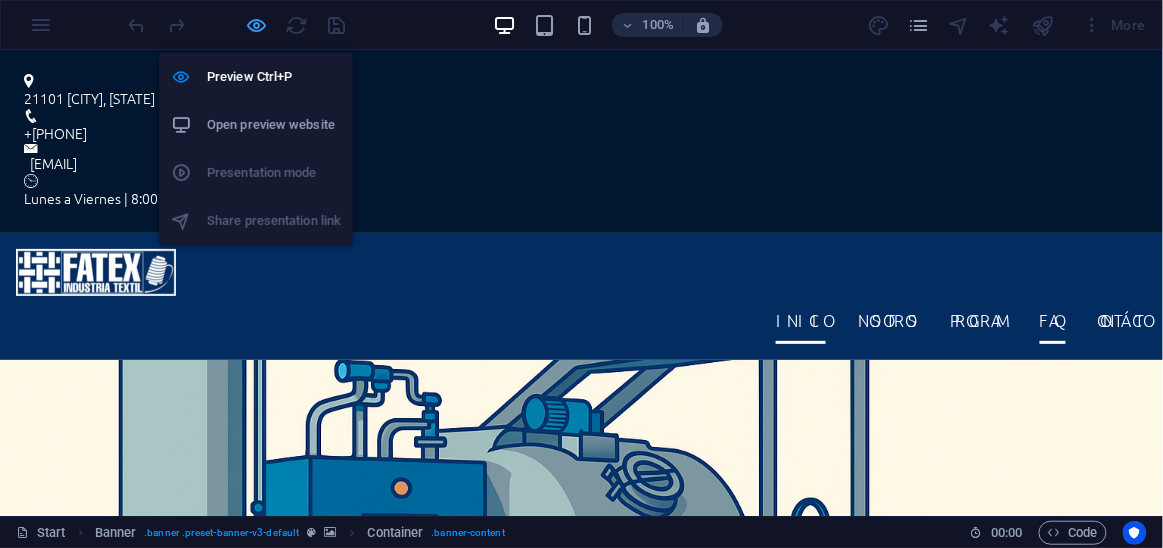 click at bounding box center [257, 25] 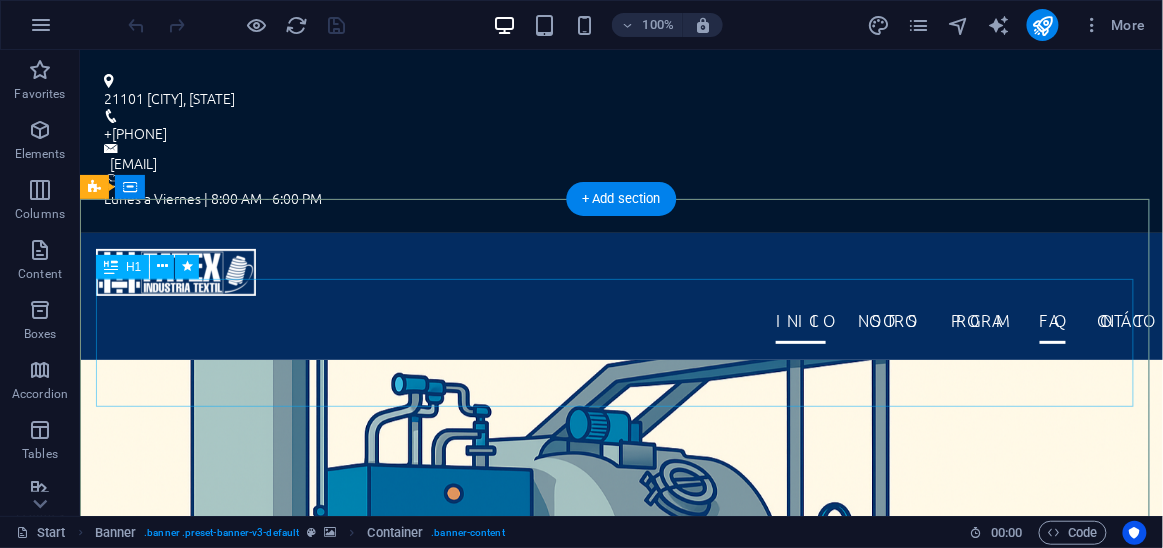 click on "FATEX" at bounding box center (620, 918) 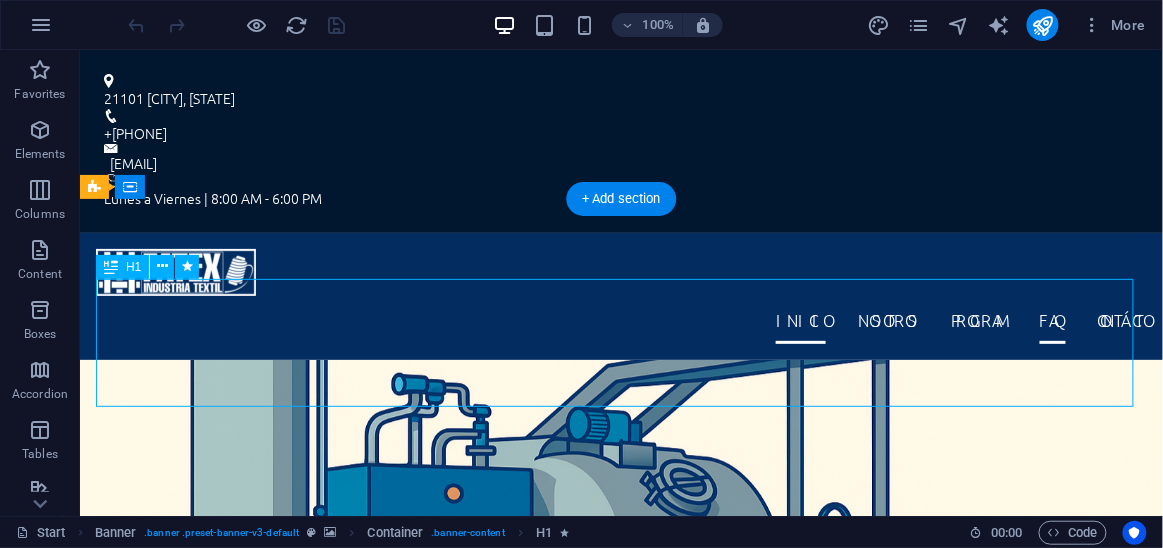 click on "FATEX" at bounding box center (620, 918) 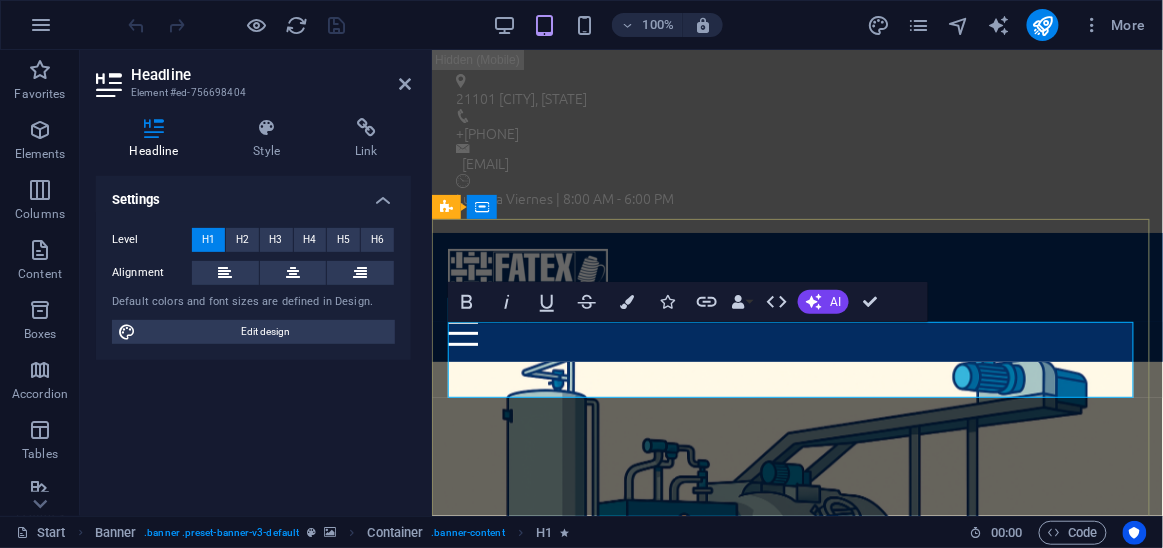 click on "FATEX" at bounding box center [796, 894] 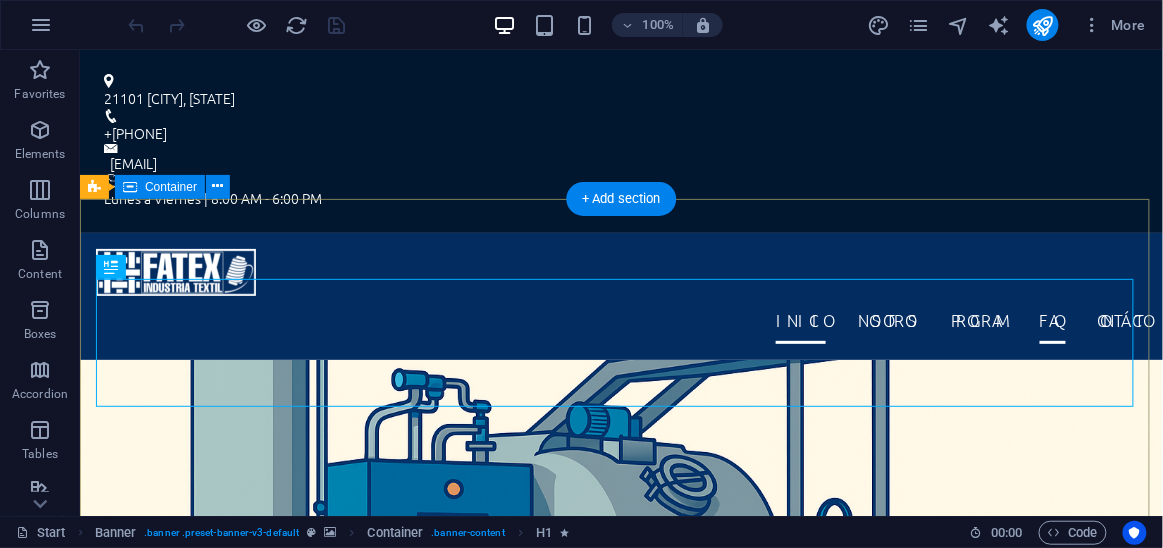 click on "FATEX Optimizando la Industria Textil mas información" at bounding box center (620, 973) 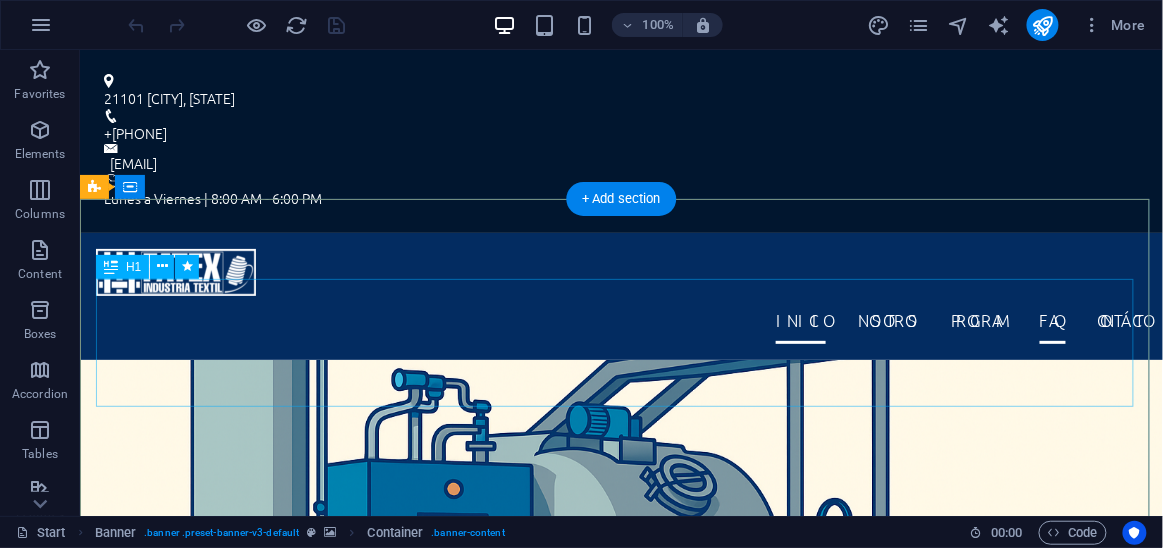 click on "FATEX" at bounding box center [620, 909] 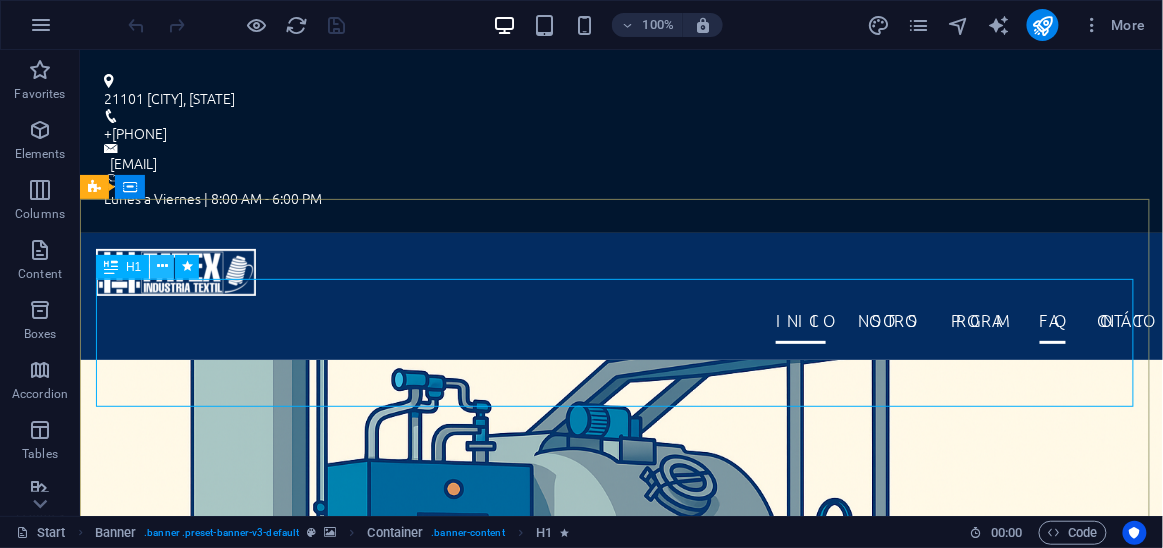 click at bounding box center [162, 266] 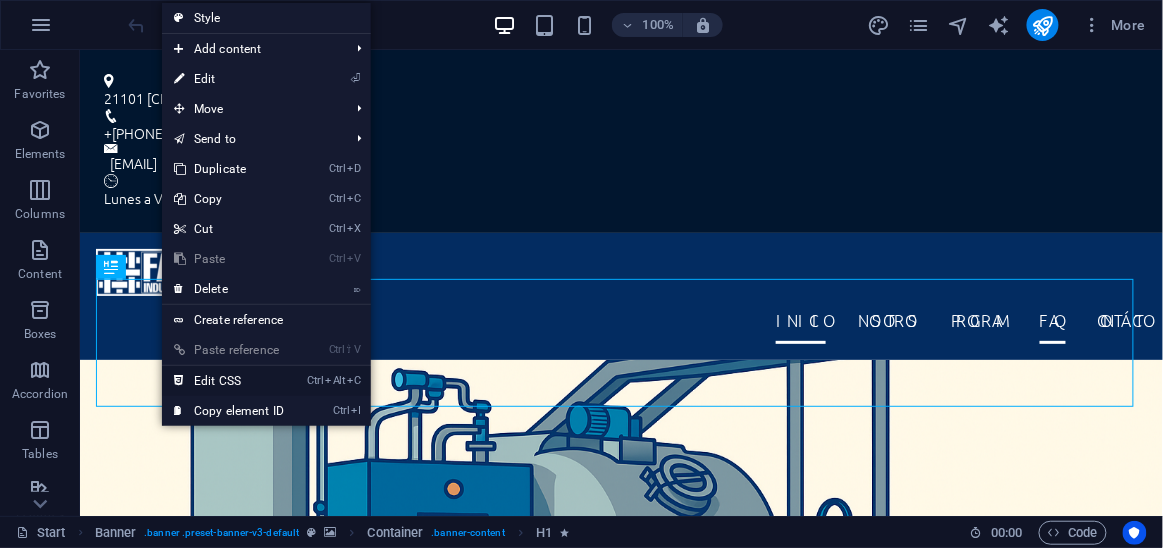 click on "Ctrl Alt C  Edit CSS" at bounding box center [229, 381] 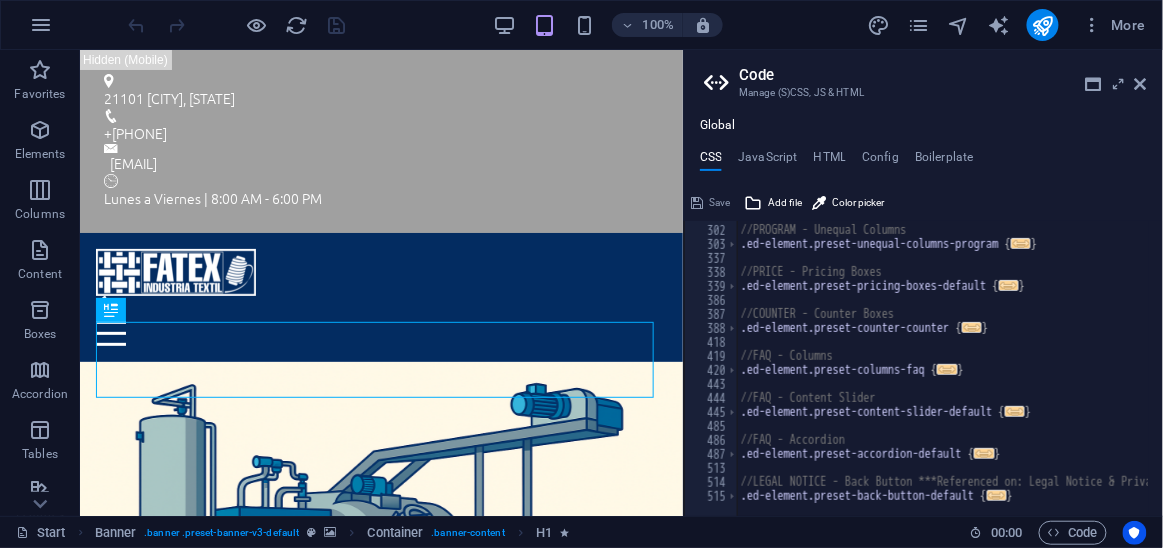 scroll, scrollTop: 1607, scrollLeft: 0, axis: vertical 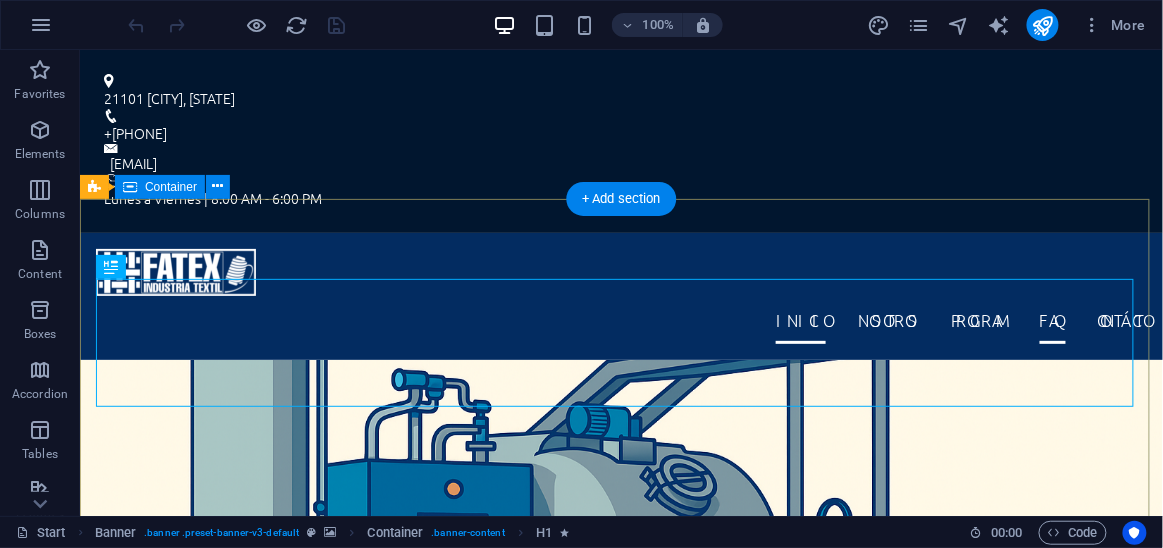 click on "FATEX Optimizando la Industria Textil mas información" at bounding box center [620, 973] 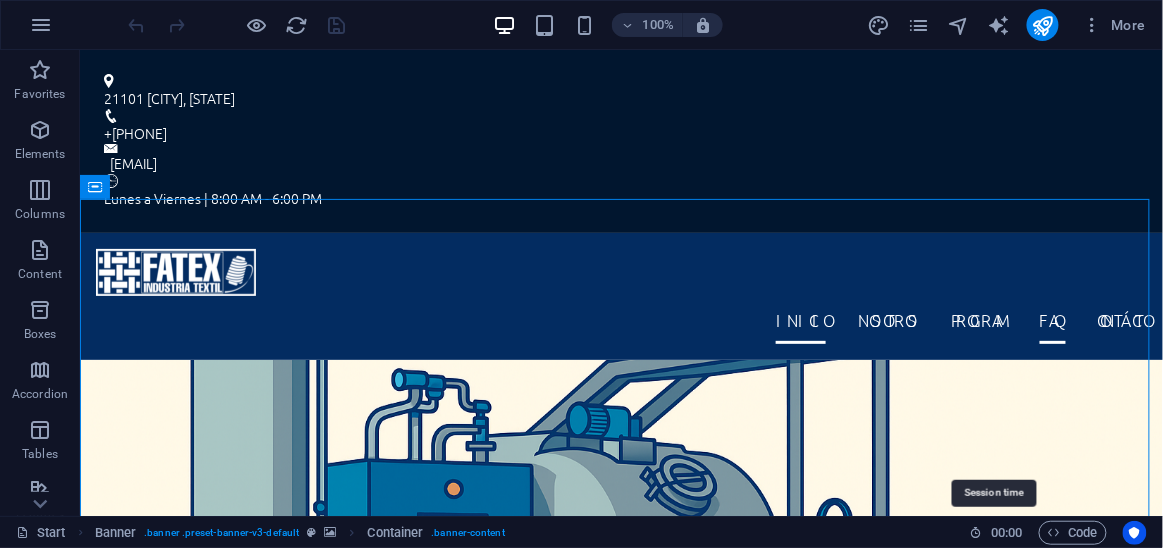 click on "00 : 00" at bounding box center (1006, 533) 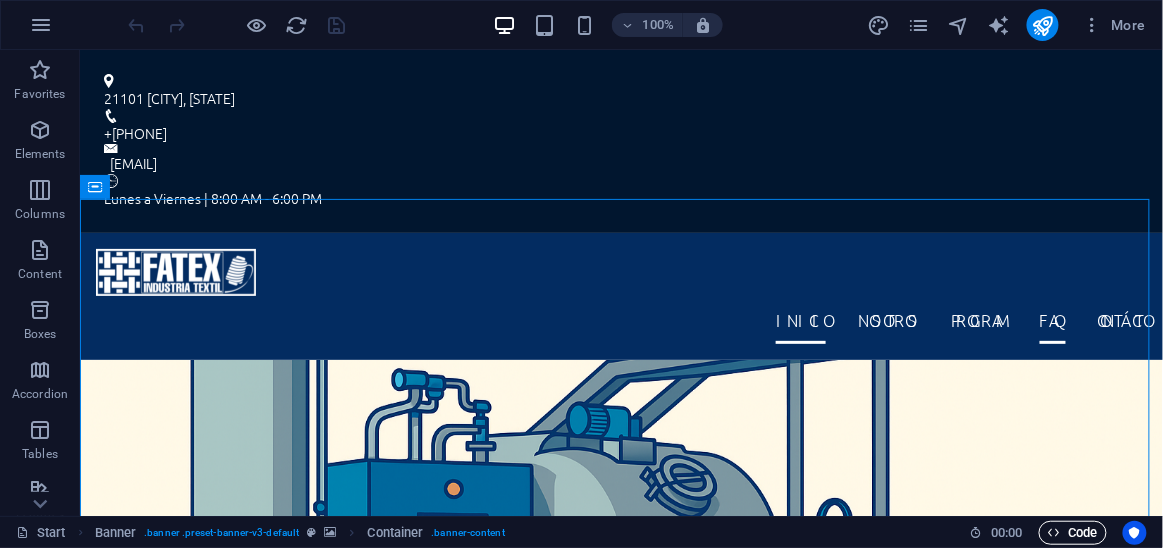 click at bounding box center [1054, 532] 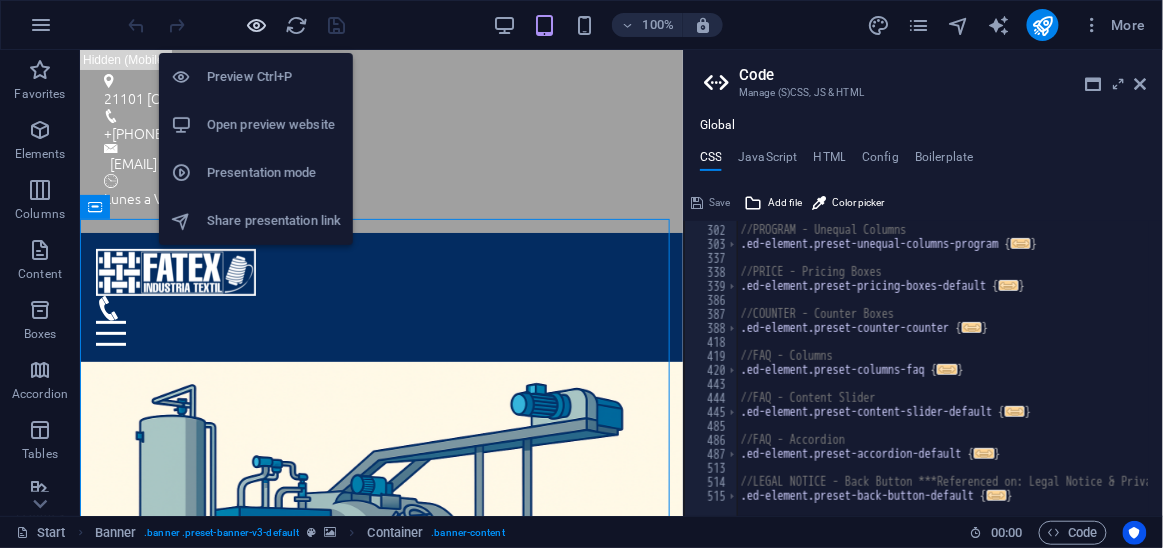 click at bounding box center (257, 25) 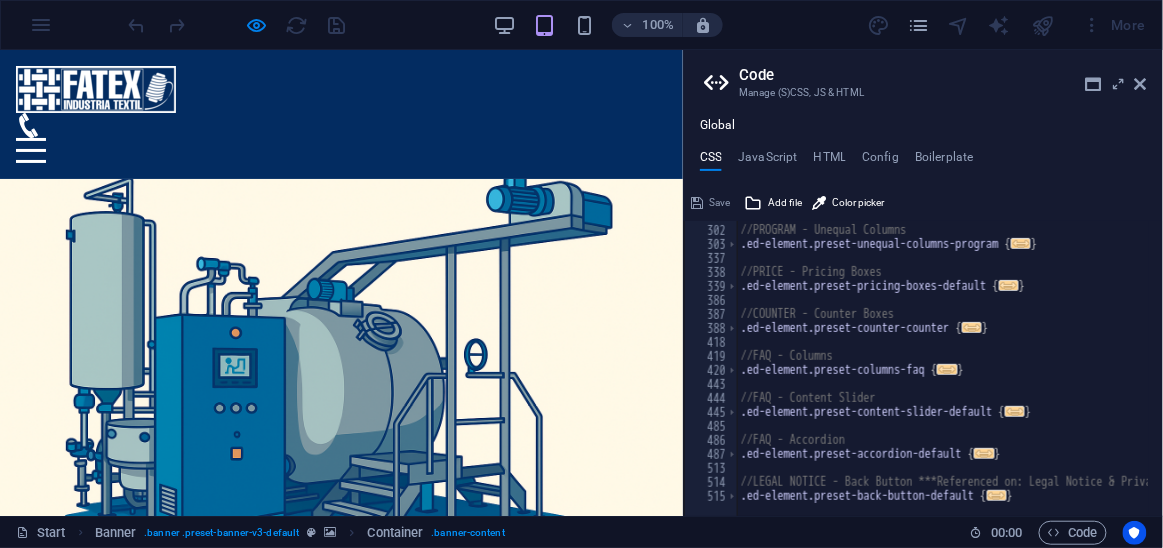 click at bounding box center [1043, 25] 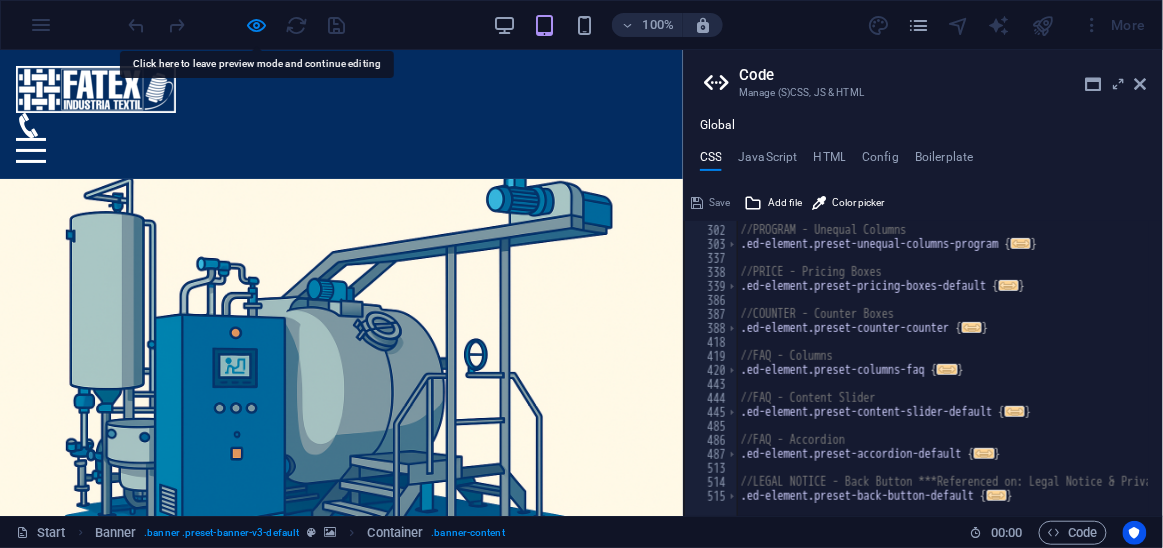 click on "mas información" at bounding box center (342, 812) 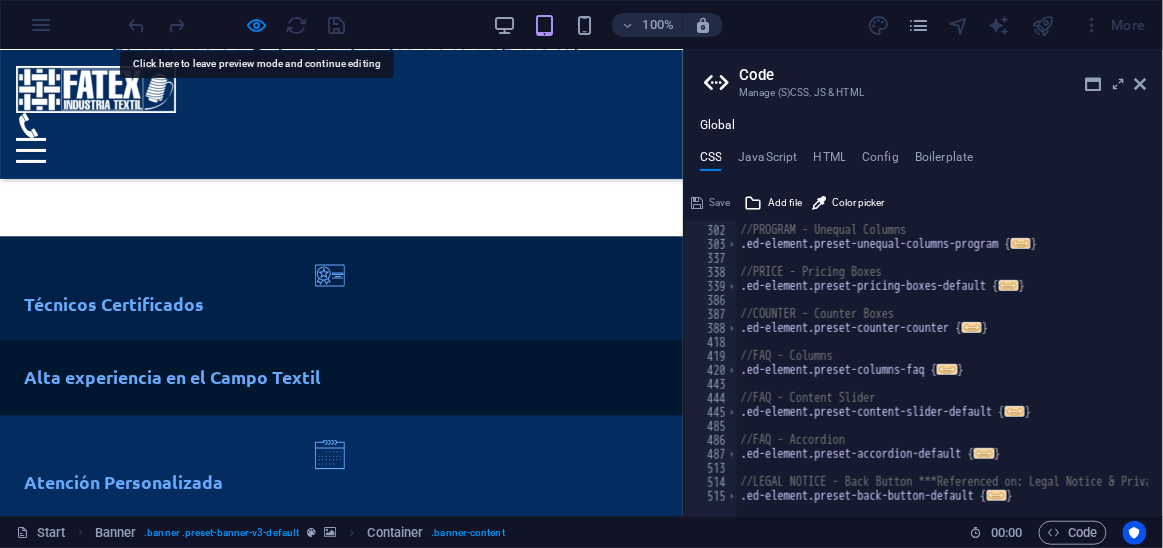 scroll, scrollTop: 579, scrollLeft: 0, axis: vertical 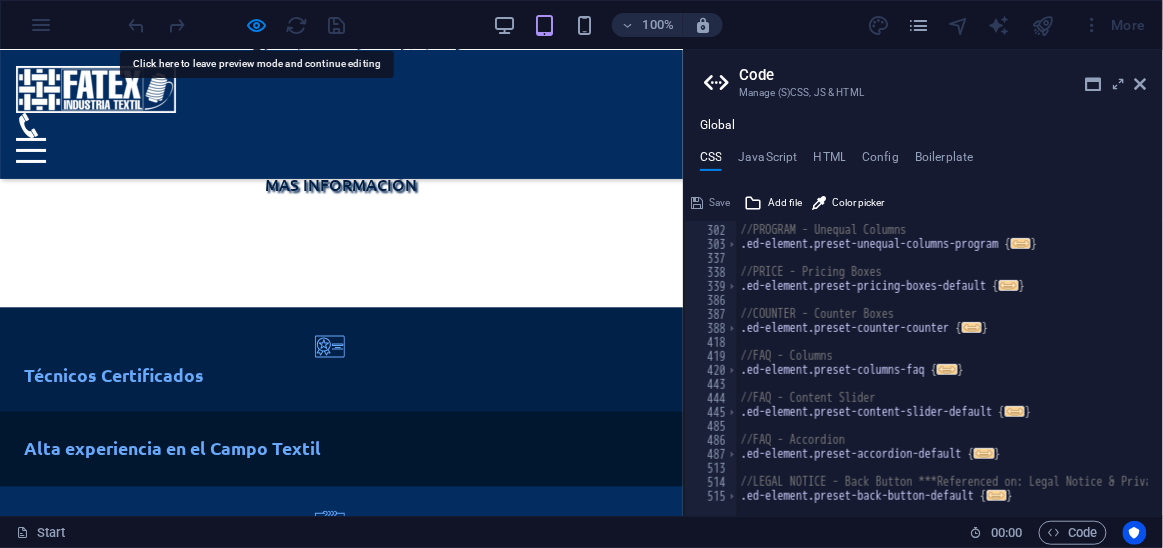 drag, startPoint x: 1163, startPoint y: 161, endPoint x: 1157, endPoint y: 176, distance: 16.155495 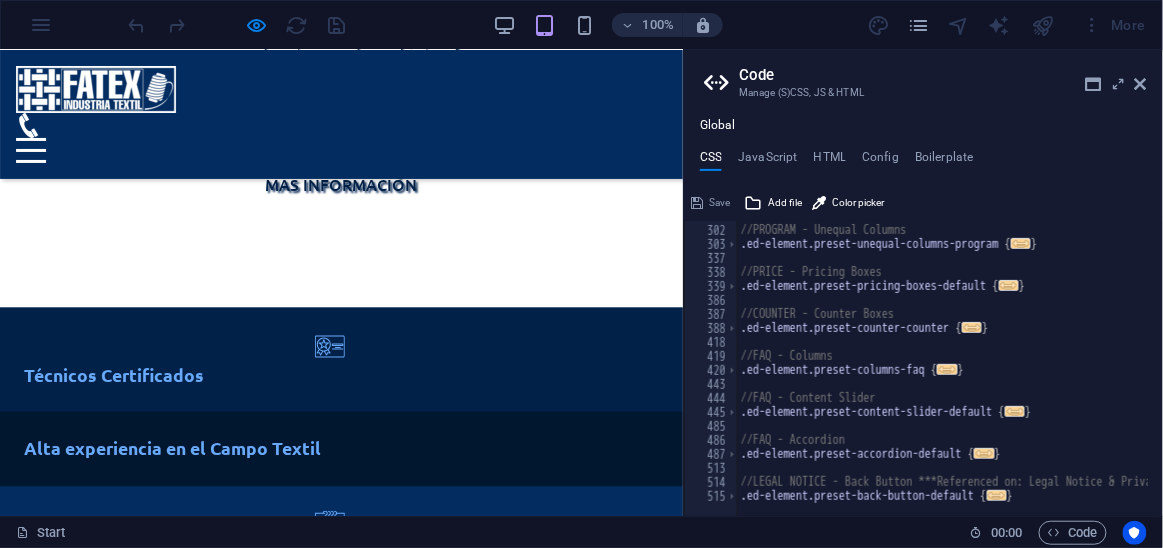 drag, startPoint x: 1159, startPoint y: 102, endPoint x: 1136, endPoint y: 68, distance: 41.04875 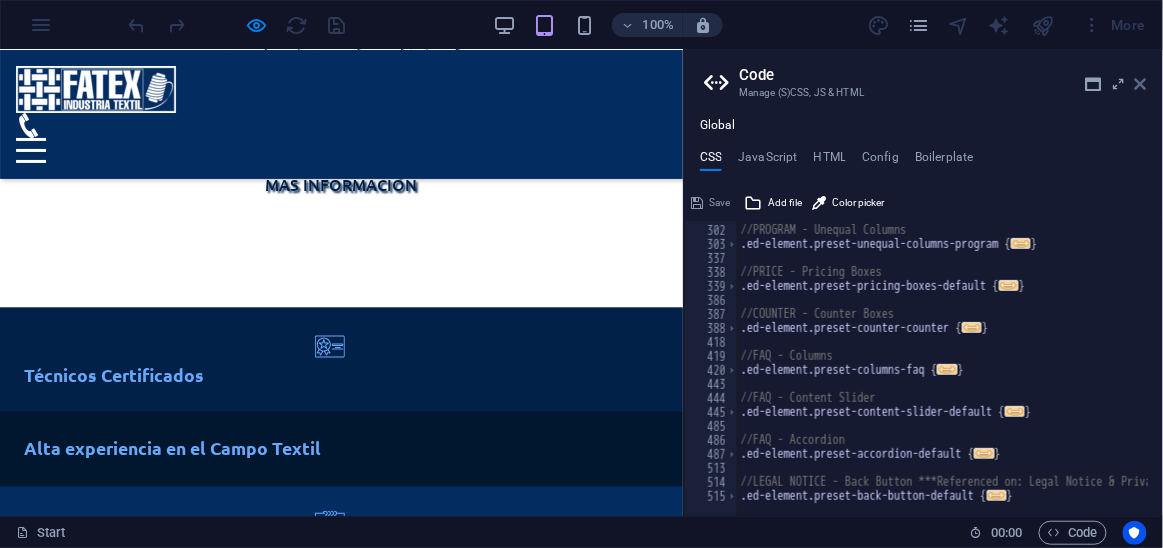 click at bounding box center (1141, 84) 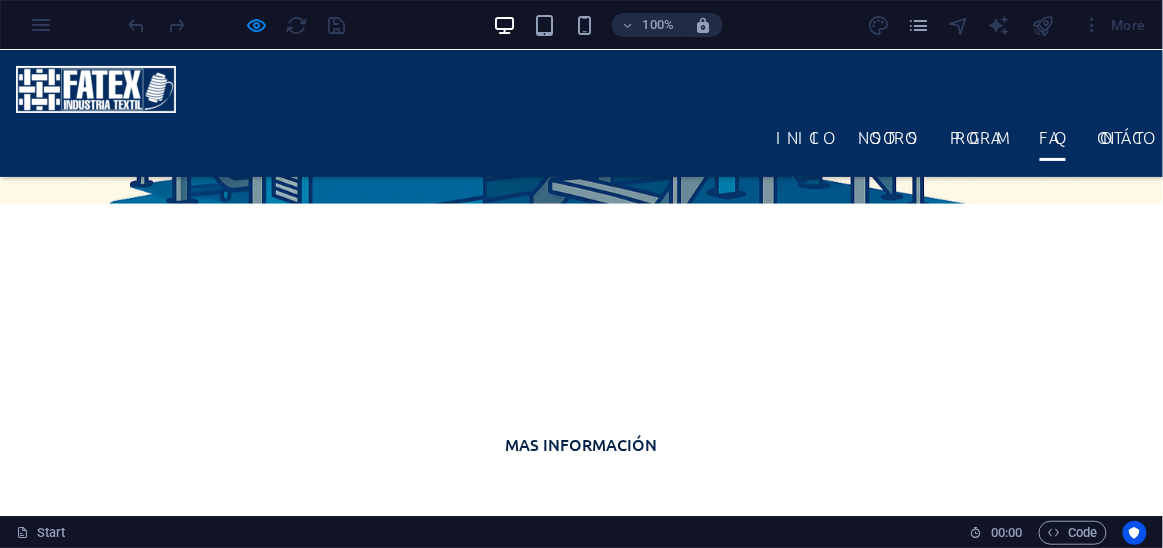scroll, scrollTop: 581, scrollLeft: 0, axis: vertical 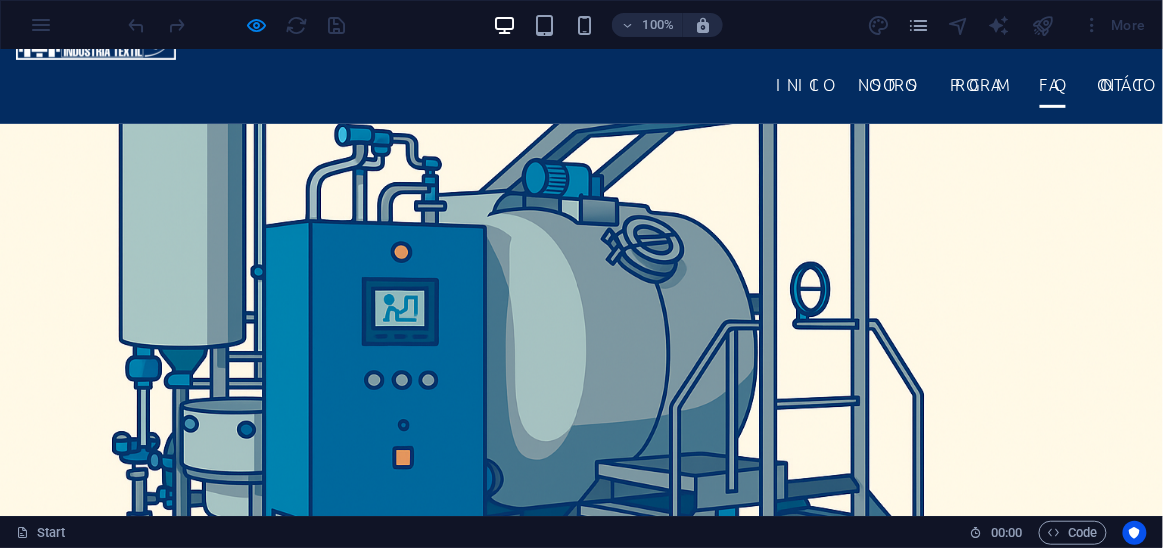 click on "mas información" at bounding box center [582, 830] 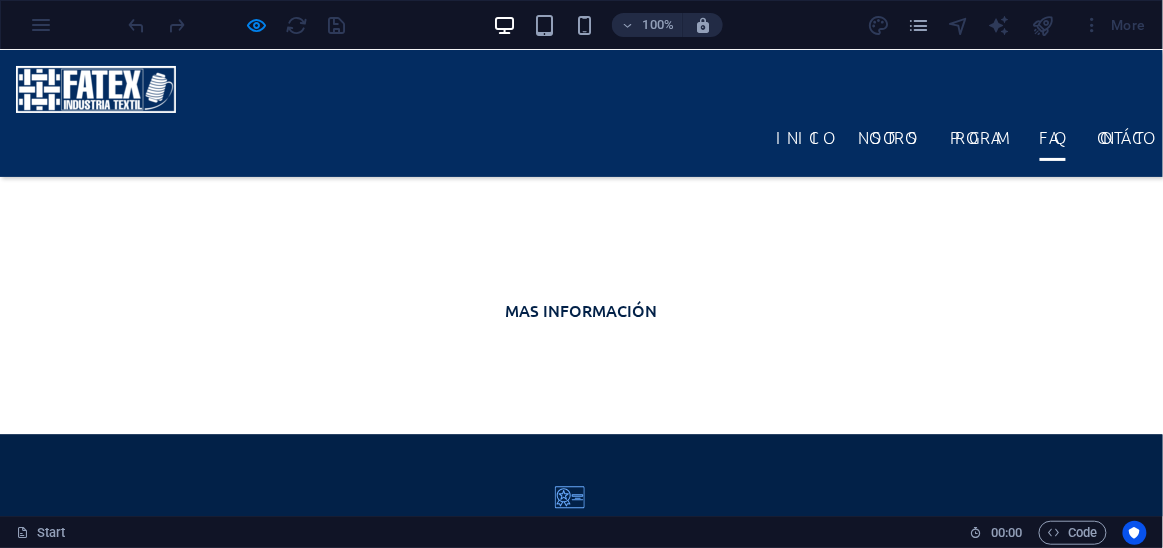 scroll, scrollTop: 636, scrollLeft: 0, axis: vertical 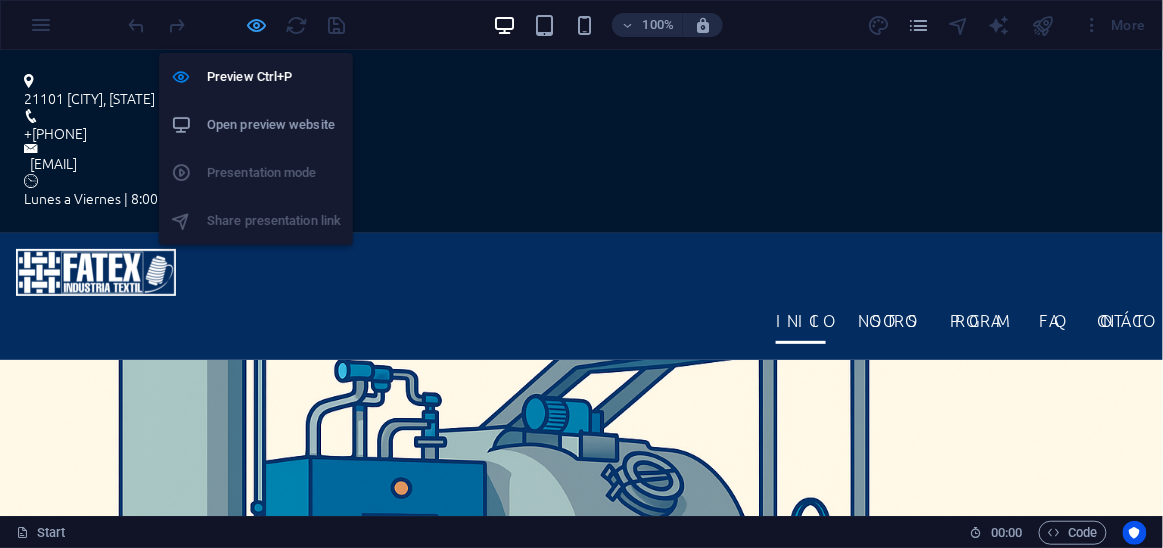 click at bounding box center (257, 25) 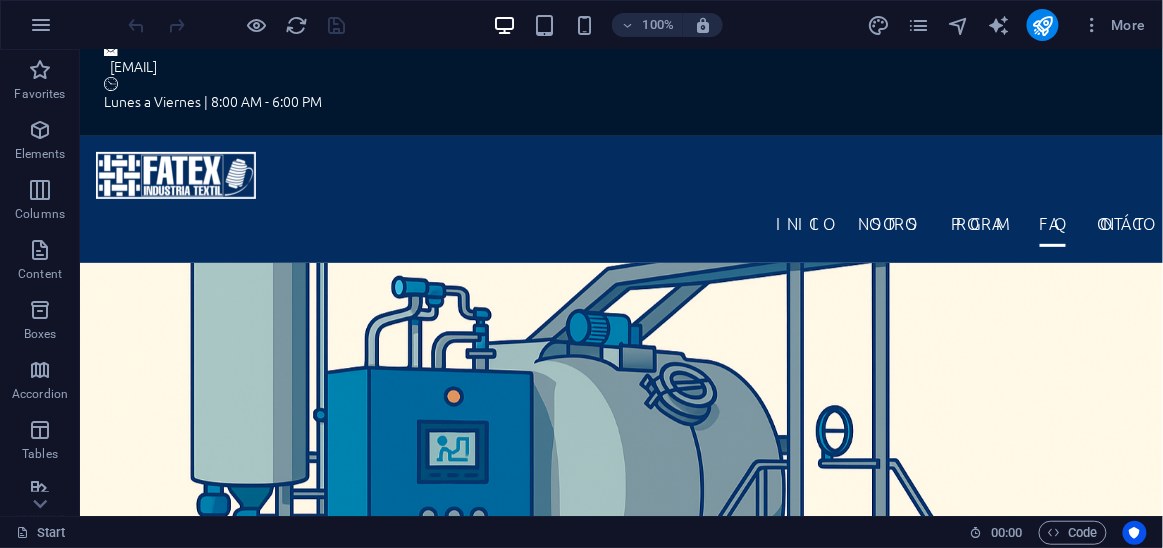scroll, scrollTop: 136, scrollLeft: 0, axis: vertical 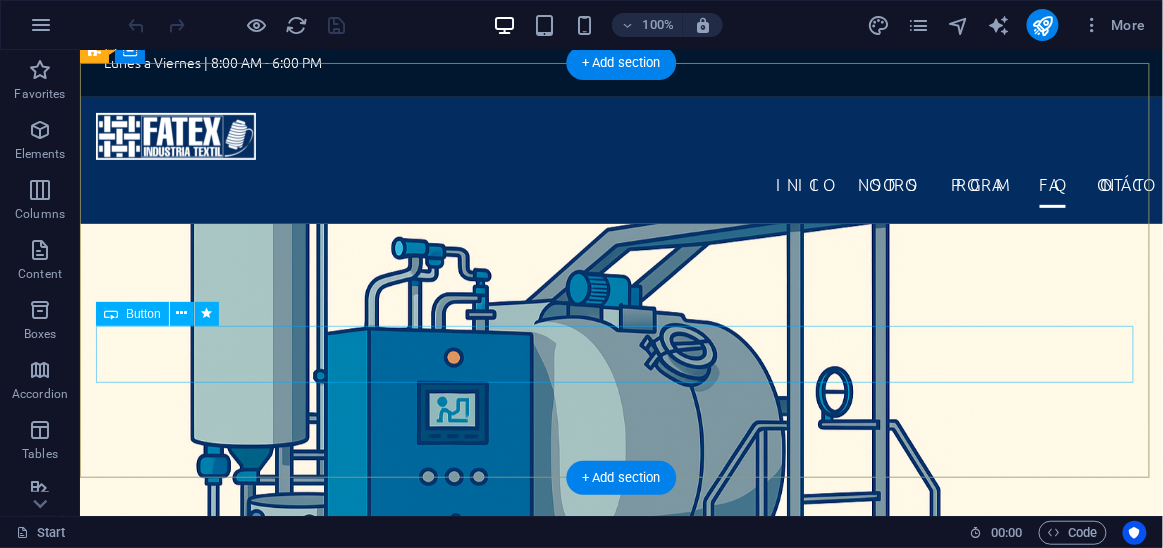 click on "mas información" at bounding box center [620, 930] 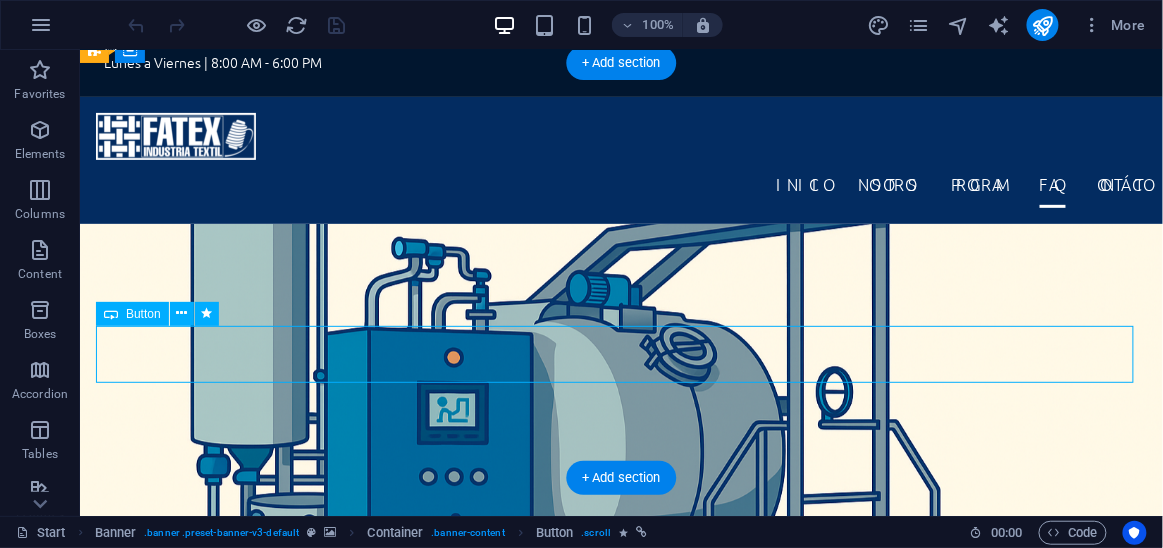 click on "mas información" at bounding box center [620, 930] 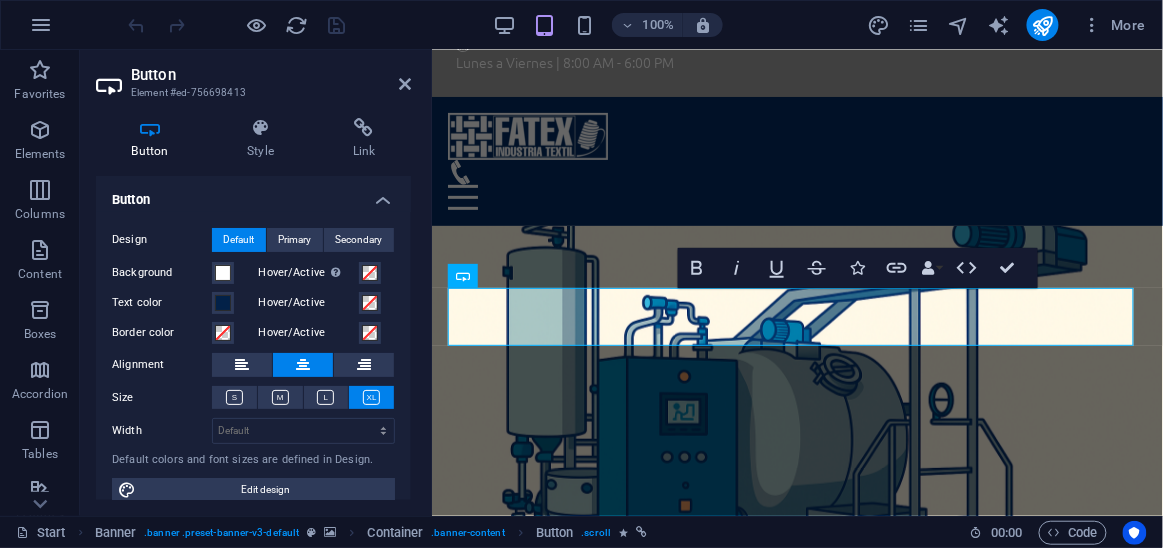scroll, scrollTop: 156, scrollLeft: 0, axis: vertical 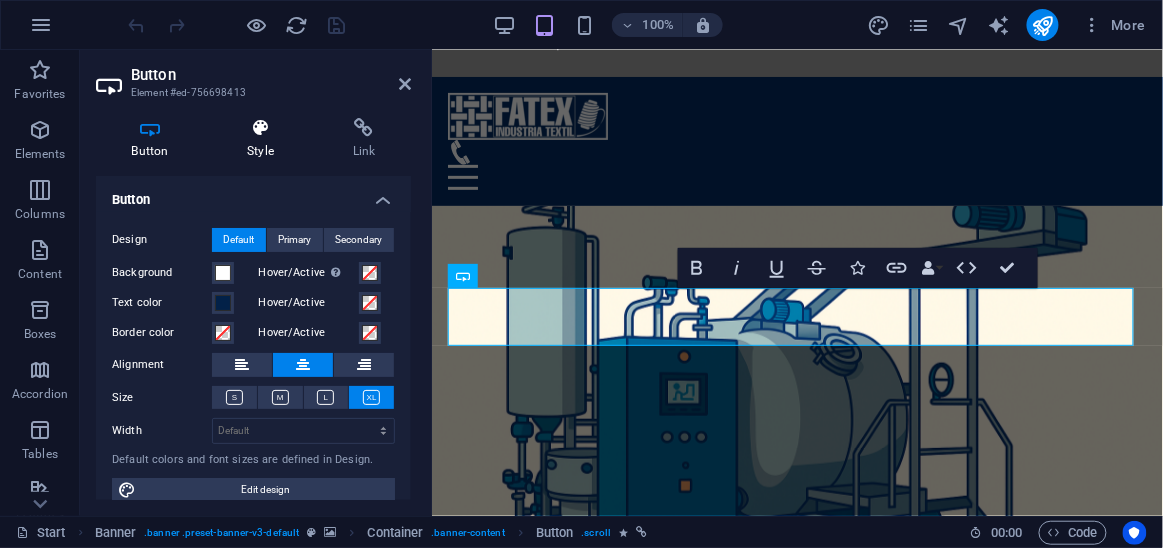 click on "Style" at bounding box center (265, 139) 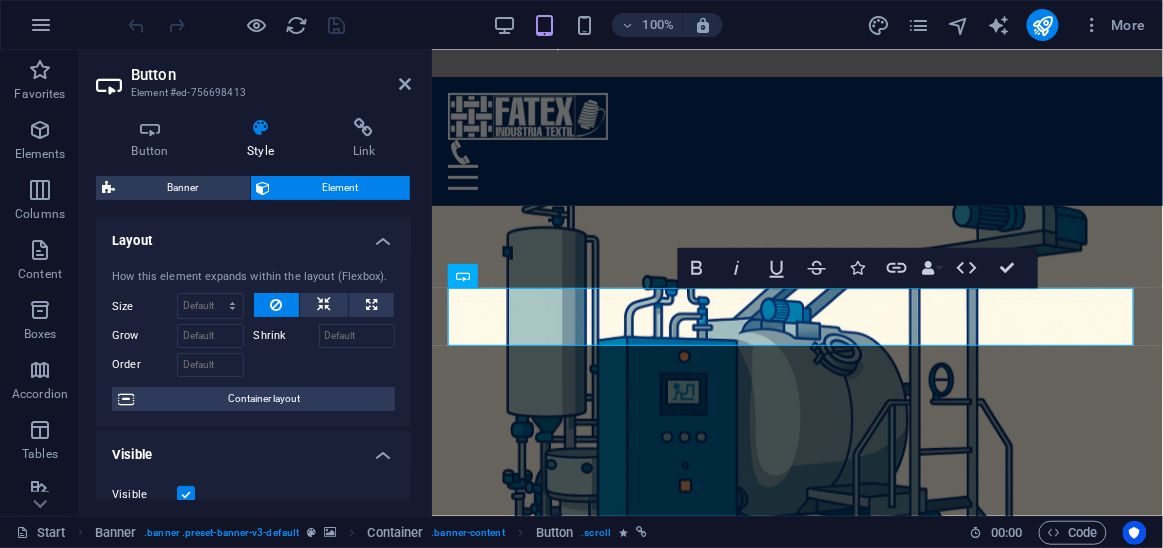 drag, startPoint x: 407, startPoint y: 267, endPoint x: 411, endPoint y: 307, distance: 40.1995 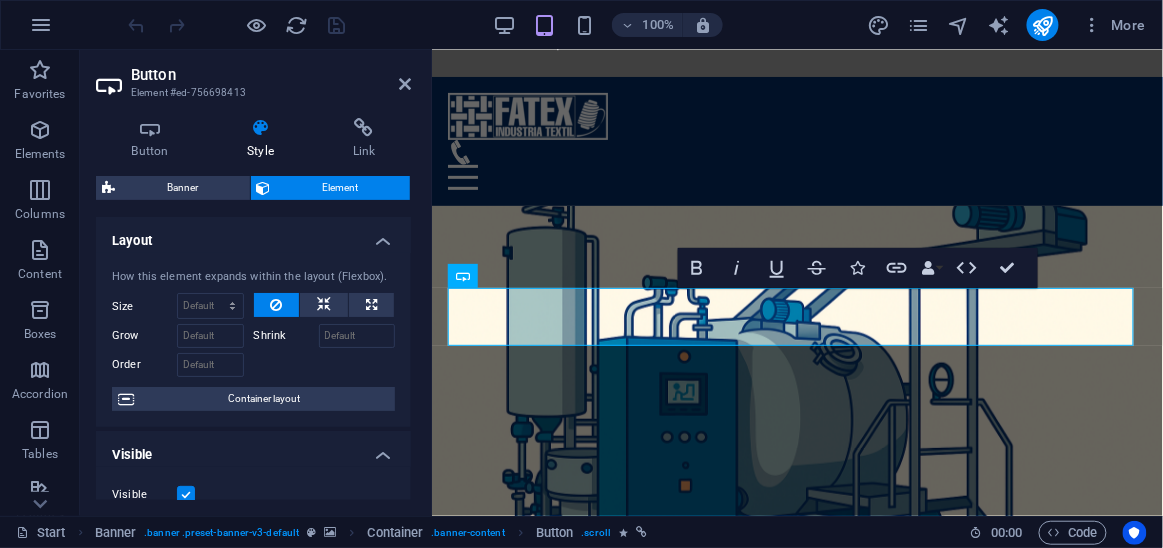 click on "Button Style Link Button Design Default Primary Secondary Background Hover/Active Switch to preview mode to test the active/hover state Text color Hover/Active Border color Hover/Active Alignment Size Width Default px rem % em vh vw Default colors and font sizes are defined in Design. Edit design Banner Element Layout How this element expands within the layout (Flexbox). Size Default auto px % 1/1 1/2 1/3 1/4 1/5 1/6 1/7 1/8 1/9 1/10 Grow Shrink Order Container layout Visible Visible Opacity 100 % Overflow Spacing Margin Default auto px % rem vw vh Custom Custom auto px % rem vw vh auto px % rem vw vh auto px % rem vw vh auto px % rem vw vh Padding Default px rem % vh vw Custom Custom px rem % vh vw px rem % vh vw px rem % vh vw px rem % vh vw Border Style              - Width 1 auto px rem % vh vw Custom Custom 1 auto px rem % vh vw 1 auto px rem % vh vw 1 auto px rem % vh vw 1 auto px rem % vh vw  - Color Round corners Default px rem % vh vw Custom Custom px rem % vh vw px rem % vh vw px rem % vh" at bounding box center [253, 309] 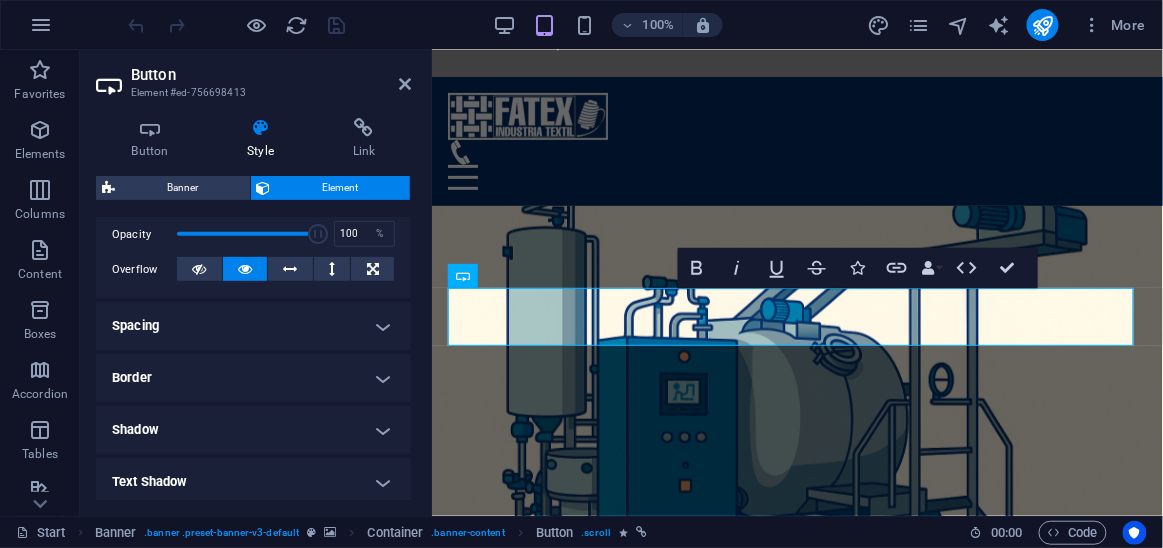 scroll, scrollTop: 289, scrollLeft: 0, axis: vertical 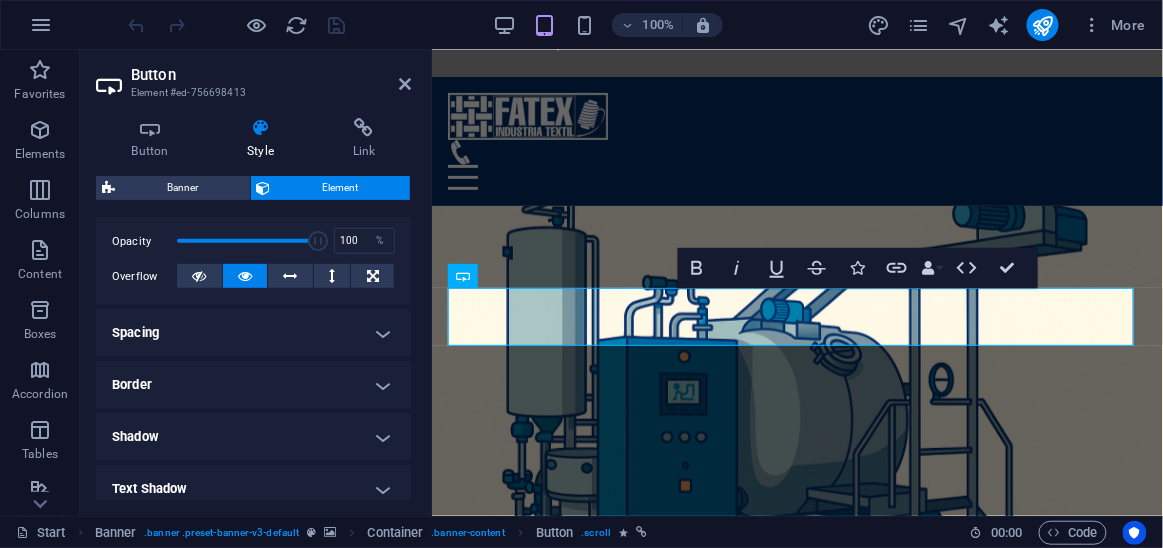 click on "Shadow" at bounding box center (253, 437) 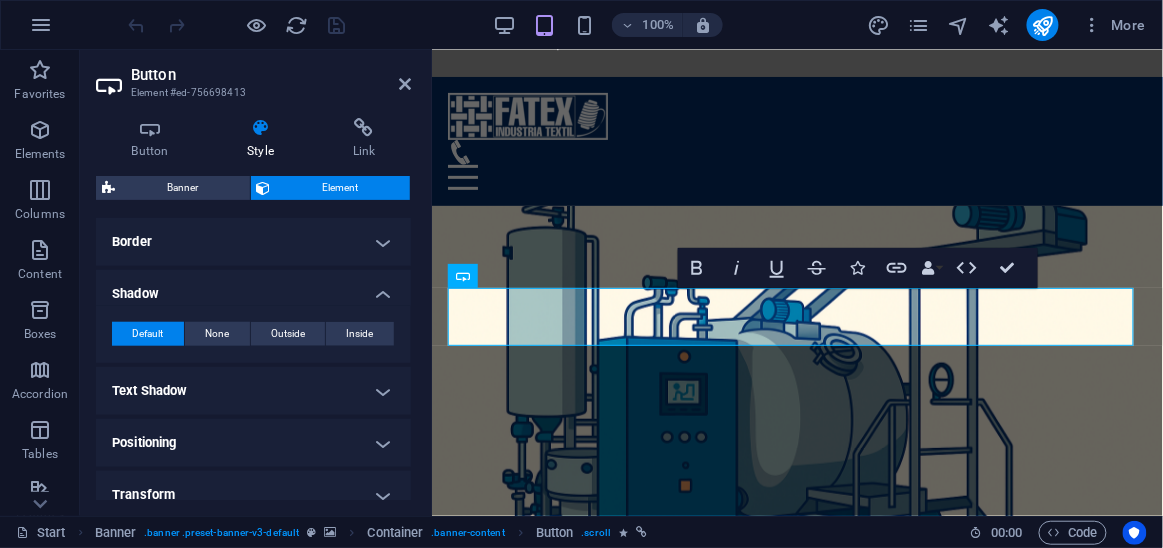 scroll, scrollTop: 436, scrollLeft: 0, axis: vertical 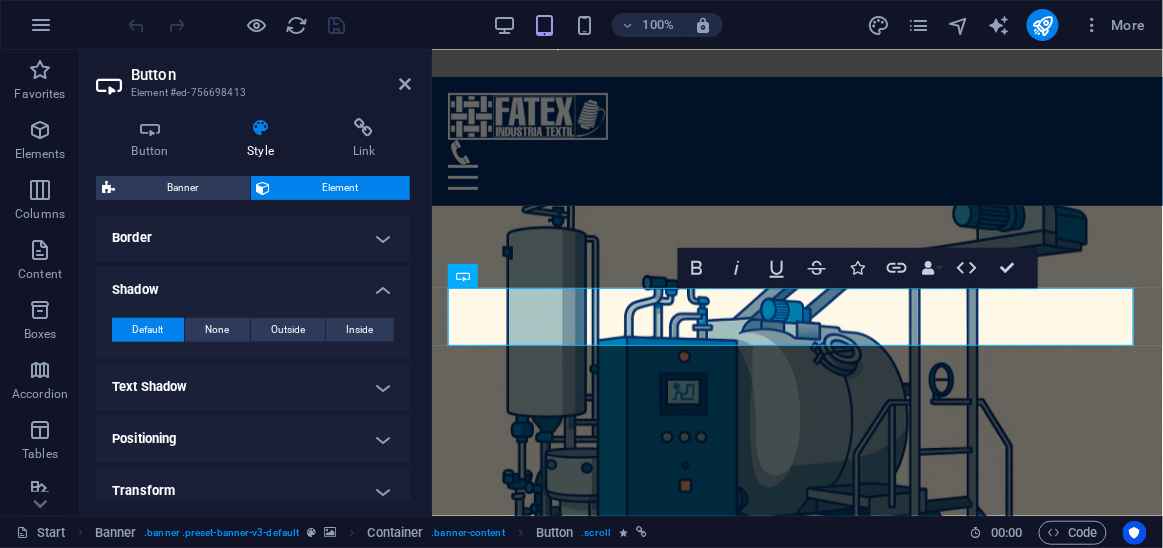 click on "Default" at bounding box center (147, 330) 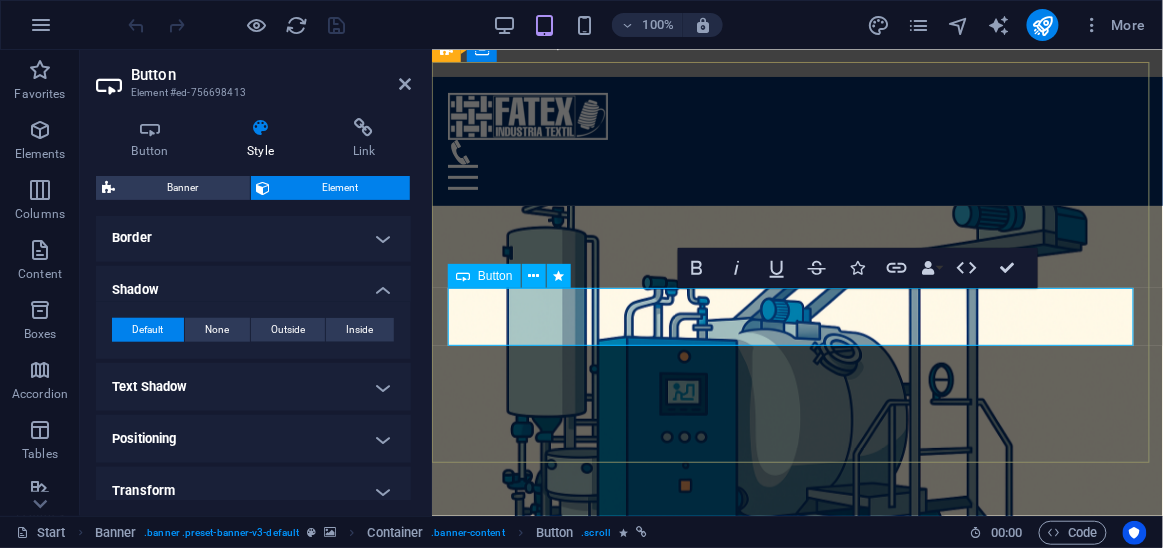 click on "mas información" at bounding box center [797, 839] 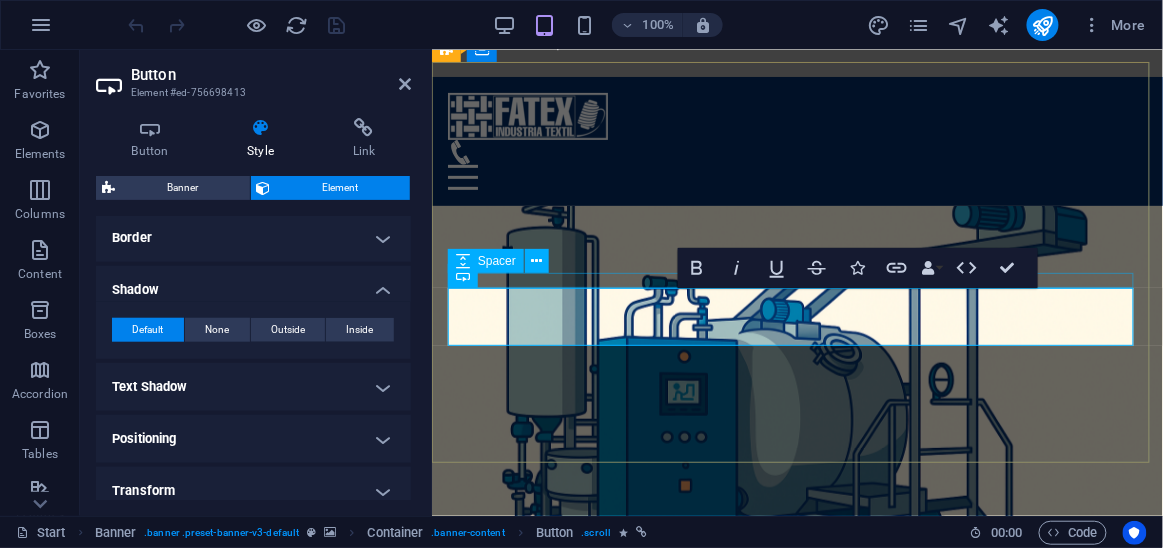 drag, startPoint x: 771, startPoint y: 316, endPoint x: 531, endPoint y: 281, distance: 242.53865 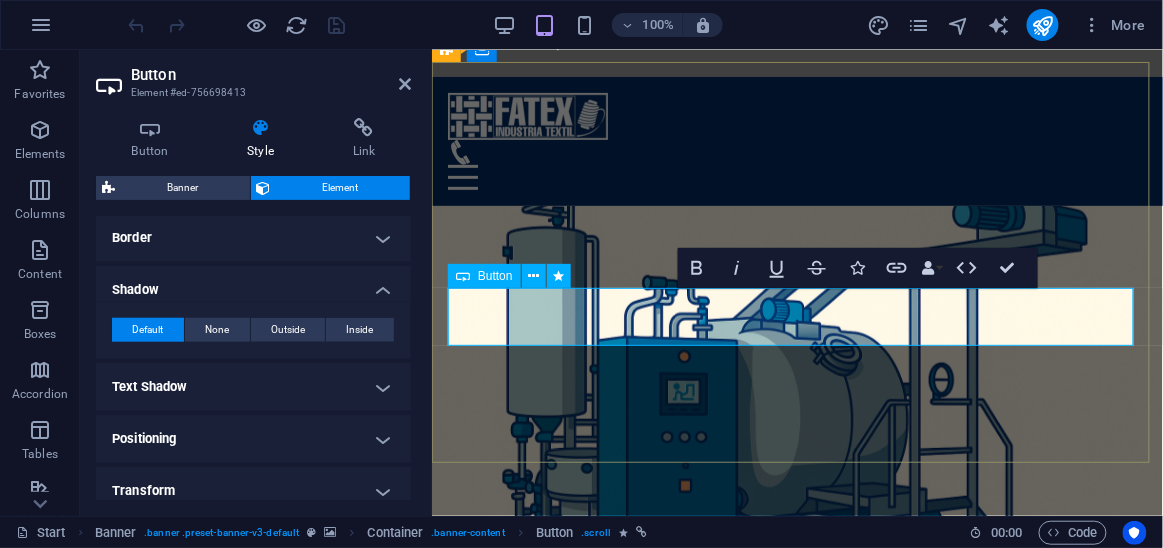 click on "mas información" at bounding box center [797, 839] 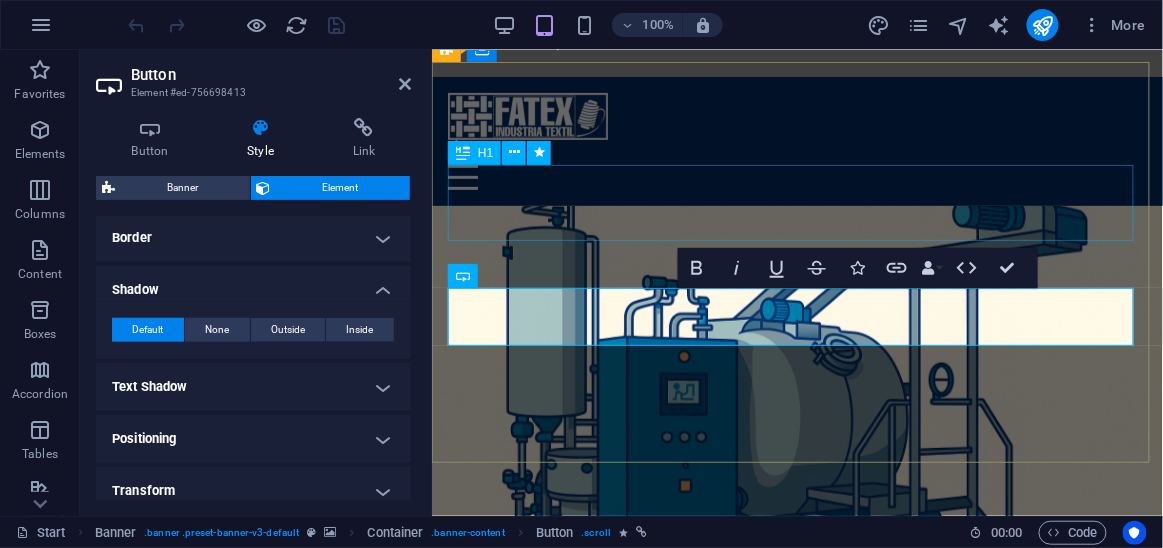 click on "FATEX" at bounding box center (796, 724) 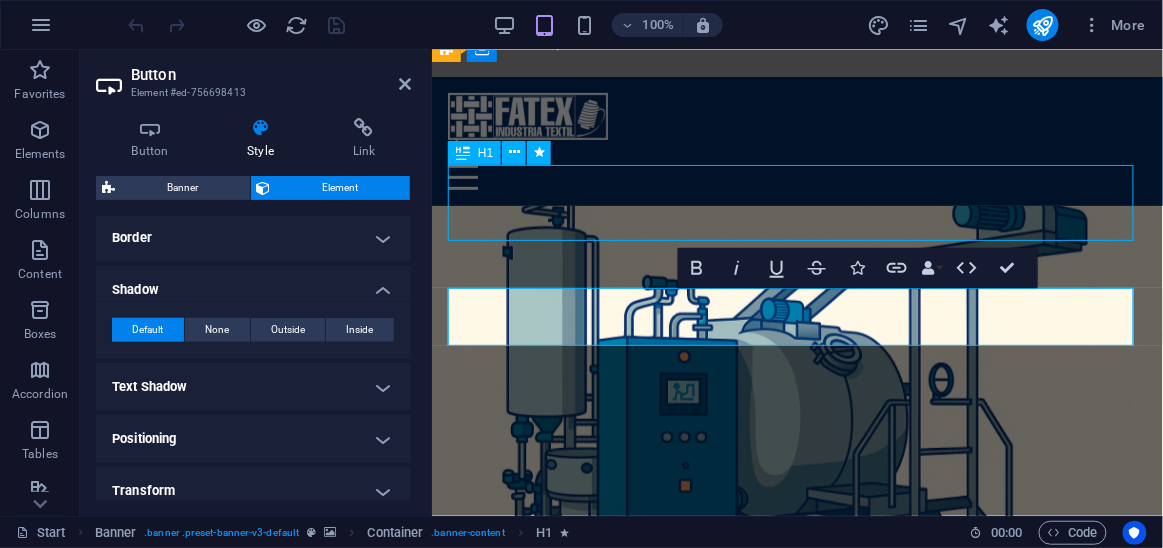 scroll, scrollTop: 136, scrollLeft: 0, axis: vertical 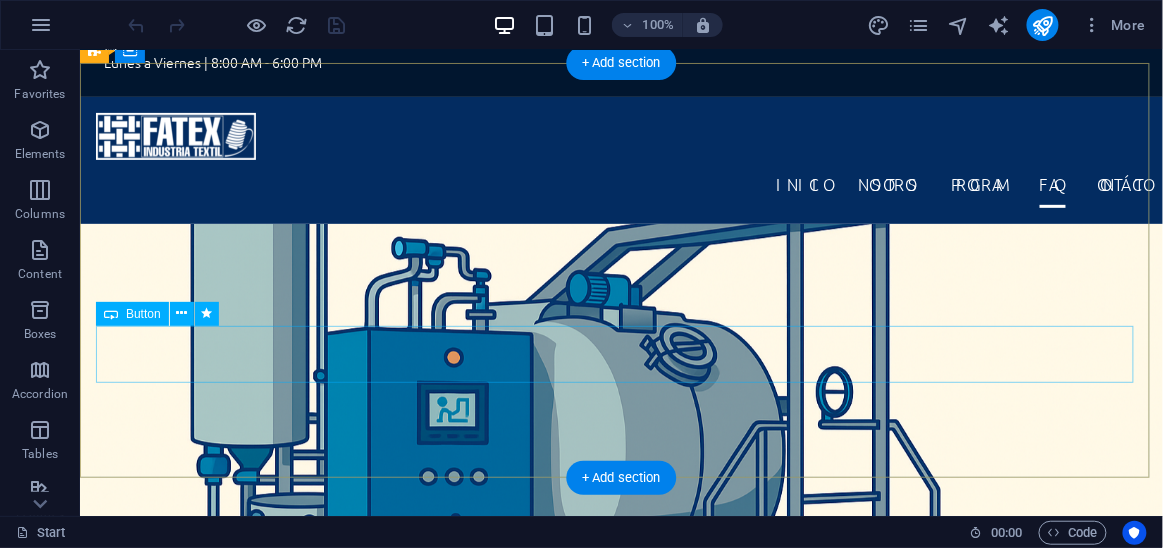 click on "mas información" at bounding box center [620, 930] 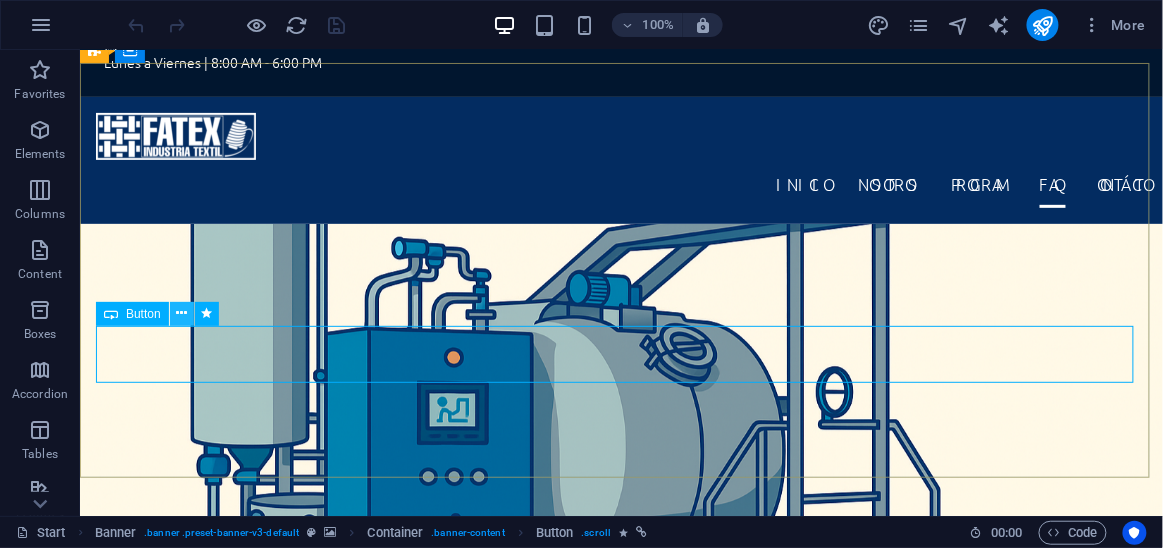 click at bounding box center (181, 313) 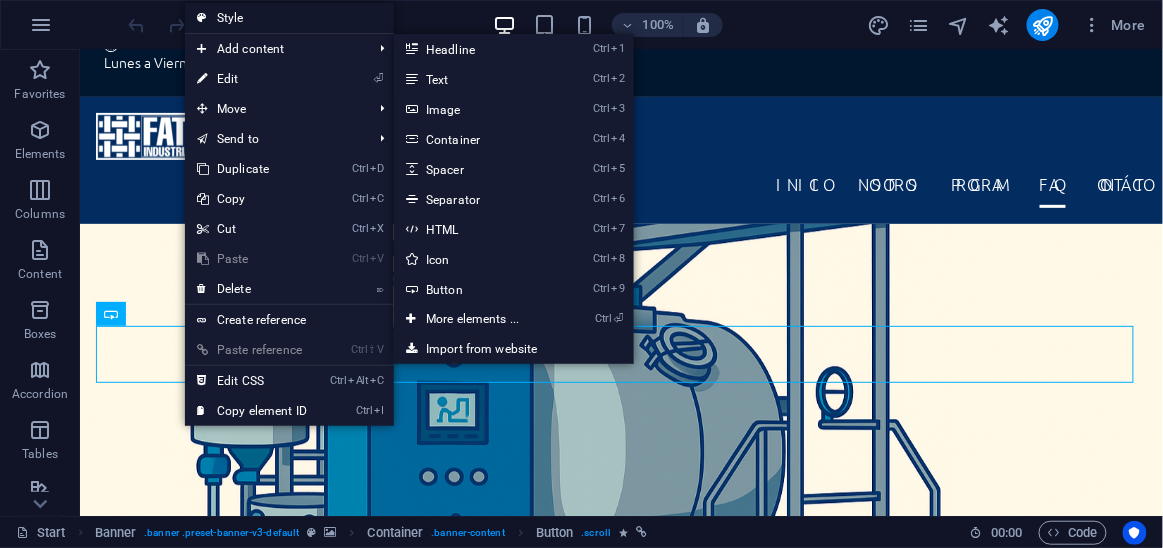 drag, startPoint x: 313, startPoint y: 22, endPoint x: 273, endPoint y: 237, distance: 218.68927 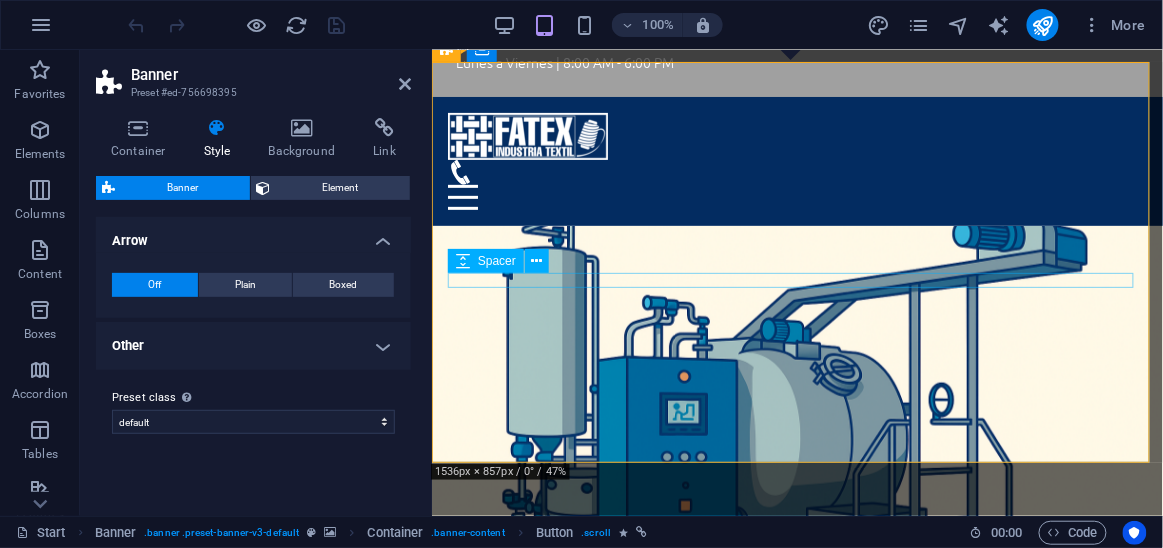 scroll, scrollTop: 156, scrollLeft: 0, axis: vertical 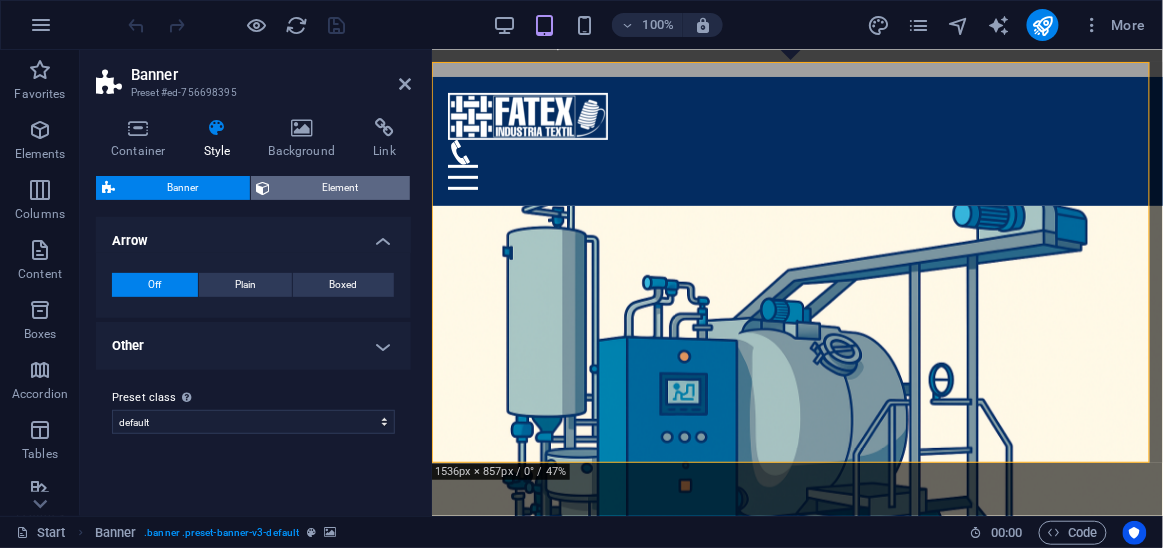 click on "Element" at bounding box center (341, 188) 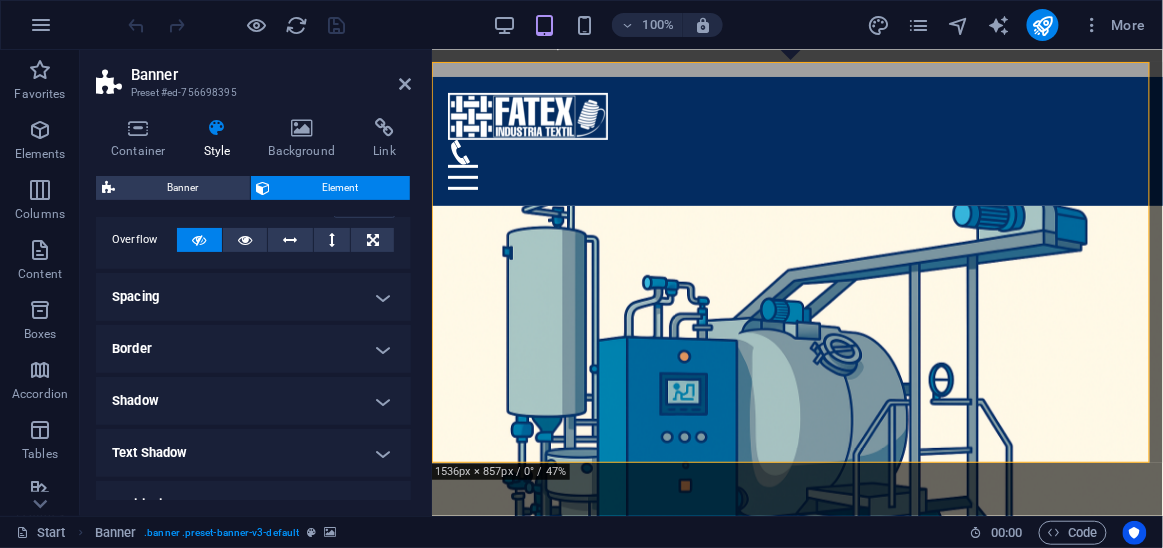 scroll, scrollTop: 109, scrollLeft: 0, axis: vertical 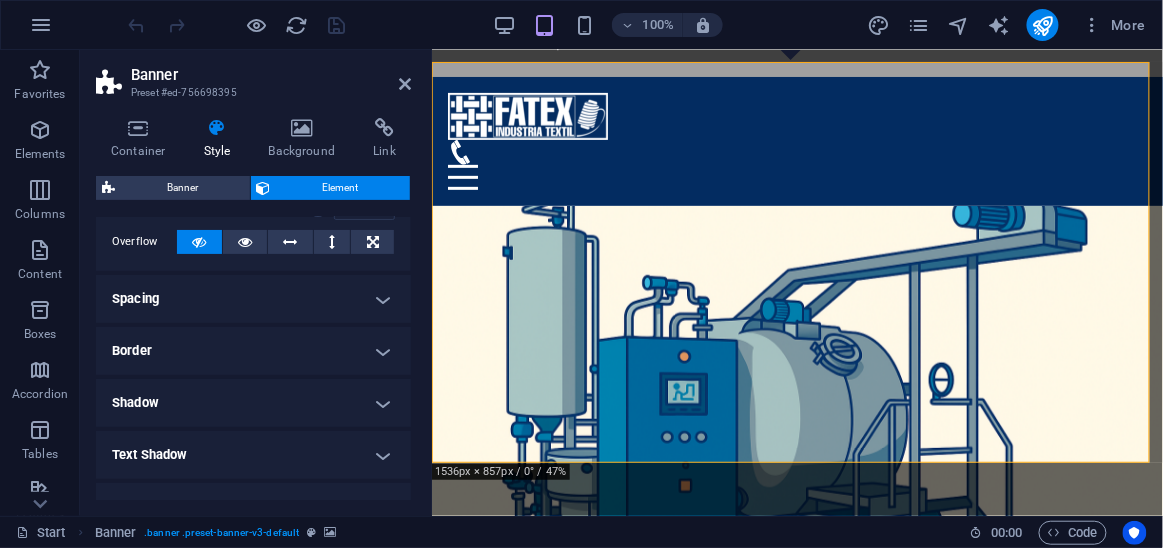 click on "Shadow" at bounding box center (253, 403) 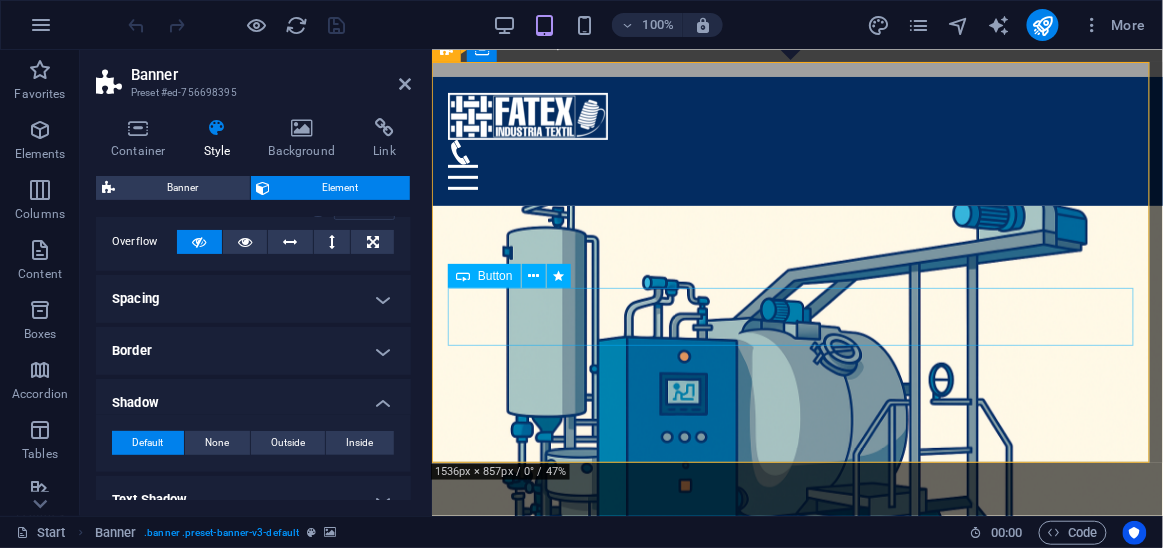 click on "mas información" at bounding box center [796, 839] 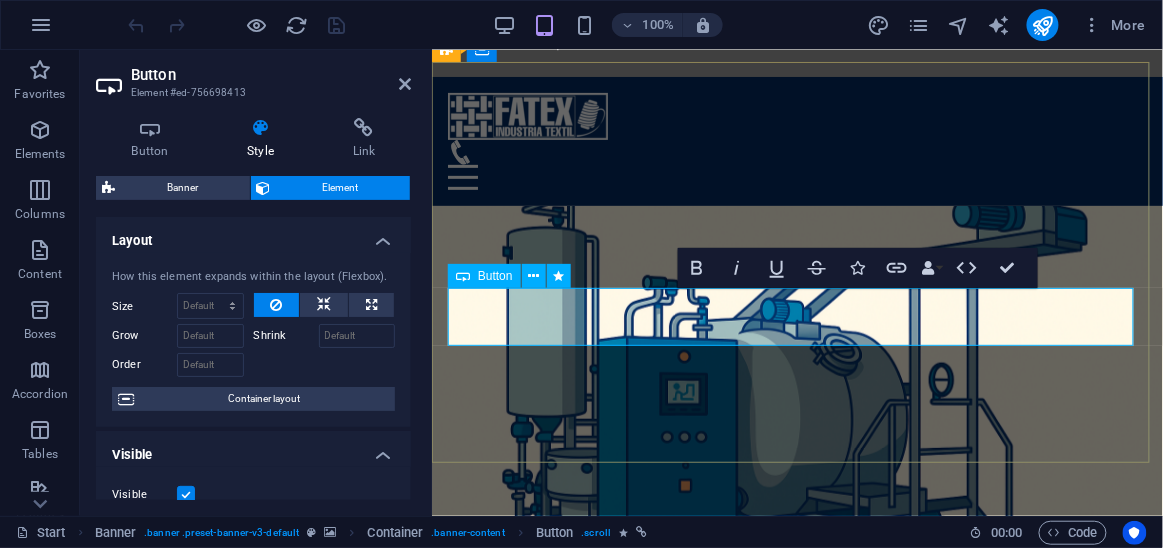 click on "mas información" at bounding box center [797, 839] 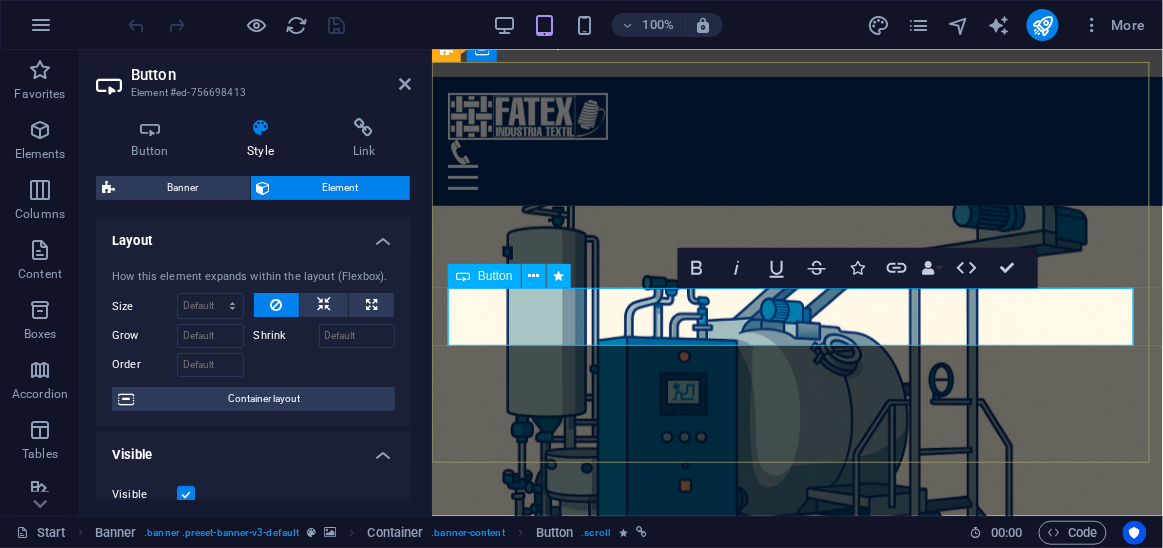 click on "mas información" at bounding box center [797, 839] 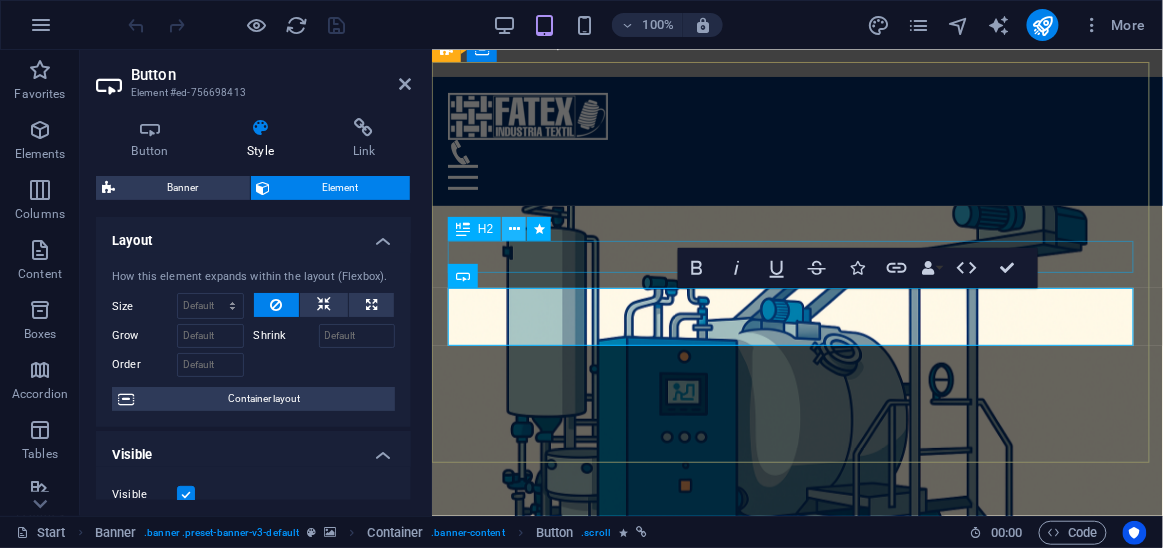 click at bounding box center [514, 229] 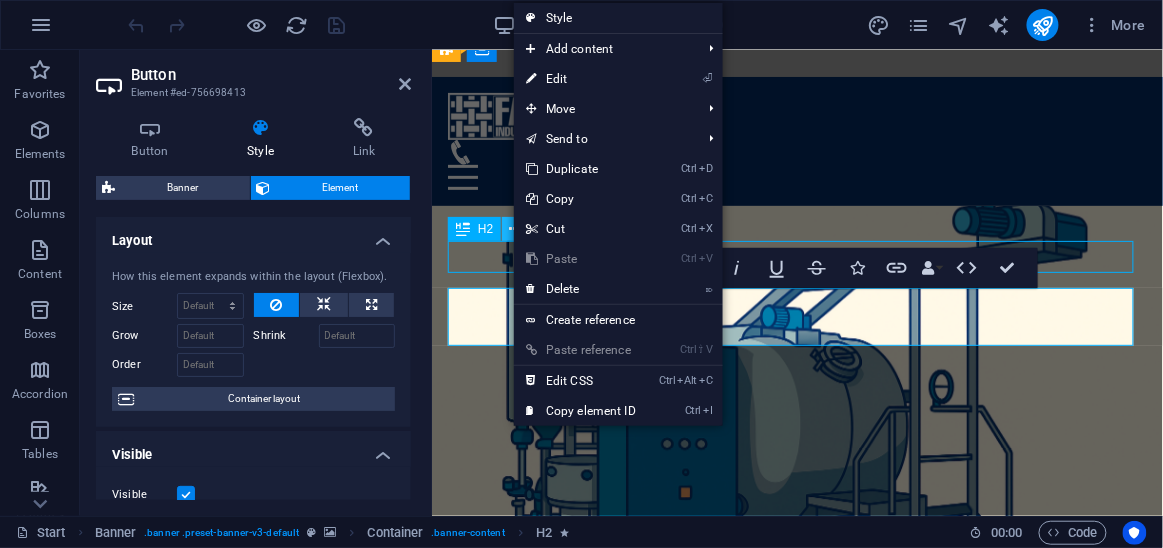 scroll, scrollTop: 136, scrollLeft: 0, axis: vertical 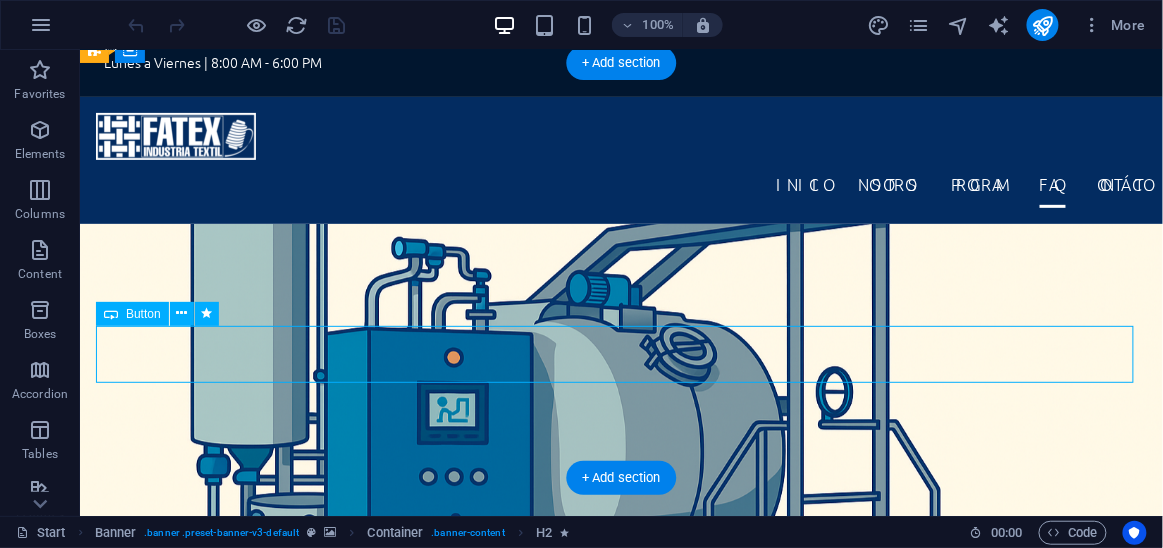 click on "mas información" at bounding box center [620, 930] 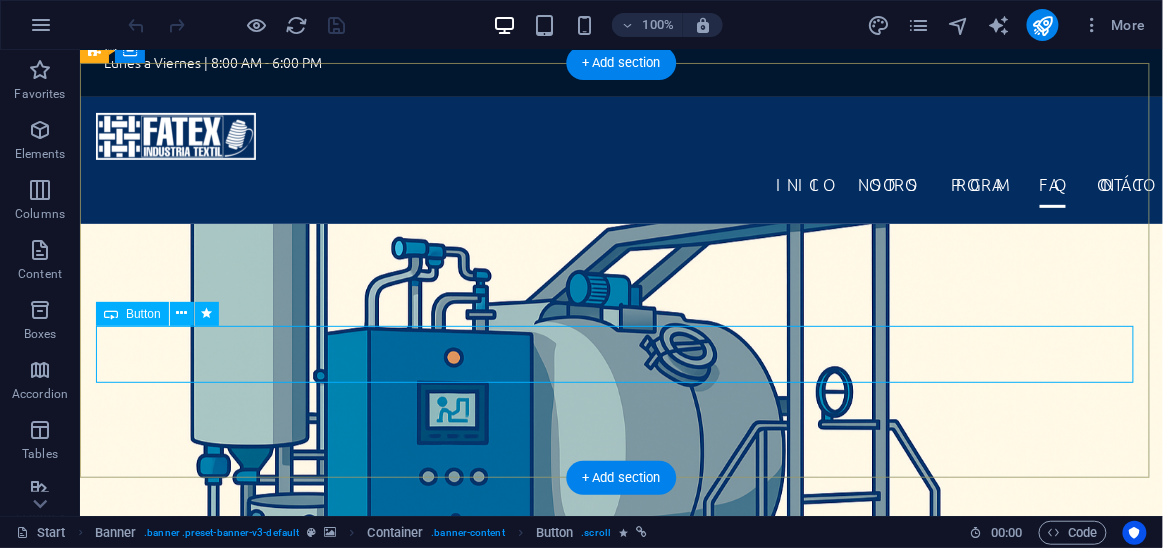 click on "mas información" at bounding box center (620, 930) 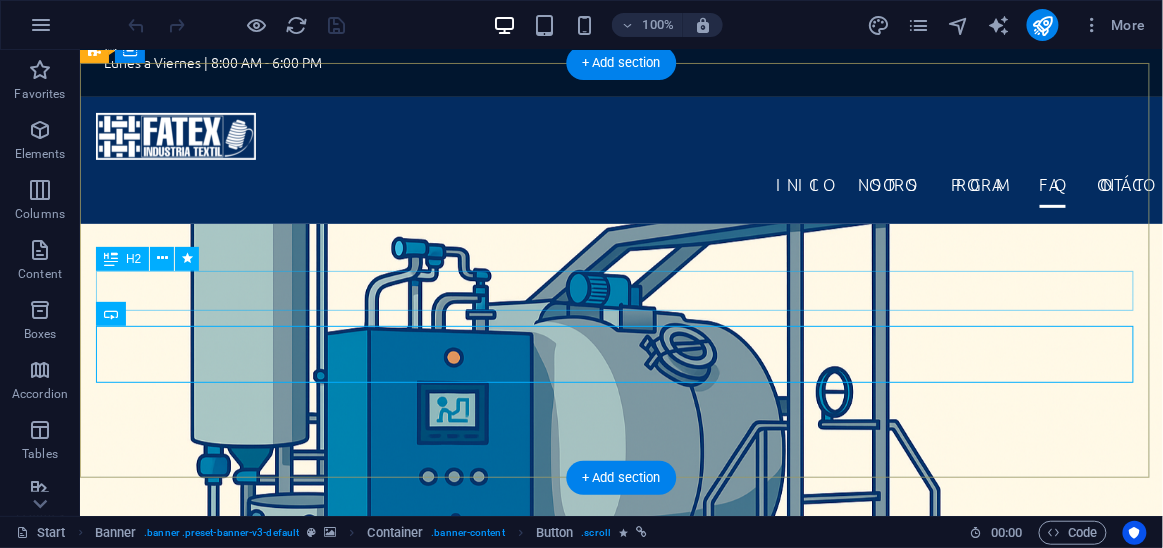 click on "Optimizando la Industria Textil" at bounding box center [620, 866] 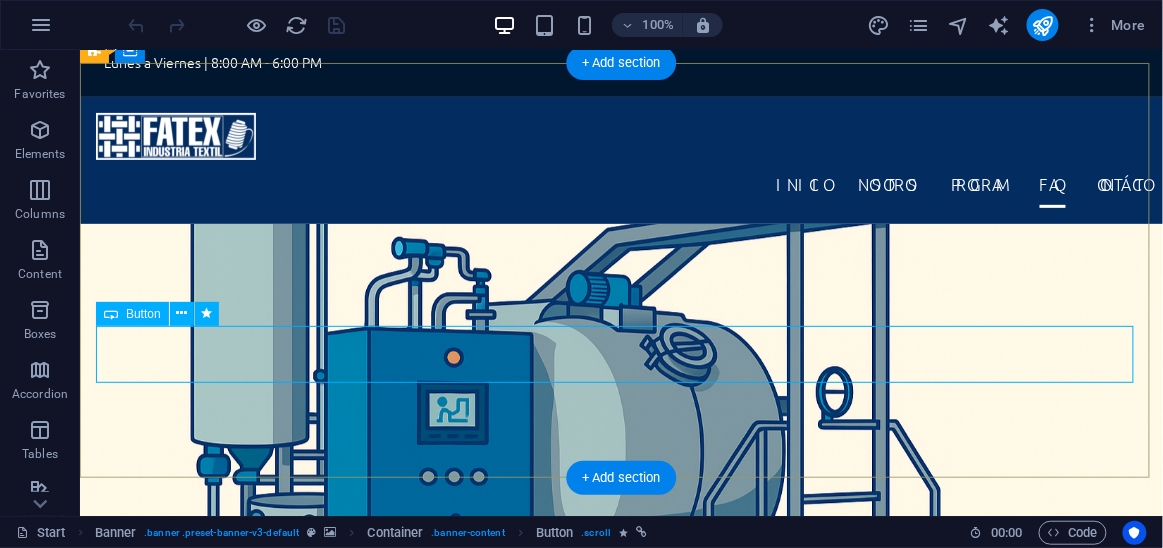 click on "mas información" at bounding box center (620, 930) 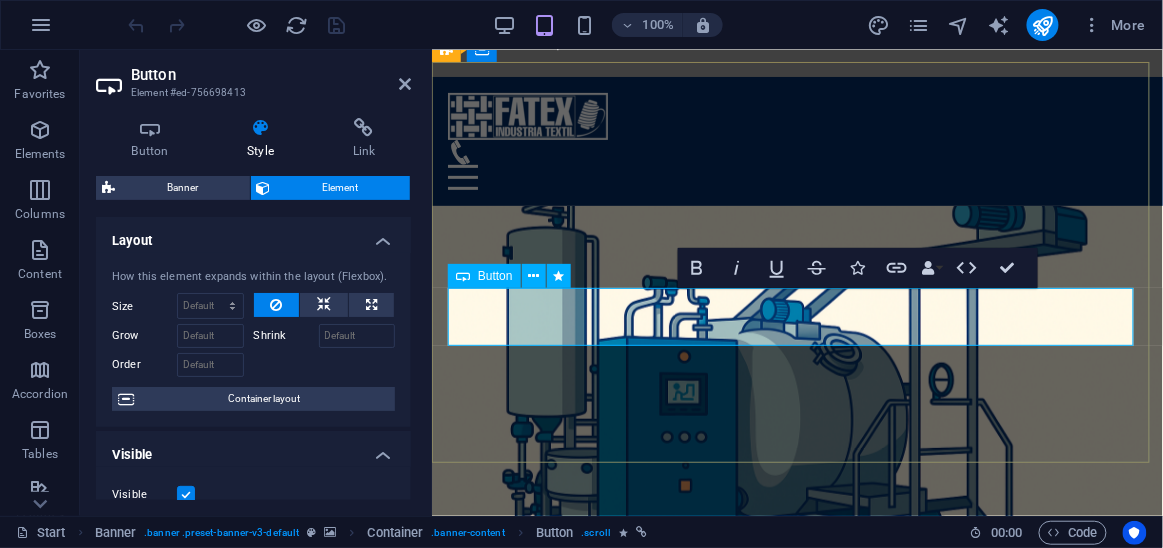 click on "mas información" at bounding box center (797, 839) 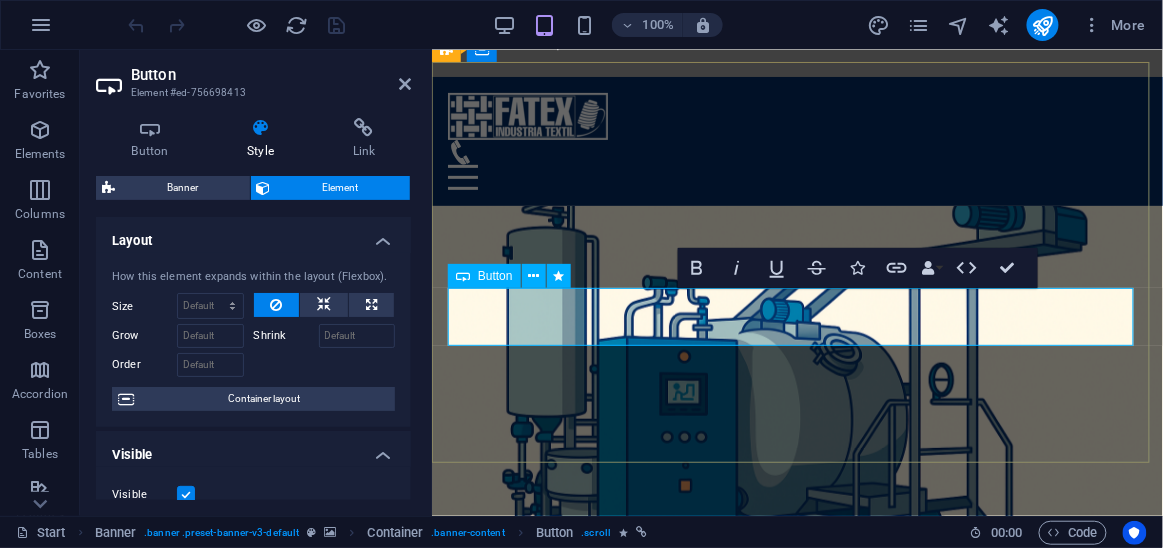click on "mas información" at bounding box center (797, 839) 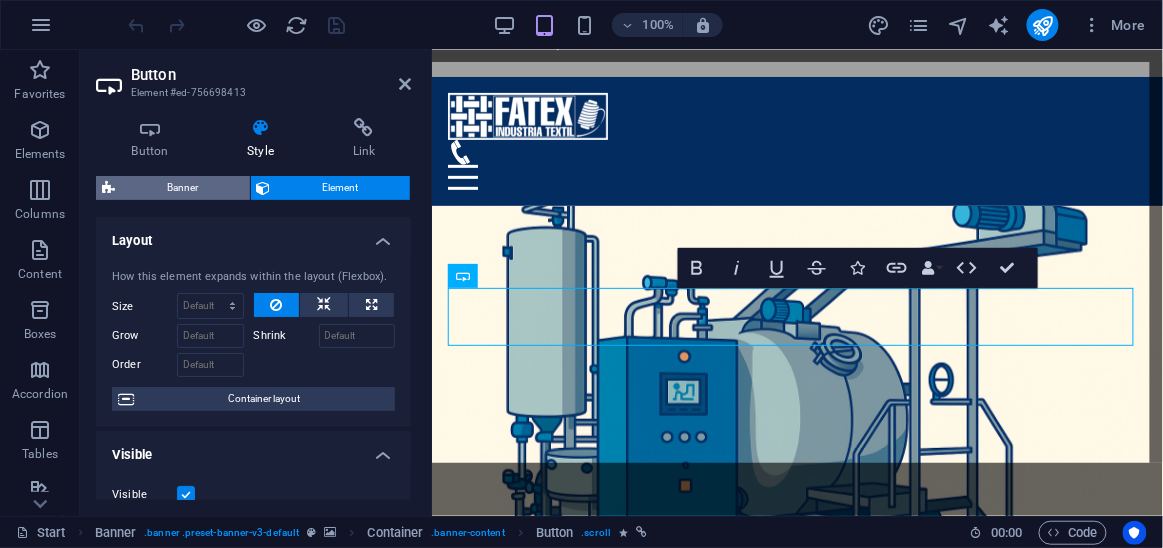 click on "Banner" at bounding box center [182, 188] 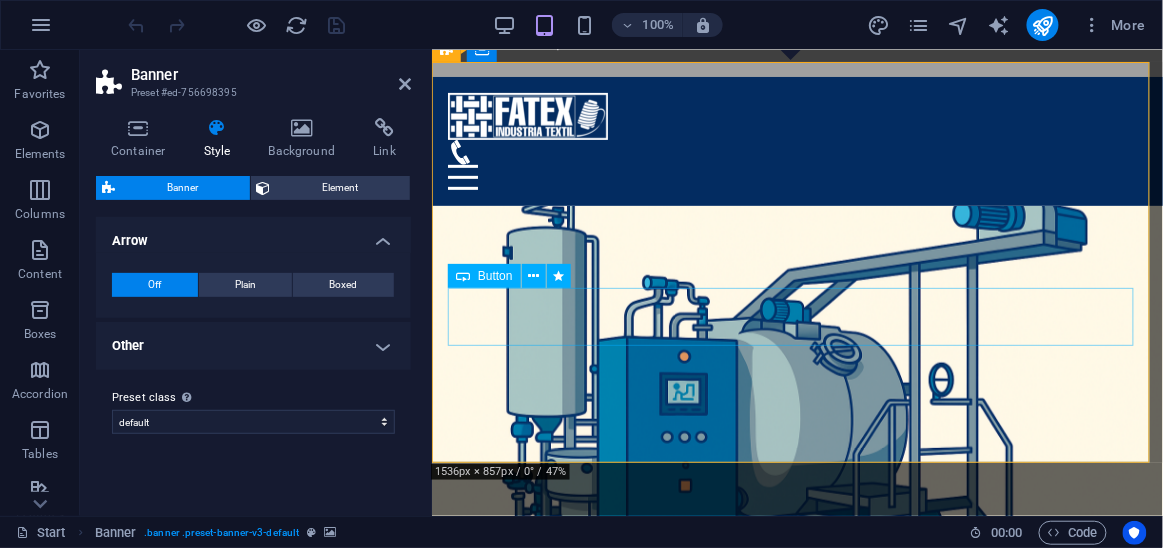 click on "mas información" at bounding box center [796, 839] 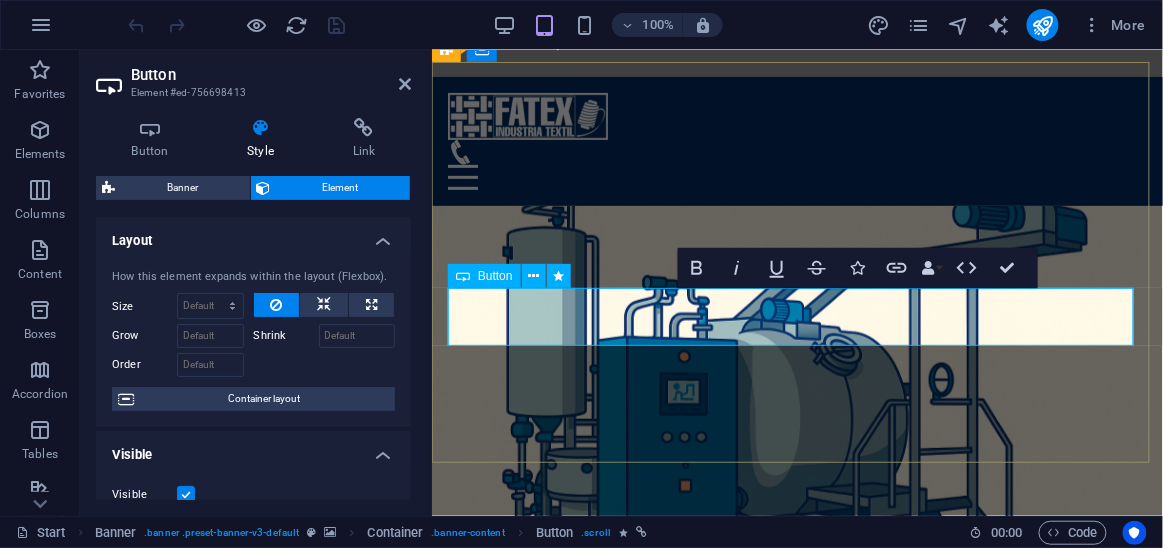 click on "mas información" at bounding box center [797, 839] 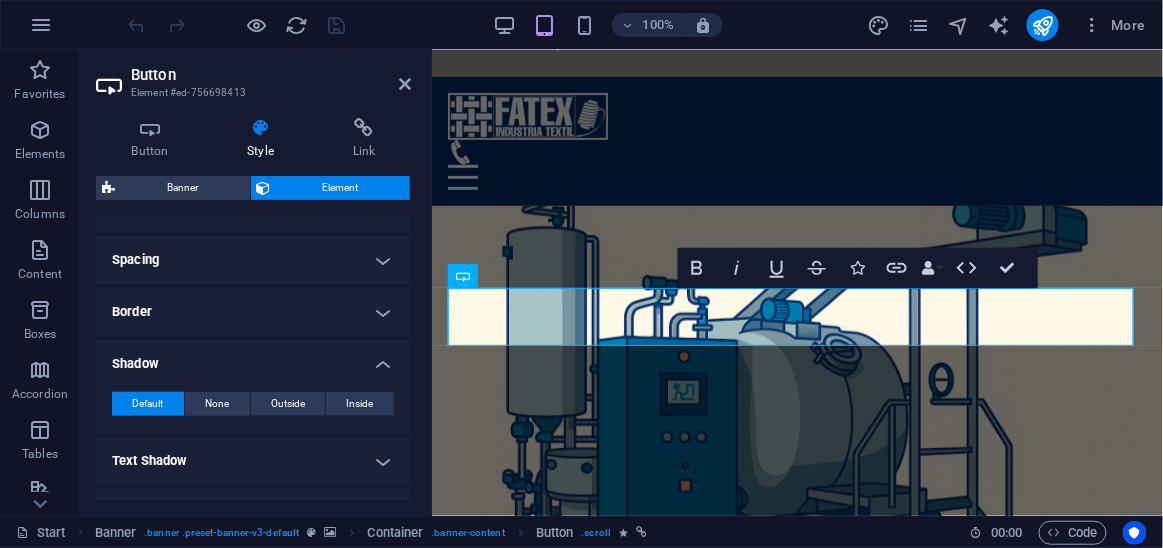 scroll, scrollTop: 316, scrollLeft: 0, axis: vertical 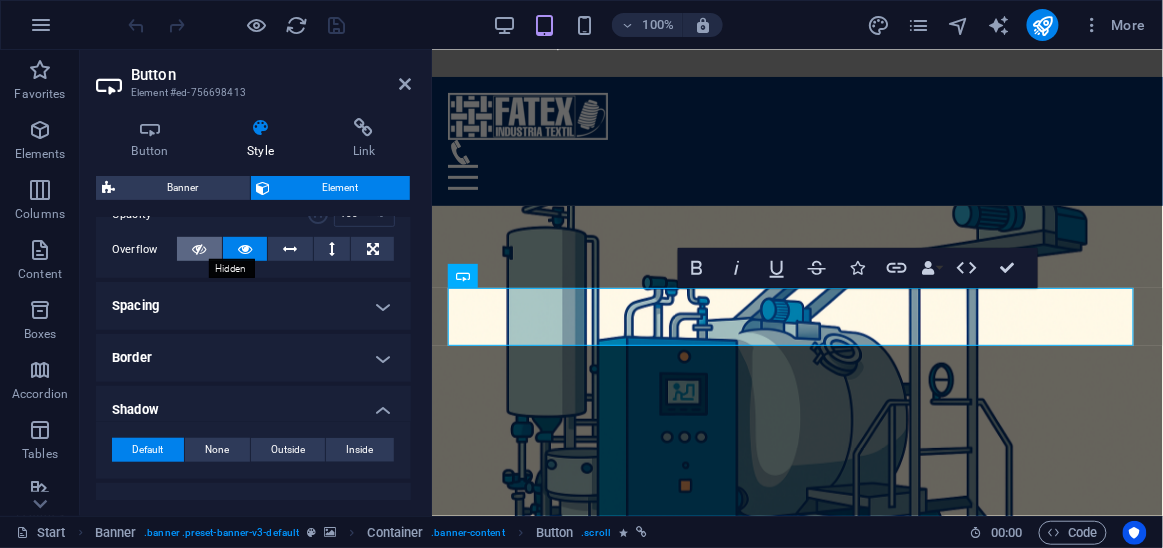 click at bounding box center [199, 249] 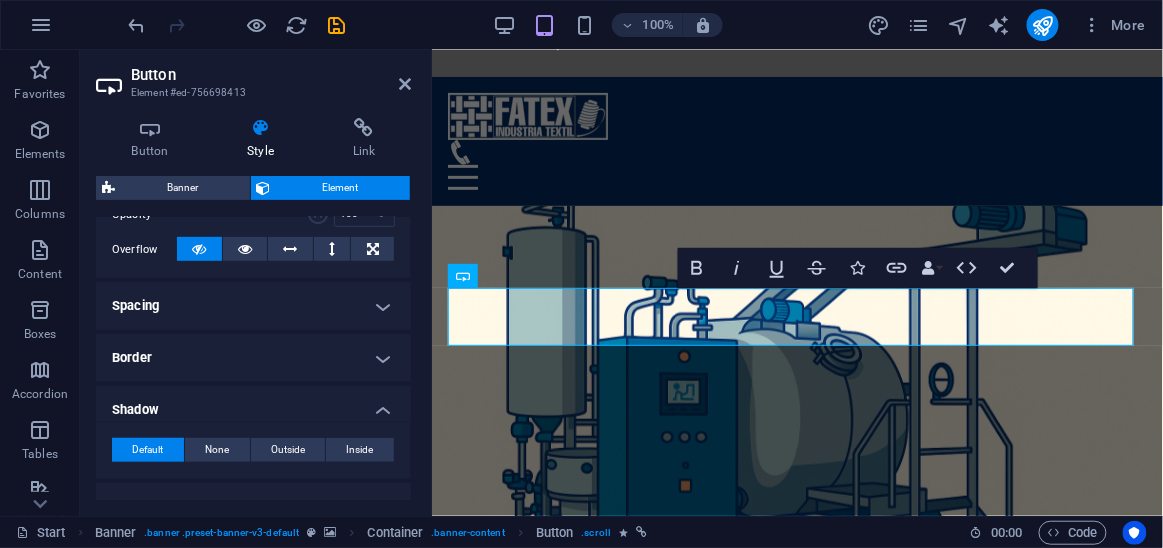 click at bounding box center [199, 249] 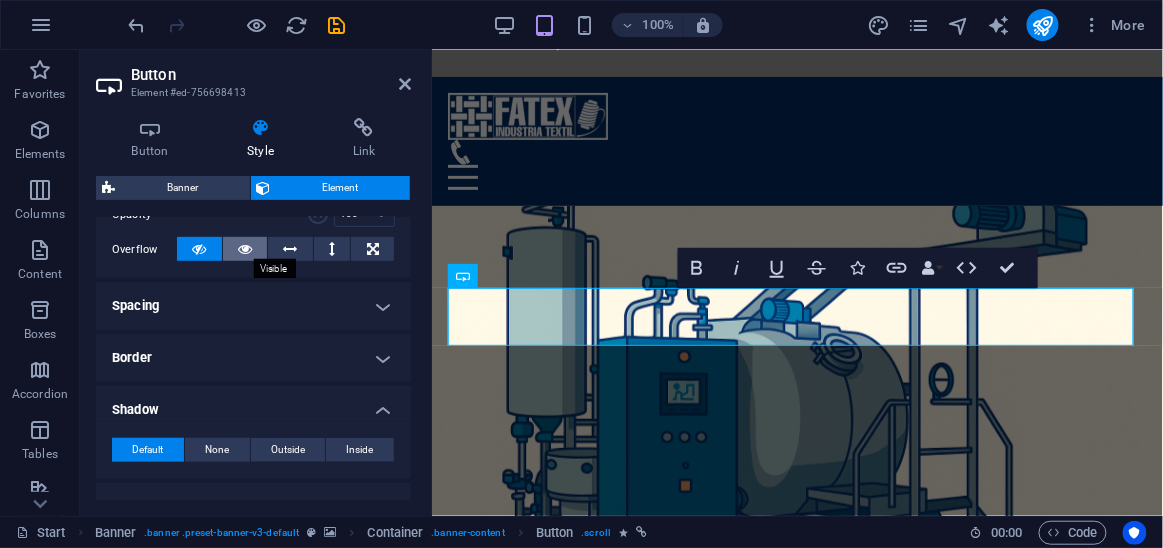 click at bounding box center [245, 249] 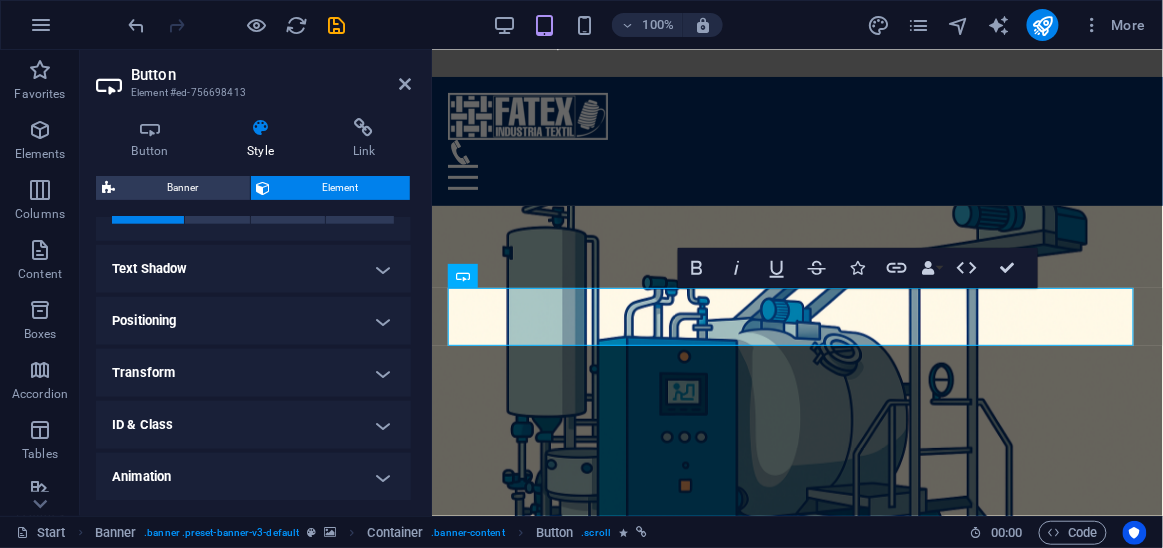 scroll, scrollTop: 552, scrollLeft: 0, axis: vertical 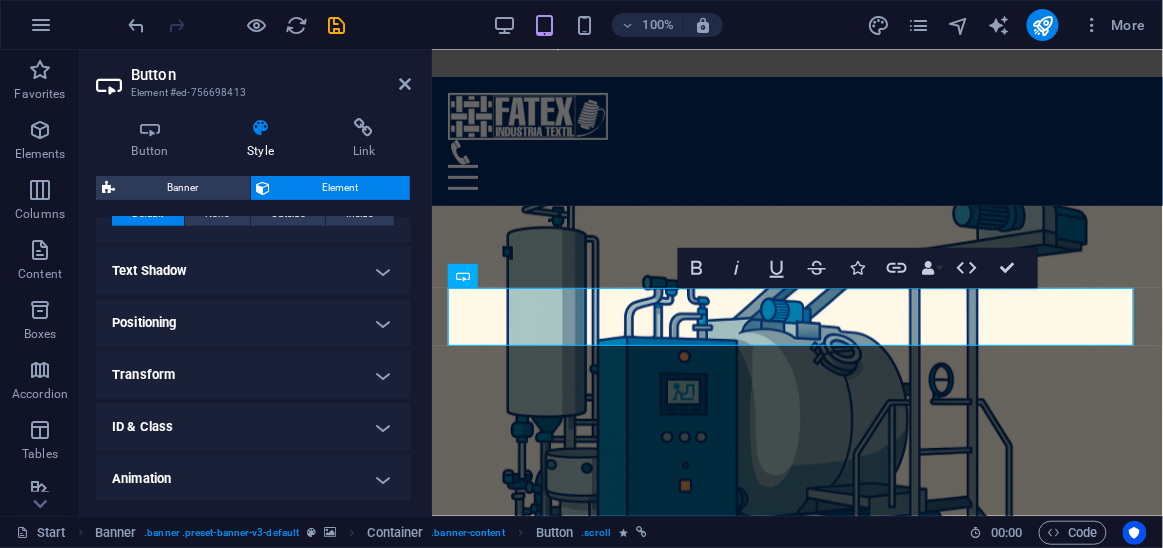 click on "Text Shadow" at bounding box center [253, 271] 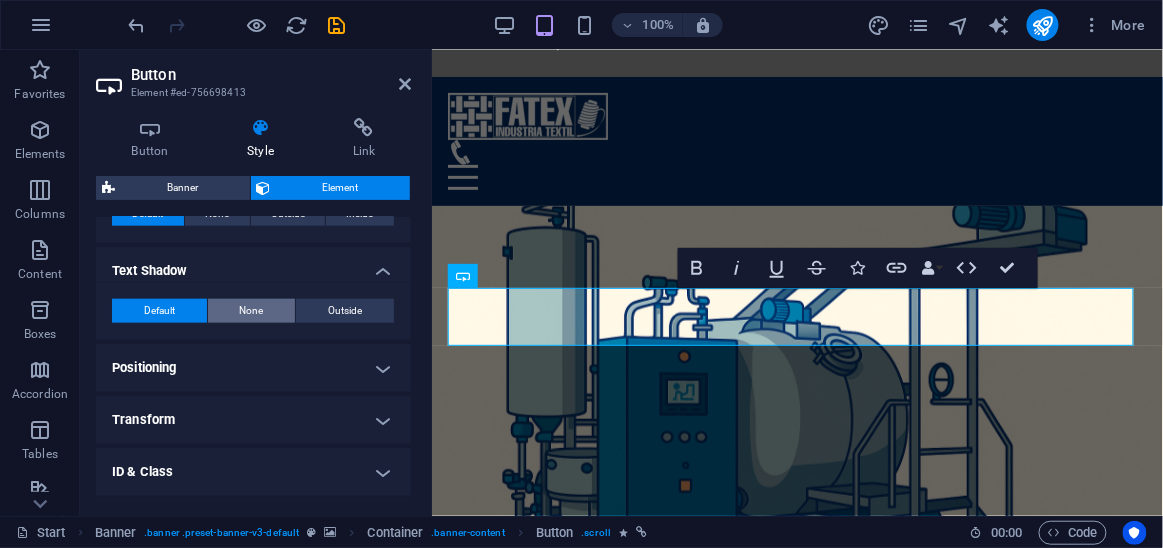 click on "None" at bounding box center (252, 311) 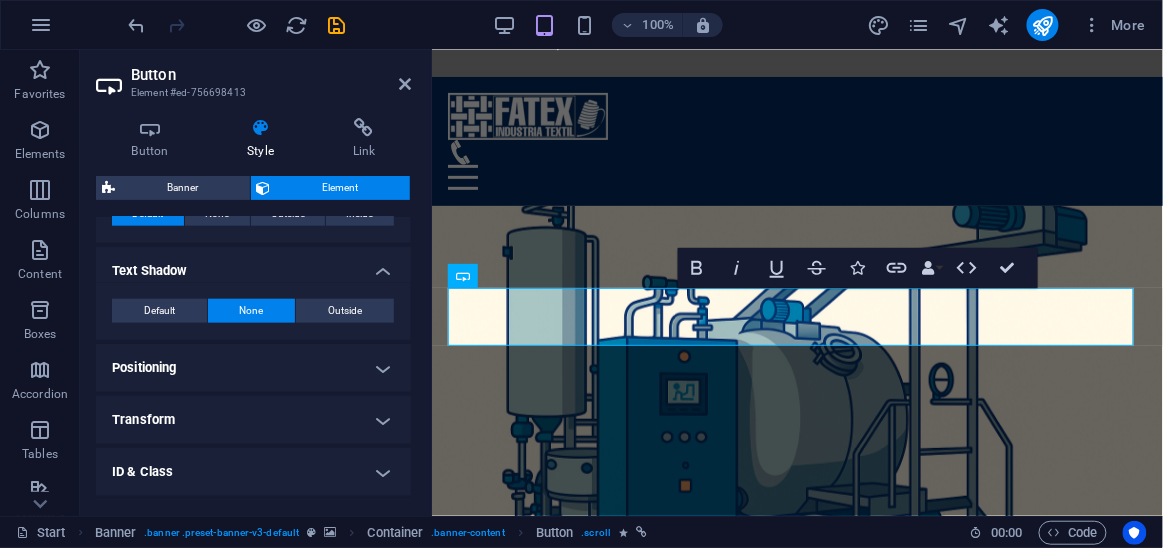 scroll, scrollTop: 136, scrollLeft: 0, axis: vertical 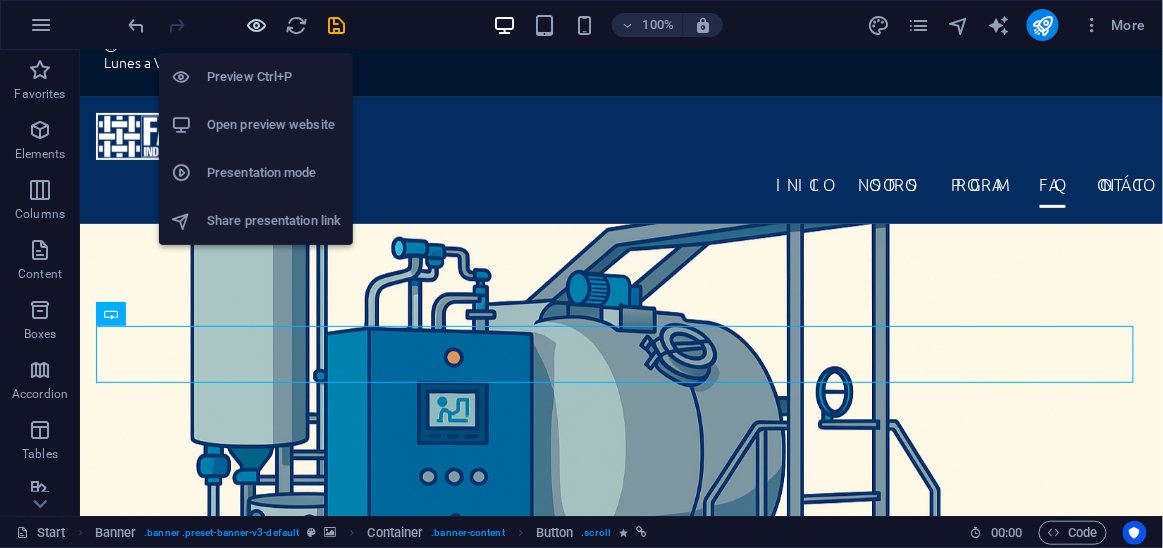 click at bounding box center [257, 25] 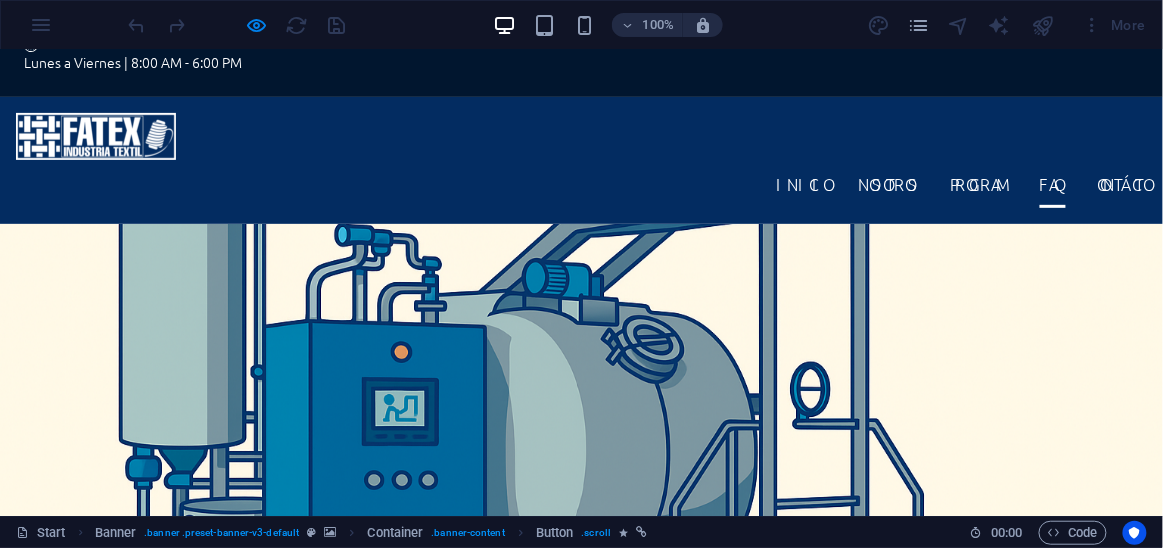 type 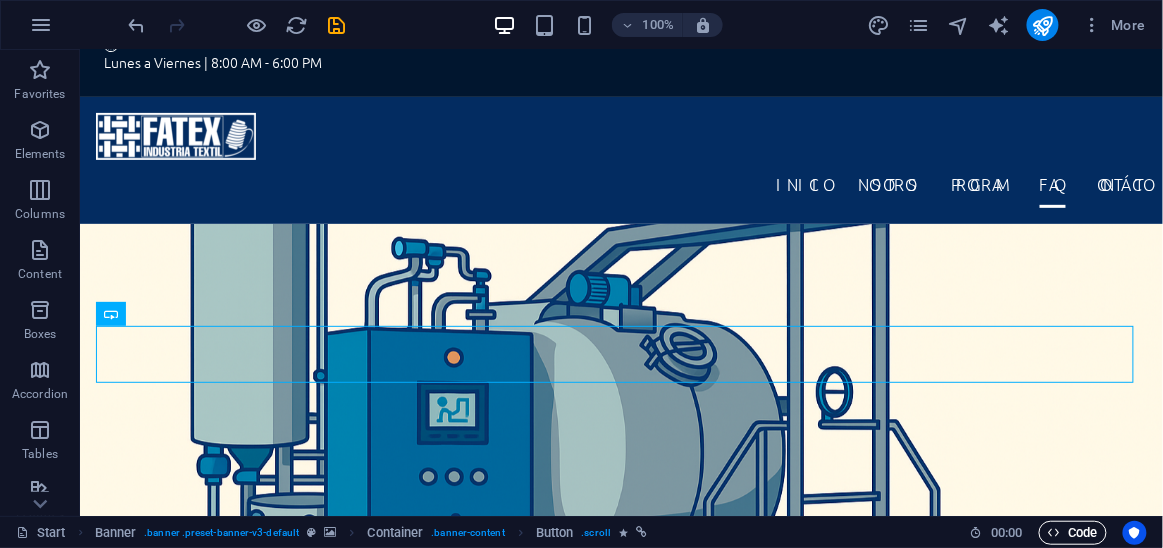 click on "Code" at bounding box center (1073, 533) 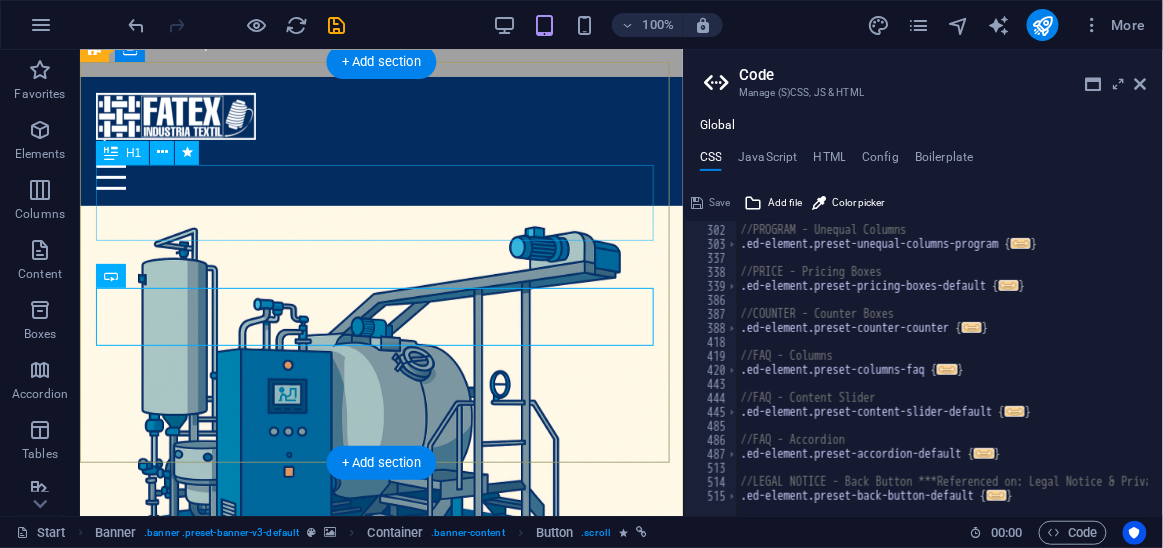 click on "FATEX" at bounding box center (380, 724) 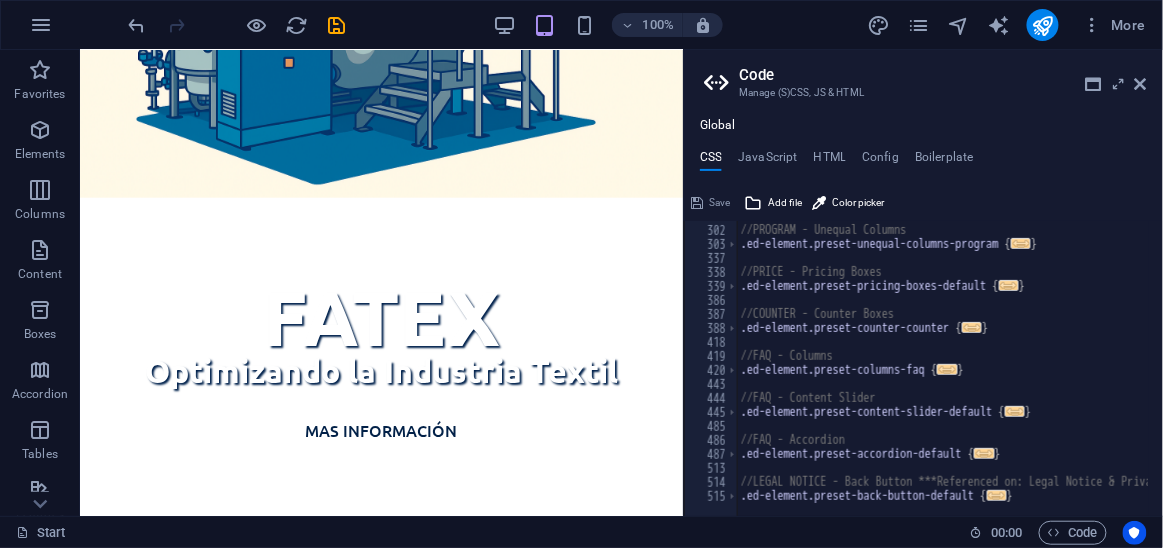 scroll, scrollTop: 0, scrollLeft: 0, axis: both 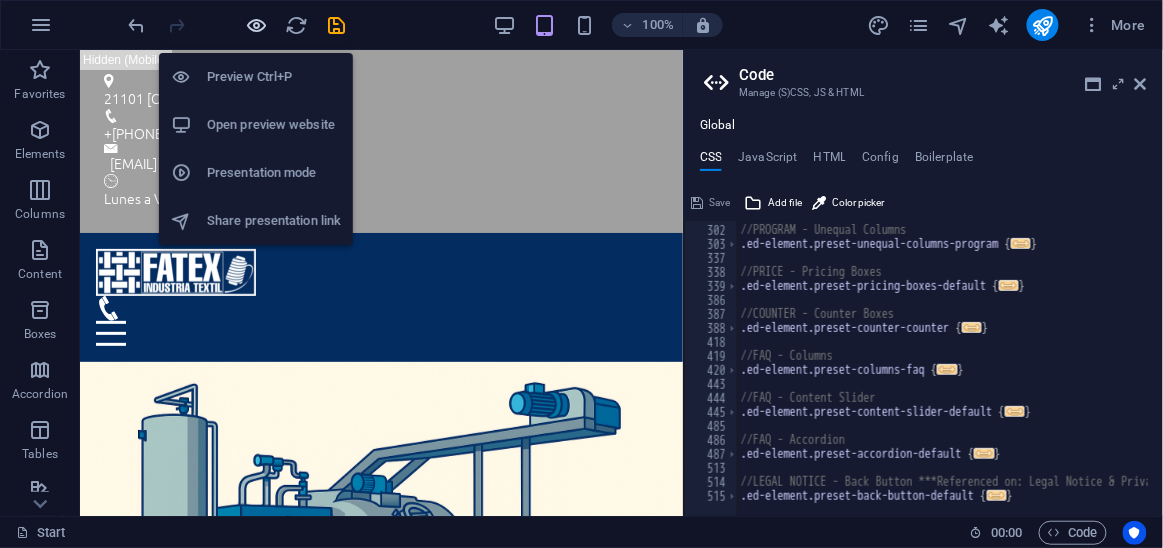 click at bounding box center (257, 25) 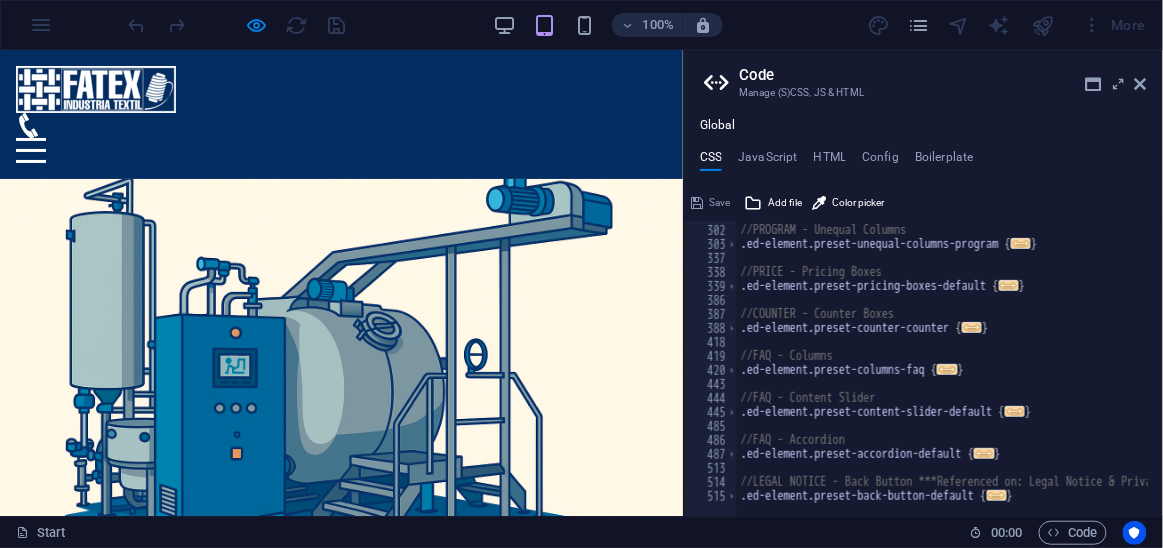 click on "Optimizando la Industria Textil" at bounding box center (341, 752) 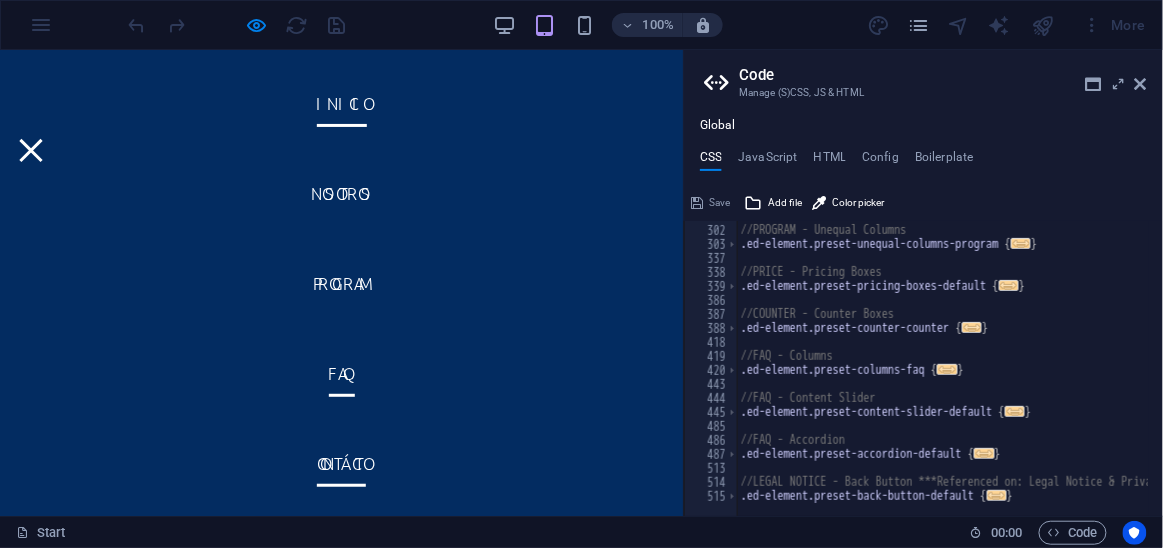 click on "Contácto" at bounding box center [341, 462] 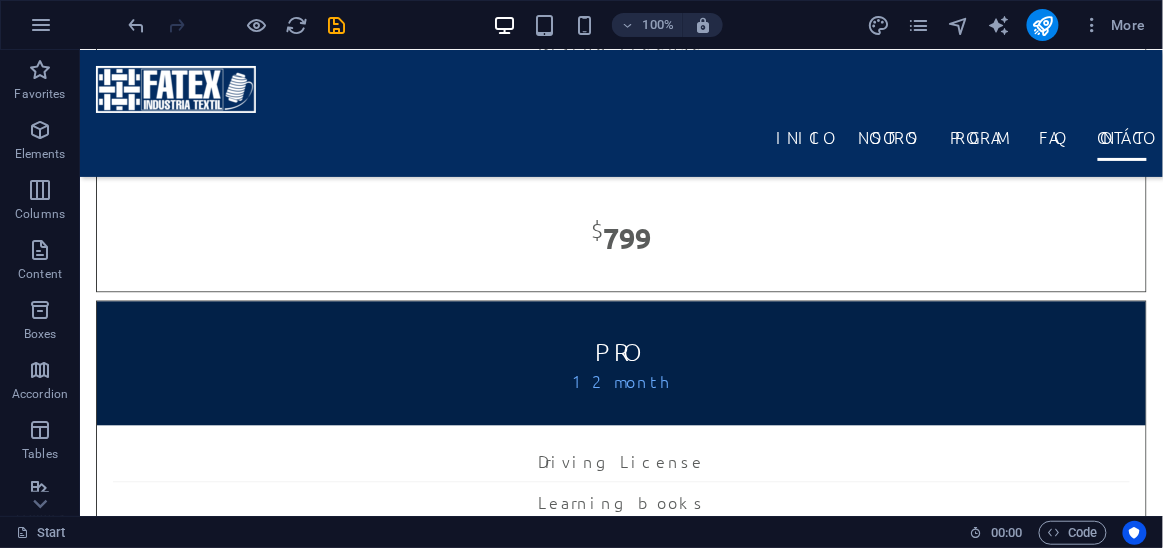 scroll, scrollTop: 4543, scrollLeft: 0, axis: vertical 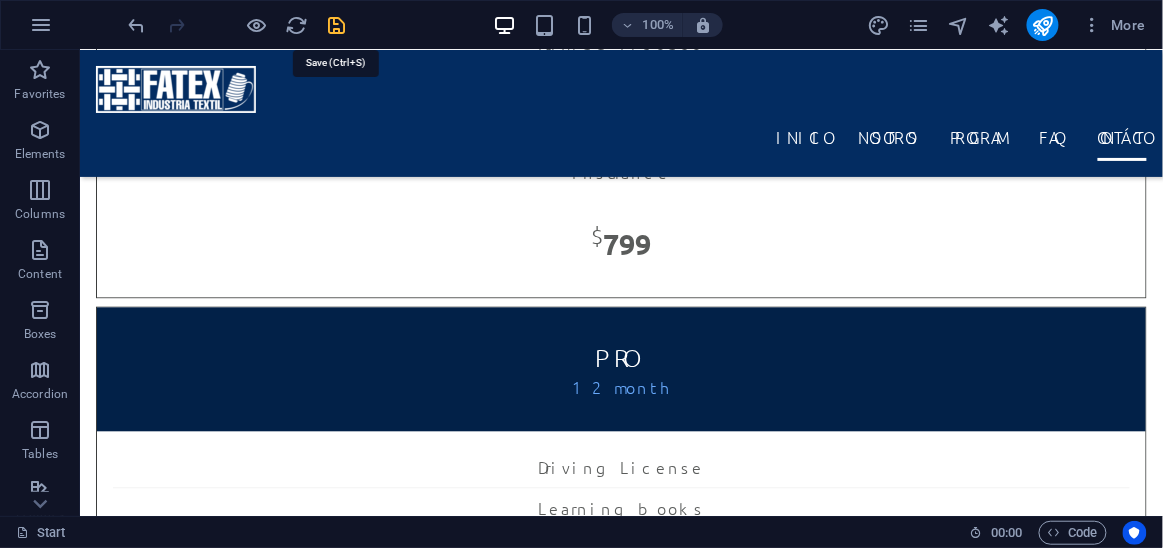 click at bounding box center [337, 25] 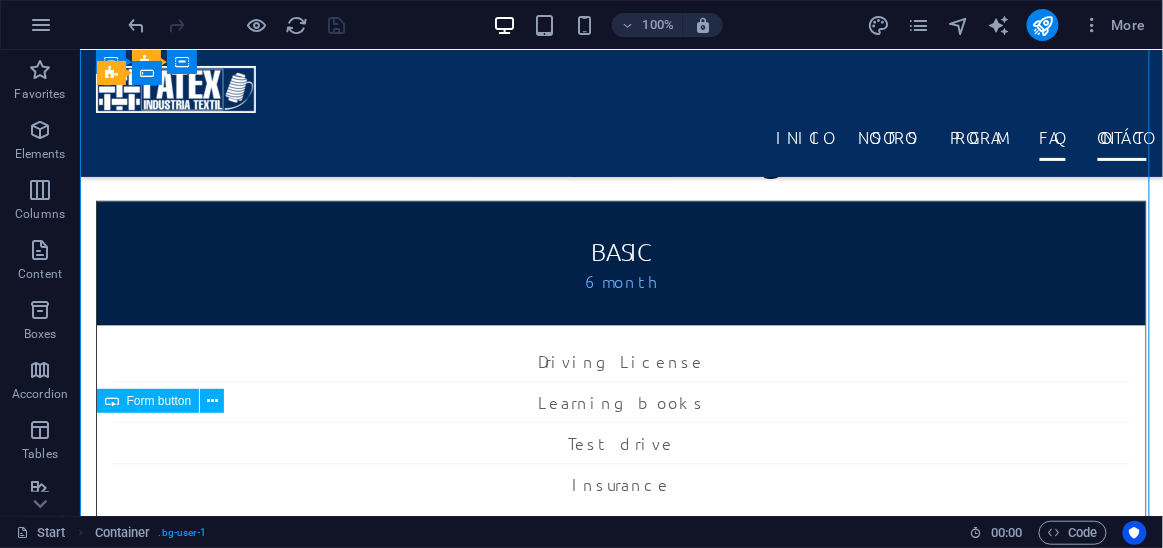 click on "Send" at bounding box center (354, 5555) 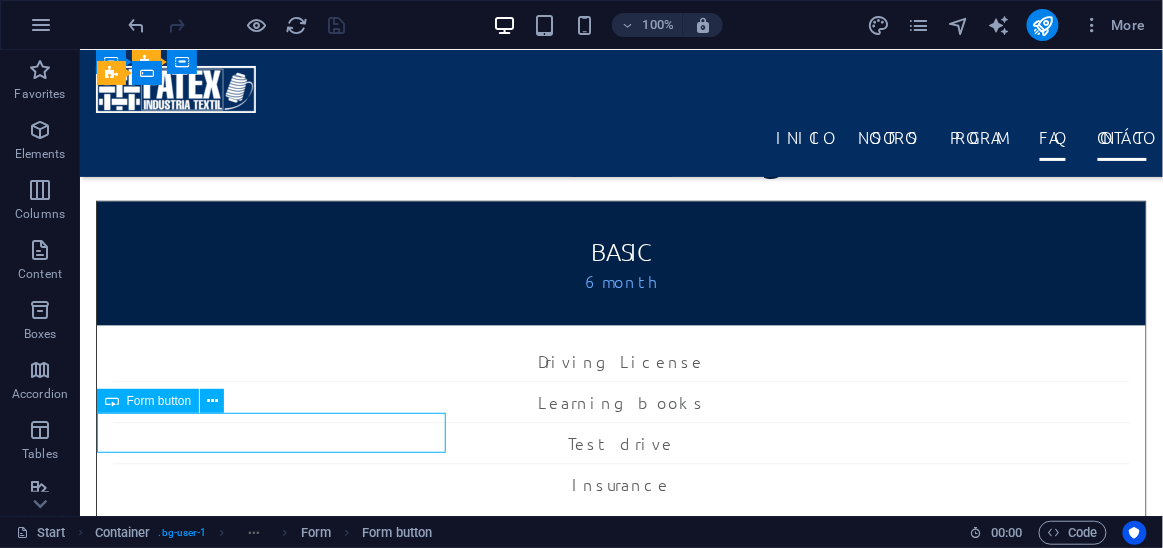 click on "Send" at bounding box center (354, 5555) 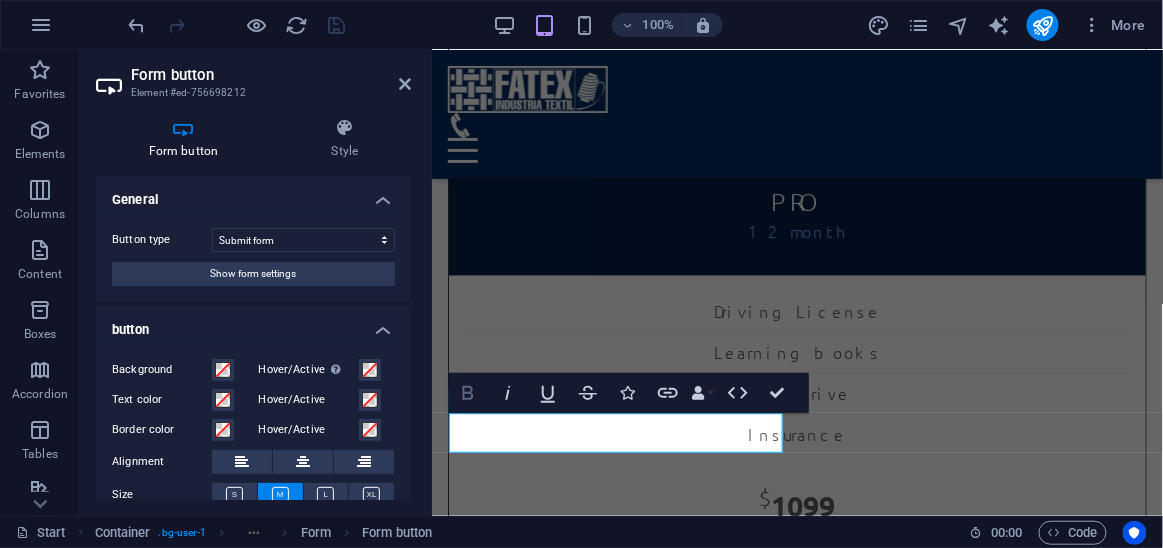 scroll, scrollTop: 5495, scrollLeft: 0, axis: vertical 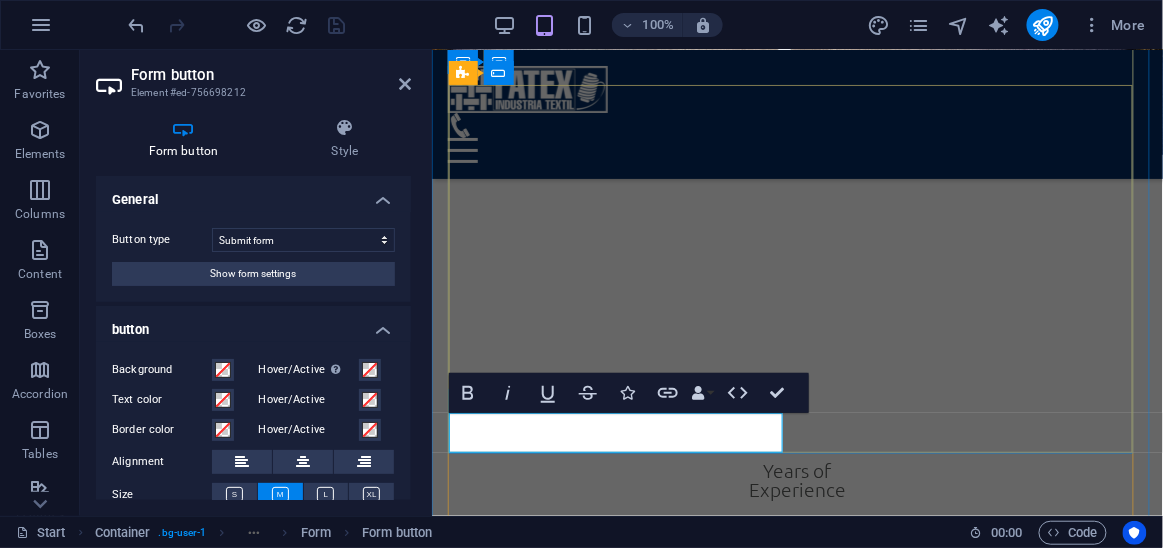 type on "Send" 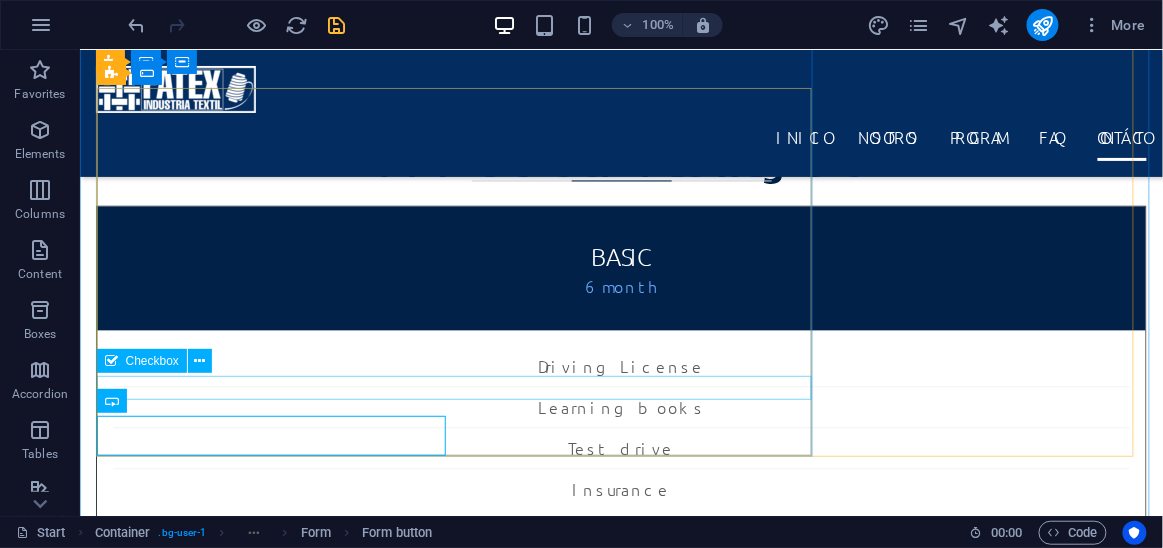 scroll, scrollTop: 4543, scrollLeft: 0, axis: vertical 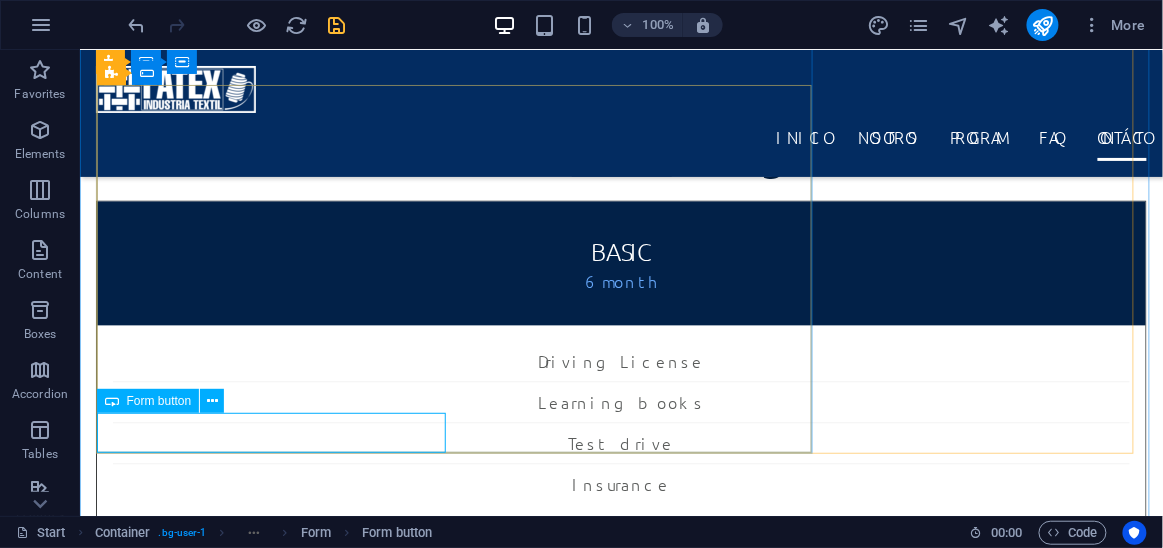 click on "Enviar" at bounding box center (354, 5555) 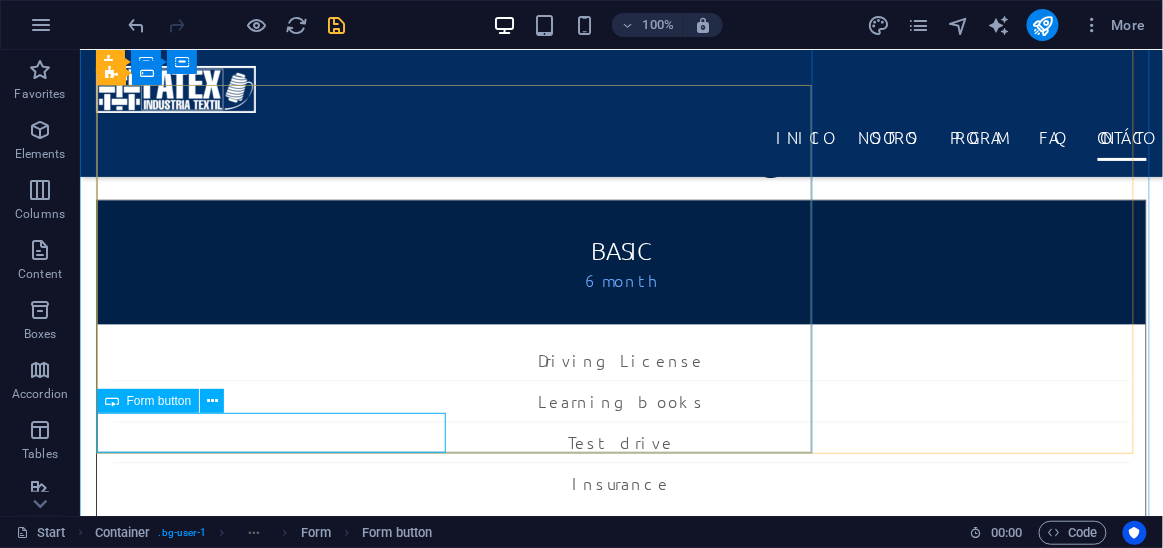 scroll, scrollTop: 5495, scrollLeft: 0, axis: vertical 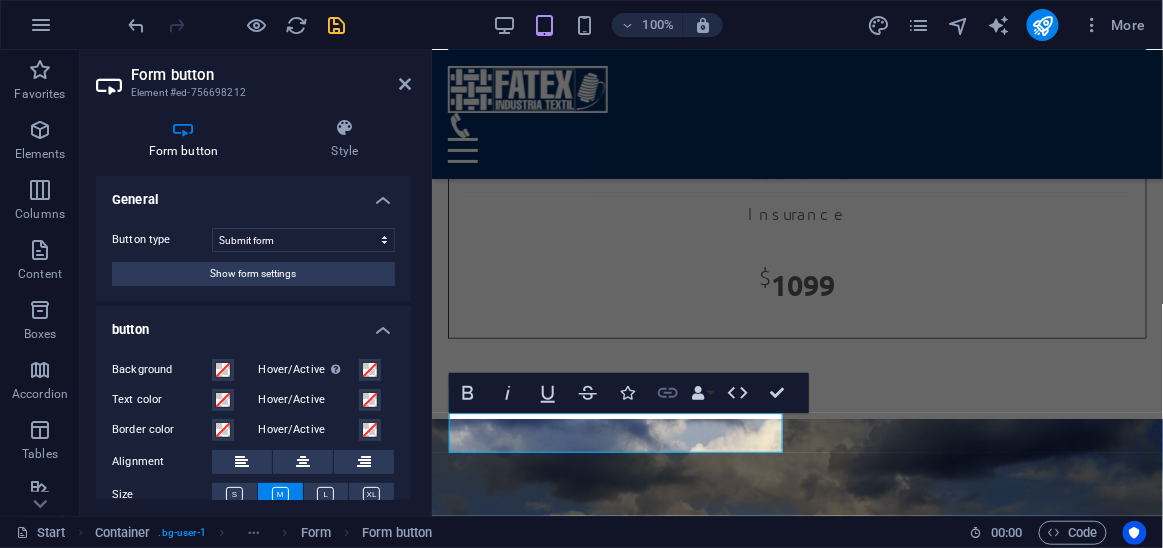 click 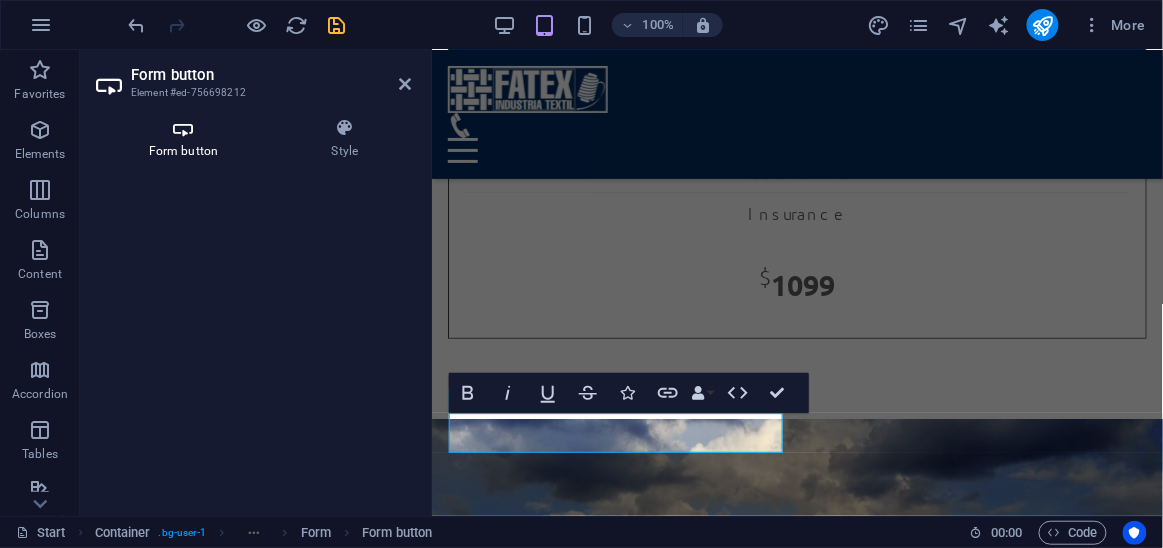 click at bounding box center [183, 128] 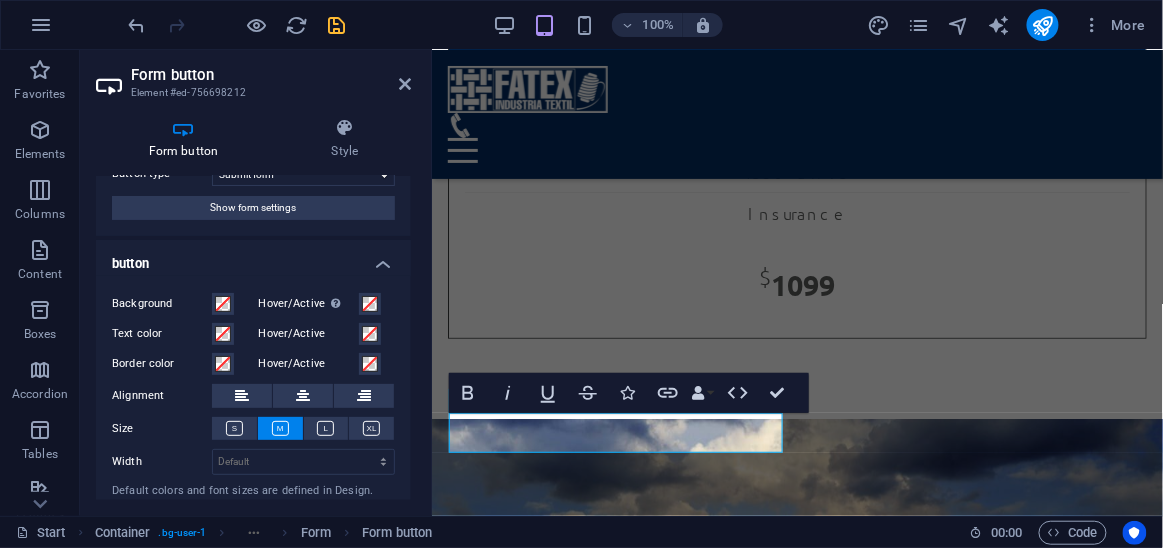 scroll, scrollTop: 38, scrollLeft: 0, axis: vertical 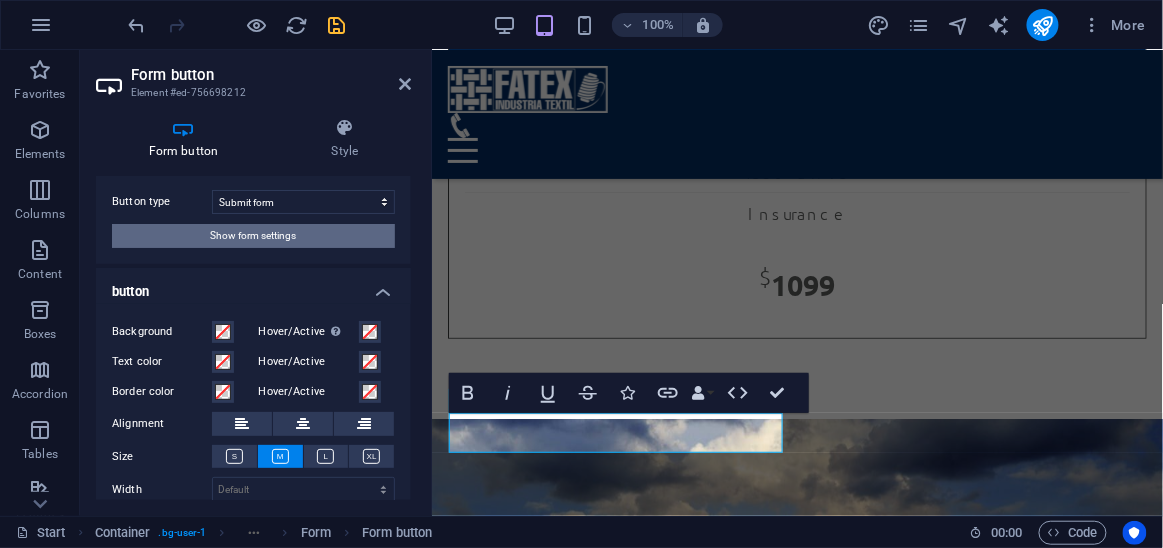 click on "Show form settings" at bounding box center [253, 236] 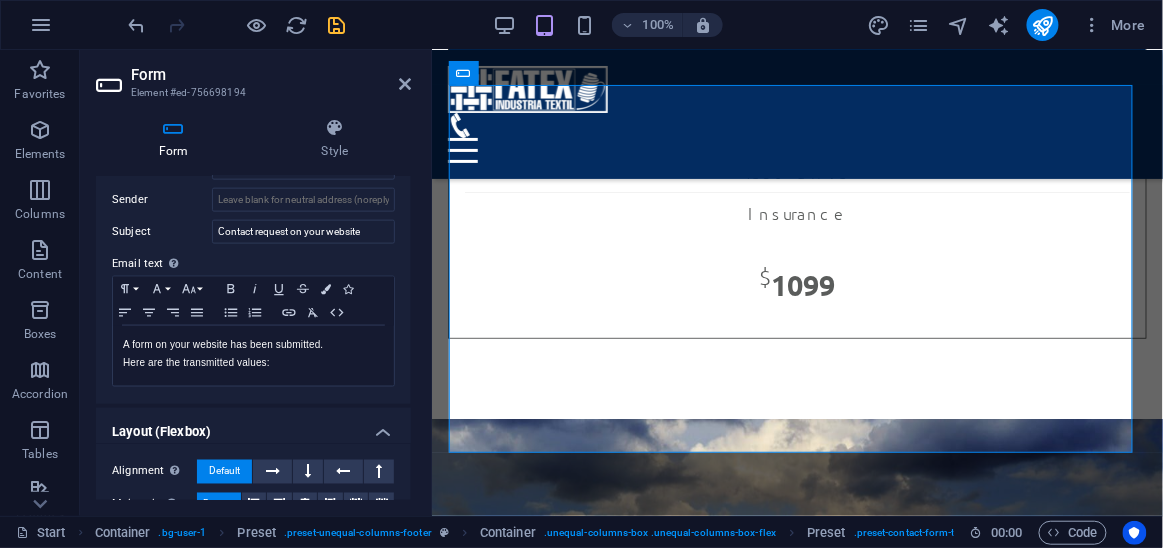 scroll, scrollTop: 645, scrollLeft: 0, axis: vertical 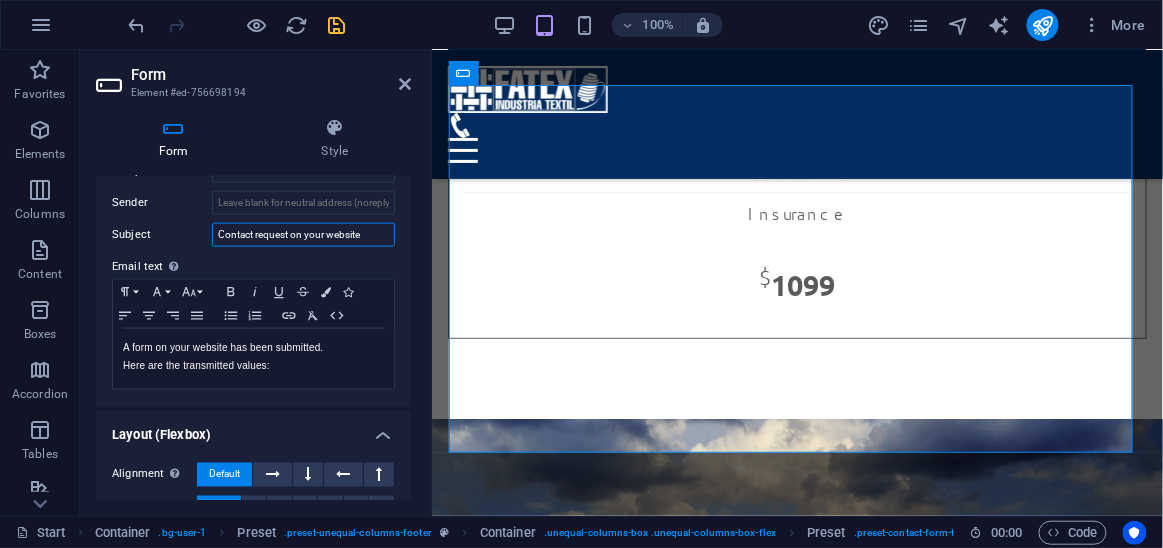 click on "Contact request on your website" at bounding box center [303, 235] 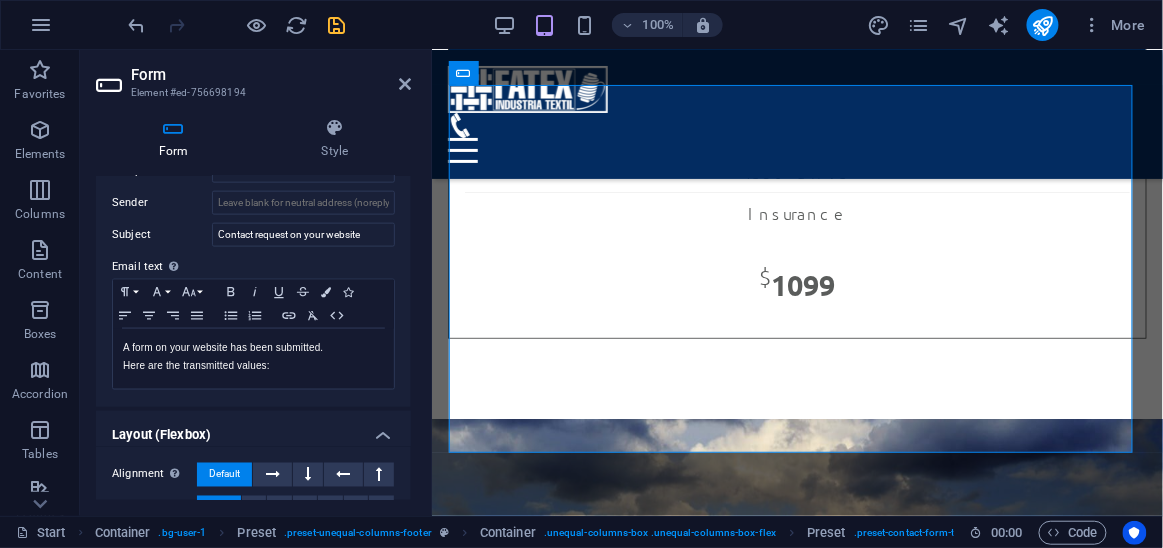 drag, startPoint x: 410, startPoint y: 385, endPoint x: 403, endPoint y: 420, distance: 35.69314 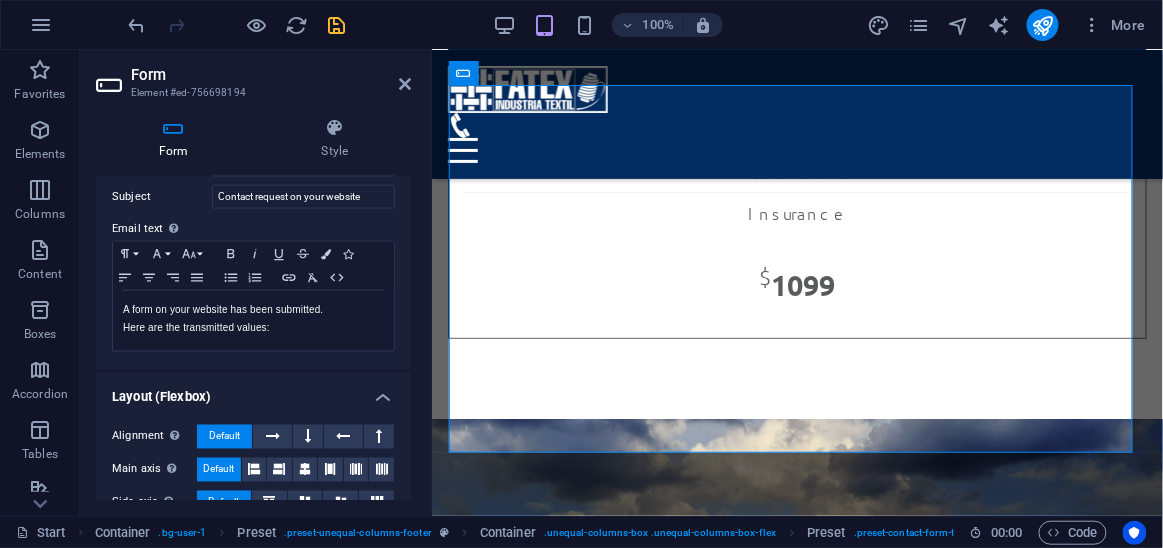scroll, scrollTop: 777, scrollLeft: 0, axis: vertical 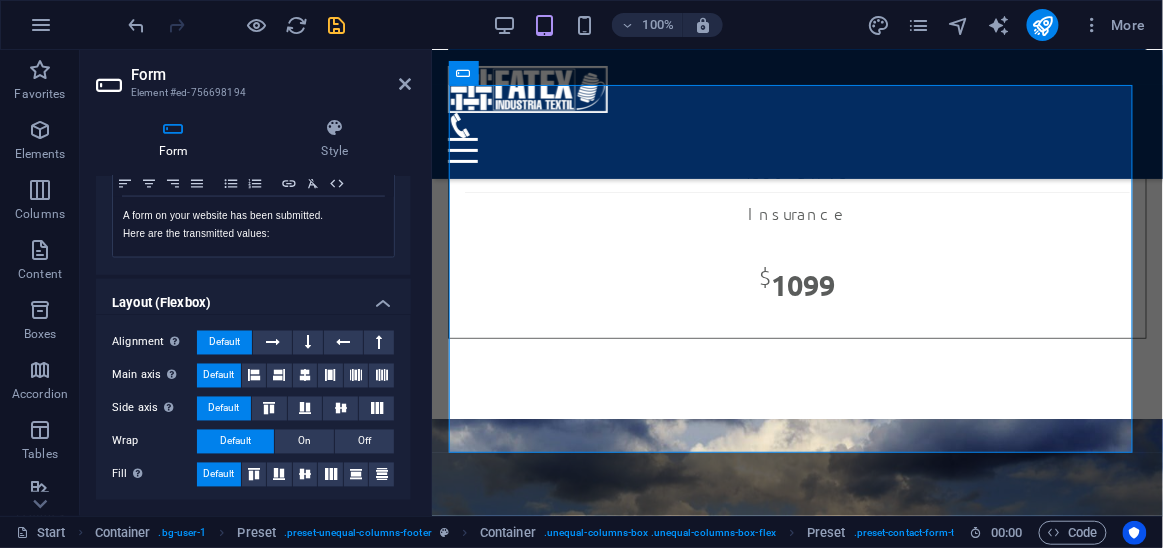 click on "Layout (Flexbox)" at bounding box center (253, 297) 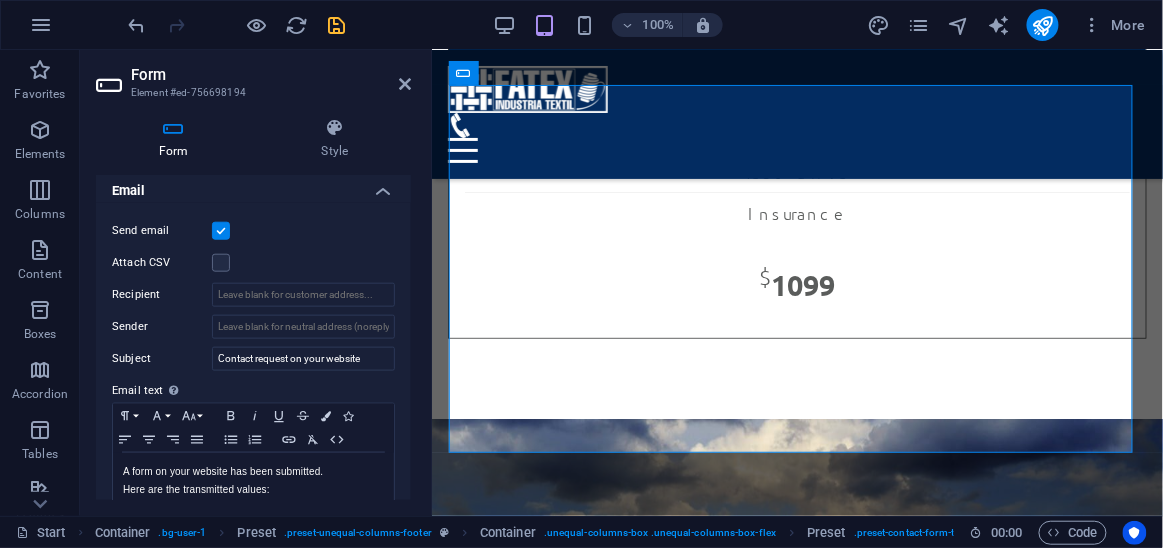 scroll, scrollTop: 512, scrollLeft: 0, axis: vertical 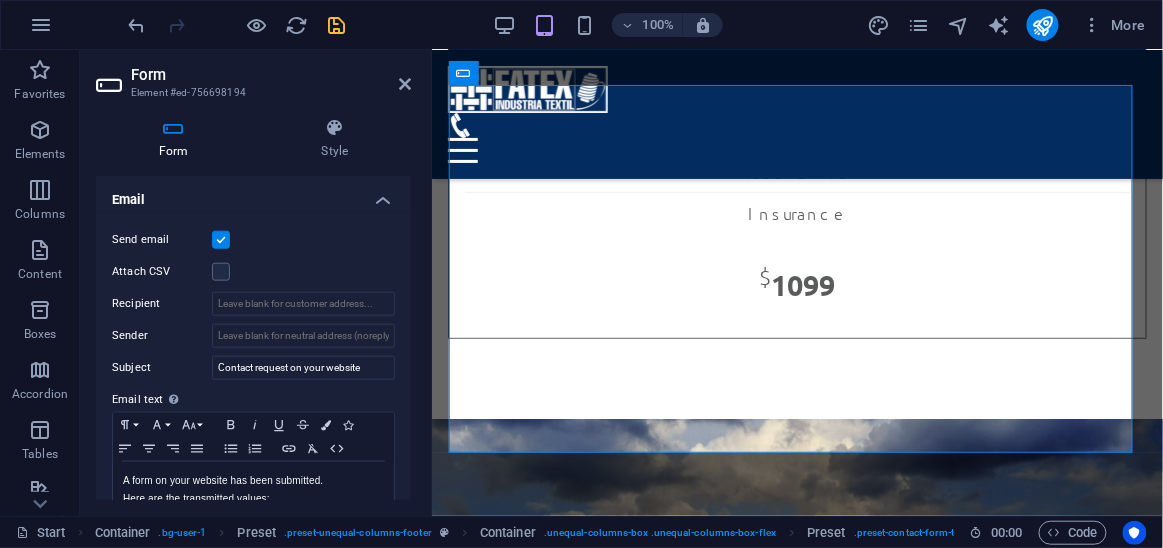 drag, startPoint x: 171, startPoint y: 393, endPoint x: 186, endPoint y: 389, distance: 15.524175 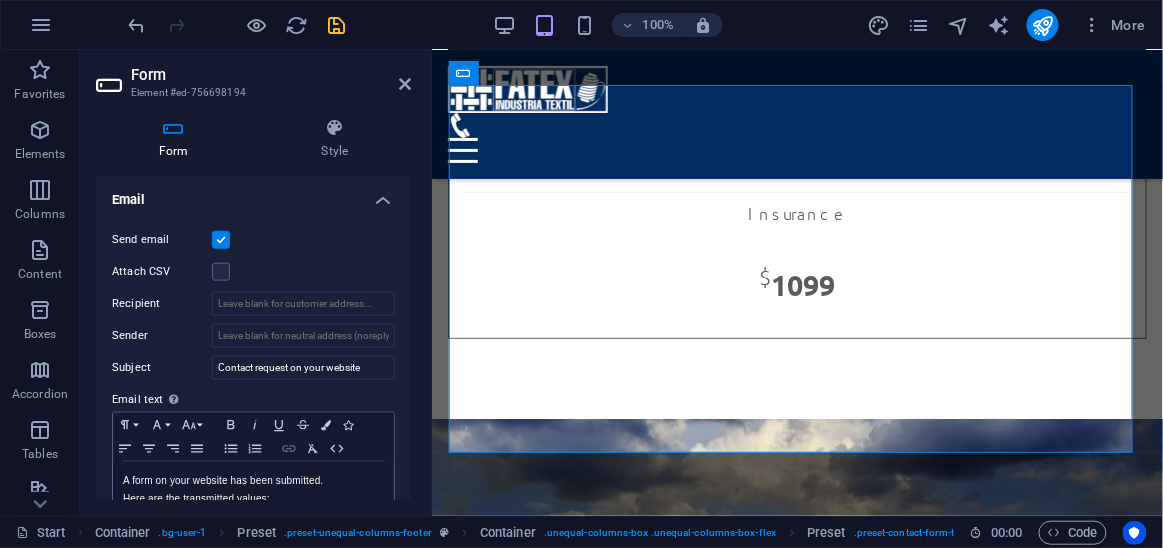 click 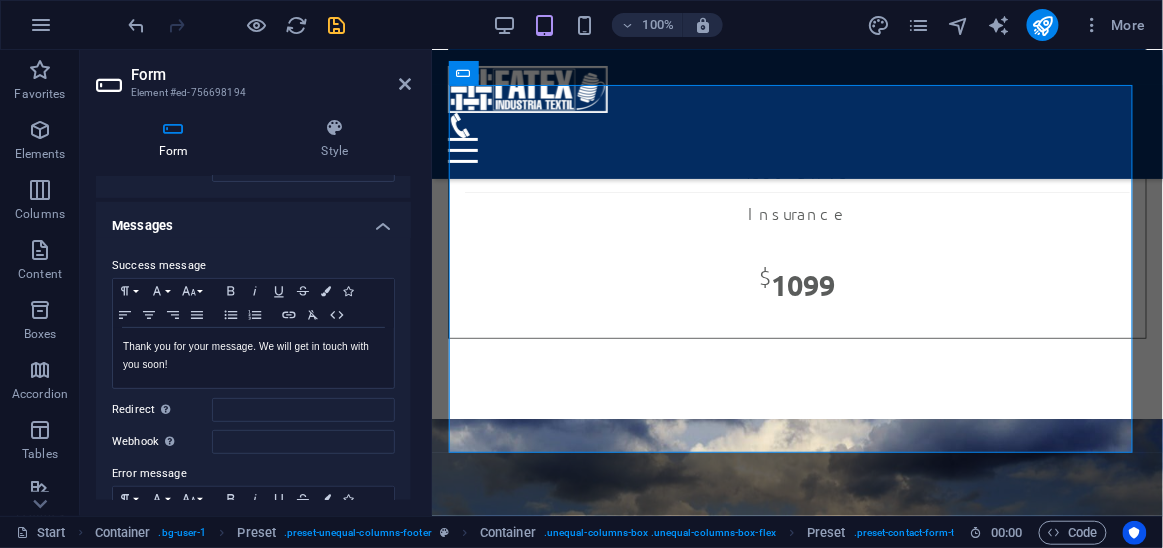 scroll, scrollTop: 67, scrollLeft: 0, axis: vertical 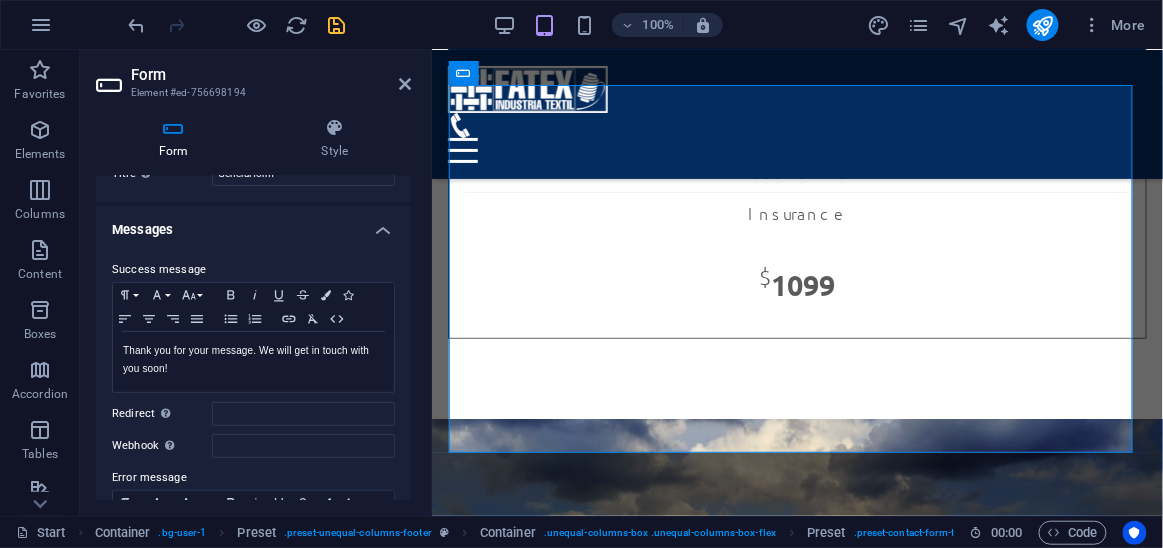 drag, startPoint x: 410, startPoint y: 408, endPoint x: 4, endPoint y: 203, distance: 454.81973 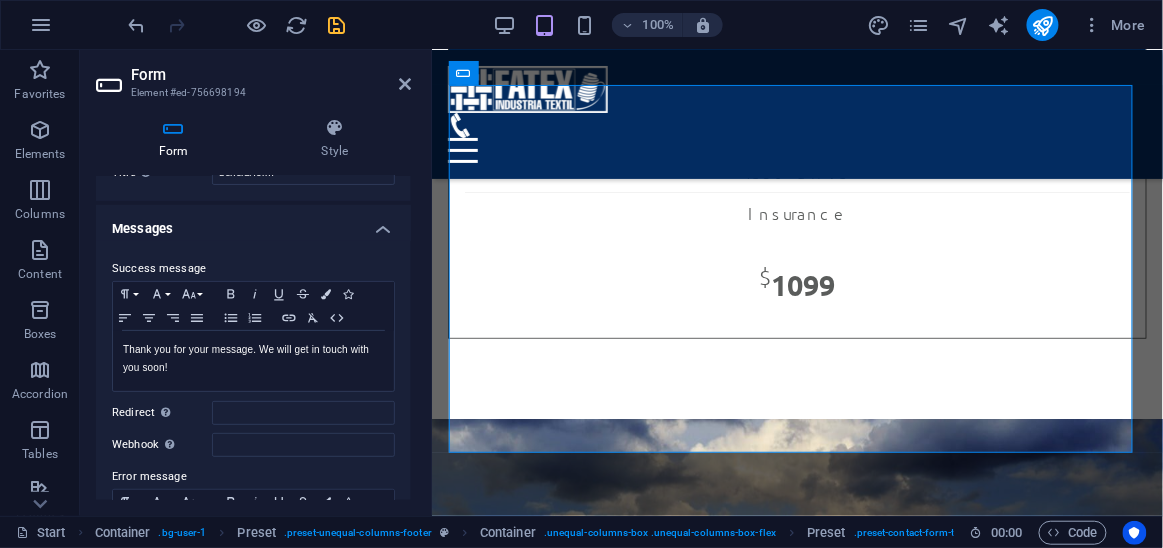 click on "Messages" at bounding box center (253, 223) 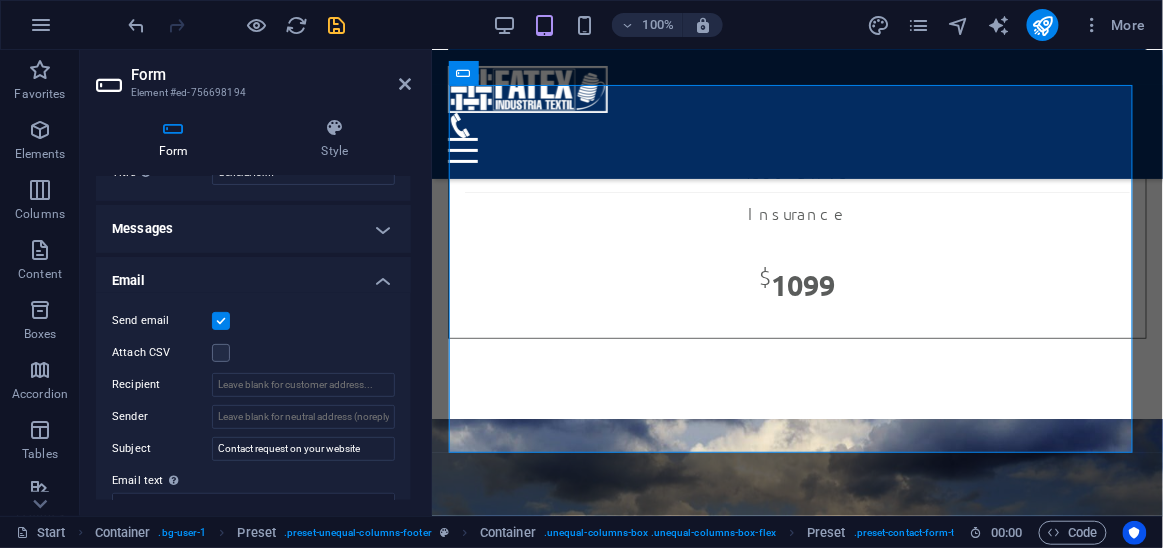 click at bounding box center (221, 321) 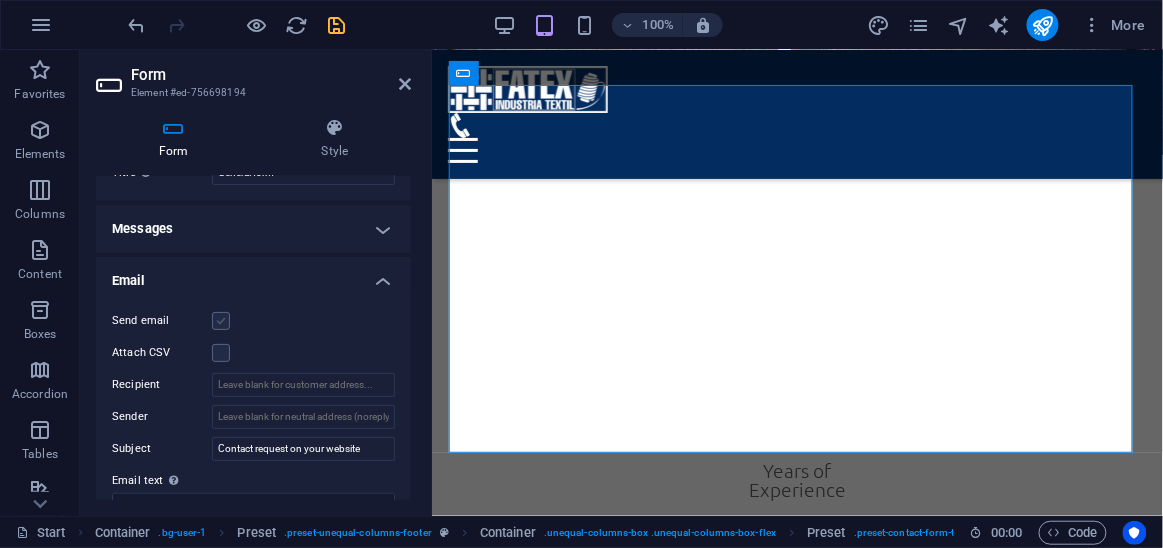 click at bounding box center [221, 321] 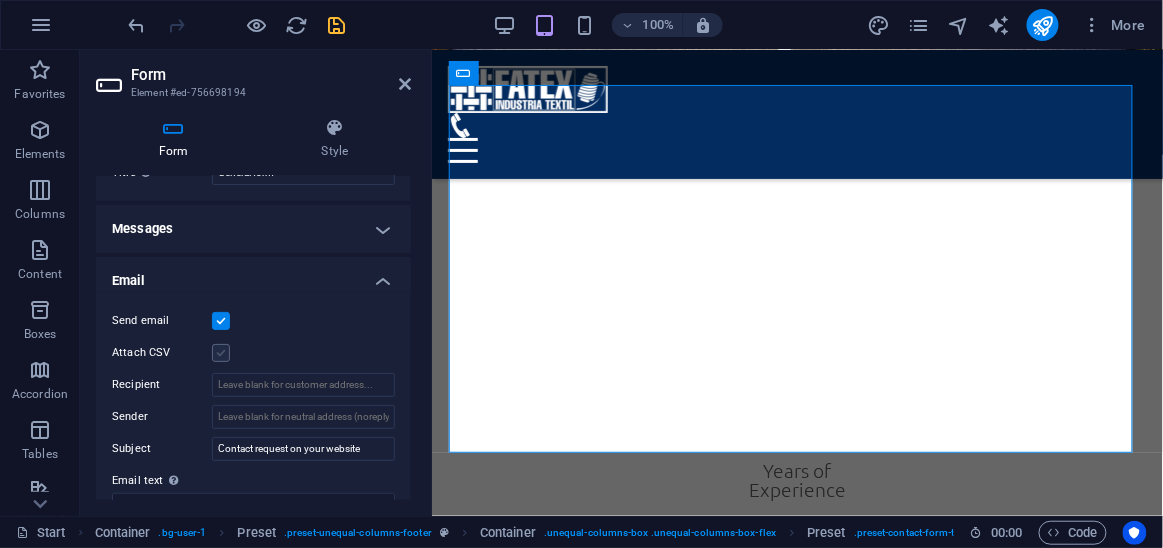 click at bounding box center (221, 353) 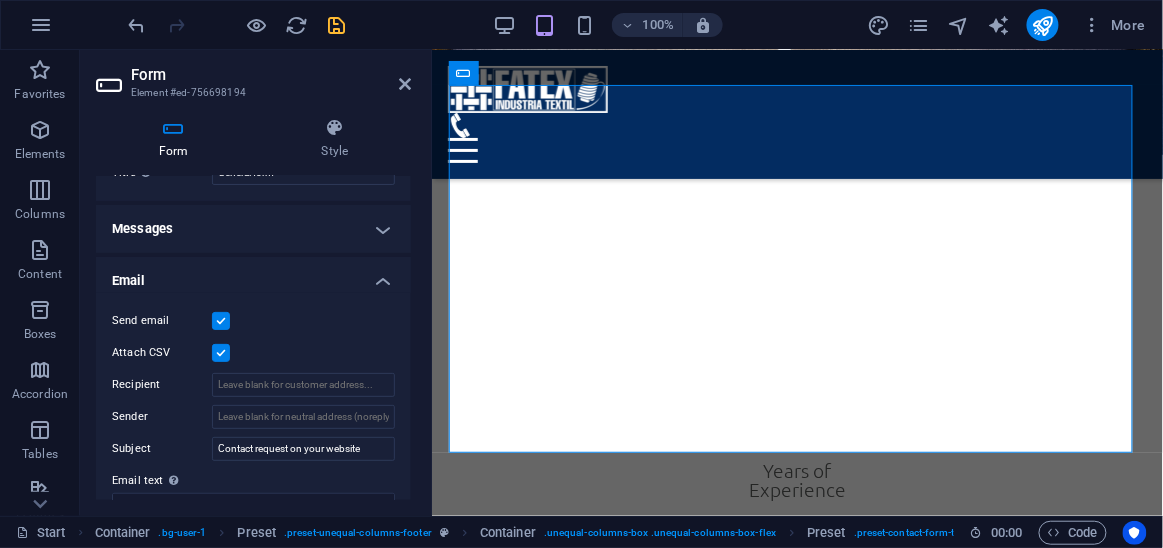click at bounding box center (221, 353) 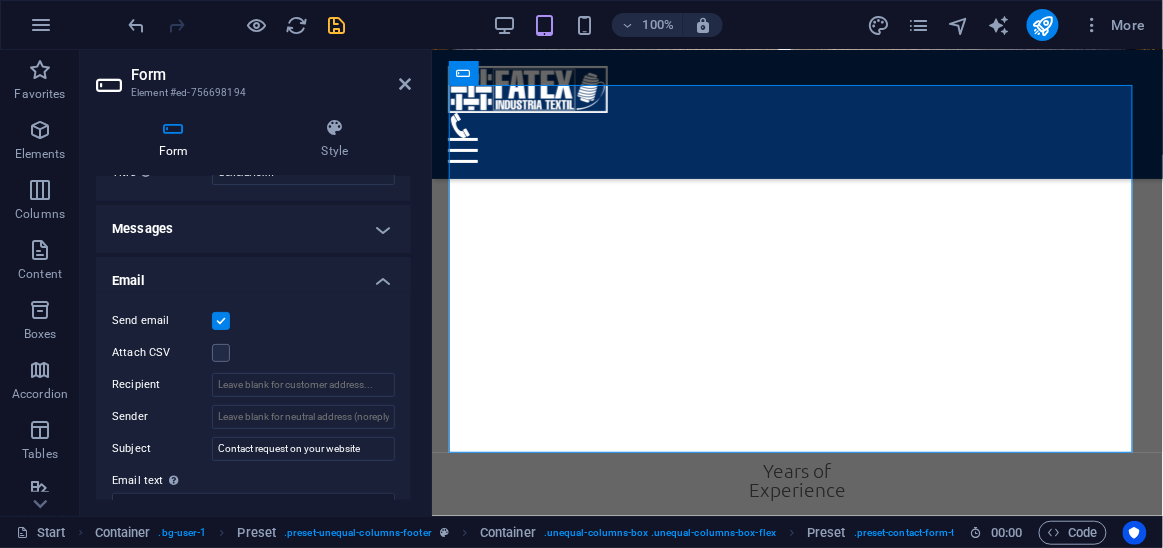 click on "Email" at bounding box center (253, 275) 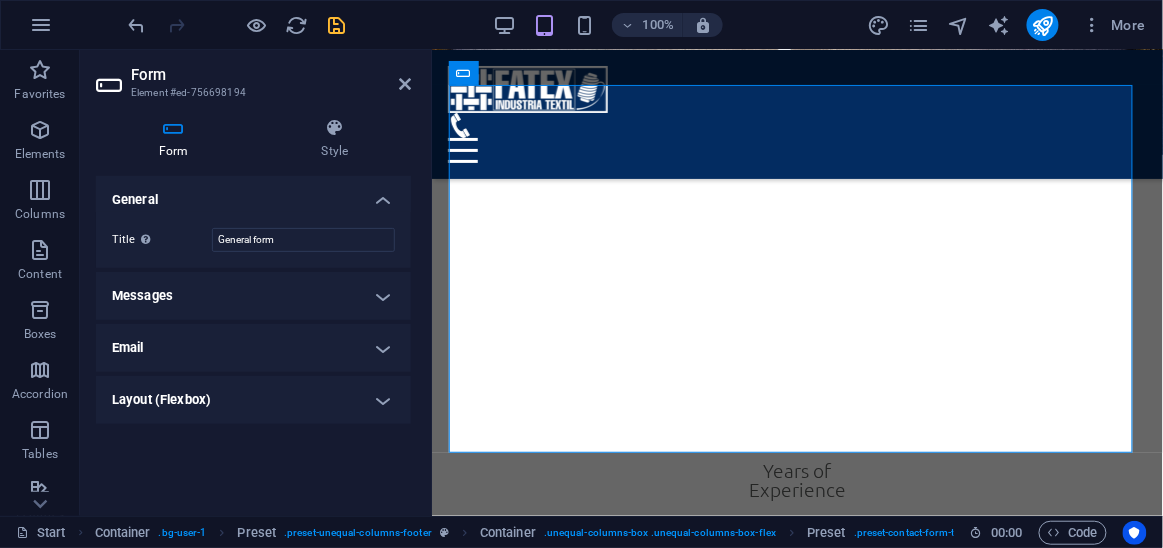 scroll, scrollTop: 0, scrollLeft: 0, axis: both 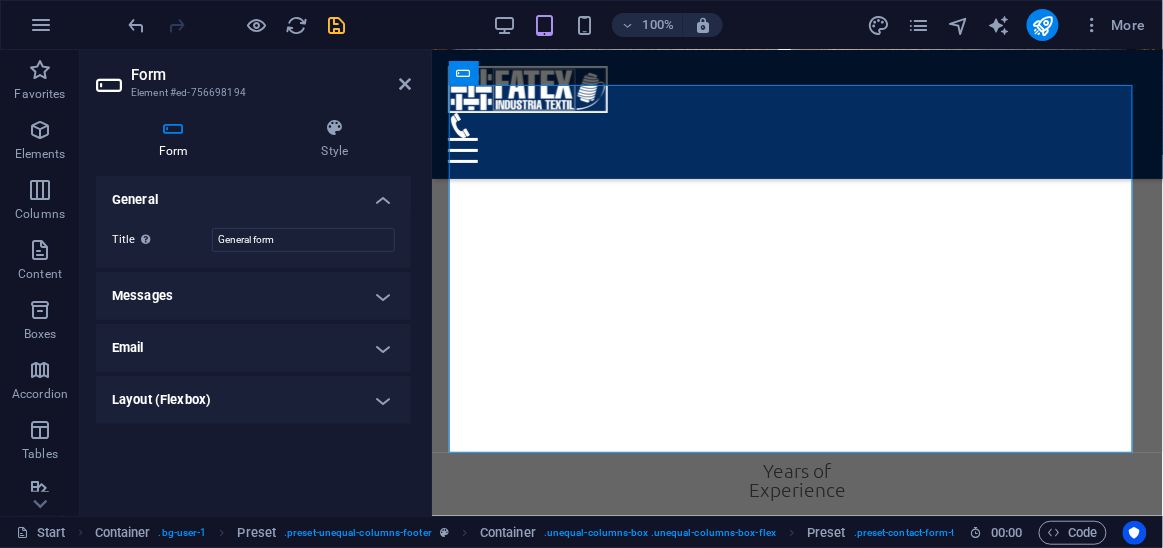 click on "General" at bounding box center (253, 194) 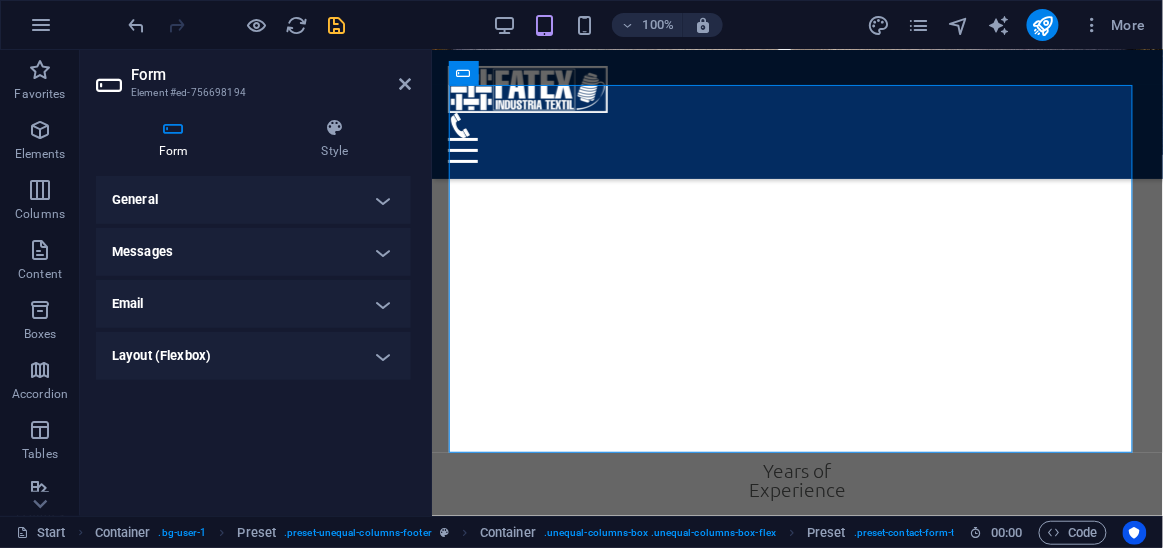 click on "General" at bounding box center (253, 200) 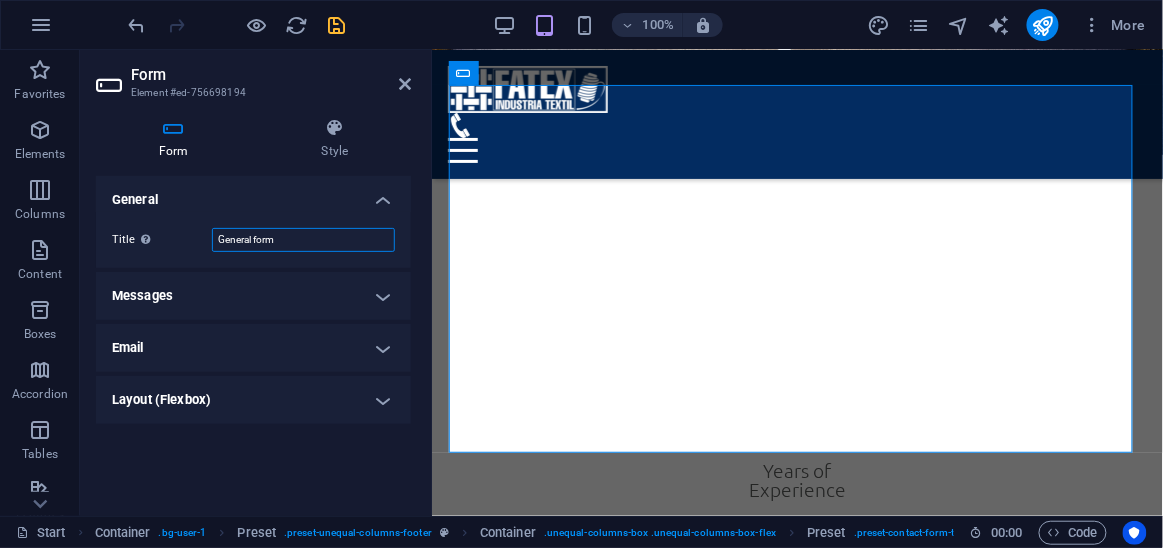 click on "General form" at bounding box center (303, 240) 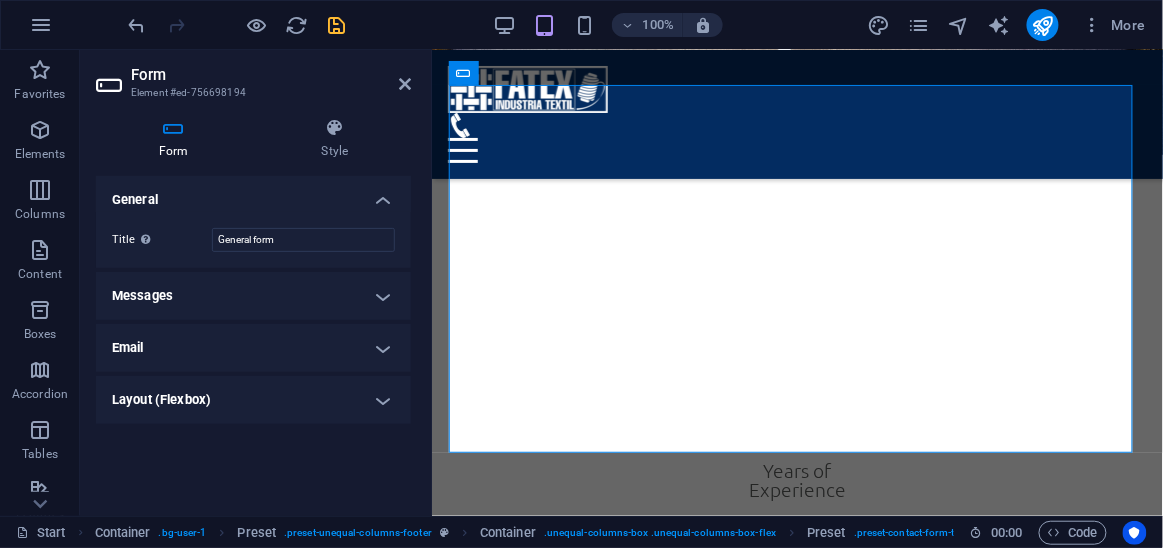click on "Title Define a name for the form. General form" at bounding box center (253, 240) 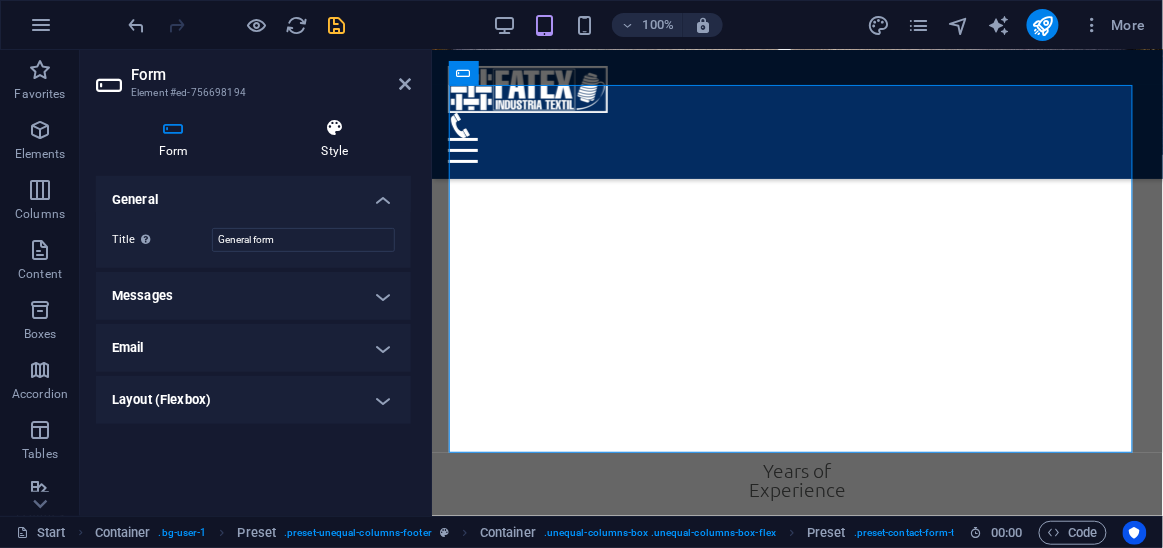 click on "Style" at bounding box center [335, 139] 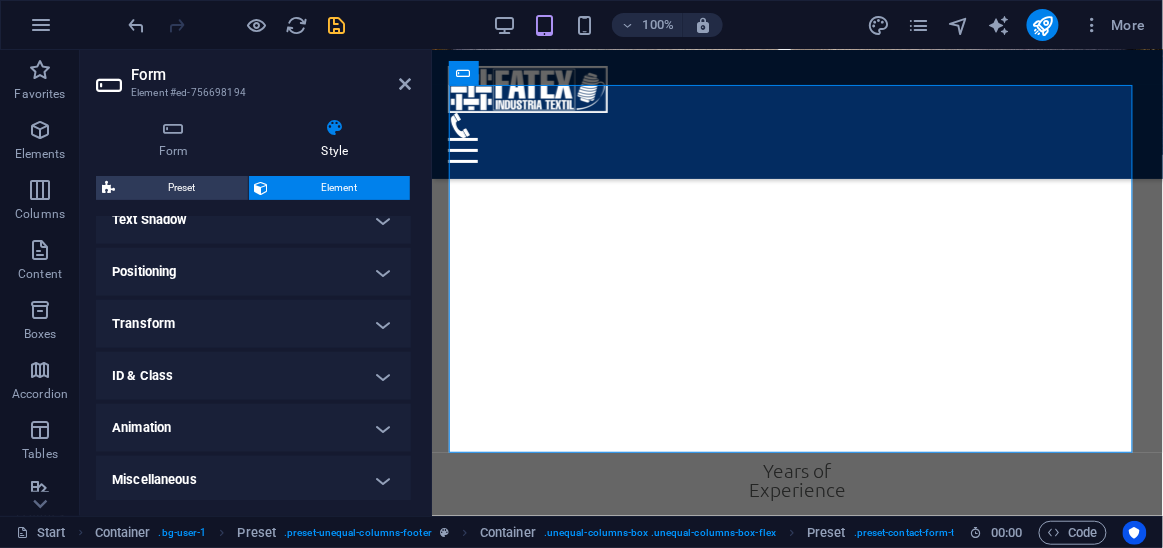 scroll, scrollTop: 559, scrollLeft: 0, axis: vertical 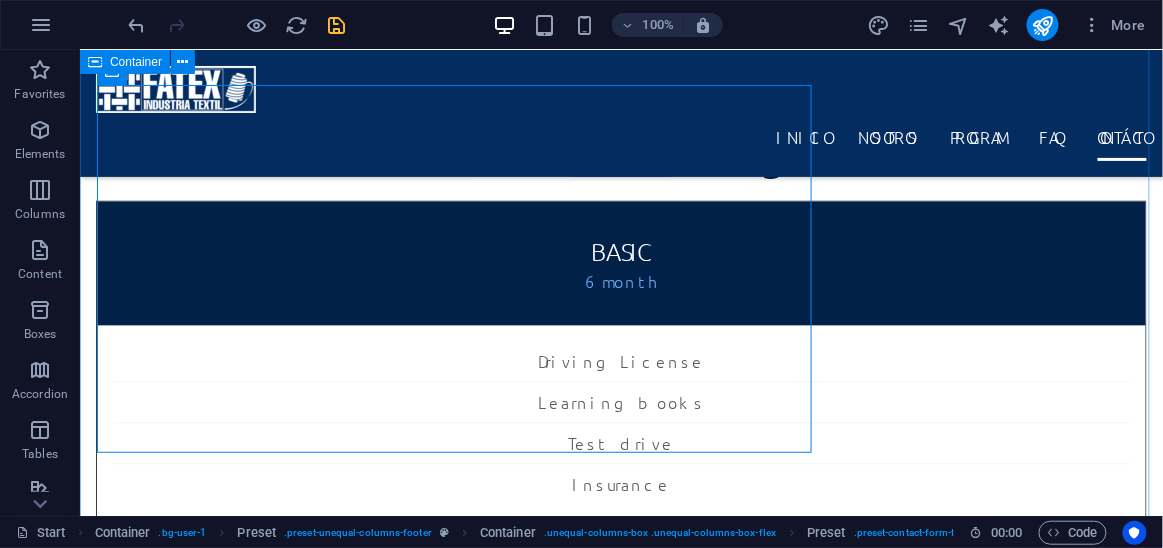 click on "Envíanos un mensaje al correo Rellena el formulario y envíanos un mensaje, te contestaremos en breve, tambien puedes escribirnos al whatsapp al +504 9472-2162 Nombre Teléfono Correo   he leído y entiendo la politica de privacidad. Enviar Unreadable? Load new Ubicación Segundo anillo, sector Rio Blanco, San Pedro Sula, Honduras   21101 Llámanos al +50494722162 contáctanos Contacto faltamirano@fatex-honduras.com" at bounding box center (620, 5547) 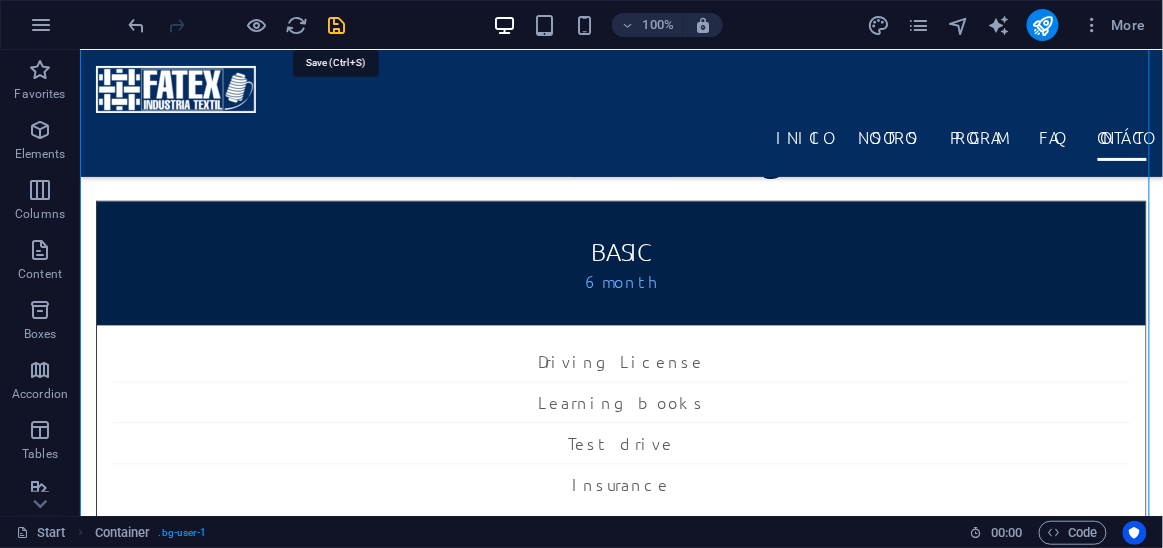 click at bounding box center (337, 25) 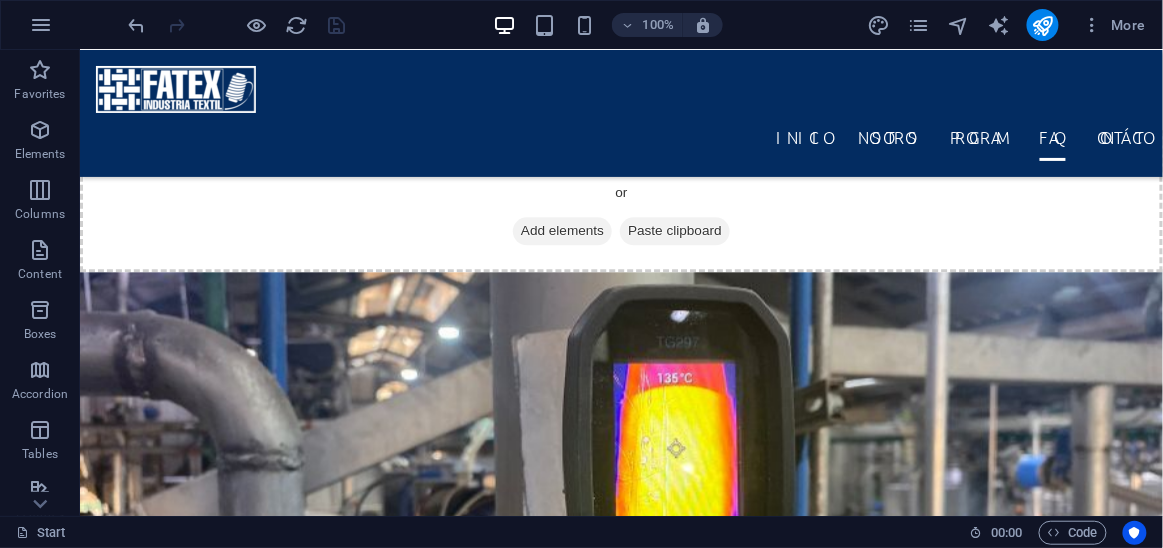 scroll, scrollTop: 2966, scrollLeft: 0, axis: vertical 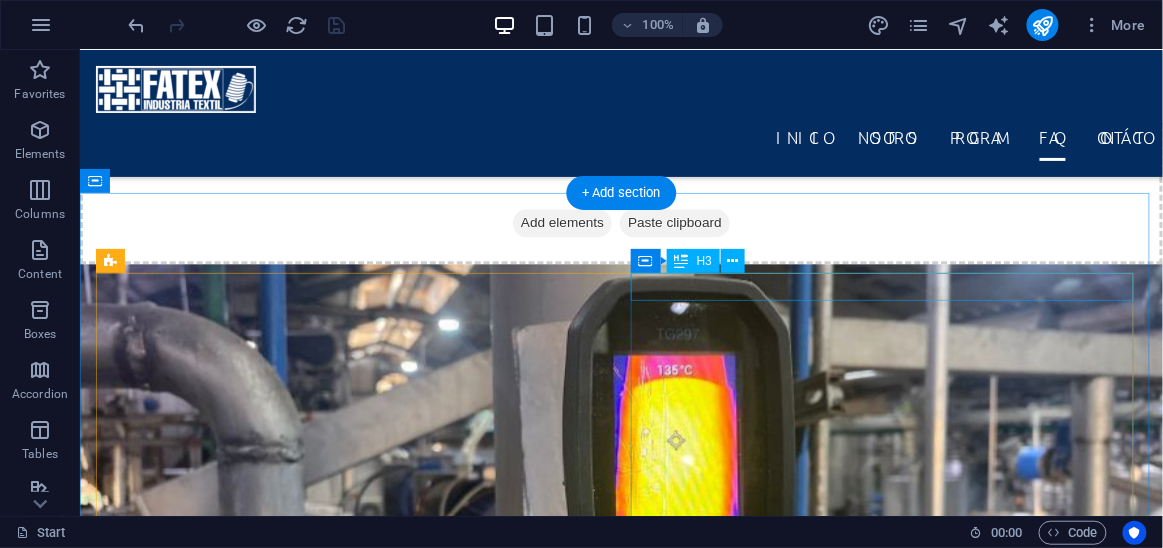 click on "FAQ" at bounding box center [620, 5712] 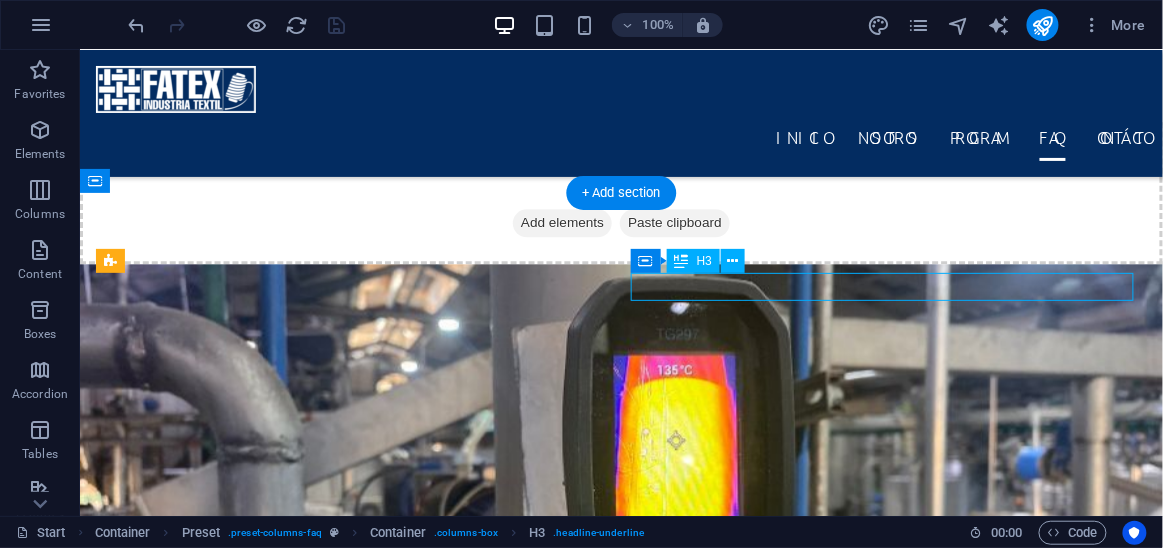 click on "FAQ" at bounding box center [620, 5712] 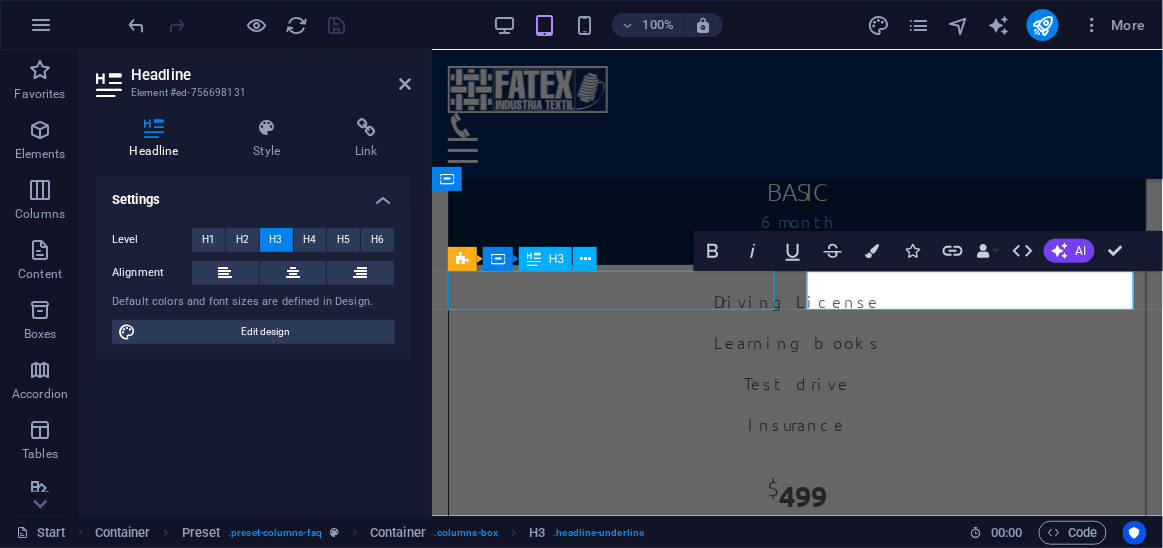 scroll, scrollTop: 2969, scrollLeft: 0, axis: vertical 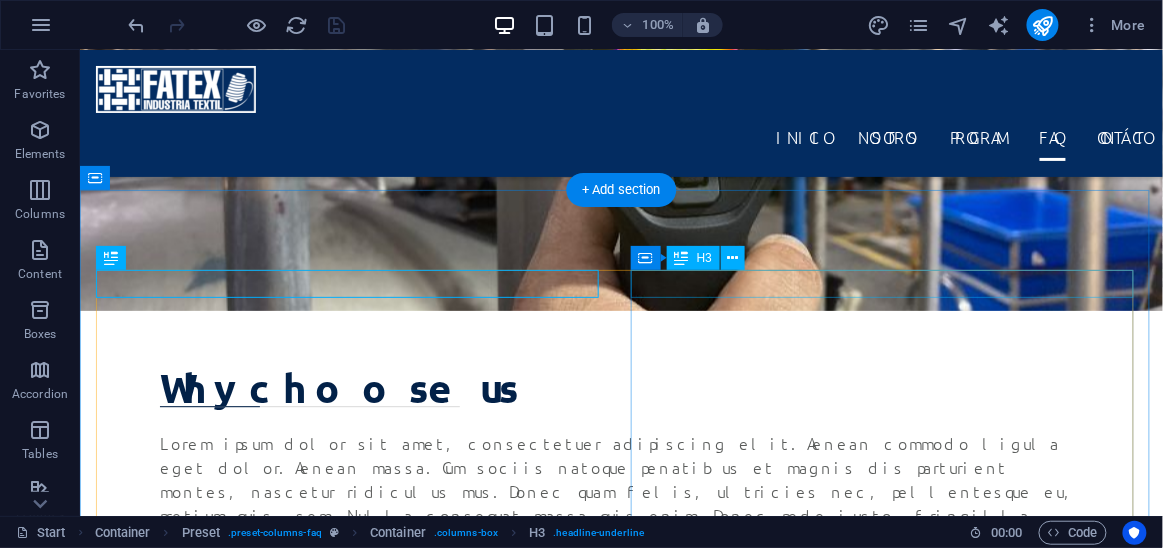 click on "FAQ" at bounding box center [620, 5123] 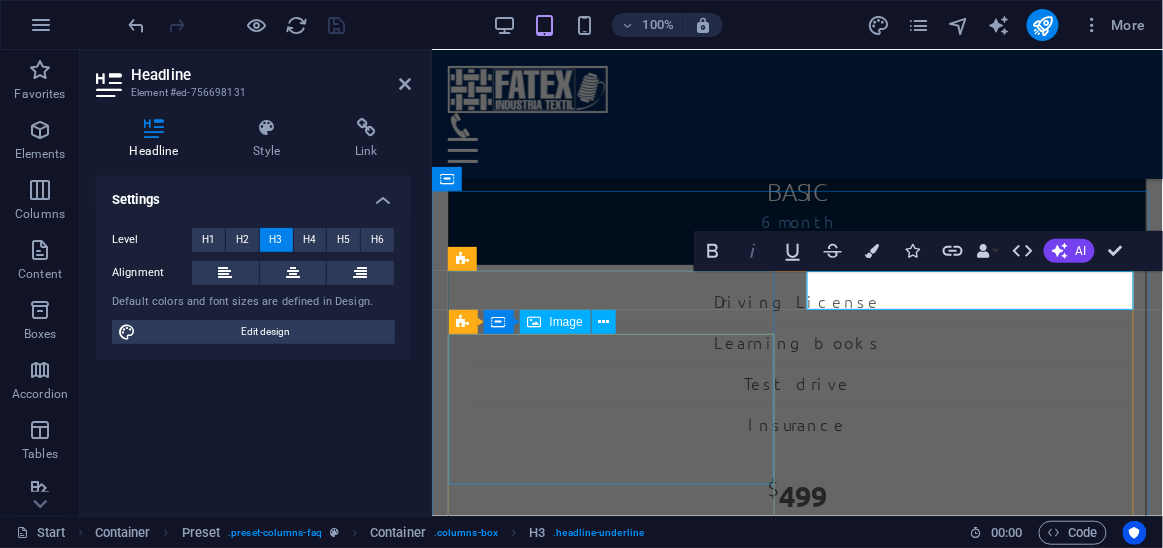 type 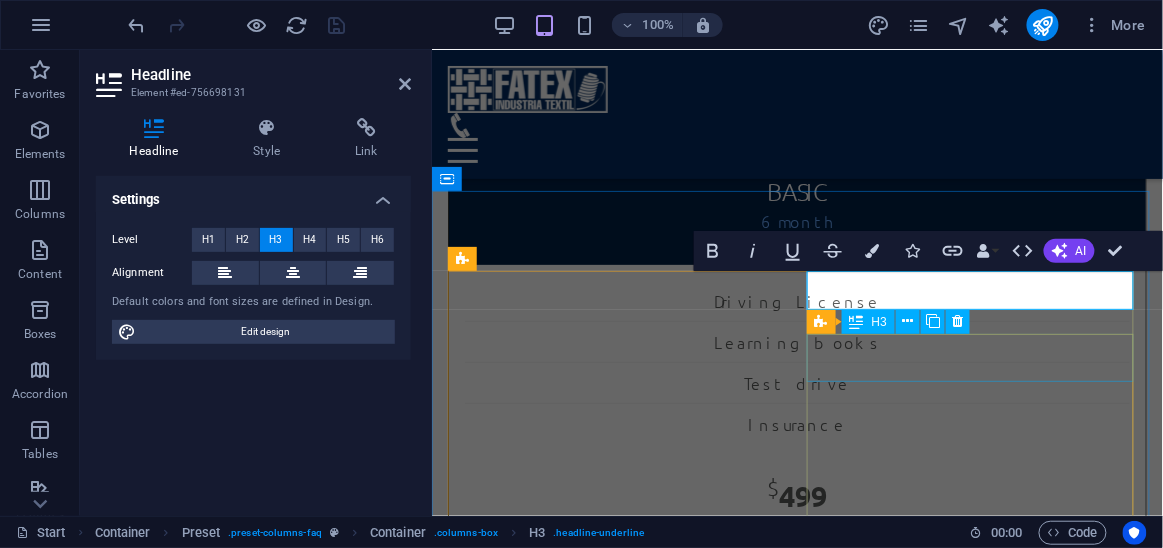 click on "How much does it cost?" at bounding box center [796, 4397] 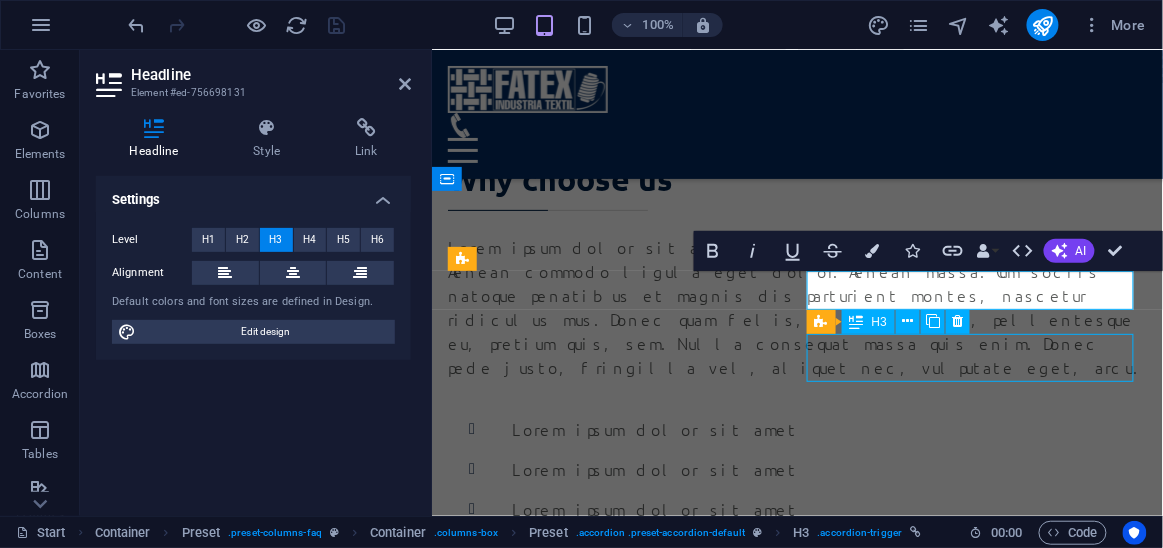 click on "Lorem ipsum dolor sit amet, consectetur adipisicing elit. Maiores ipsum repellat minus nihil. Labore, delectus, nam dignissimos ea repudiandae minima voluptatum magni pariatur possimus quia accusamus harum facilis corporis animi nisi. Enim, pariatur, impedit quia repellat harum ipsam laboriosam voluptas dicta illum nisi obcaecati reprehenderit quis placeat recusandae tenetur aperiam." at bounding box center [796, 5110] 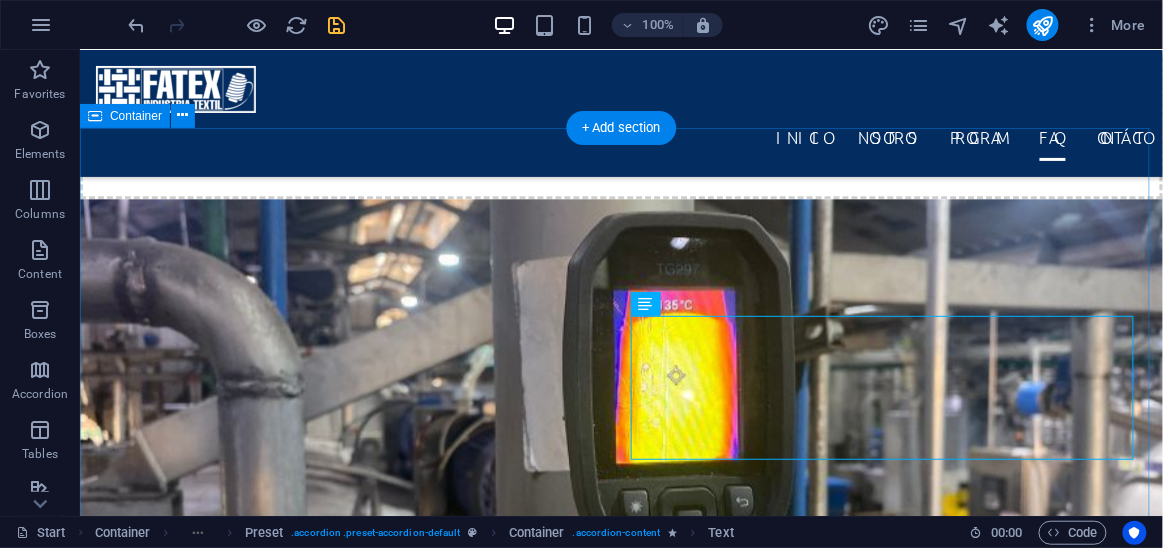 click on "Testimonials Molly White Lorem ipsum dolor sit amet, consetetur sadipscing elitr, sed diam nonumy eirmod tempor invidunt ut labore et dolore magna aliquyam erat, sed diam voluptua. At vero eos et accusam et justo duo dolores et ea rebum. John Simpson Lorem ipsum dolor sit amet, consetetur sadipscing elitr, sed diam nonumy eirmod tempor invidunt ut labore et dolore magna aliquyam erat, sed diam voluptua. At vero eos et accusam et justo duo dolores et ea rebum. Sandra Watson Lorem ipsum dolor sit amet, consetetur sadipscing elitr, sed diam nonumy eirmod tempor invidunt ut labore et dolore magna aliquyam erat, sed diam voluptua. At vero eos et accusam et justo duo dolores et ea rebum. Ben Johnson Lorem ipsum dolor sit amet, consetetur sadipscing elitr, sed diam nonumy eirmod tempor invidunt ut labore et dolore magna aliquyam erat, sed diam voluptua. At vero eos et accusam et justo duo dolores et ea rebum. Preguntas Frecuentes How much does it cost? How long is a driving lesson? Which cars do we you use?" at bounding box center [620, 5510] 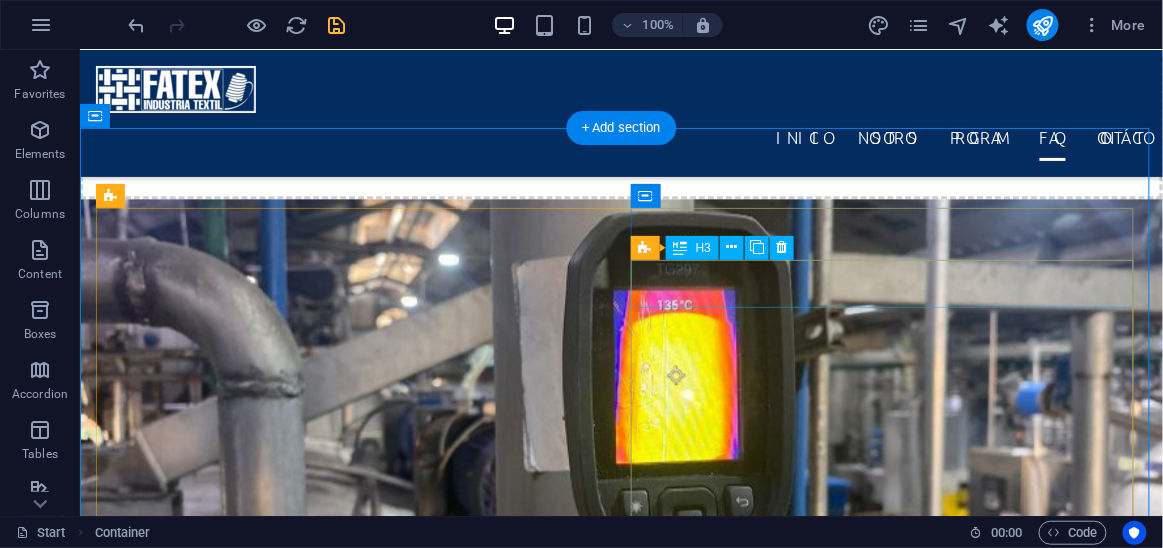 click on "How much does it cost?" at bounding box center [620, 5709] 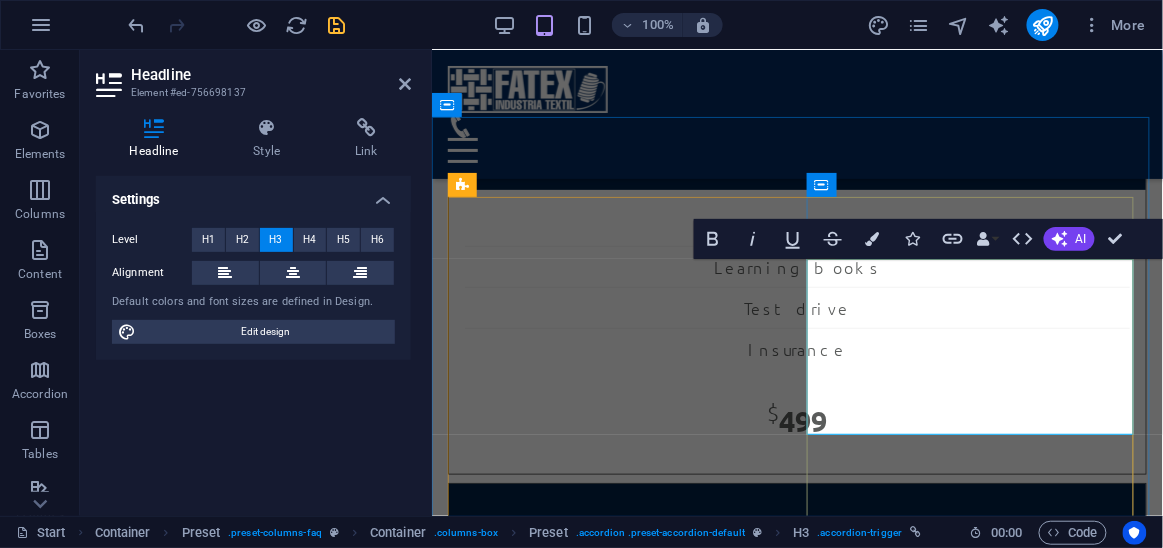scroll, scrollTop: 3898, scrollLeft: 0, axis: vertical 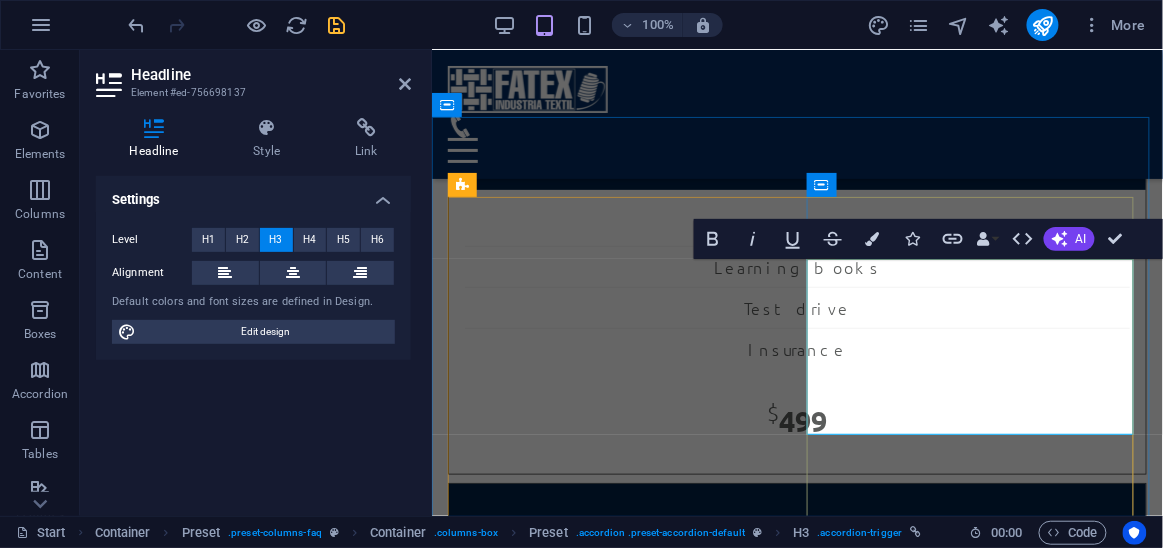 drag, startPoint x: 897, startPoint y: 402, endPoint x: 884, endPoint y: 298, distance: 104.80935 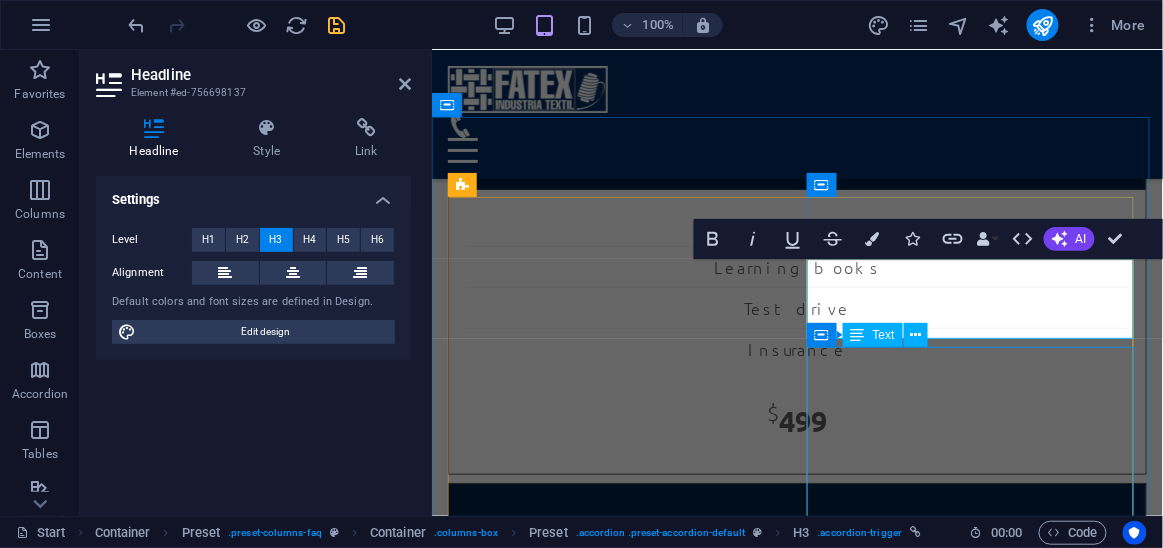 click on "Lorem ipsum dolor sit amet, consectetur adipisicing elit. Maiores ipsum repellat minus nihil. Labore, delectus, nam dignissimos ea repudiandae minima voluptatum magni pariatur possimus quia accusamus harum facilis corporis animi nisi. Enim, pariatur, impedit quia repellat harum ipsam laboriosam voluptas dicta illum nisi obcaecati reprehenderit quis placeat recusandae tenetur aperiam." at bounding box center [796, 4454] 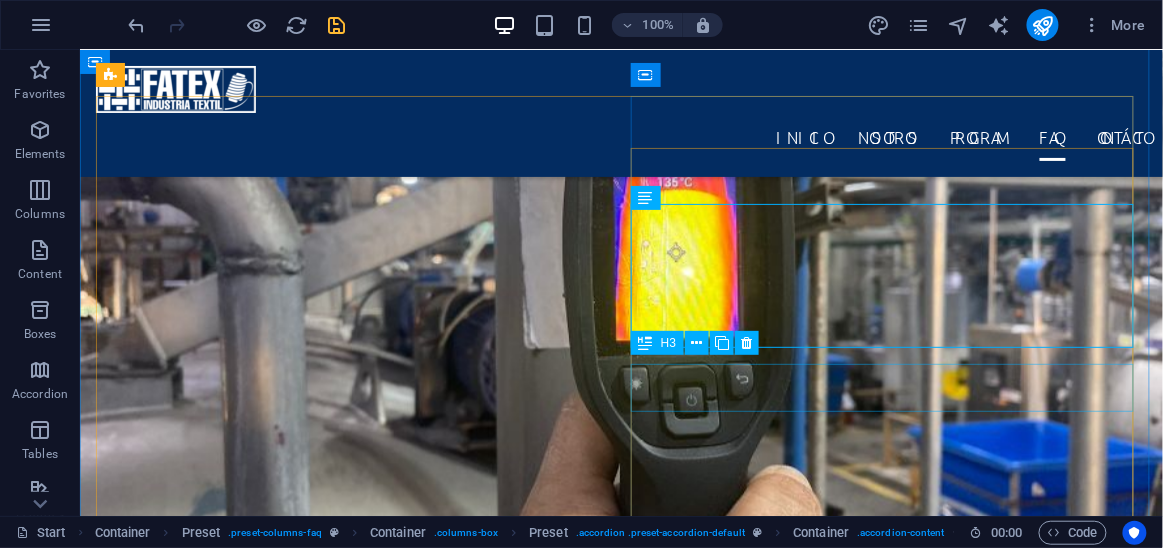 scroll, scrollTop: 3152, scrollLeft: 0, axis: vertical 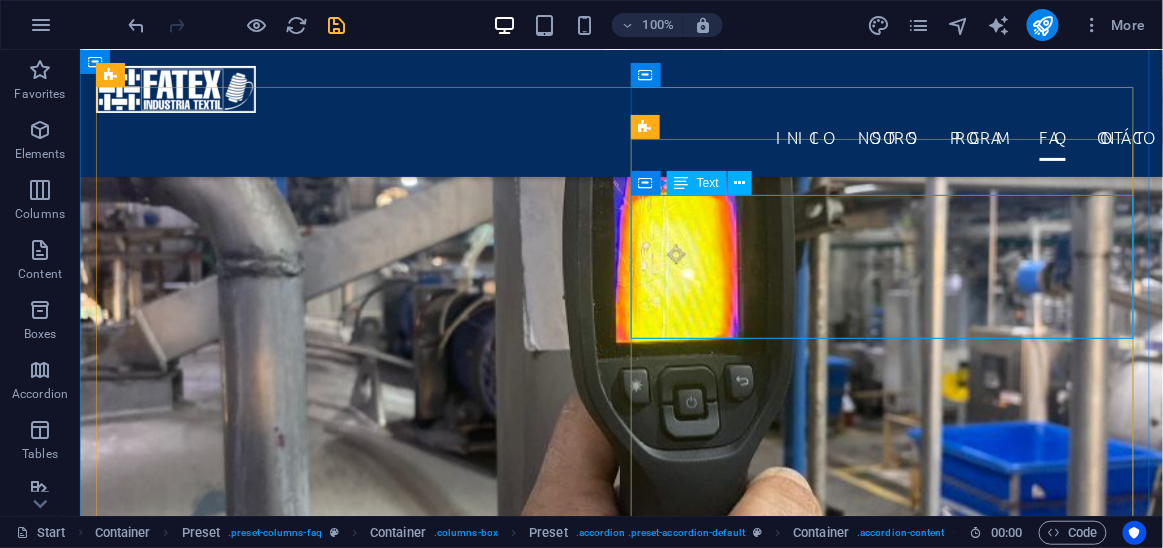 click on "Lorem ipsum dolor sit amet, consectetur adipisicing elit. Maiores ipsum repellat minus nihil. Labore, delectus, nam dignissimos ea repudiandae minima voluptatum magni pariatur possimus quia accusamus harum facilis corporis animi nisi. Enim, pariatur, impedit quia repellat harum ipsam laboriosam voluptas dicta illum nisi obcaecati reprehenderit quis placeat recusandae tenetur aperiam." at bounding box center (620, 5680) 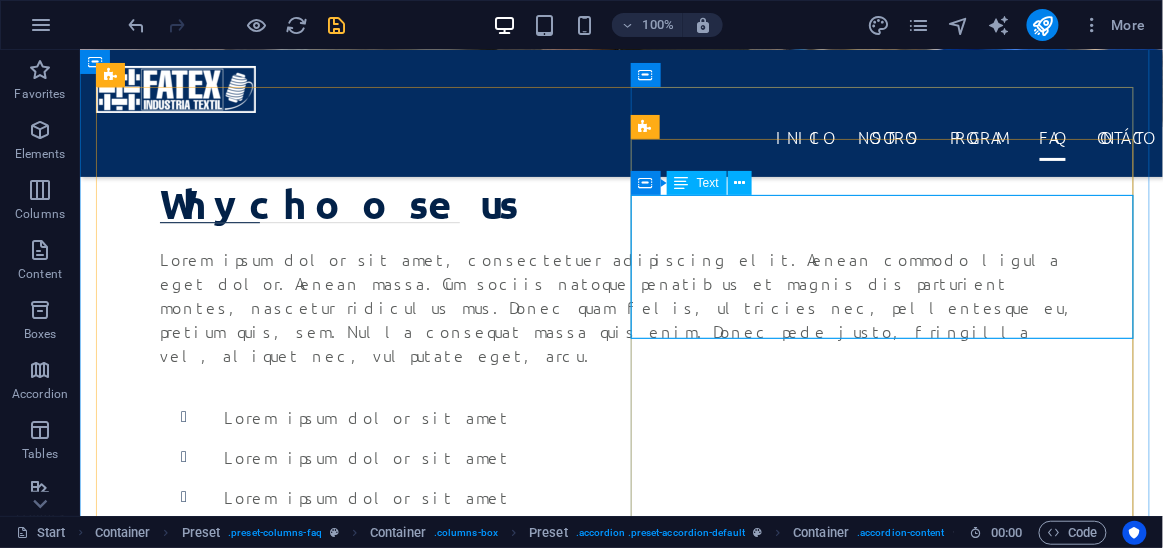 scroll, scrollTop: 3841, scrollLeft: 0, axis: vertical 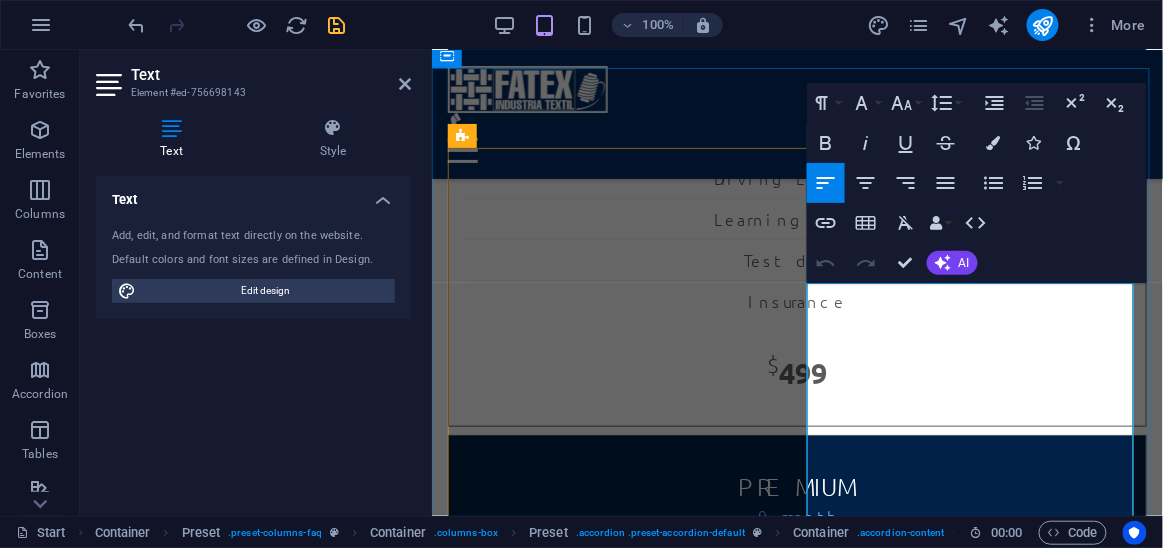 click on "Lorem ipsum dolor sit amet, consectetur adipisicing elit. Maiores ipsum repellat minus nihil. Labore, delectus, nam dignissimos ea repudiandae minima voluptatum magni pariatur possimus quia accusamus harum facilis corporis animi nisi. Enim, pariatur, impedit quia repellat harum ipsam laboriosam voluptas dicta illum nisi obcaecati reprehenderit quis placeat recusandae tenetur aperiam." at bounding box center (796, 4390) 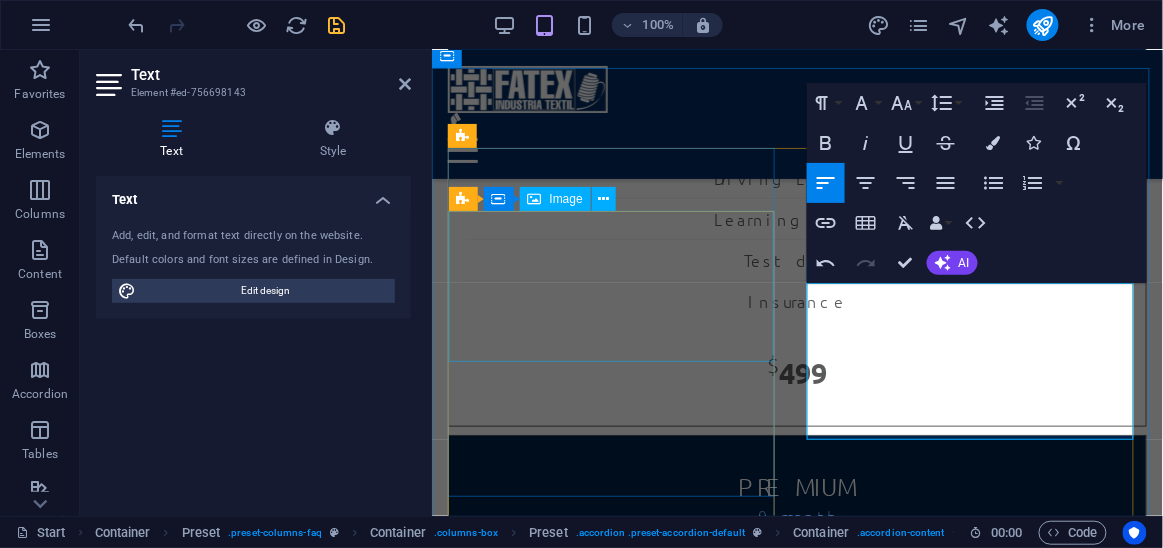 drag, startPoint x: 1054, startPoint y: 432, endPoint x: 713, endPoint y: 244, distance: 389.39056 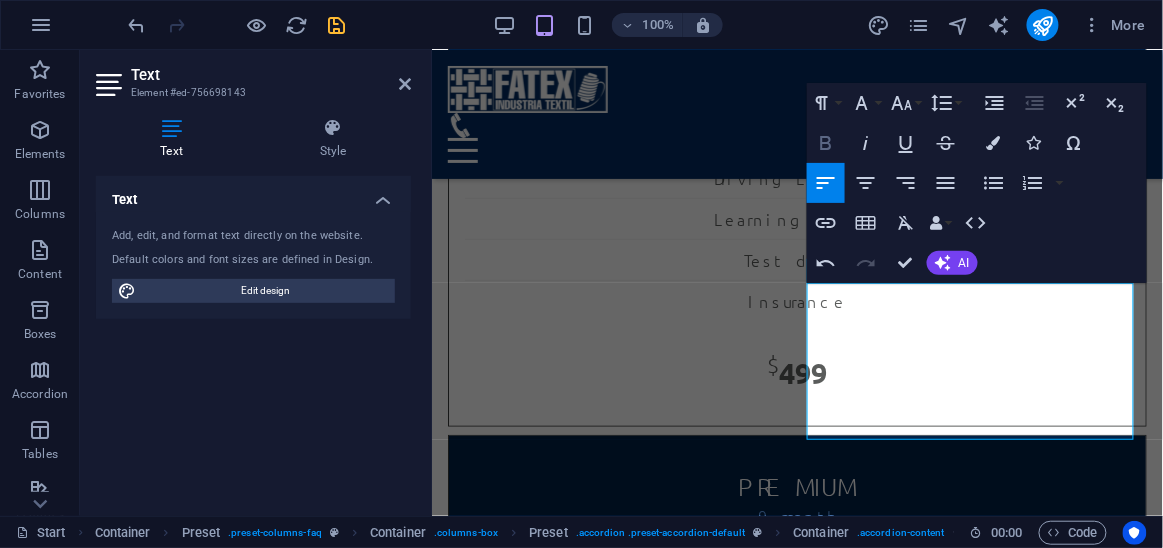 click 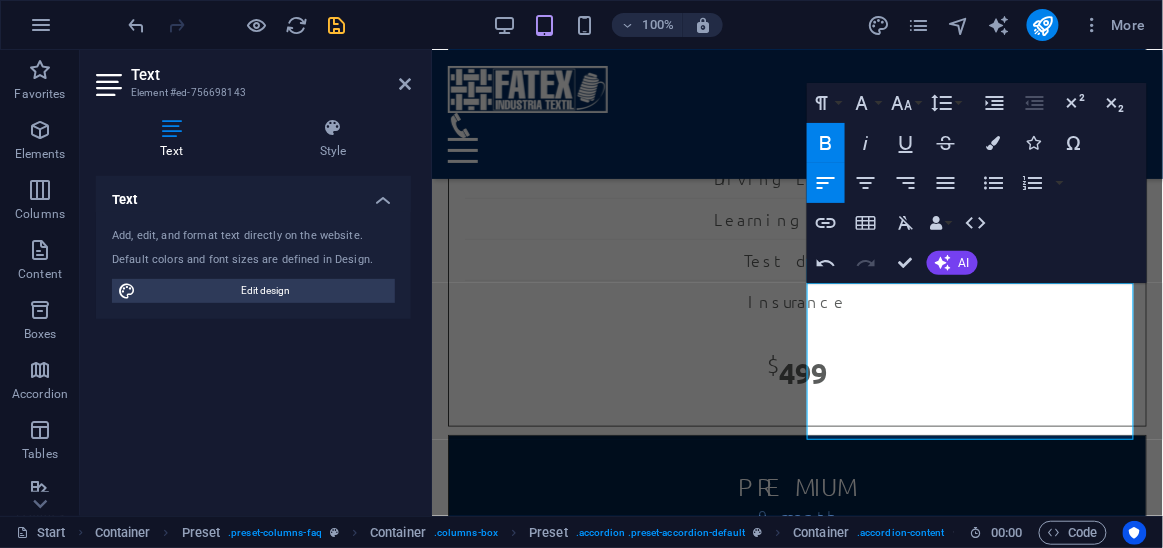 click 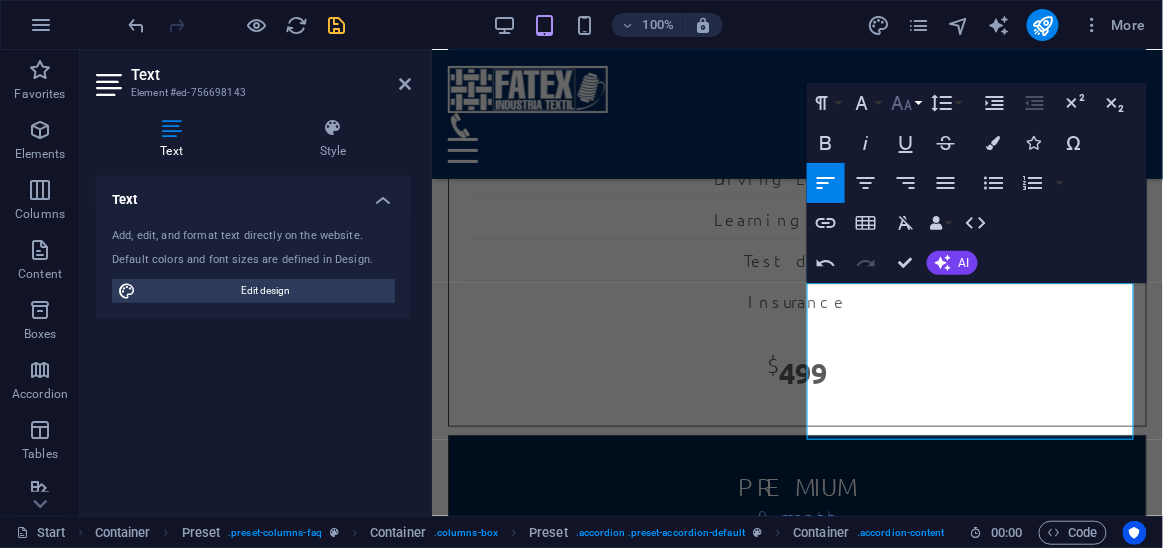 click on "Font Size" at bounding box center (906, 103) 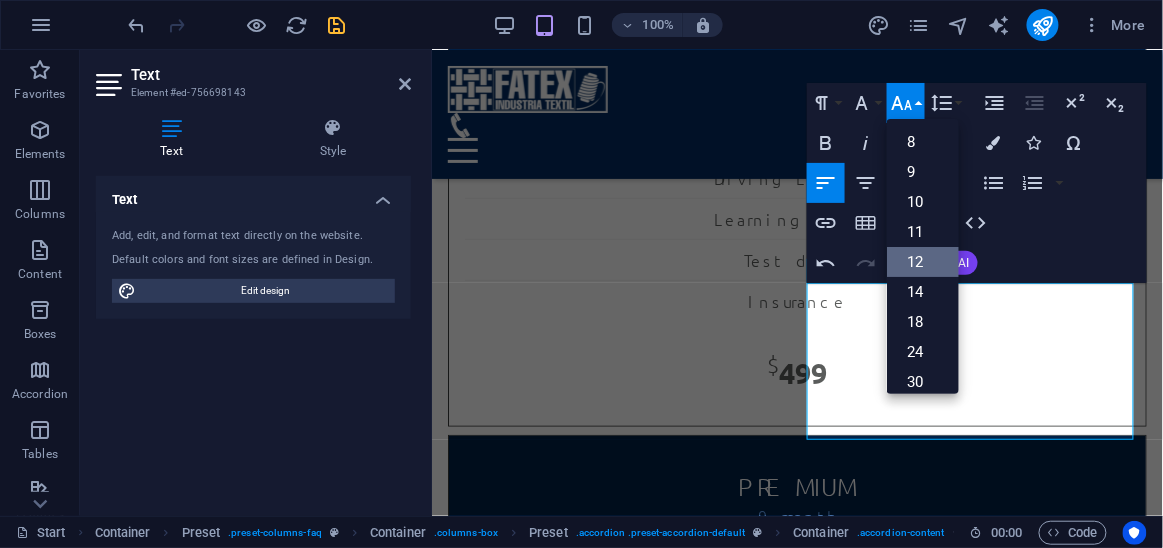 click on "12" at bounding box center (923, 262) 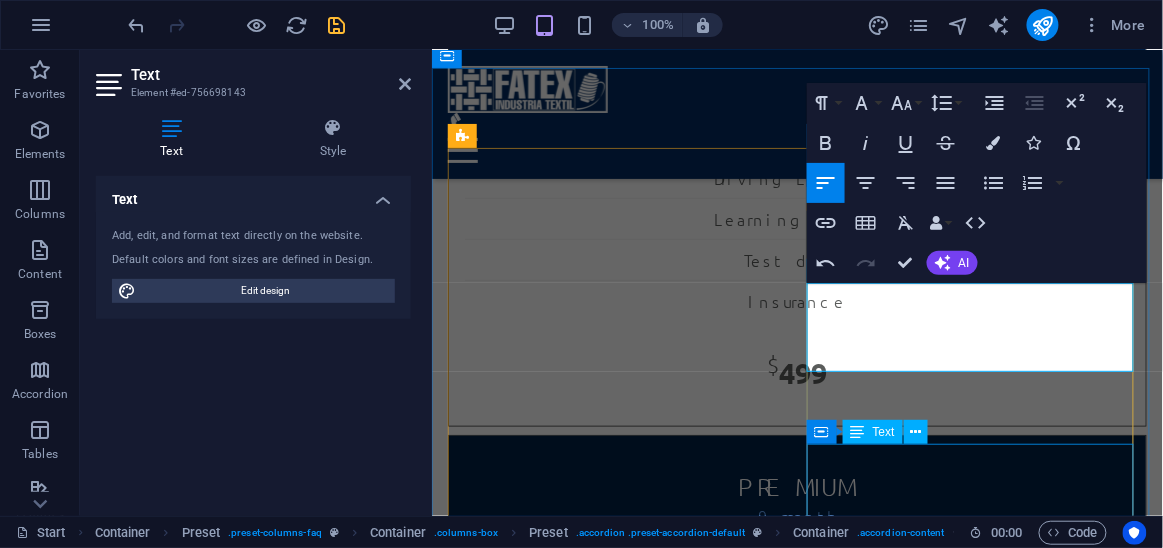 click on "Lorem ipsum dolor sit amet, consectetur adipisicing elit. Maiores ipsum repellat minus nihil. Labore, delectus, nam dignissimos ea repudiandae minima voluptatum magni pariatur possimus quia accusamus harum facilis corporis animi nisi. Enim, pariatur, impedit quia repellat harum ipsam laboriosam voluptas dicta illum nisi obcaecati reprehenderit quis placeat recusandae tenetur aperiam." at bounding box center (796, 4543) 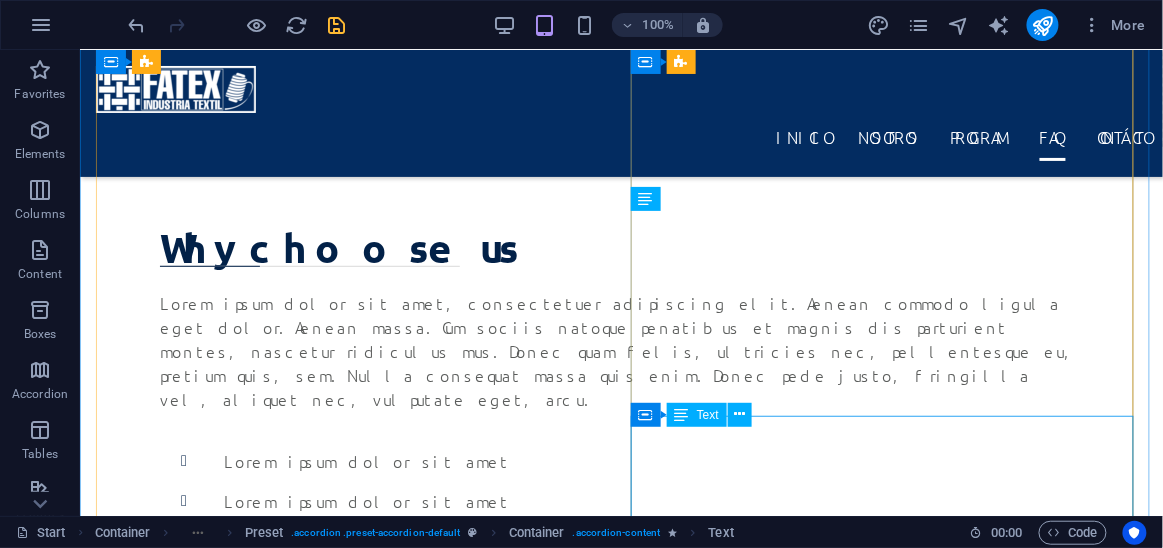 scroll, scrollTop: 3292, scrollLeft: 0, axis: vertical 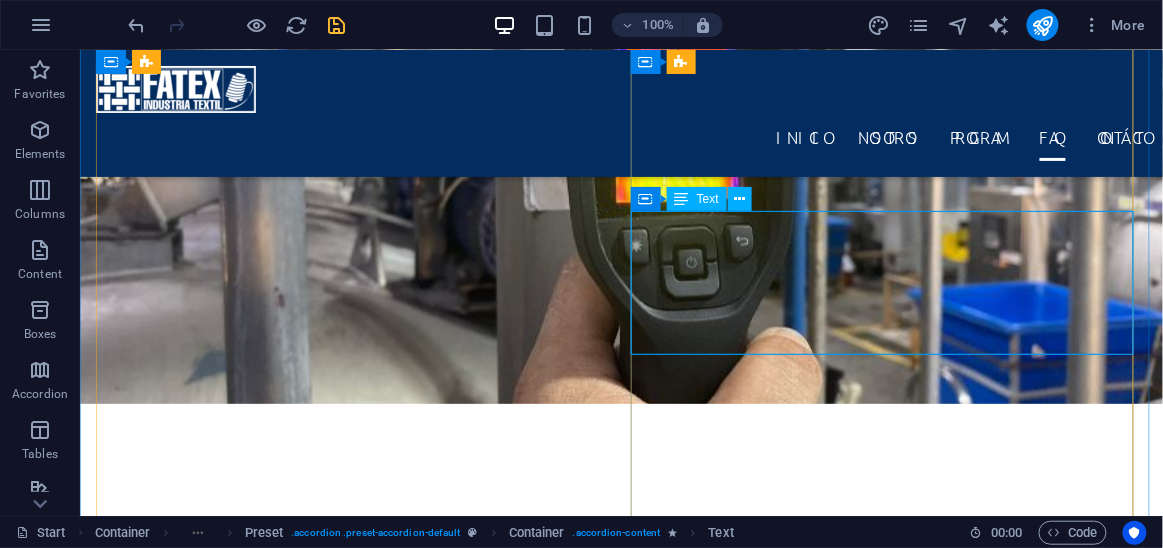 click on "Lorem ipsum dolor sit amet, consectetur adipisicing elit. Maiores ipsum repellat minus nihil. Labore, delectus, nam dignissimos ea repudiandae minima voluptatum magni pariatur possimus quia accusamus harum facilis corporis animi nisi. Enim, pariatur, impedit quia repellat harum ipsam laboriosam voluptas dicta illum nisi obcaecati reprehenderit quis placeat recusandae tenetur aperiam." at bounding box center [620, 5688] 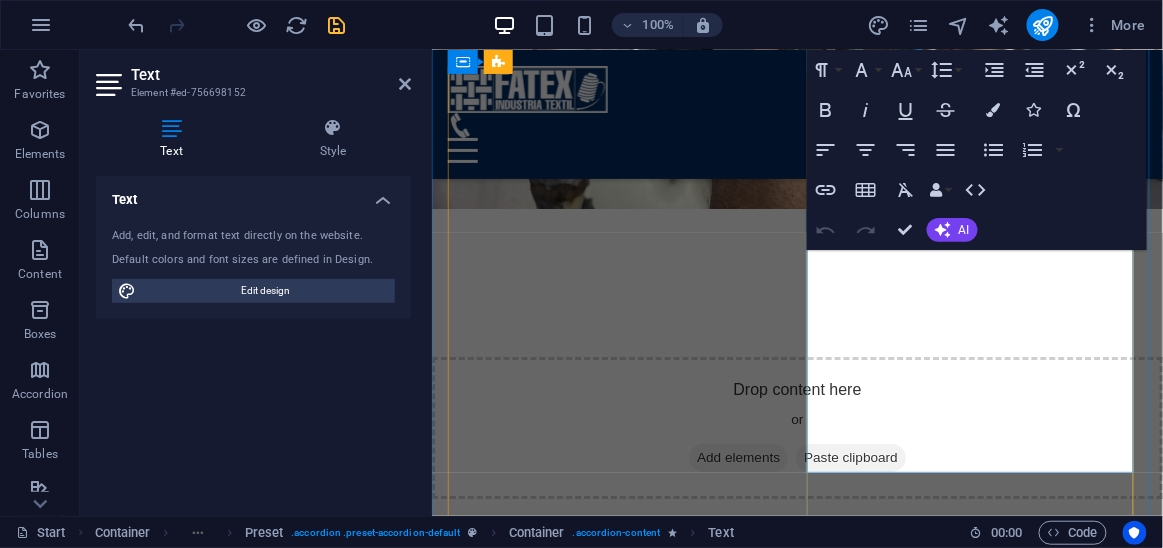 scroll, scrollTop: 4053, scrollLeft: 0, axis: vertical 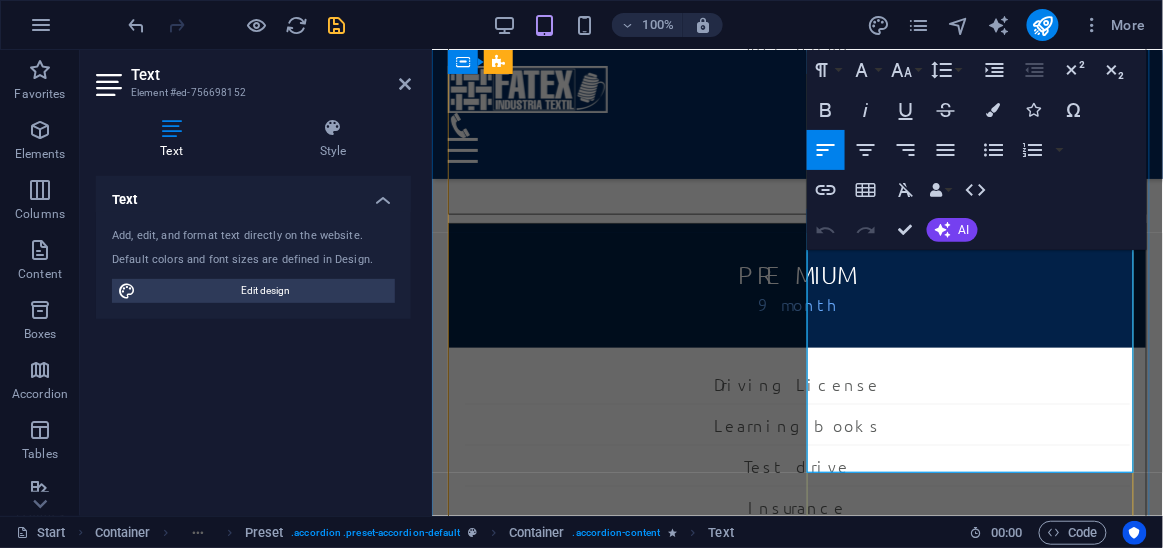 click on "Lorem ipsum dolor sit amet, consectetur adipisicing elit. Maiores ipsum repellat minus nihil. Labore, delectus, nam dignissimos ea repudiandae minima voluptatum magni pariatur possimus quia accusamus harum facilis corporis animi nisi. Enim, pariatur, impedit quia repellat harum ipsam laboriosam voluptas dicta illum nisi obcaecati reprehenderit quis placeat recusandae tenetur aperiam." at bounding box center (796, 4331) 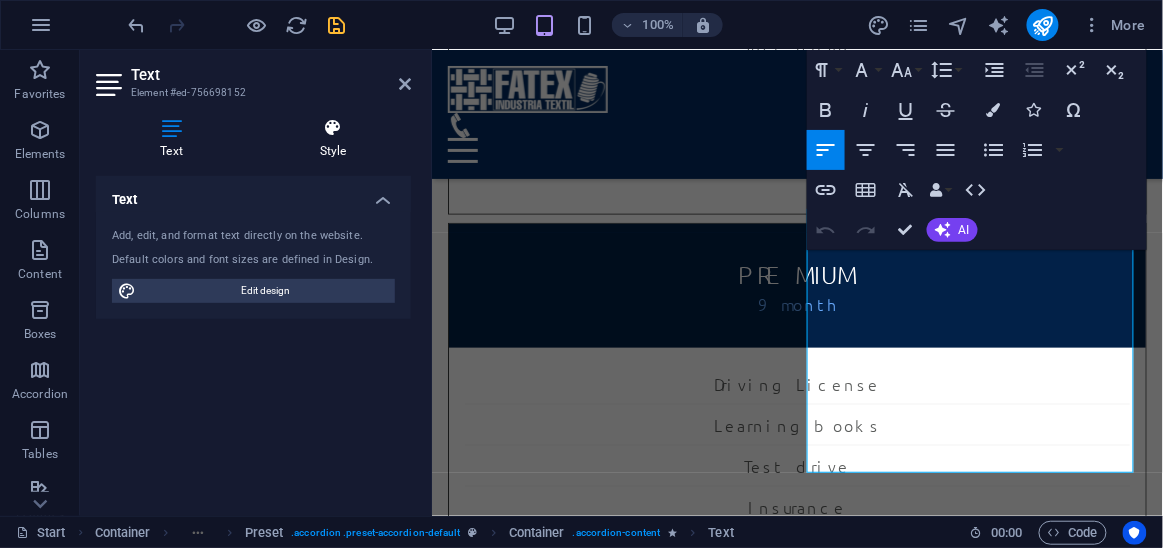 click at bounding box center (333, 128) 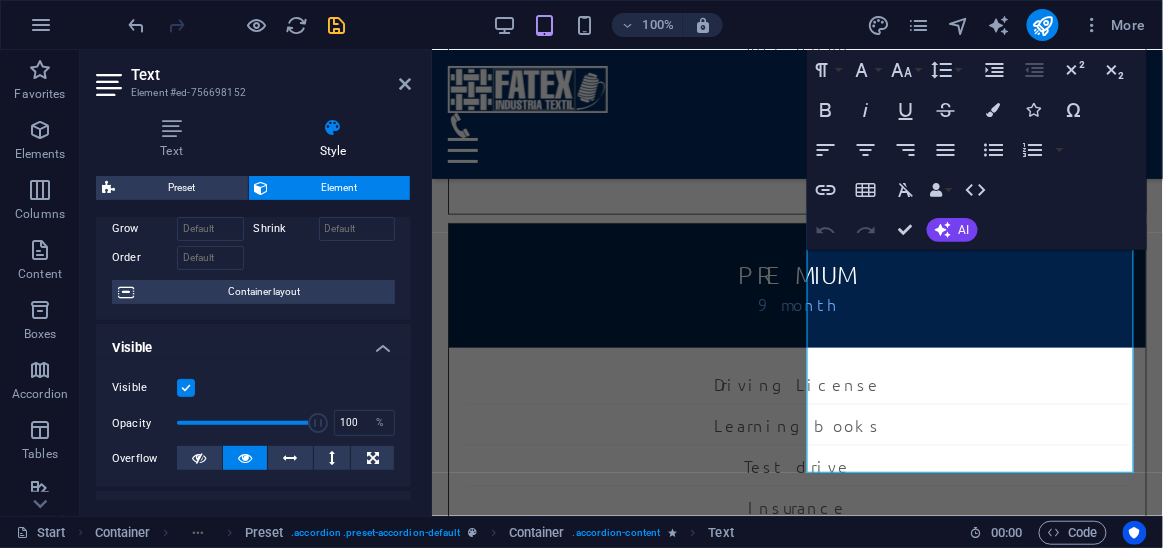 scroll, scrollTop: 0, scrollLeft: 0, axis: both 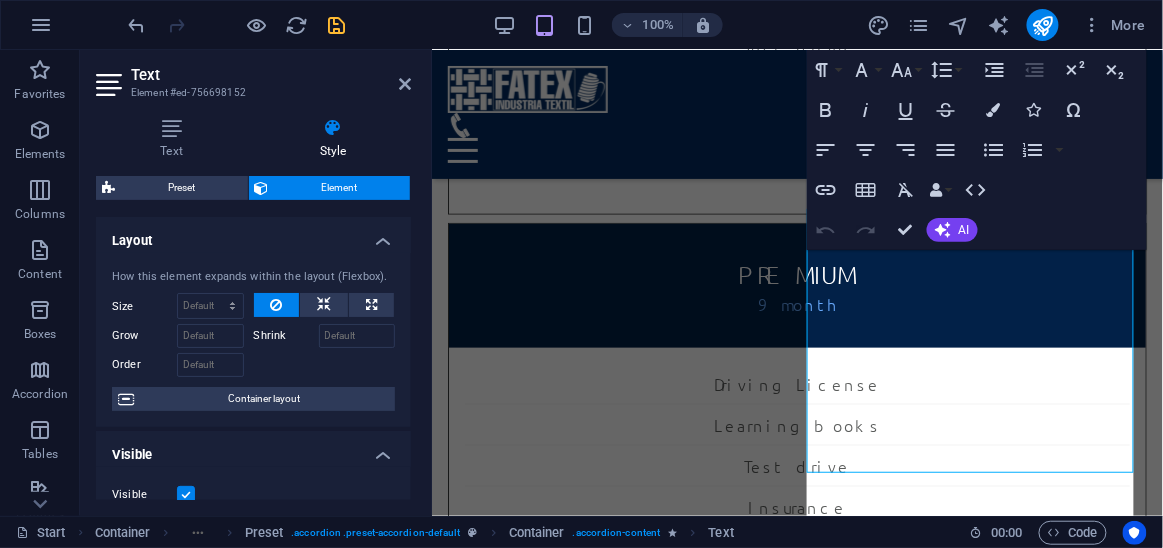 click on "Preset" at bounding box center (181, 188) 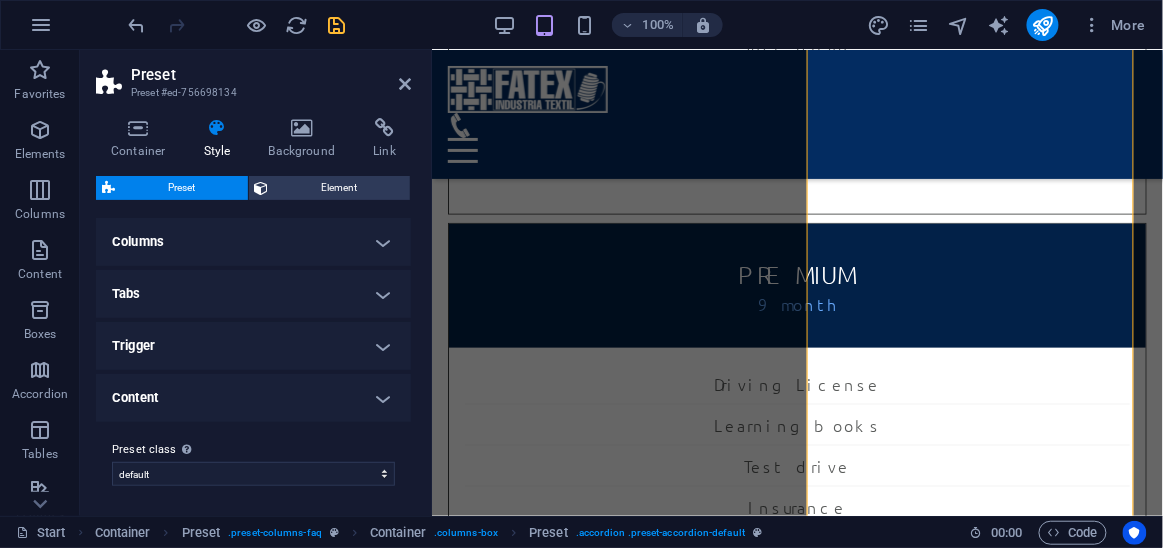 scroll, scrollTop: 0, scrollLeft: 0, axis: both 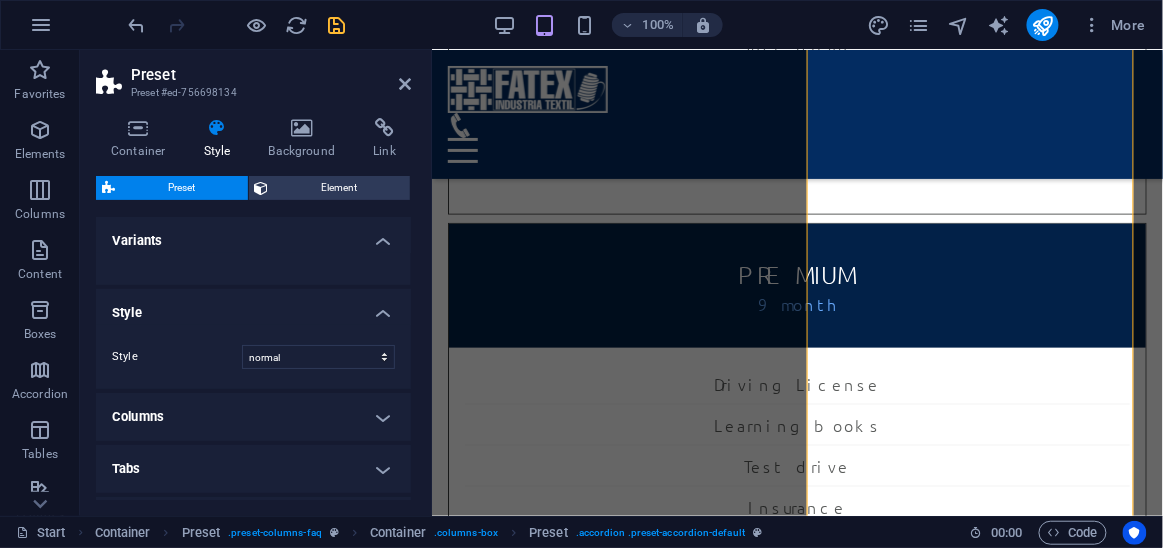 click on "Variants" at bounding box center [253, 235] 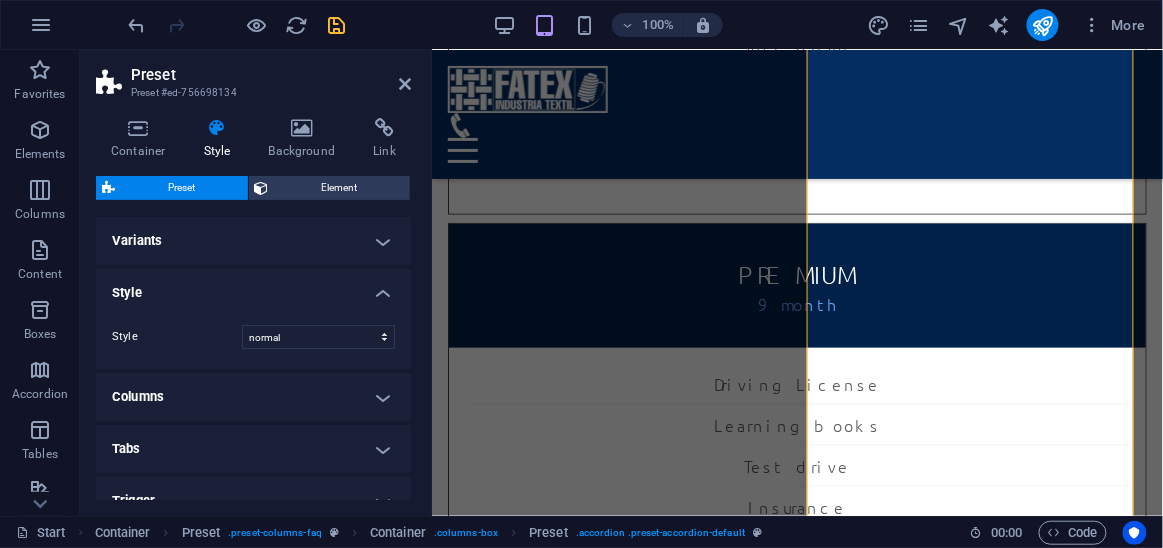 click on "Style" at bounding box center (253, 287) 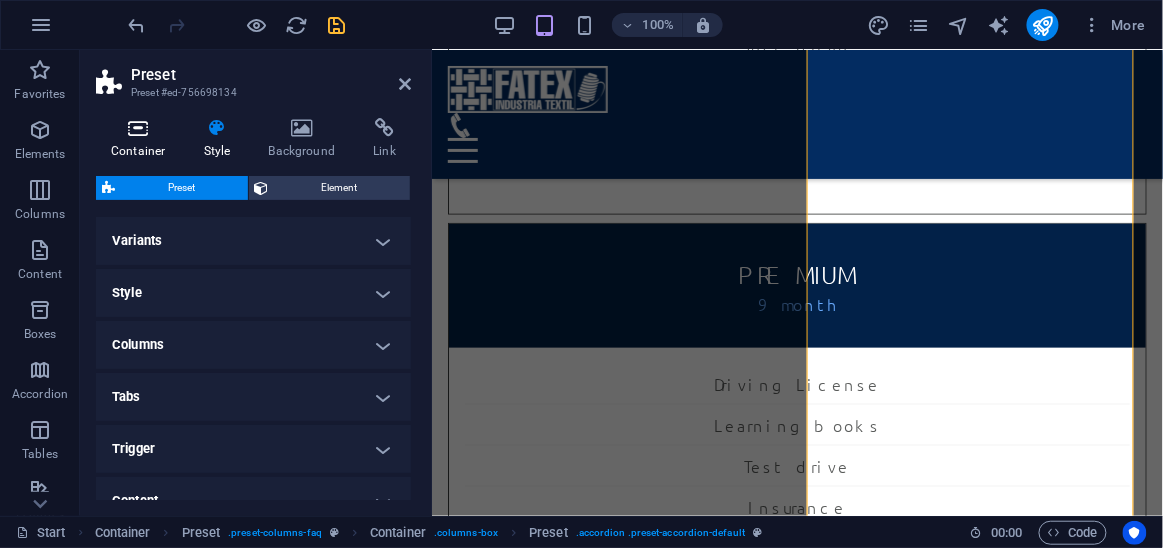 click at bounding box center (138, 128) 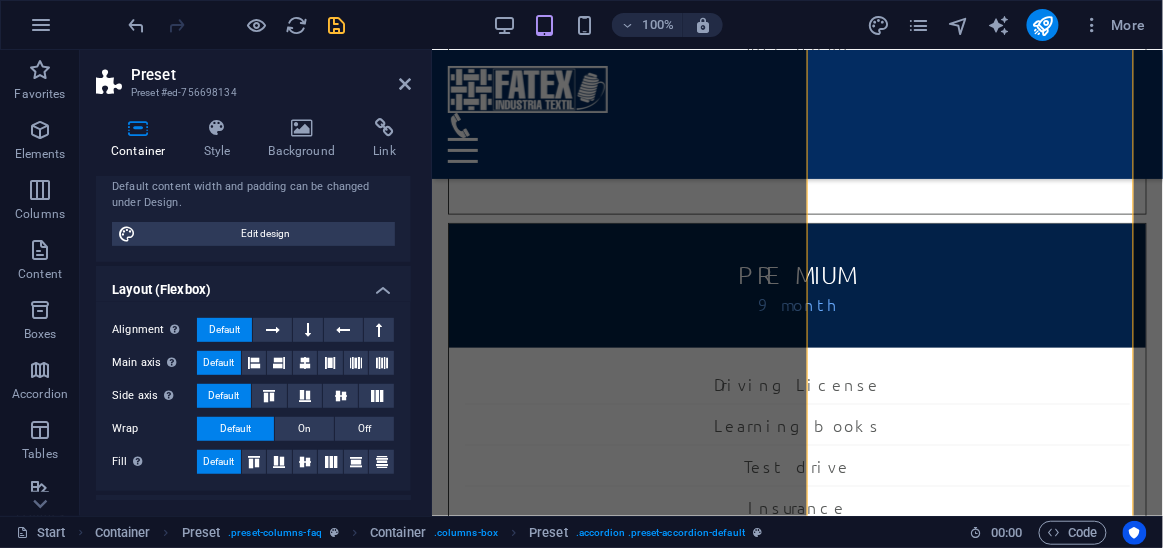 scroll, scrollTop: 145, scrollLeft: 0, axis: vertical 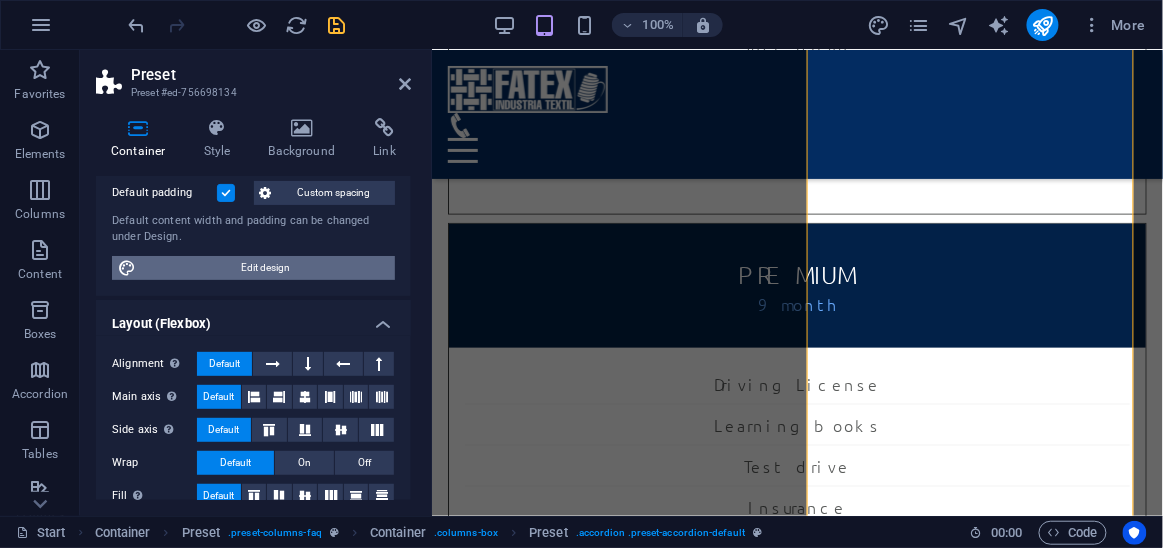 click on "Edit design" at bounding box center (265, 268) 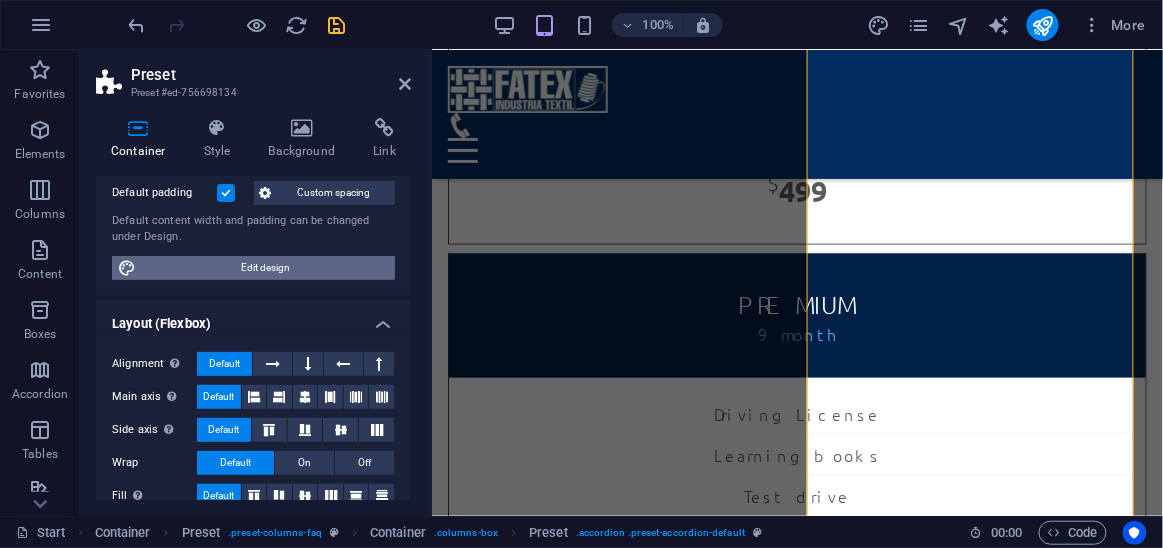 select on "px" 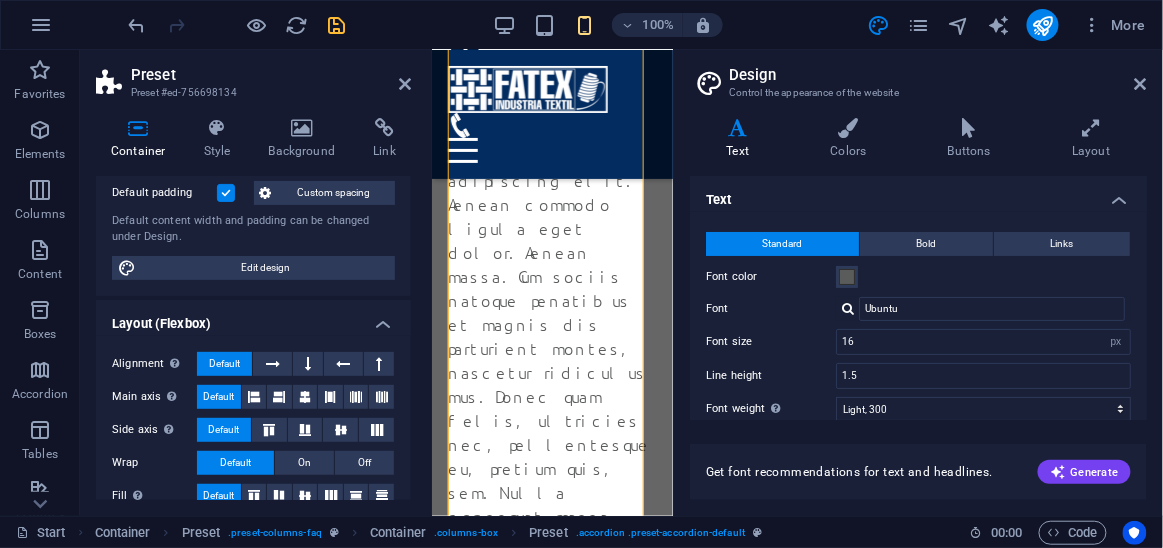 scroll, scrollTop: 8860, scrollLeft: 0, axis: vertical 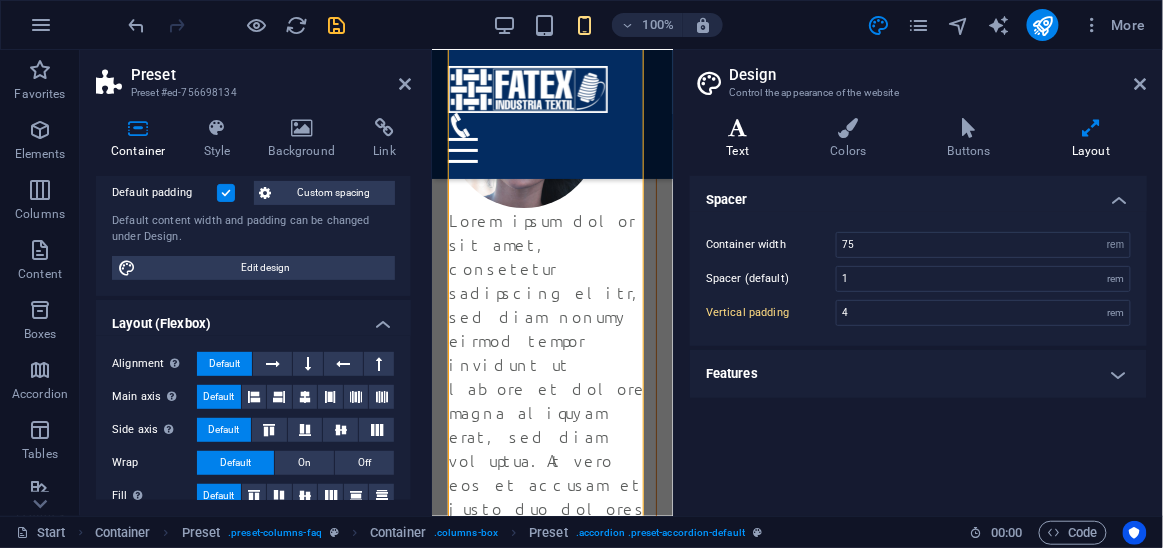 click on "Text" at bounding box center (742, 139) 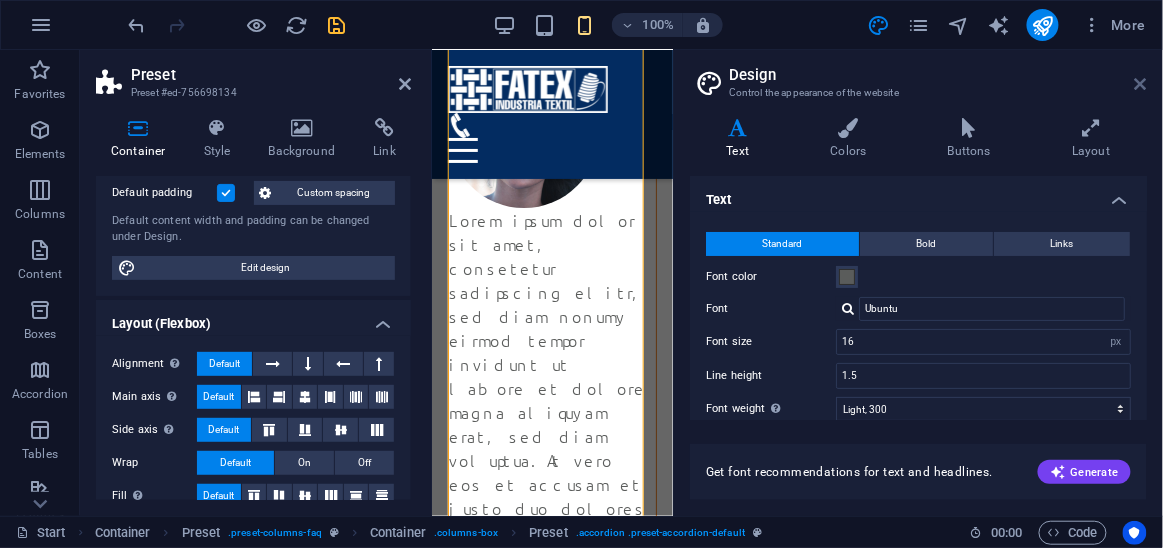 click at bounding box center (1141, 84) 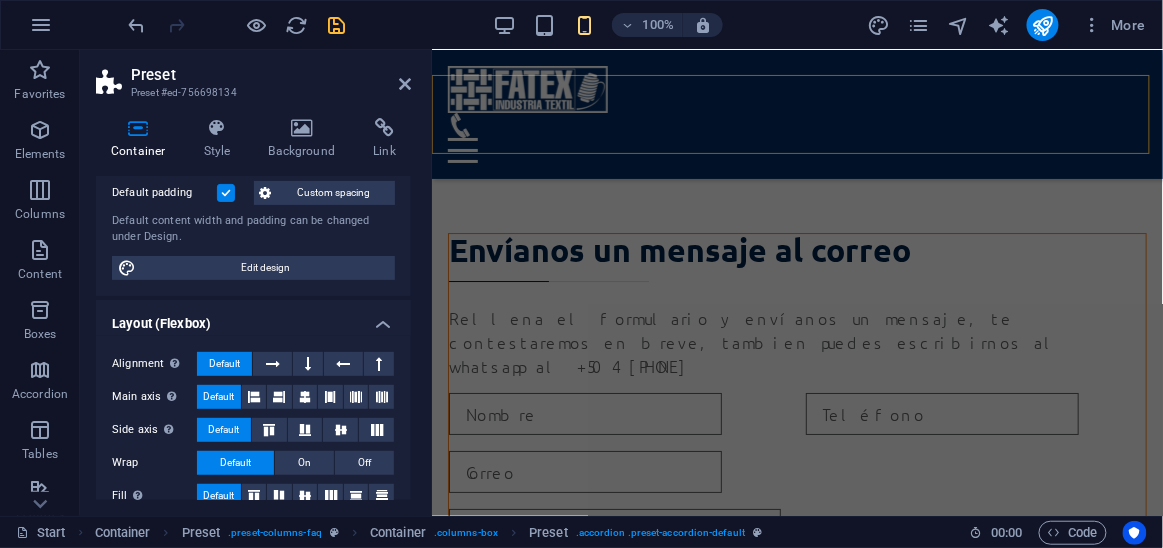 scroll, scrollTop: 4318, scrollLeft: 0, axis: vertical 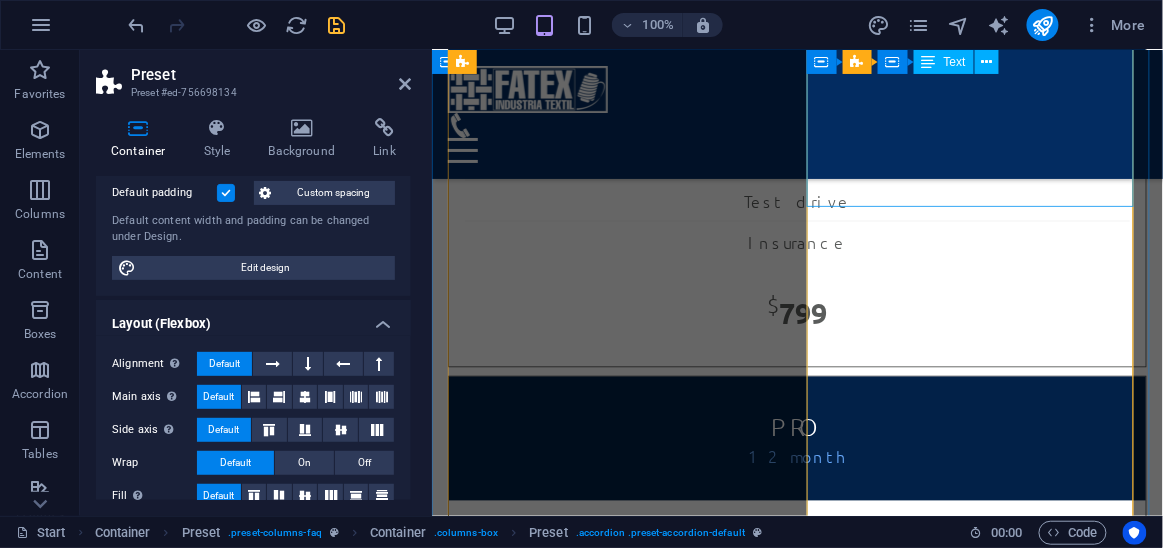 click on "Lorem ipsum dolor sit amet, consectetur adipisicing elit. Maiores ipsum repellat minus nihil. Labore, delectus, nam dignissimos ea repudiandae minima voluptatum magni pariatur possimus quia accusamus harum facilis corporis animi nisi. Enim, pariatur, impedit quia repellat harum ipsam laboriosam voluptas dicta illum nisi obcaecati reprehenderit quis placeat recusandae tenetur aperiam." at bounding box center (796, 4066) 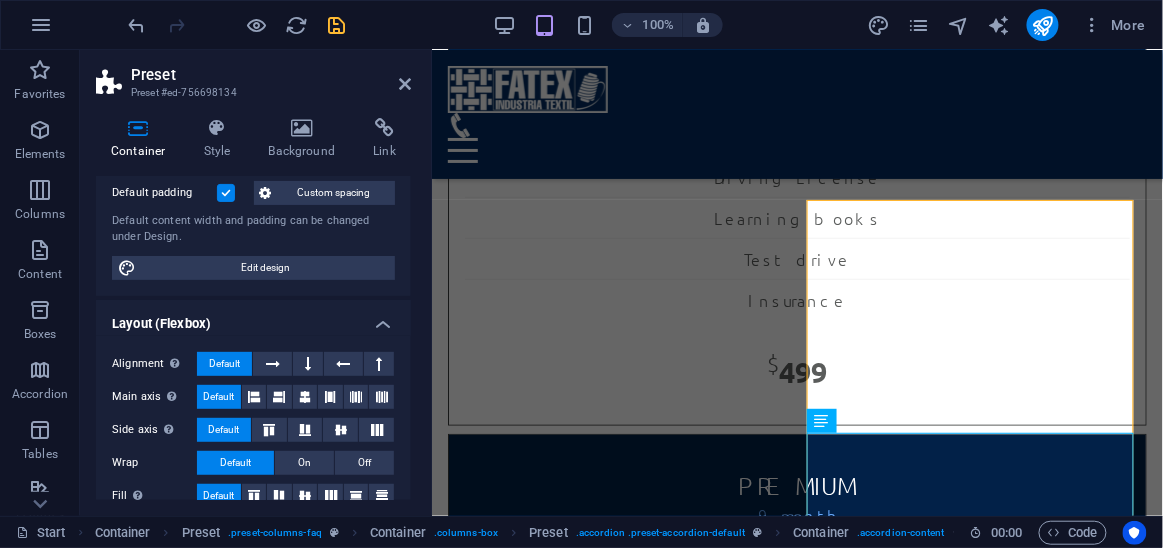 scroll, scrollTop: 3823, scrollLeft: 0, axis: vertical 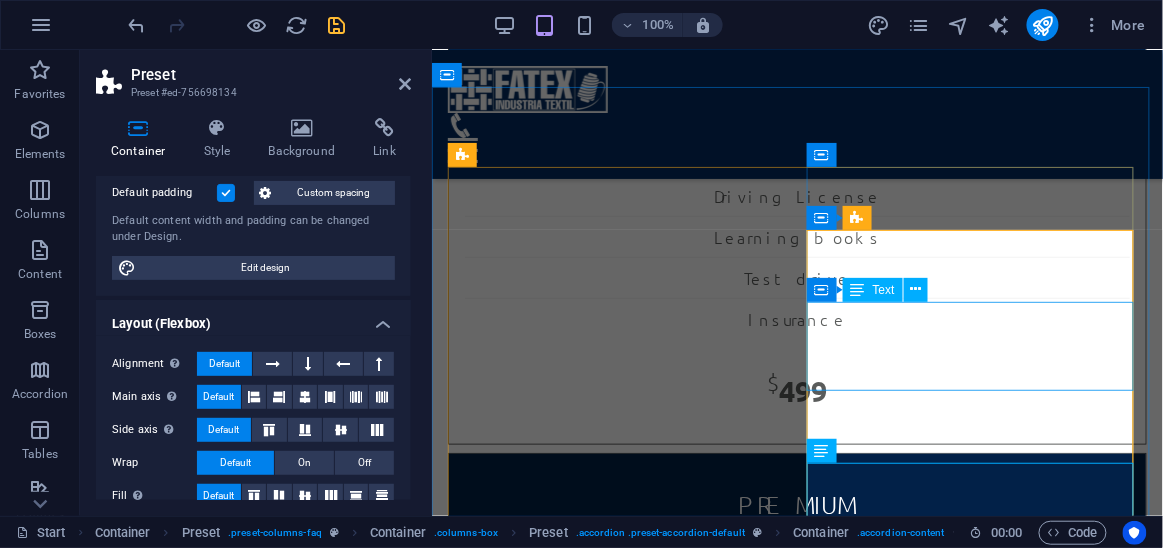 click on "Reparamos una amplia gama de maquinaria, incluyendo telares, máquinas de tejer, bobinadoras, y equipos de acabado. Si no está seguro, no dude en contactarnos con los detalles de su máquina." at bounding box center [796, 4369] 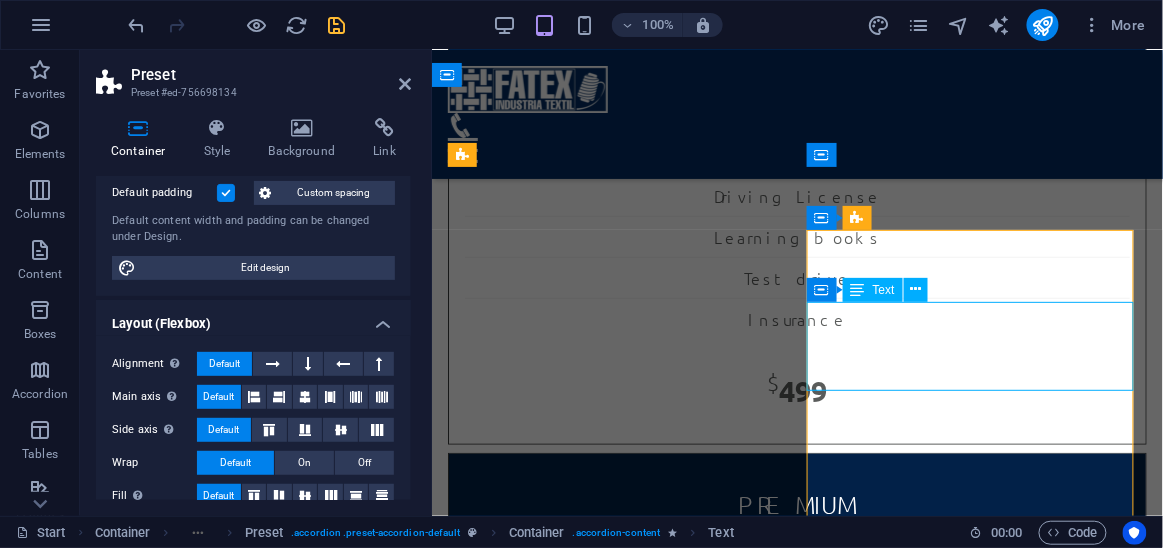 click on "Reparamos una amplia gama de maquinaria, incluyendo telares, máquinas de tejer, bobinadoras, y equipos de acabado. Si no está seguro, no dude en contactarnos con los detalles de su máquina." at bounding box center (796, 4369) 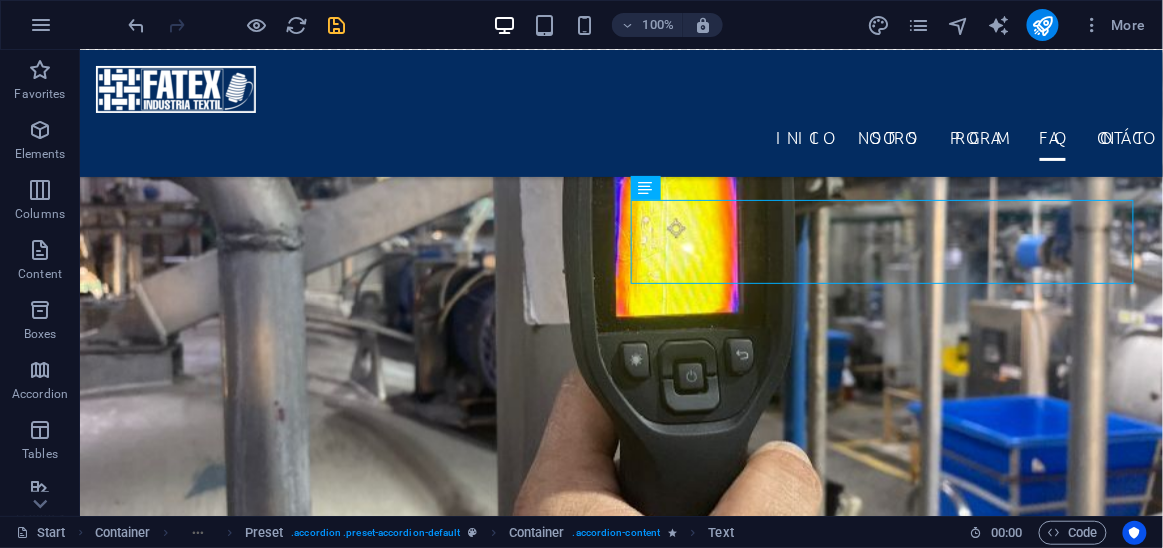 scroll, scrollTop: 3241, scrollLeft: 0, axis: vertical 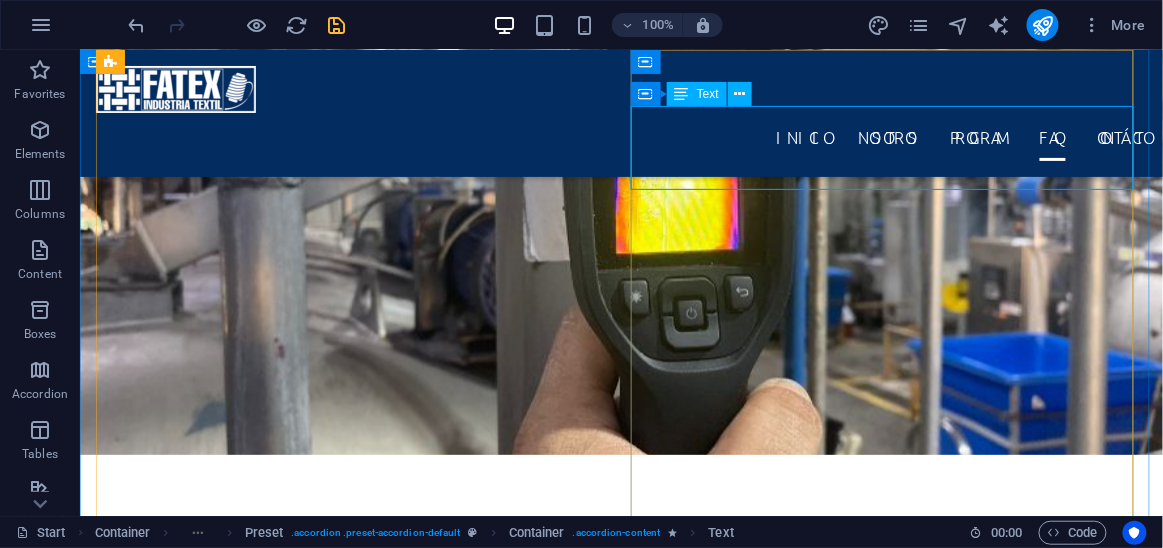 click on "Reparamos una amplia gama de maquinaria, incluyendo telares, máquinas de tejer, bobinadoras, y equipos de acabado. Si no está seguro, no dude en contactarnos con los detalles de su máquina." at bounding box center (620, 5573) 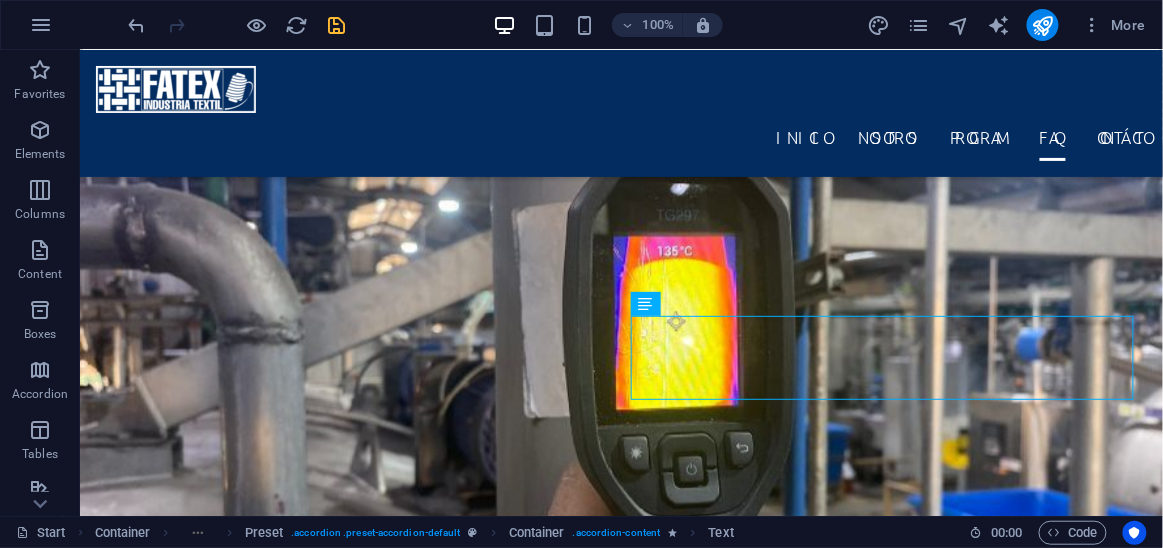 scroll, scrollTop: 3093, scrollLeft: 0, axis: vertical 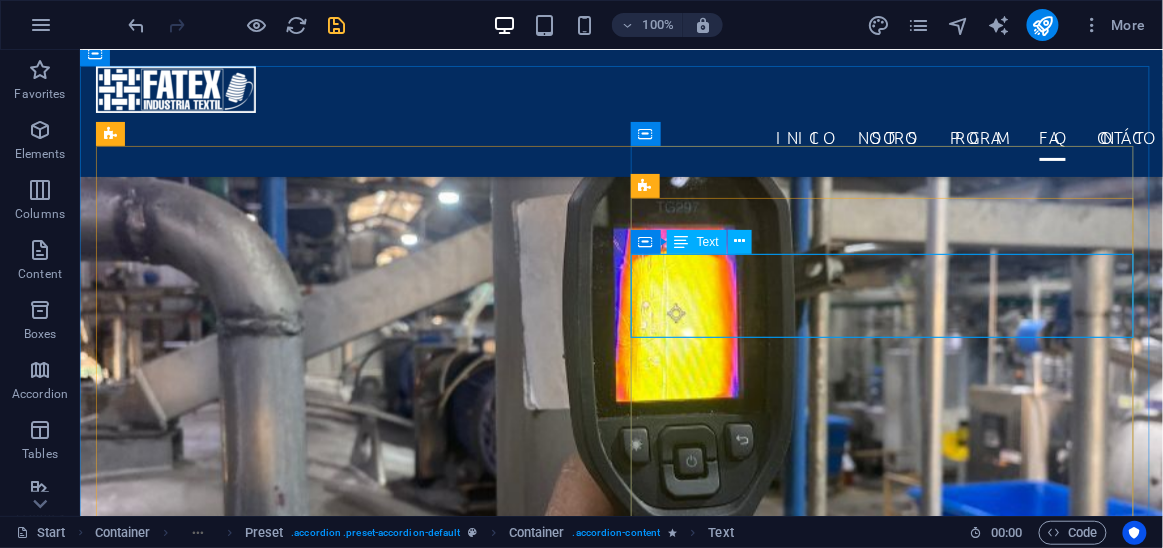 click on "Text" at bounding box center [708, 242] 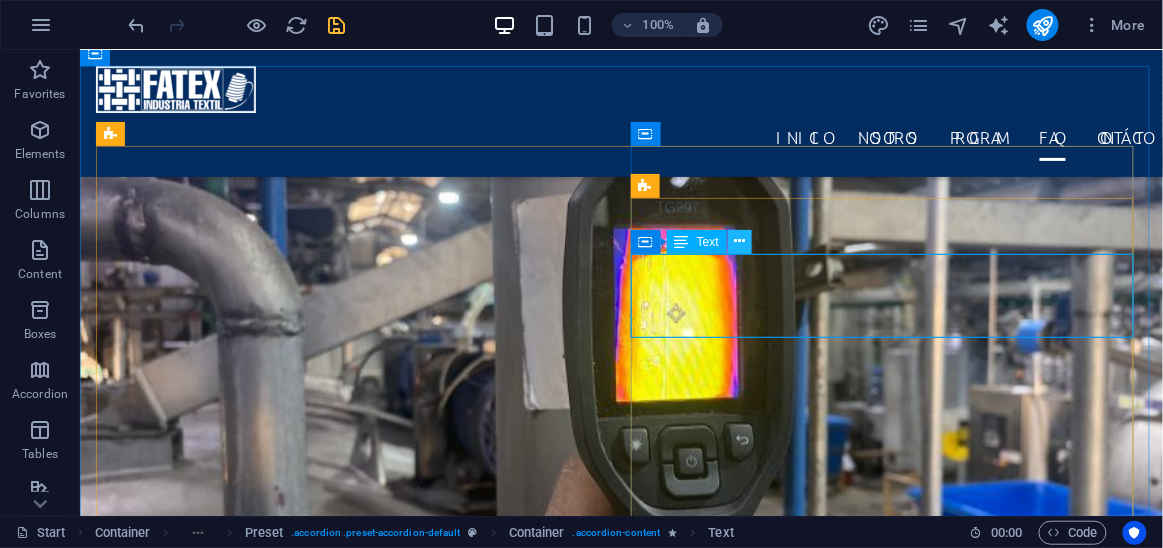 click at bounding box center (739, 241) 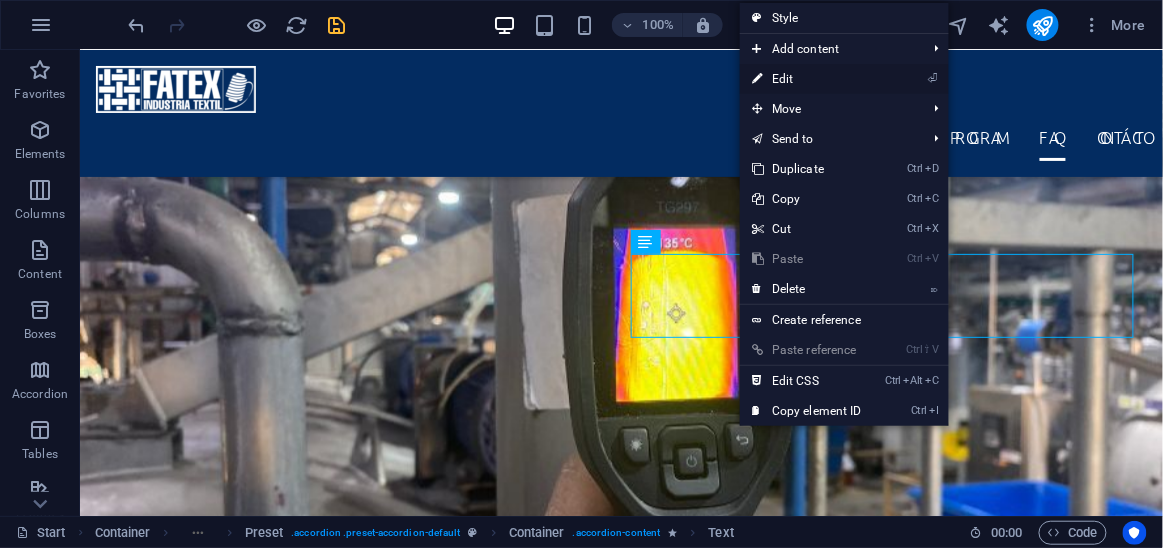 click on "⏎  Edit" at bounding box center [807, 79] 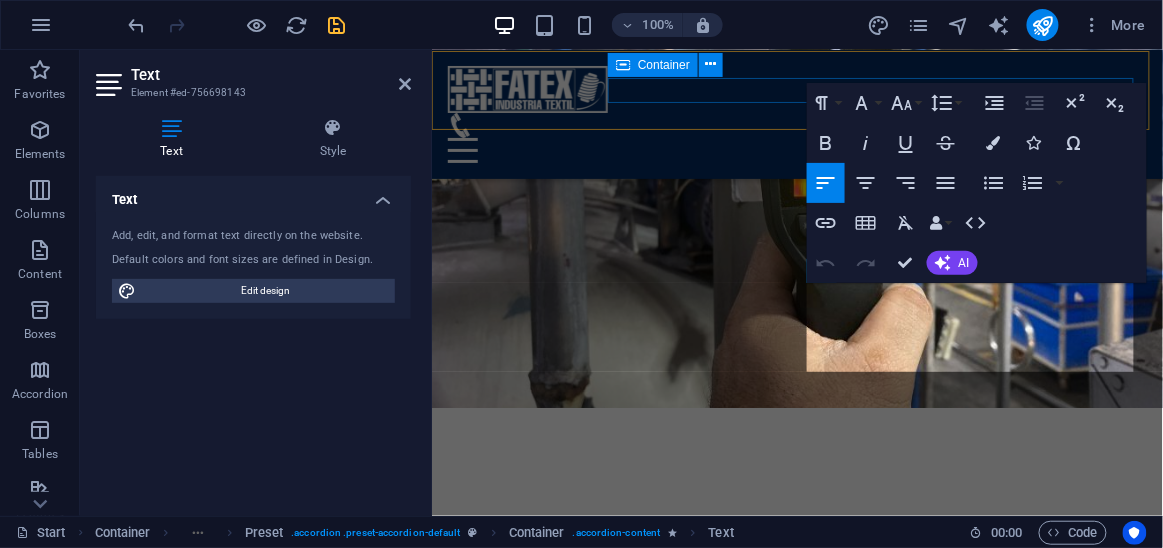 scroll, scrollTop: 3841, scrollLeft: 0, axis: vertical 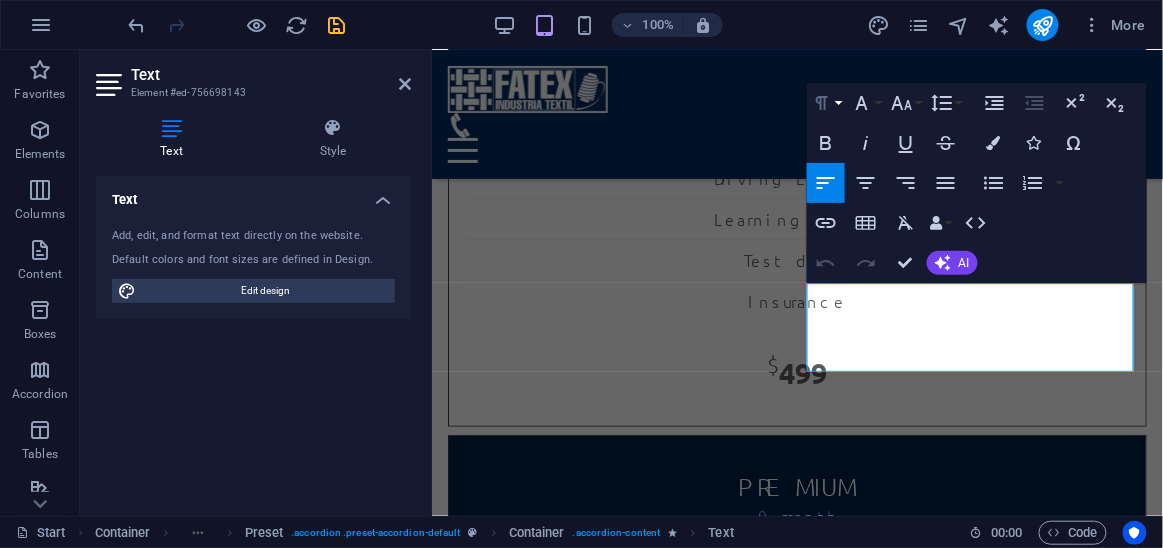 click on "Paragraph Format" at bounding box center [826, 103] 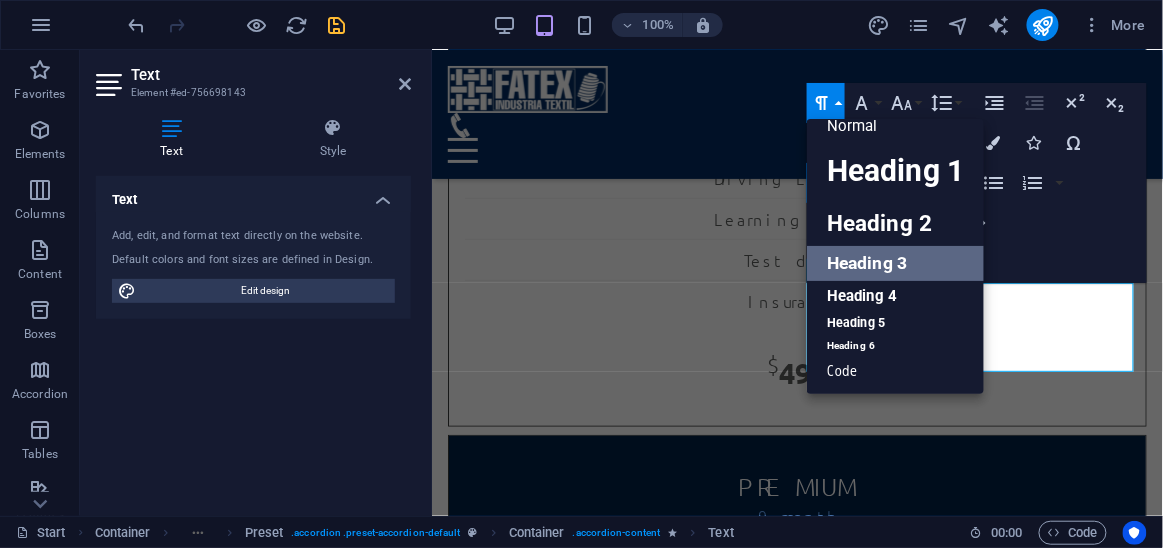 scroll, scrollTop: 15, scrollLeft: 0, axis: vertical 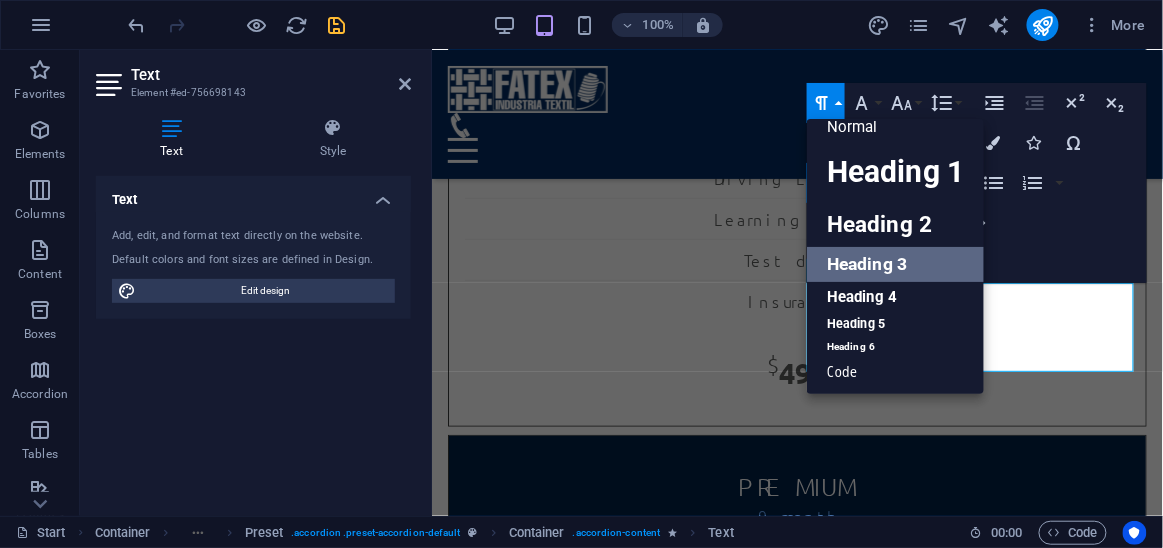 click on "Paragraph Format" at bounding box center [826, 103] 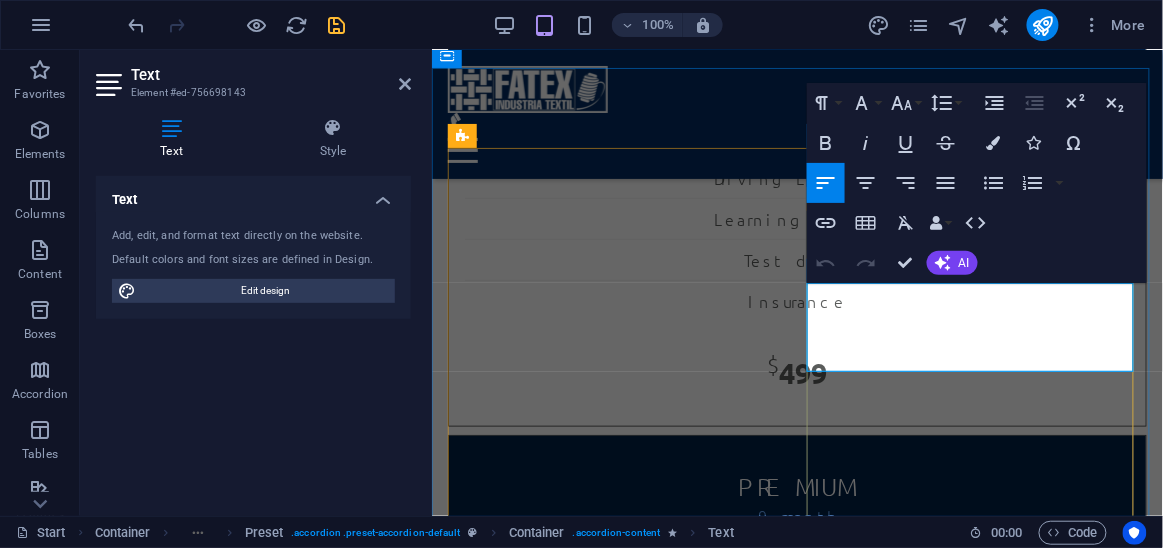 click on "Reparamos una amplia gama de maquinaria, incluyendo telares, máquinas de tejer, bobinadoras, y equipos de acabado. Si no está seguro, no dude en contactarnos con los detalles de su máquina." at bounding box center [796, 4351] 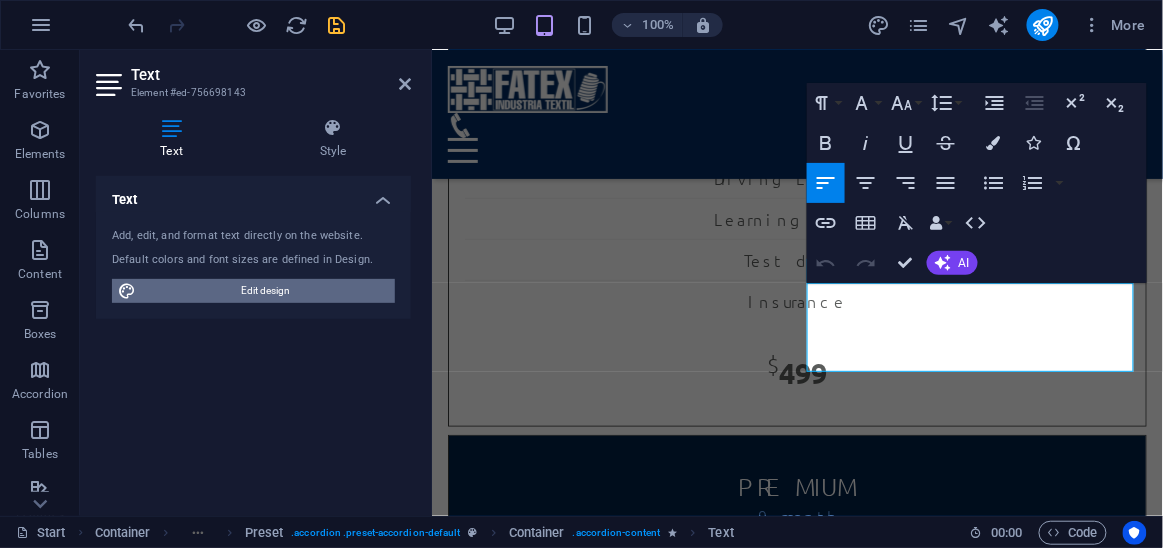 click on "Edit design" at bounding box center (265, 291) 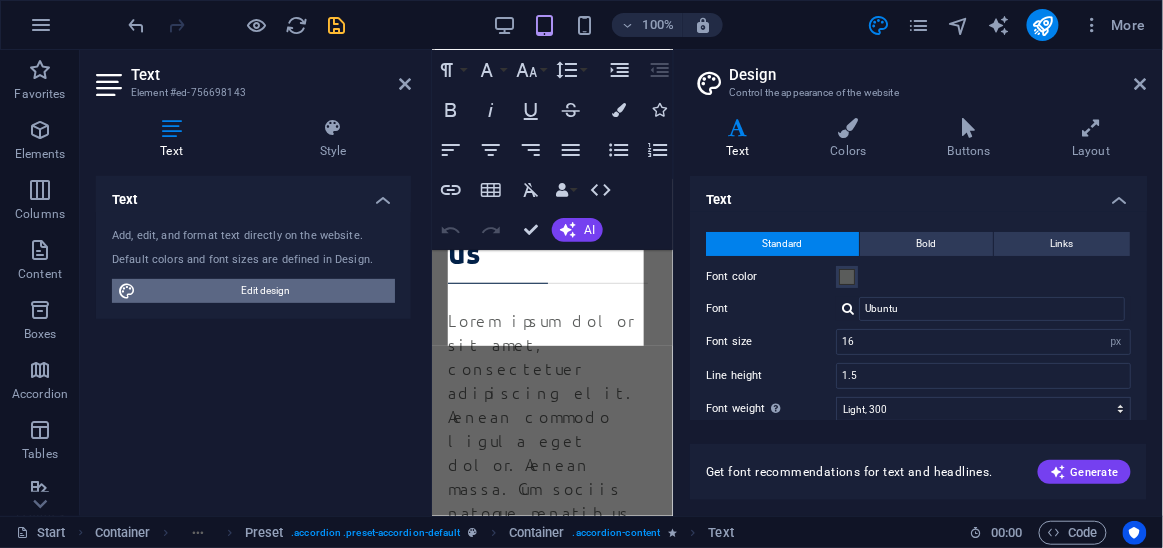 scroll, scrollTop: 8160, scrollLeft: 0, axis: vertical 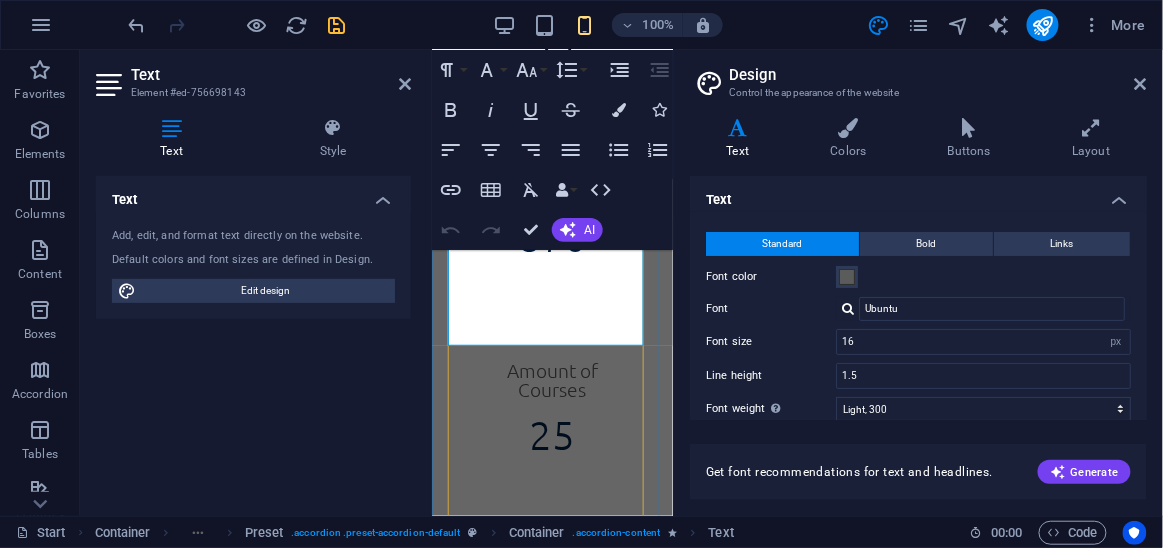 click on "Reparamos una amplia gama de maquinaria, incluyendo telares, máquinas de tejer, bobinadoras, y equipos de acabado. Si no está seguro, no dude en contactarnos con los detalles de su máquina." at bounding box center (551, 3097) 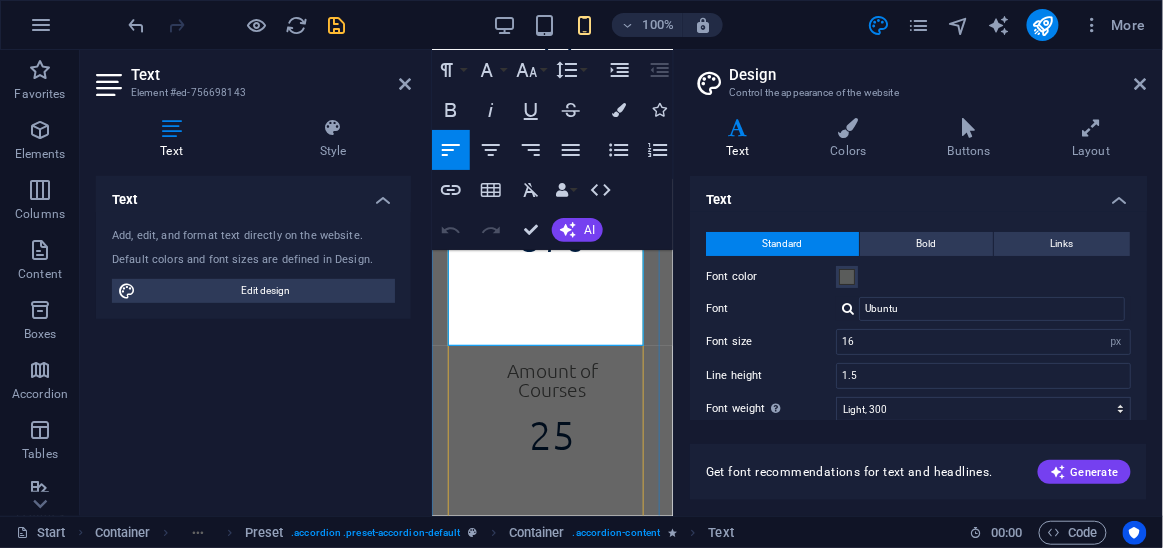 click on "Reparamos una amplia gama de maquinaria, incluyendo telares, máquinas de tejer, bobinadoras, y equipos de acabado. Si no está seguro, no dude en contactarnos con los detalles de su máquina." at bounding box center (551, 3097) 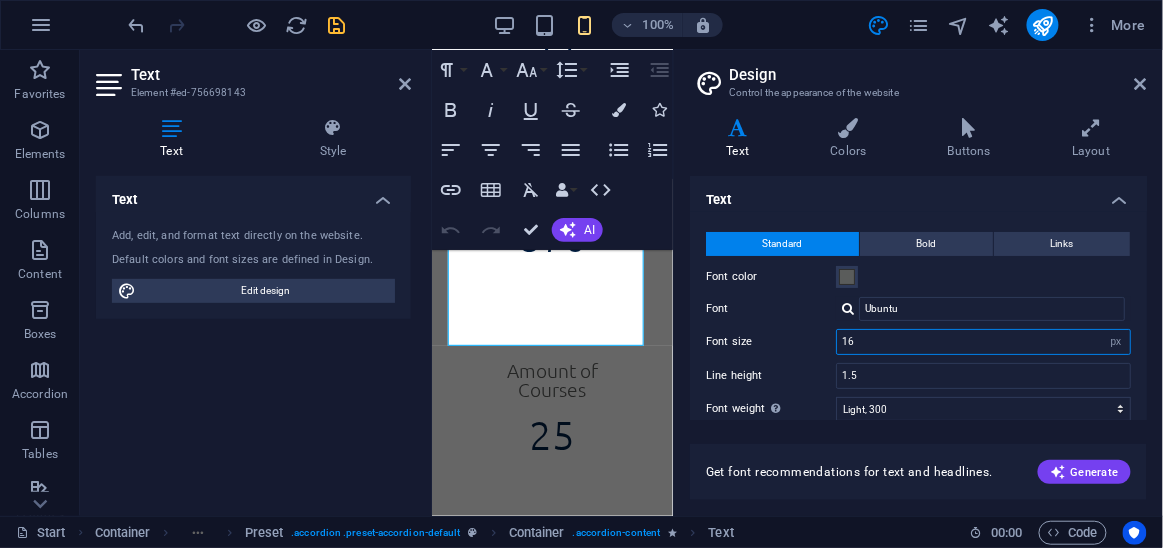 click on "16" at bounding box center (983, 342) 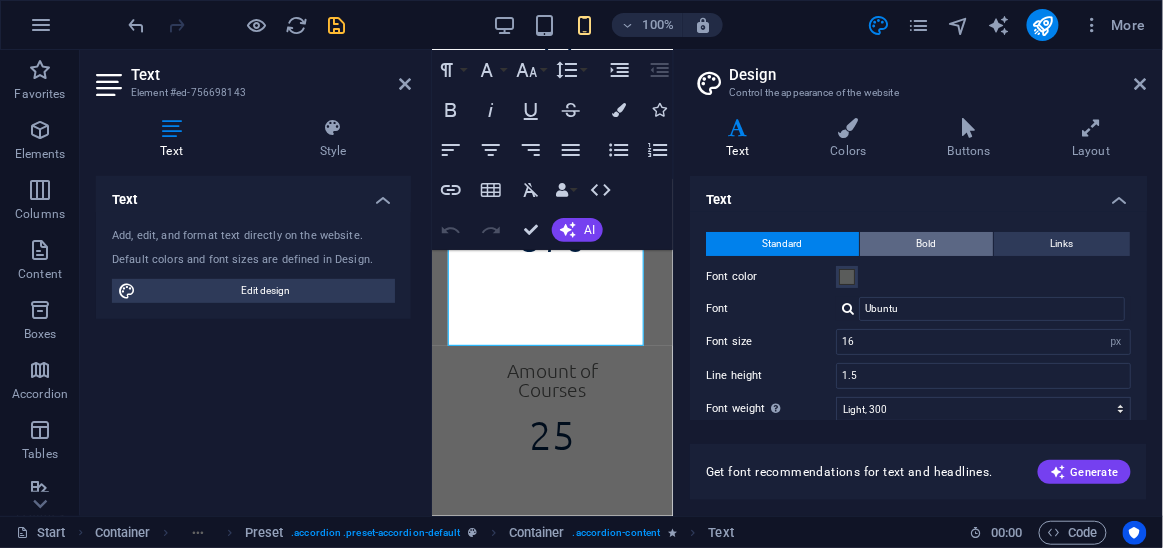 click on "Bold" at bounding box center [927, 244] 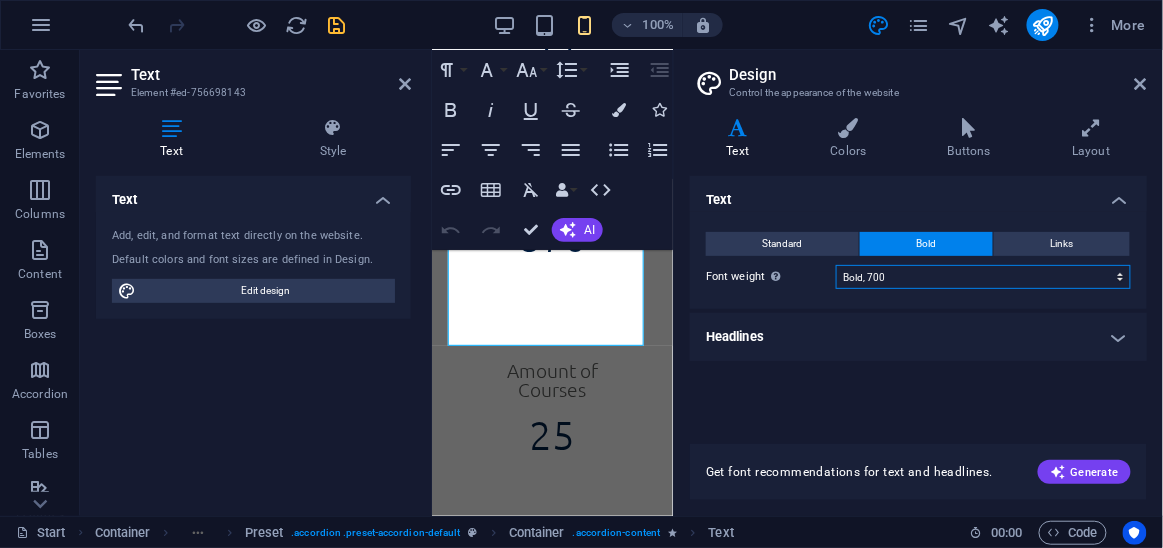click on "Thin, 100 Extra-light, 200 Light, 300 Regular, 400 Medium, 500 Semi-bold, 600 Bold, 700 Extra-bold, 800 Black, 900" at bounding box center (983, 277) 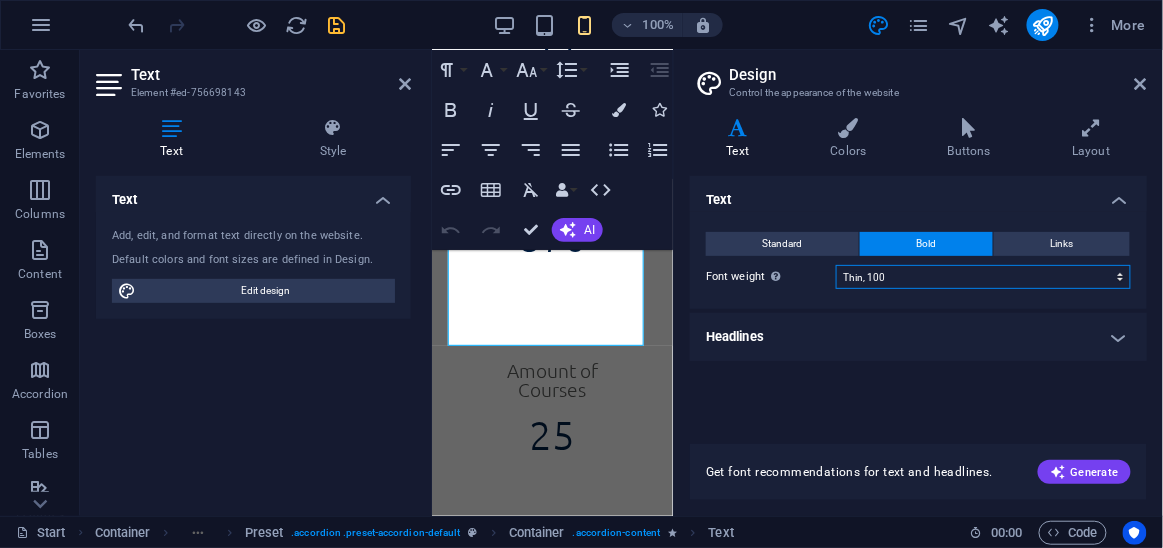 click on "Thin, 100 Extra-light, 200 Light, 300 Regular, 400 Medium, 500 Semi-bold, 600 Bold, 700 Extra-bold, 800 Black, 900" at bounding box center (983, 277) 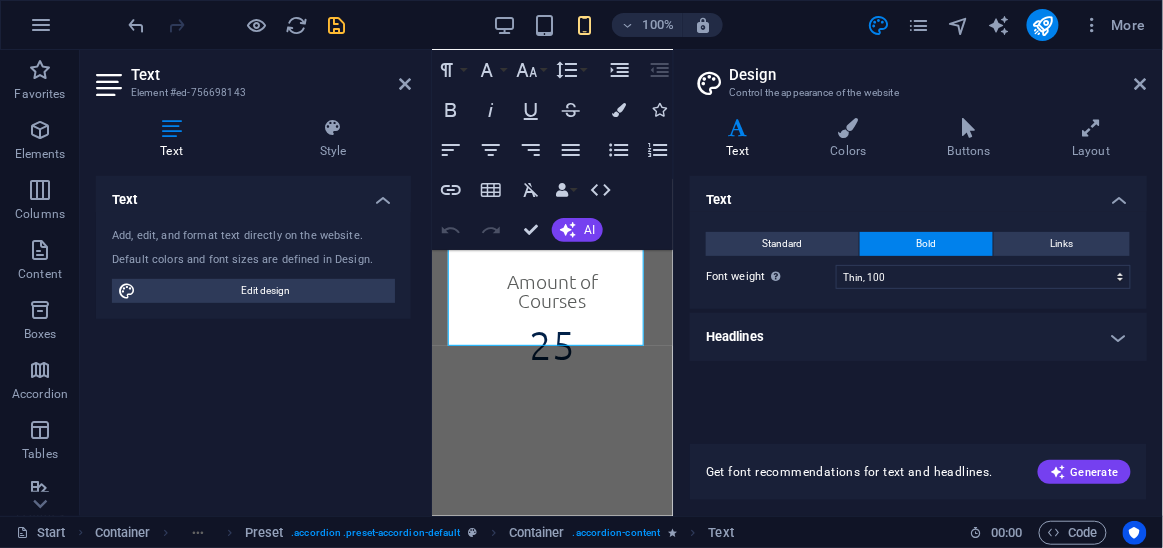 click on "Bold" at bounding box center (926, 244) 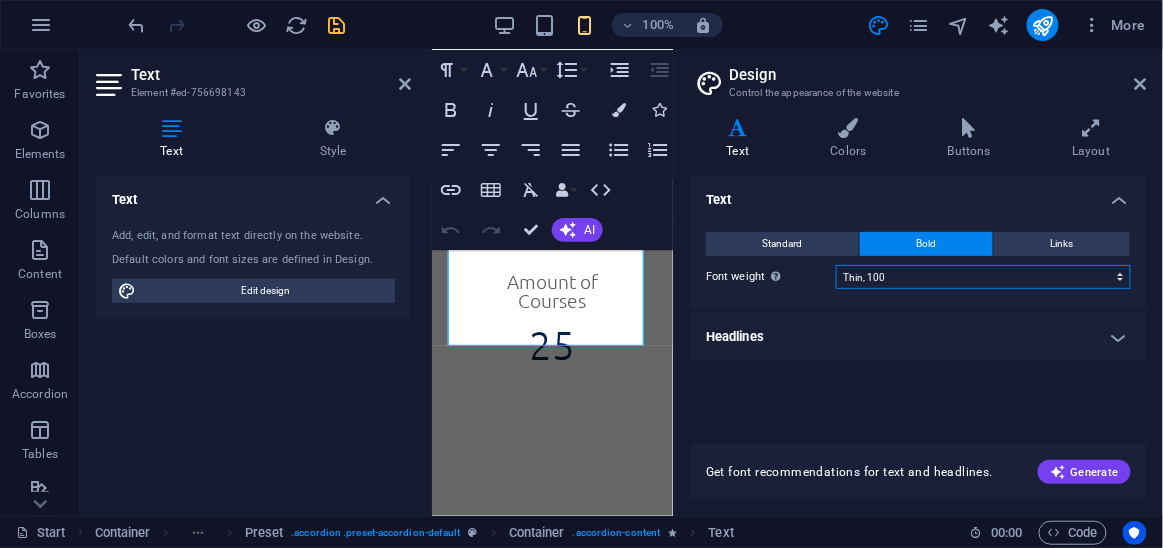 click on "Thin, 100 Extra-light, 200 Light, 300 Regular, 400 Medium, 500 Semi-bold, 600 Bold, 700 Extra-bold, 800 Black, 900" at bounding box center (983, 277) 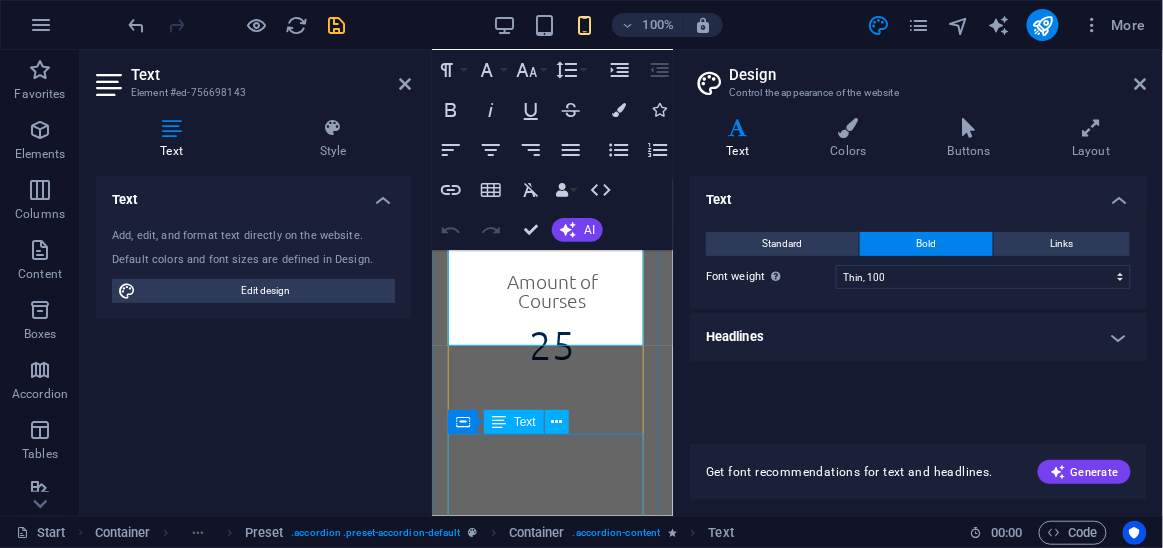 click on "Lorem ipsum dolor sit amet, consectetur adipisicing elit. Maiores ipsum repellat minus nihil. Labore, delectus, nam dignissimos ea repudiandae minima voluptatum magni pariatur possimus quia accusamus harum facilis corporis animi nisi. Enim, pariatur, impedit quia repellat harum ipsam laboriosam voluptas dicta illum nisi obcaecati reprehenderit quis placeat recusandae tenetur aperiam." at bounding box center (551, 3391) 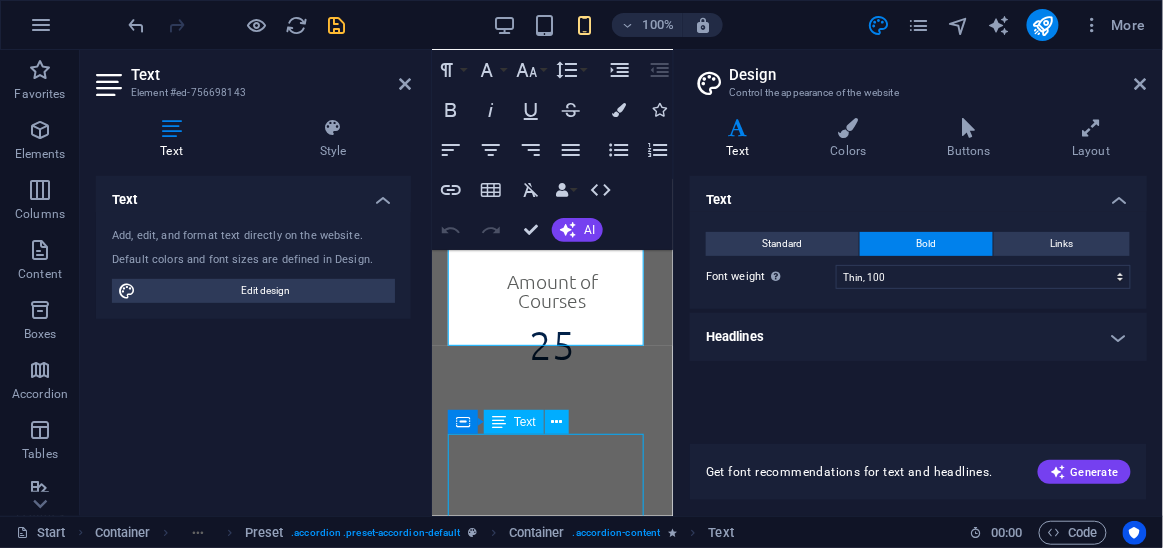 click on "Lorem ipsum dolor sit amet, consectetur adipisicing elit. Maiores ipsum repellat minus nihil. Labore, delectus, nam dignissimos ea repudiandae minima voluptatum magni pariatur possimus quia accusamus harum facilis corporis animi nisi. Enim, pariatur, impedit quia repellat harum ipsam laboriosam voluptas dicta illum nisi obcaecati reprehenderit quis placeat recusandae tenetur aperiam." at bounding box center (551, 3391) 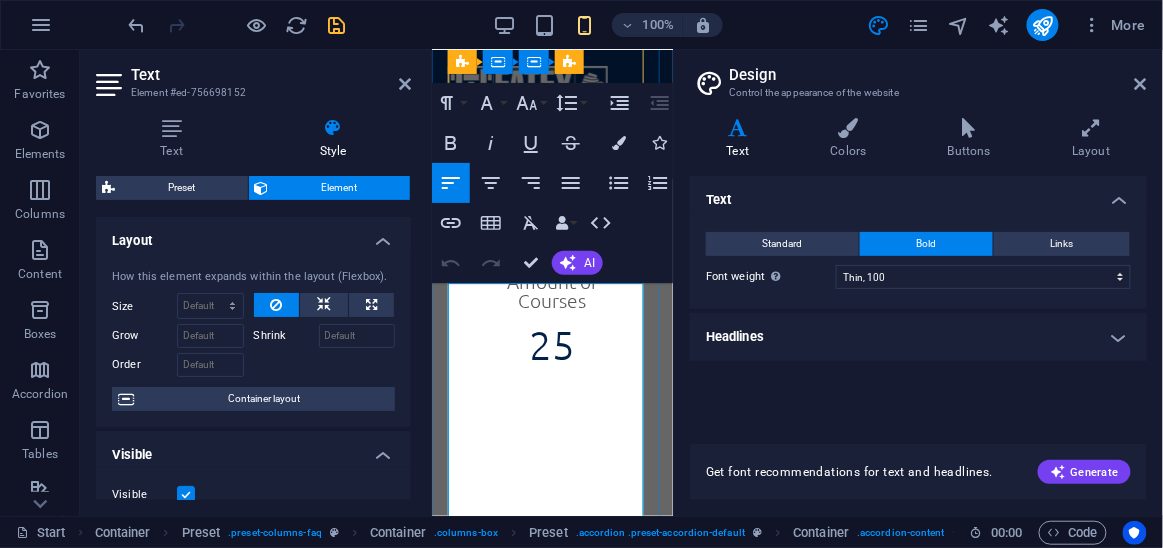 scroll, scrollTop: 8312, scrollLeft: 0, axis: vertical 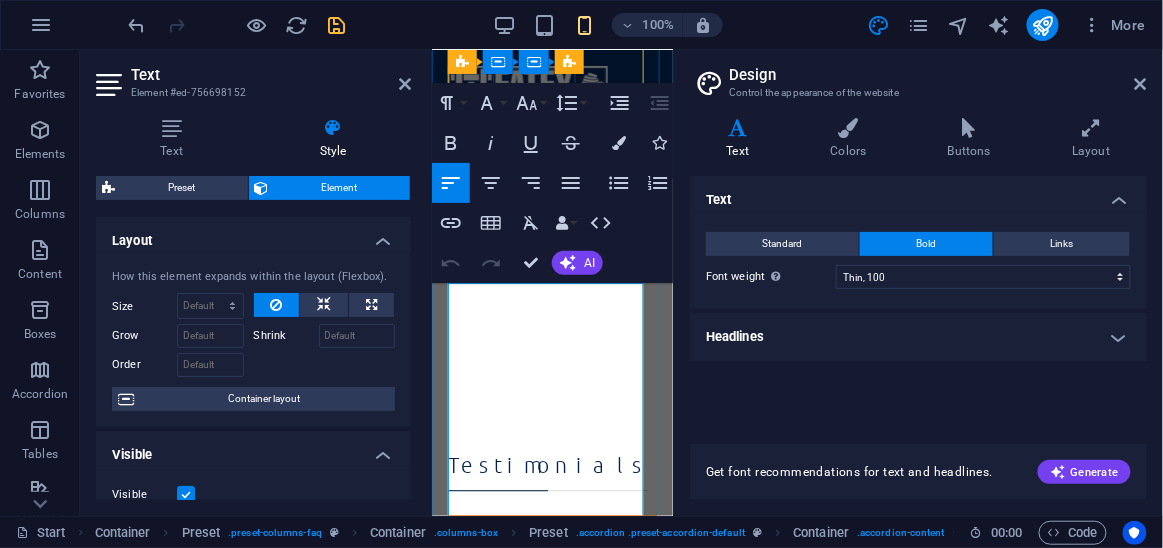click on "Lorem ipsum dolor sit amet, consectetur adipisicing elit. Maiores ipsum repellat minus nihil. Labore, delectus, nam dignissimos ea repudiandae minima voluptatum magni pariatur possimus quia accusamus harum facilis corporis animi nisi. Enim, pariatur, impedit quia repellat harum ipsam laboriosam voluptas dicta illum nisi obcaecati reprehenderit quis placeat recusandae tenetur aperiam." at bounding box center (551, 3239) 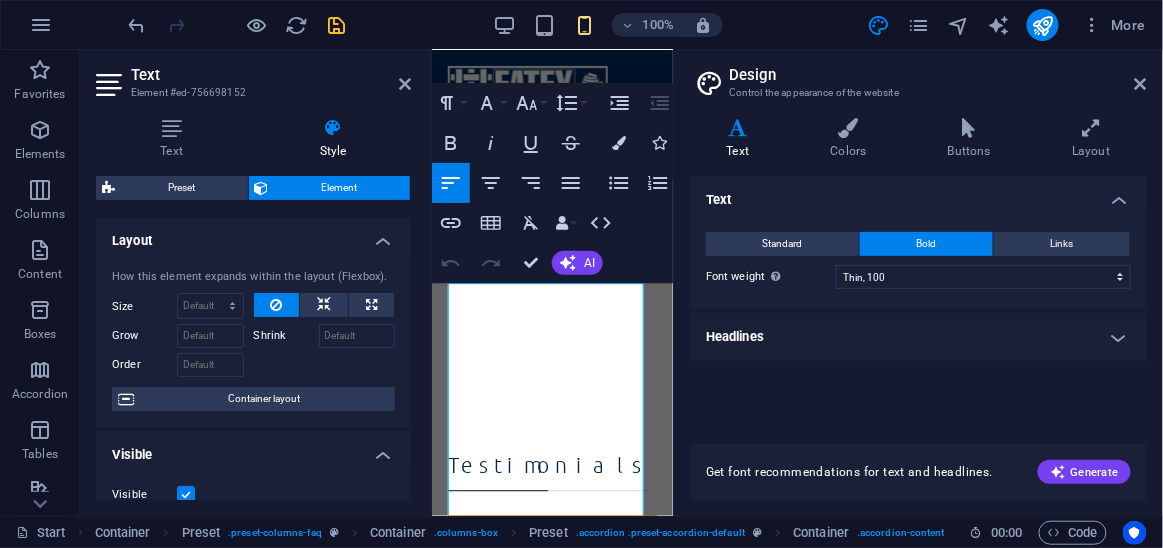 click on "Bold" at bounding box center (927, 244) 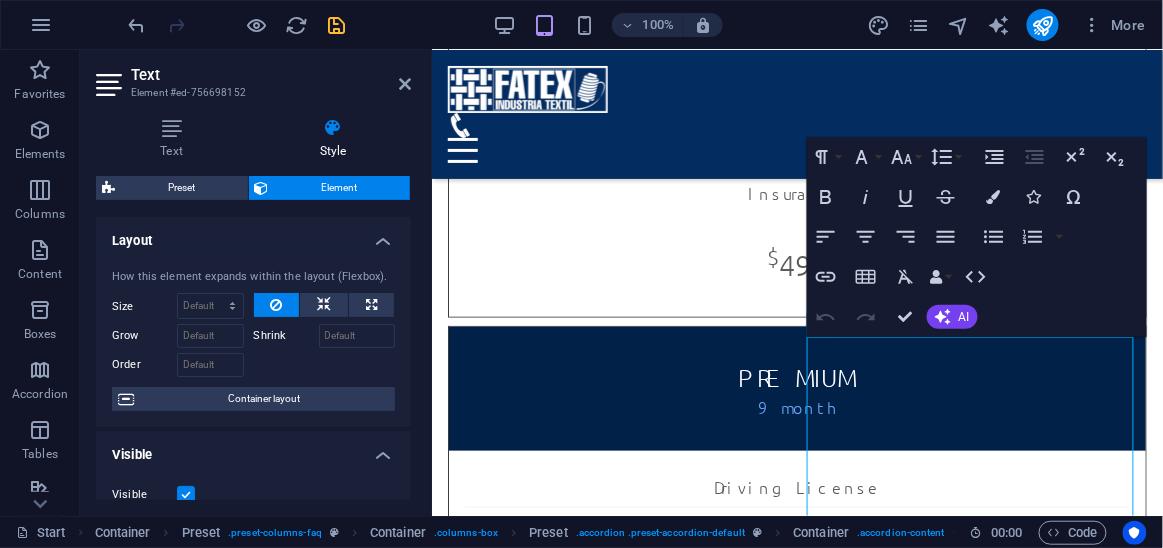 scroll, scrollTop: 3958, scrollLeft: 0, axis: vertical 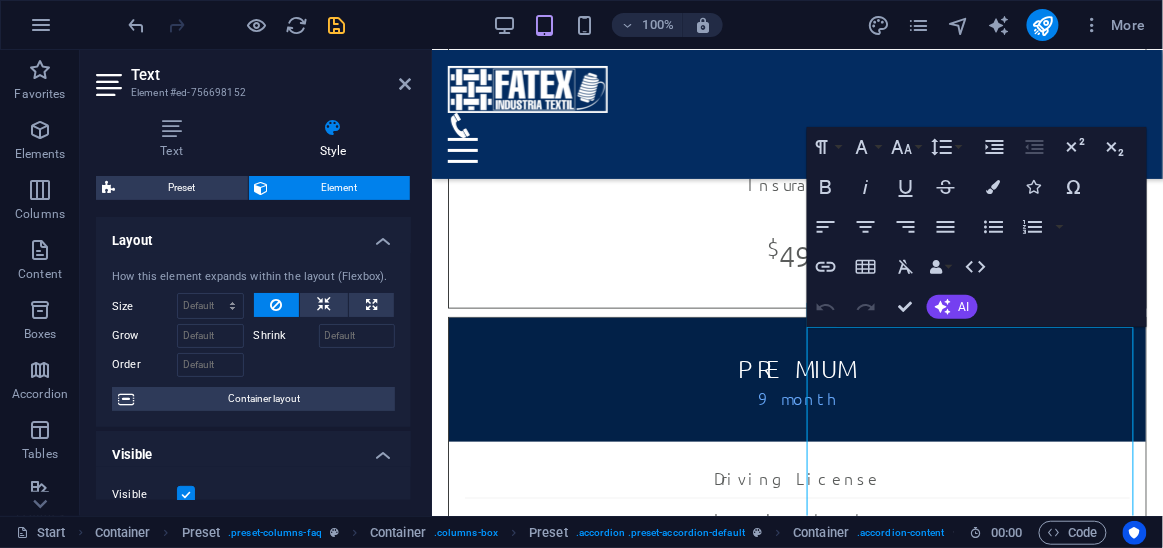 click on "Paragraph Format Normal Heading 1 Heading 2 Heading 3 Heading 4 Heading 5 Heading 6 Code Font Family Arial Georgia Impact Tahoma Times New Roman Verdana Ubuntu Font Size 8 9 10 11 12 14 18 24 30 36 48 60 72 96 Line Height Default Single 1.15 1.5 Double Increase Indent Decrease Indent Superscript Subscript Bold Italic Underline Strikethrough Colors Icons Special Characters Align Left Align Center Align Right Align Justify Unordered List   Default Circle Disc Square    Ordered List   Default Lower Alpha Lower Greek Lower Roman Upper Alpha Upper Roman    Insert Link Insert Table Clear Formatting Data Bindings Company First name Last name Street ZIP code City Email Phone Mobile Fax Custom field 1 Custom field 2 Custom field 3 Custom field 4 Custom field 5 Custom field 6 HTML Undo Redo Confirm (Ctrl+⏎) AI Improve Make shorter Make longer Fix spelling & grammar Translate to English Generate text" at bounding box center [977, 227] 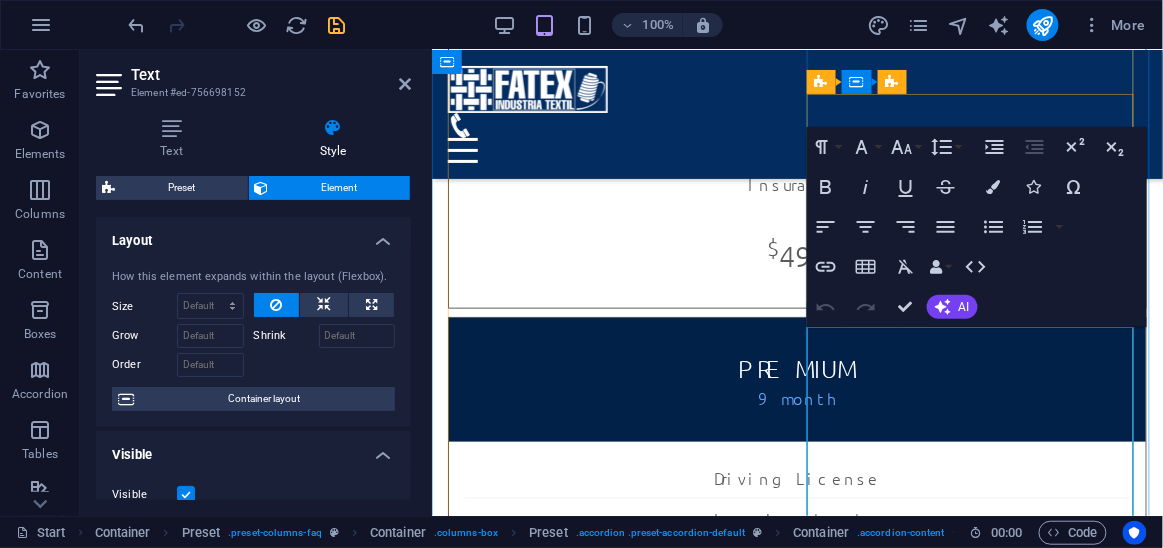 click on "Lorem ipsum dolor sit amet, consectetur adipisicing elit. Maiores ipsum repellat minus nihil. Labore, delectus, nam dignissimos ea repudiandae minima voluptatum magni pariatur possimus quia accusamus harum facilis corporis animi nisi. Enim, pariatur, impedit quia repellat harum ipsam laboriosam voluptas dicta illum nisi obcaecati reprehenderit quis placeat recusandae tenetur aperiam." at bounding box center [796, 4379] 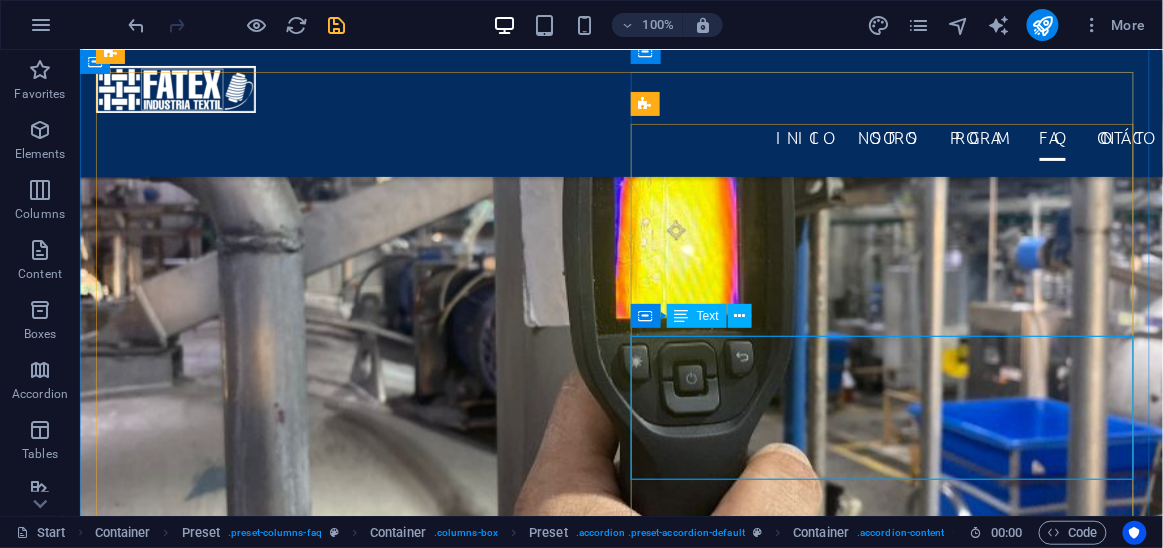 scroll, scrollTop: 3175, scrollLeft: 0, axis: vertical 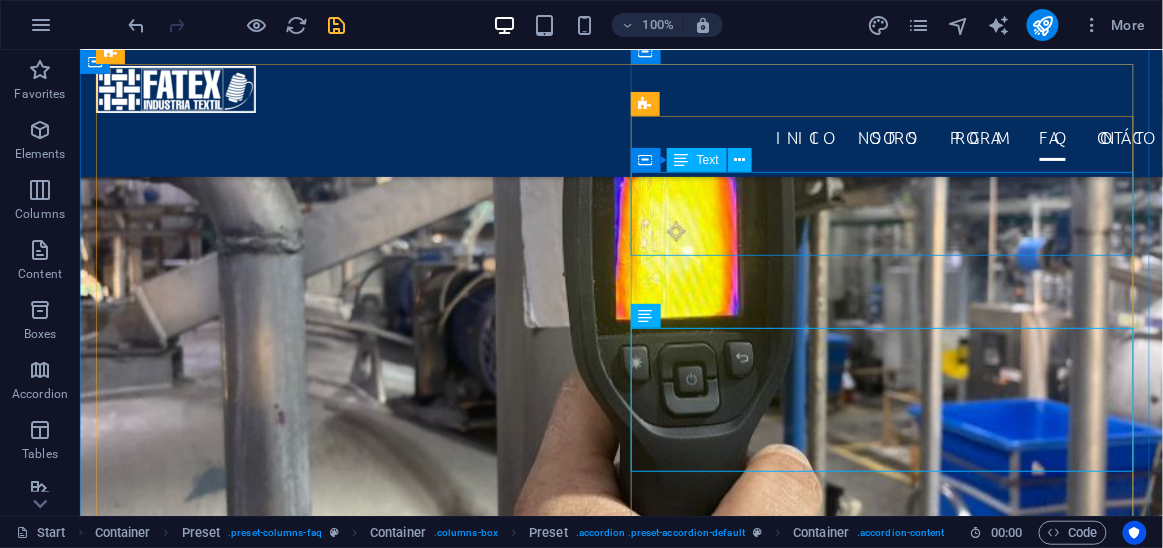 click on "Reparamos una amplia gama de maquinaria, incluyendo telares, máquinas de tejer, bobinadoras, y equipos de acabado. Si no está seguro, no dude en contactarnos con los detalles de su máquina." at bounding box center (620, 5608) 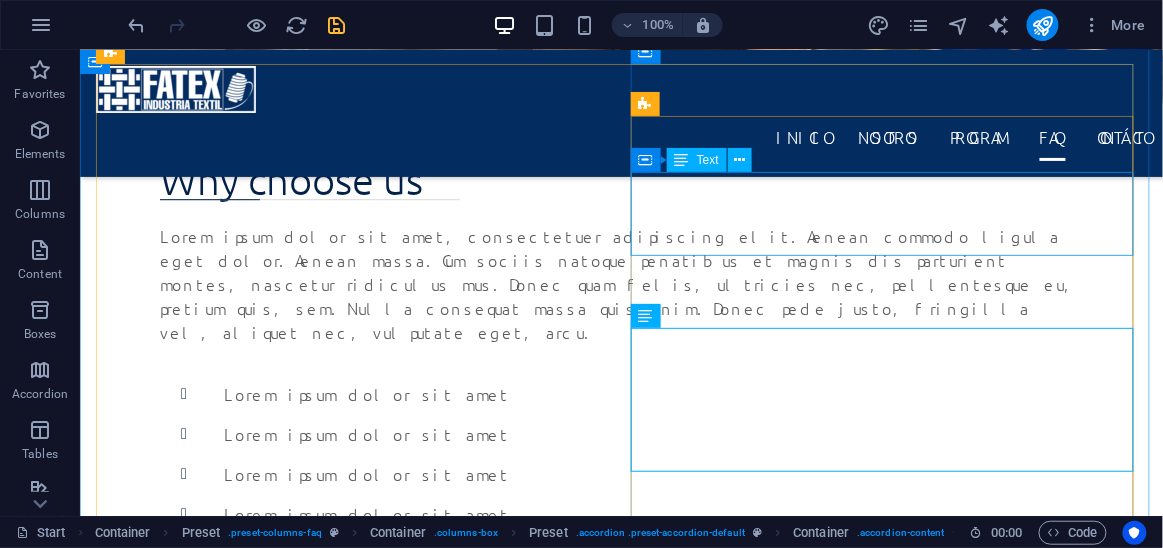 scroll, scrollTop: 3841, scrollLeft: 0, axis: vertical 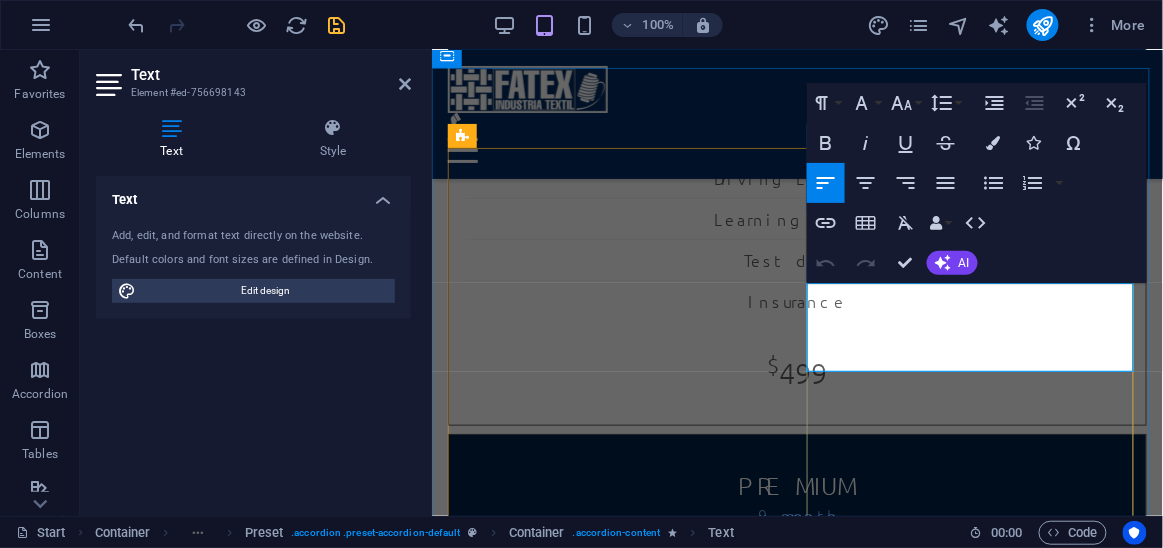 click on "Reparamos una amplia gama de maquinaria, incluyendo telares, máquinas de tejer, bobinadoras, y equipos de acabado. Si no está seguro, no dude en contactarnos con los detalles de su máquina." at bounding box center [796, 4325] 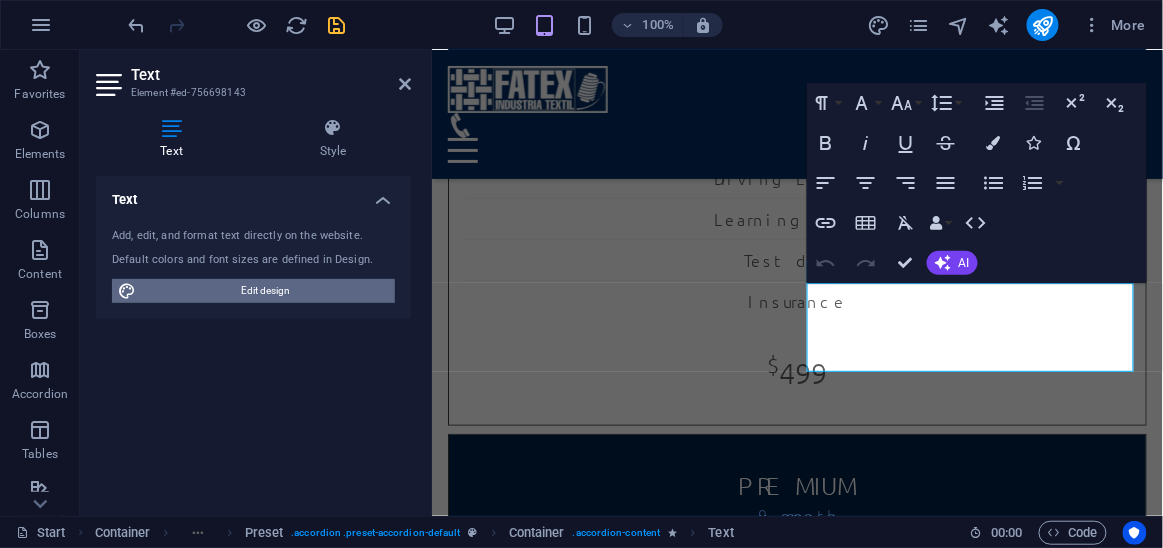 click on "Edit design" at bounding box center [265, 291] 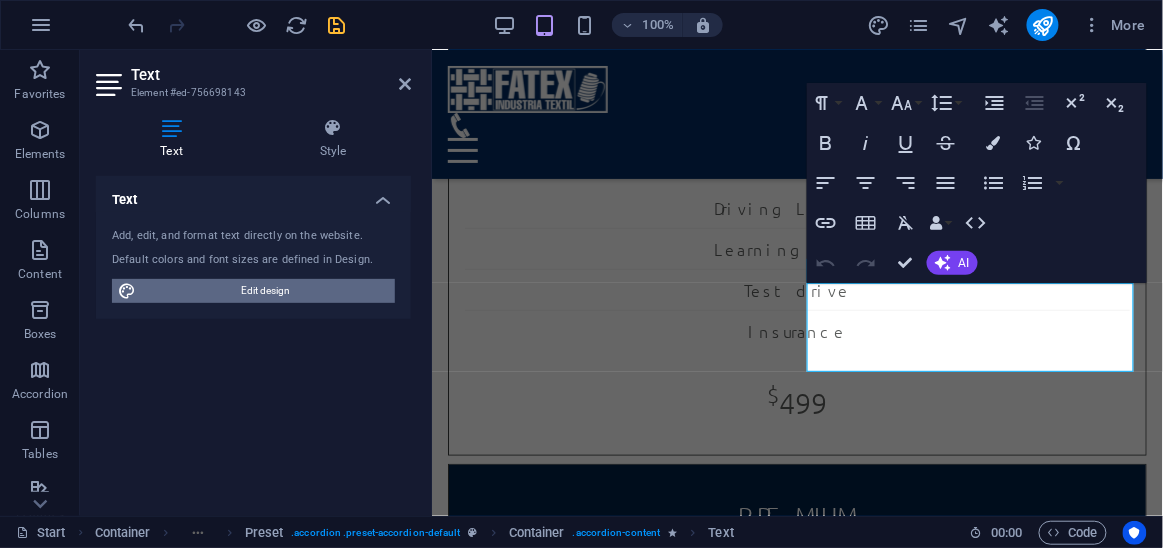 scroll, scrollTop: 8160, scrollLeft: 0, axis: vertical 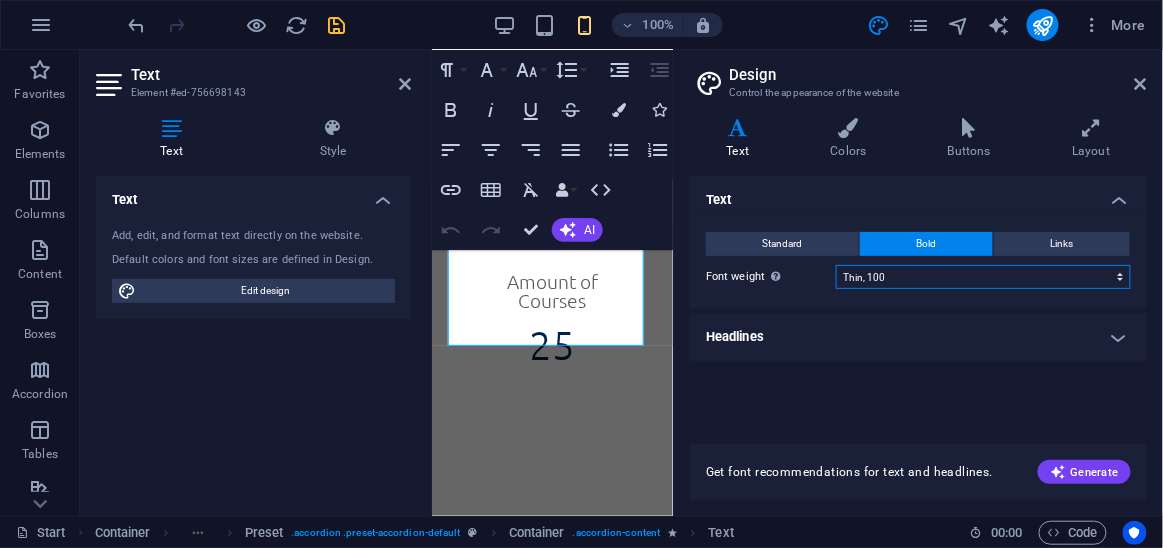 click on "Thin, 100 Extra-light, 200 Light, 300 Regular, 400 Medium, 500 Semi-bold, 600 Bold, 700 Extra-bold, 800 Black, 900" at bounding box center (983, 277) 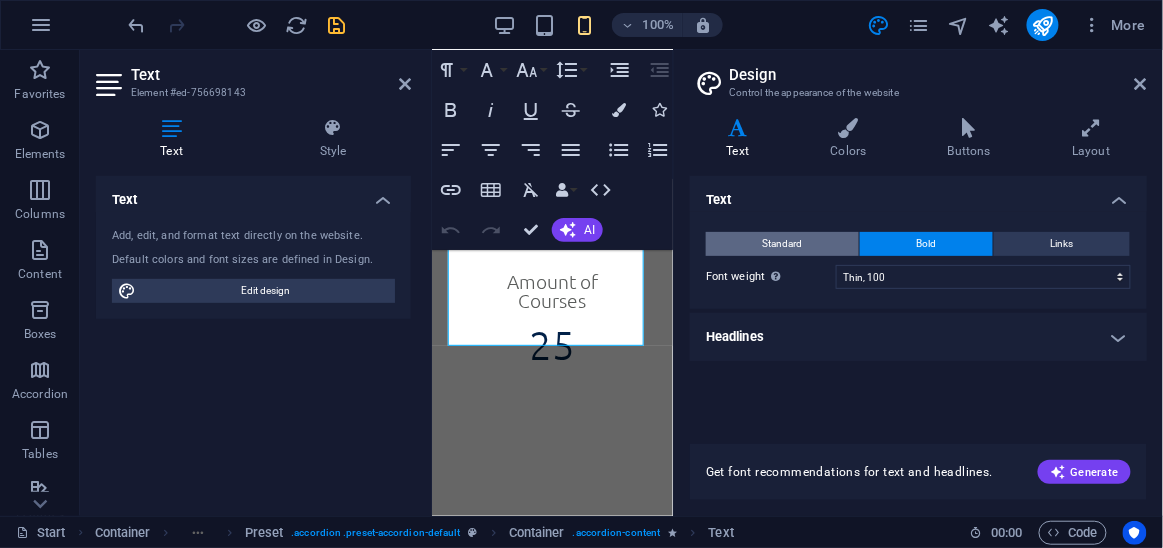 click on "Standard" at bounding box center (783, 244) 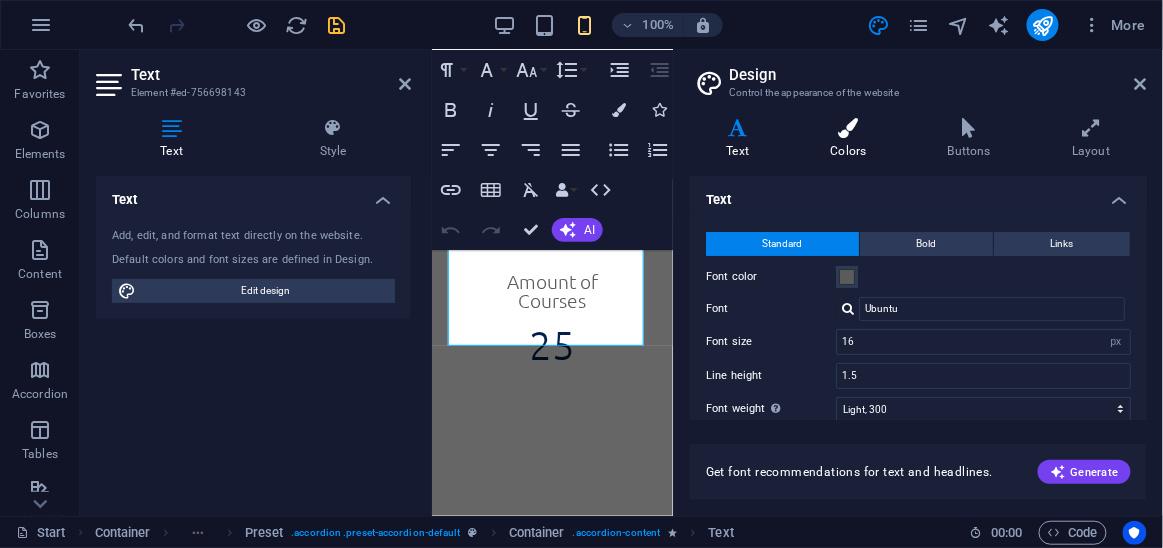 click at bounding box center (848, 128) 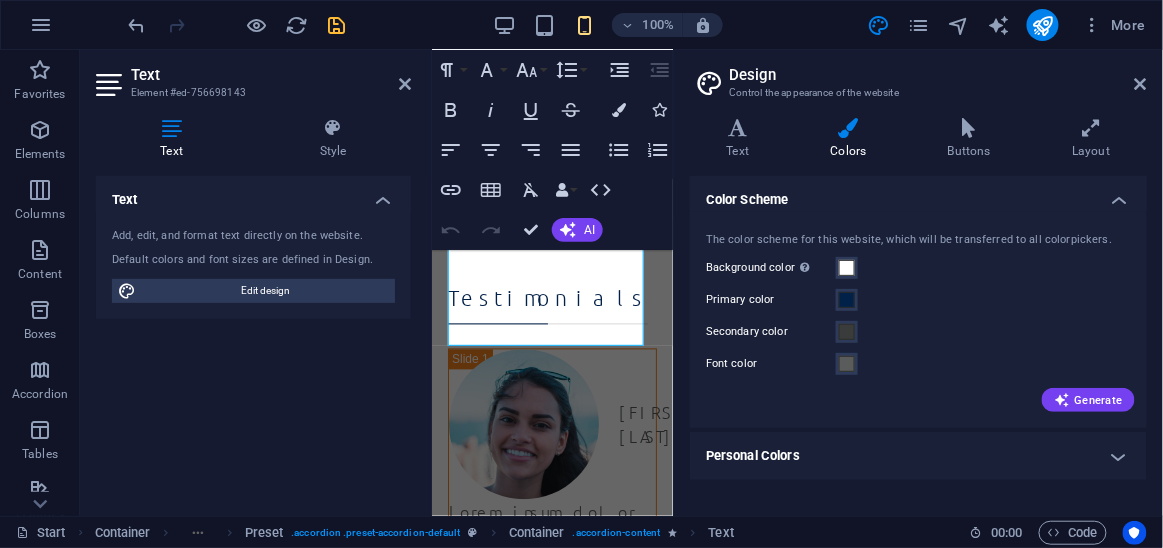 scroll, scrollTop: 3886, scrollLeft: 0, axis: vertical 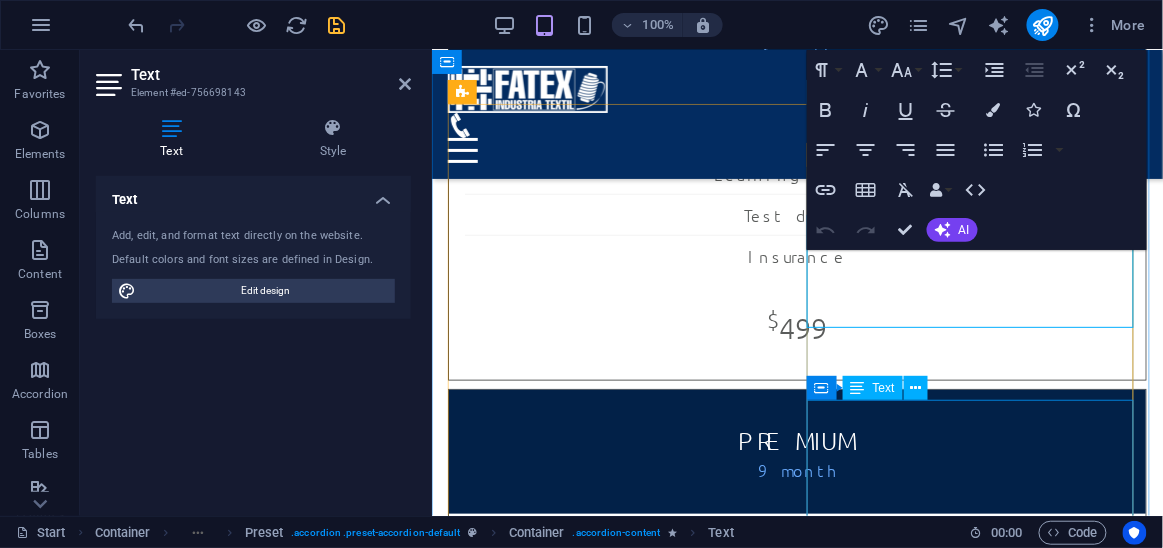 click on "Lorem ipsum dolor sit amet, consectetur adipisicing elit. Maiores ipsum repellat minus nihil. Labore, delectus, nam dignissimos ea repudiandae minima voluptatum magni pariatur possimus quia accusamus harum facilis corporis animi nisi. Enim, pariatur, impedit quia repellat harum ipsam laboriosam voluptas dicta illum nisi obcaecati reprehenderit quis placeat recusandae tenetur aperiam." at bounding box center [796, 4451] 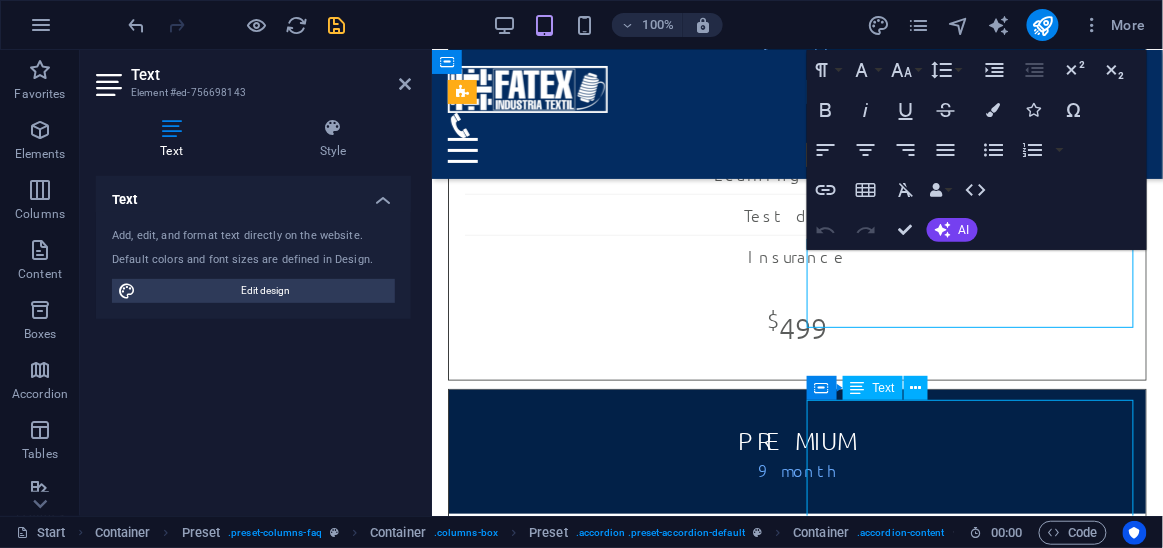 click on "¿Qué tipo de máquinas textiles reparan? Reparamos una amplia gama de maquinaria, incluyendo telares, máquinas de tejer, bobinadoras, y equipos de acabado. Si no está seguro, no dude en contactarnos con los detalles de su máquina. How long is a driving lesson? Lorem ipsum dolor sit amet, consectetur adipisicing elit. Maiores ipsum repellat minus nihil. Labore, delectus, nam dignissimos ea repudiandae minima voluptatum magni pariatur possimus quia accusamus harum facilis corporis animi nisi. Enim, pariatur, impedit quia repellat harum ipsam laboriosam voluptas dicta illum nisi obcaecati reprehenderit quis placeat recusandae tenetur aperiam. Which cars do we you use? What if a student fails?" at bounding box center (796, 4600) 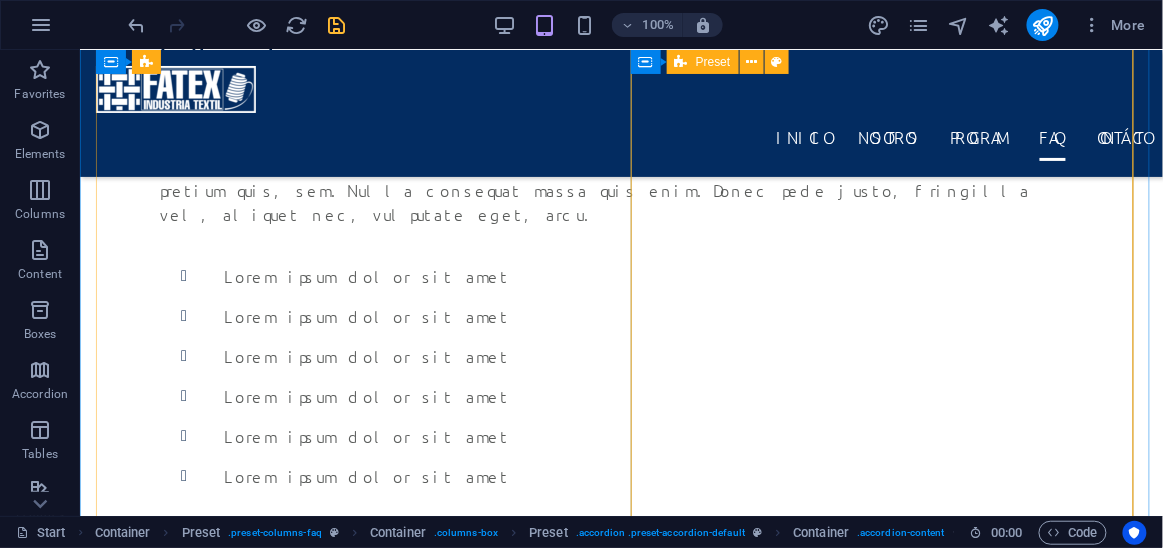 click on "¿Qué tipo de máquinas textiles reparan? Reparamos una amplia gama de maquinaria, incluyendo telares, máquinas de tejer, bobinadoras, y equipos de acabado. Si no está seguro, no dude en contactarnos con los detalles de su máquina. How long is a driving lesson? Lorem ipsum dolor sit amet, consectetur adipisicing elit. Maiores ipsum repellat minus nihil. Labore, delectus, nam dignissimos ea repudiandae minima voluptatum magni pariatur possimus quia accusamus harum facilis corporis animi nisi. Enim, pariatur, impedit quia repellat harum ipsam laboriosam voluptas dicta illum nisi obcaecati reprehenderit quis placeat recusandae tenetur aperiam. Which cars do we you use? What if a student fails?" at bounding box center [620, 5151] 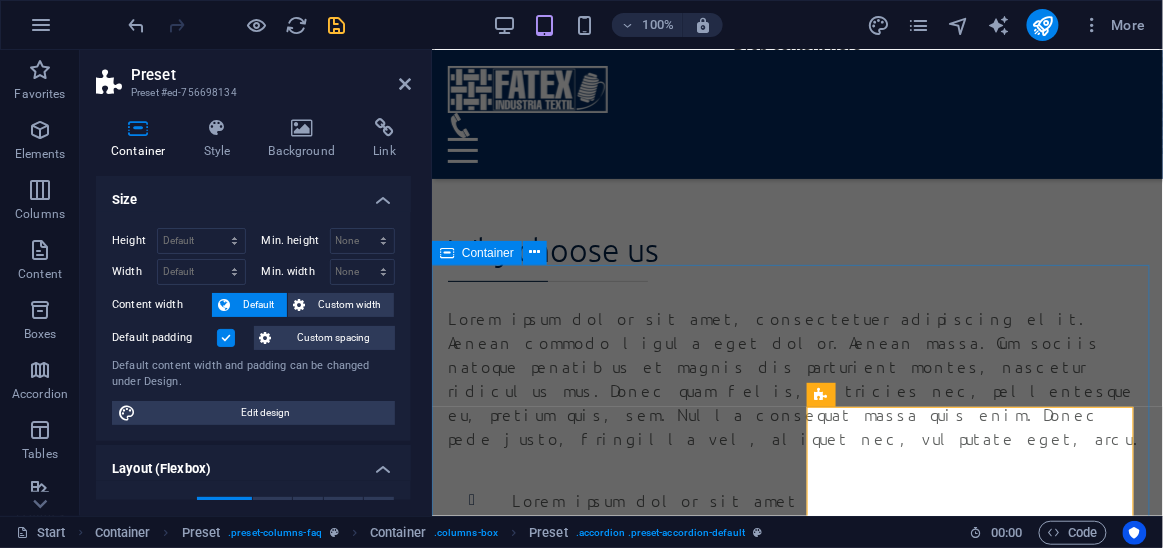 scroll, scrollTop: 3098, scrollLeft: 0, axis: vertical 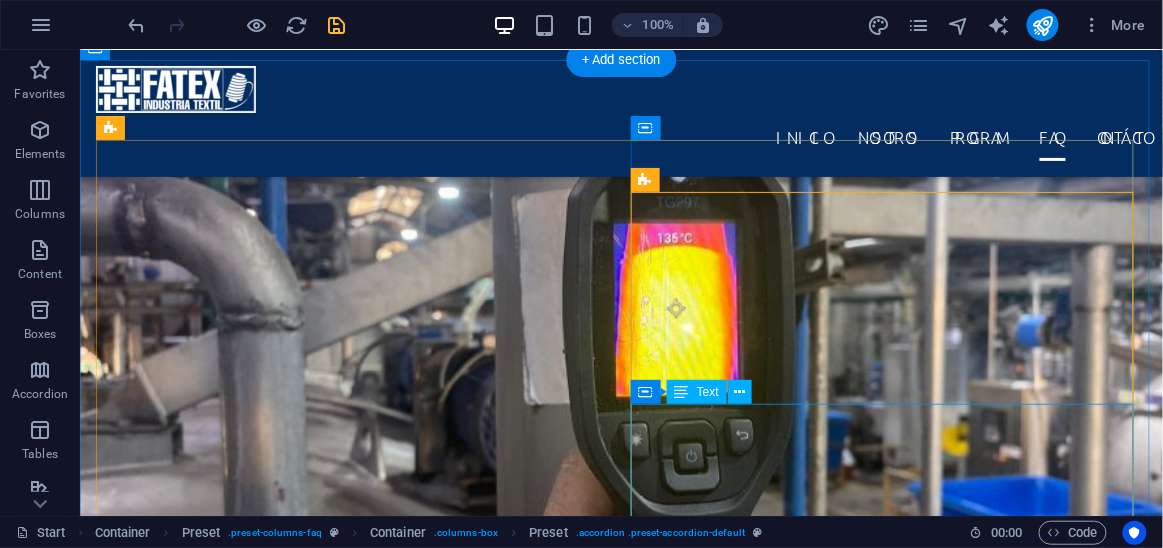 click on "Lorem ipsum dolor sit amet, consectetur adipisicing elit. Maiores ipsum repellat minus nihil. Labore, delectus, nam dignissimos ea repudiandae minima voluptatum magni pariatur possimus quia accusamus harum facilis corporis animi nisi. Enim, pariatur, impedit quia repellat harum ipsam laboriosam voluptas dicta illum nisi obcaecati reprehenderit quis placeat recusandae tenetur aperiam." at bounding box center [620, 5823] 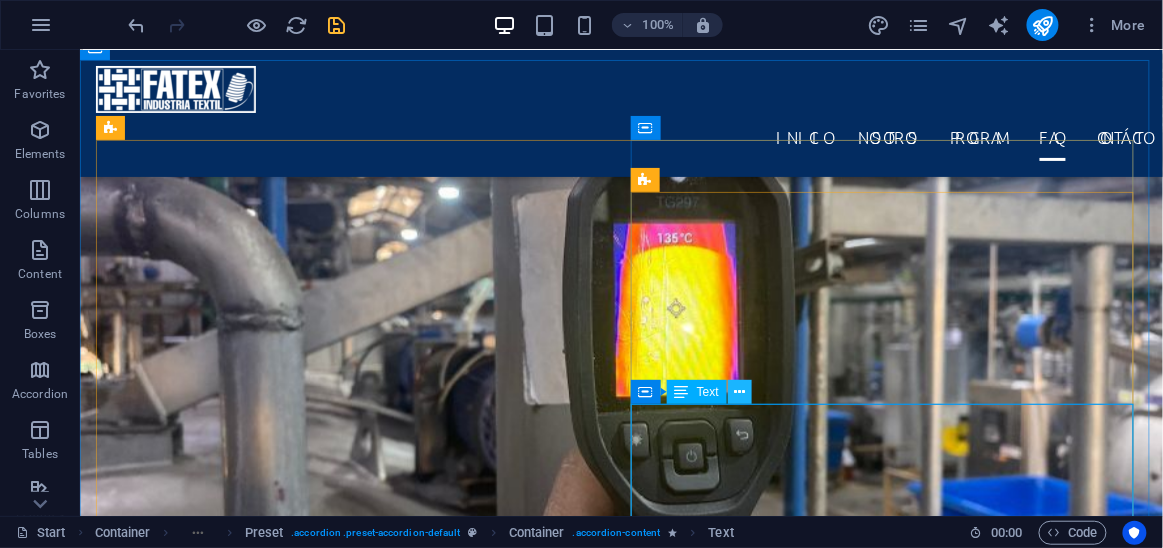 click at bounding box center (739, 392) 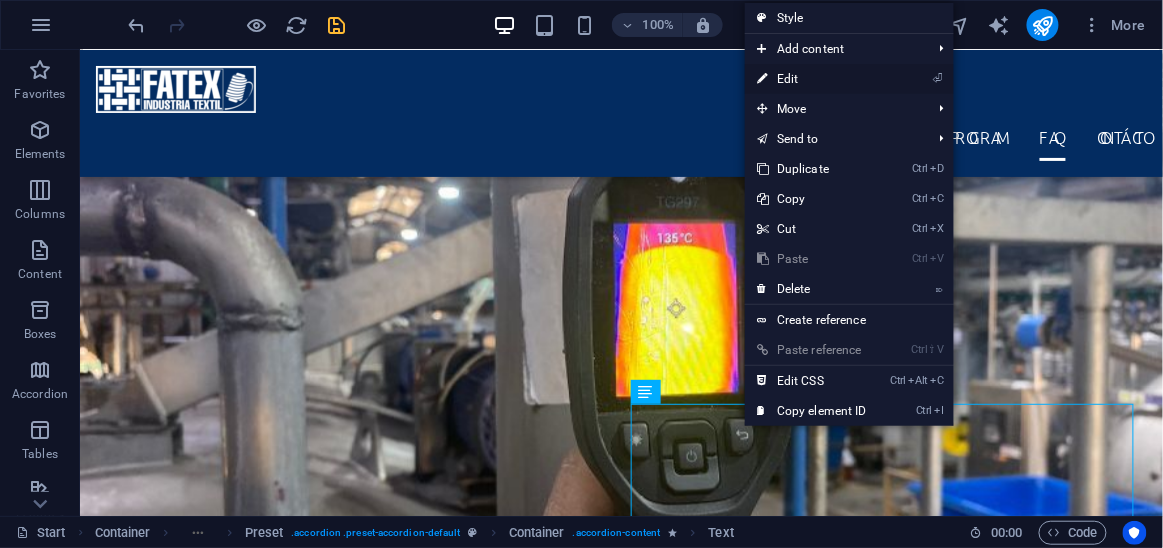 click on "⏎  Edit" at bounding box center (812, 79) 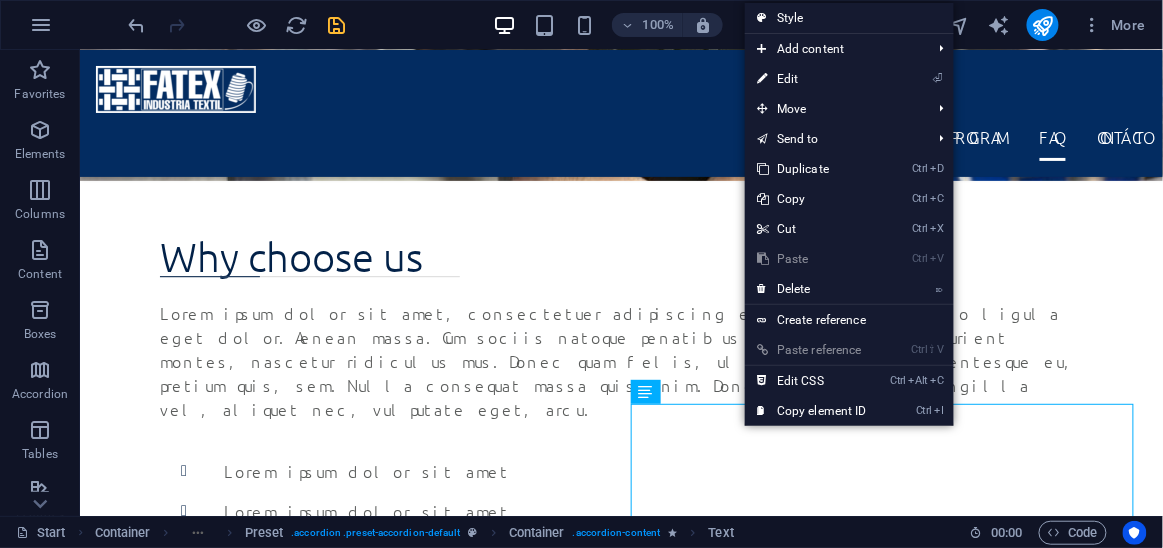scroll, scrollTop: 4003, scrollLeft: 0, axis: vertical 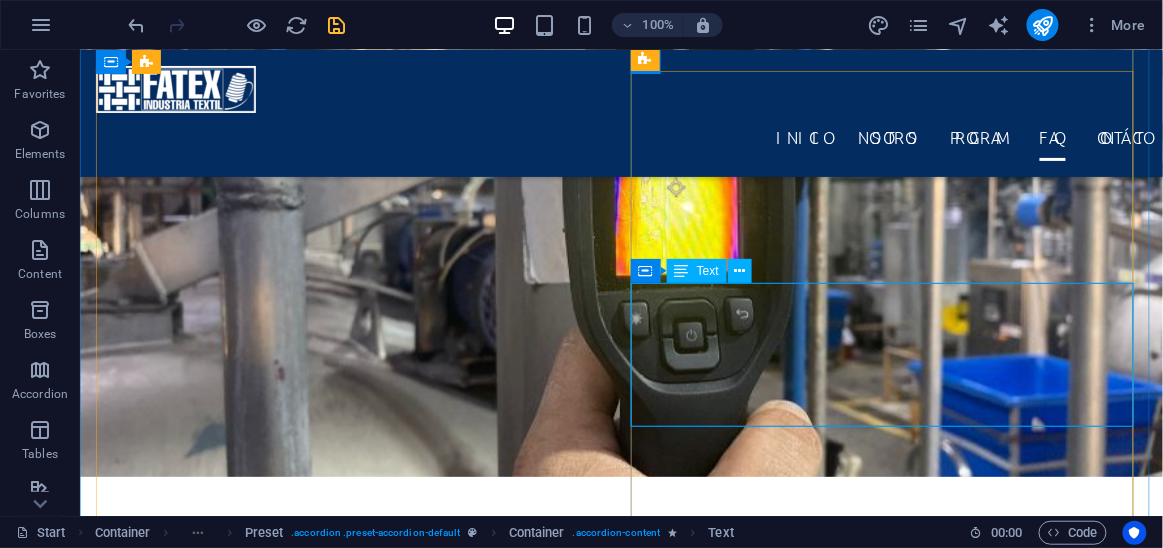 click on "Lorem ipsum dolor sit amet, consectetur adipisicing elit. Maiores ipsum repellat minus nihil. Labore, delectus, nam dignissimos ea repudiandae minima voluptatum magni pariatur possimus quia accusamus harum facilis corporis animi nisi. Enim, pariatur, impedit quia repellat harum ipsam laboriosam voluptas dicta illum nisi obcaecati reprehenderit quis placeat recusandae tenetur aperiam." at bounding box center (620, 5702) 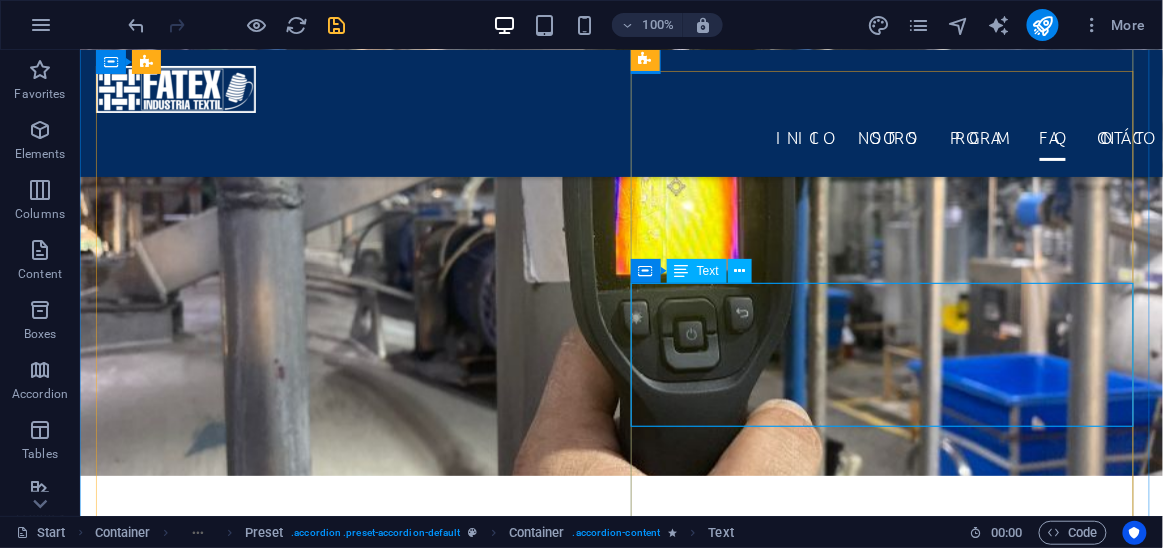 scroll, scrollTop: 3981, scrollLeft: 0, axis: vertical 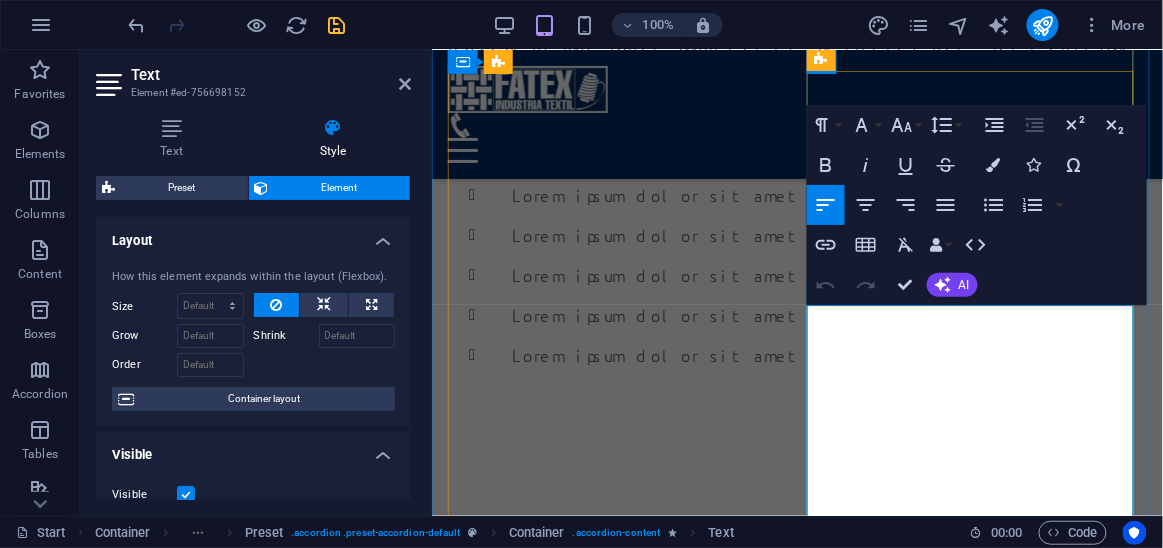 click on "Lorem ipsum dolor sit amet, consectetur adipisicing elit. Maiores ipsum repellat minus nihil. Labore, delectus, nam dignissimos ea repudiandae minima voluptatum magni pariatur possimus quia accusamus harum facilis corporis animi nisi. Enim, pariatur, impedit quia repellat harum ipsam laboriosam voluptas dicta illum nisi obcaecati reprehenderit quis placeat recusandae tenetur aperiam." at bounding box center [796, 4942] 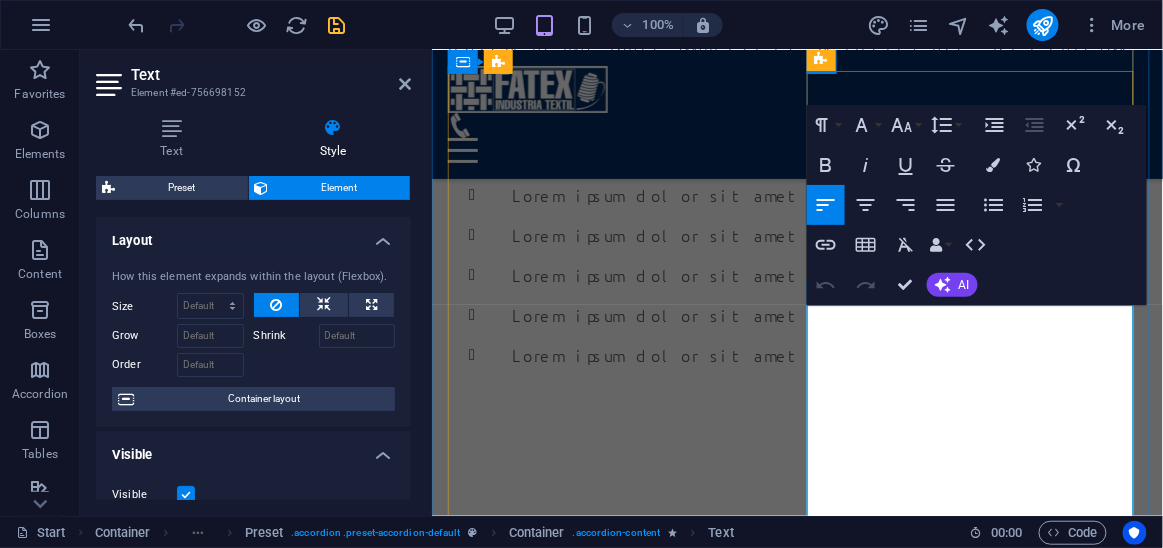 click on "Lorem ipsum dolor sit amet, consectetur adipisicing elit. Maiores ipsum repellat minus nihil. Labore, delectus, nam dignissimos ea repudiandae minima voluptatum magni pariatur possimus quia accusamus harum facilis corporis animi nisi. Enim, pariatur, impedit quia repellat harum ipsam laboriosam voluptas dicta illum nisi obcaecati reprehenderit quis placeat recusandae tenetur aperiam." at bounding box center (796, 4942) 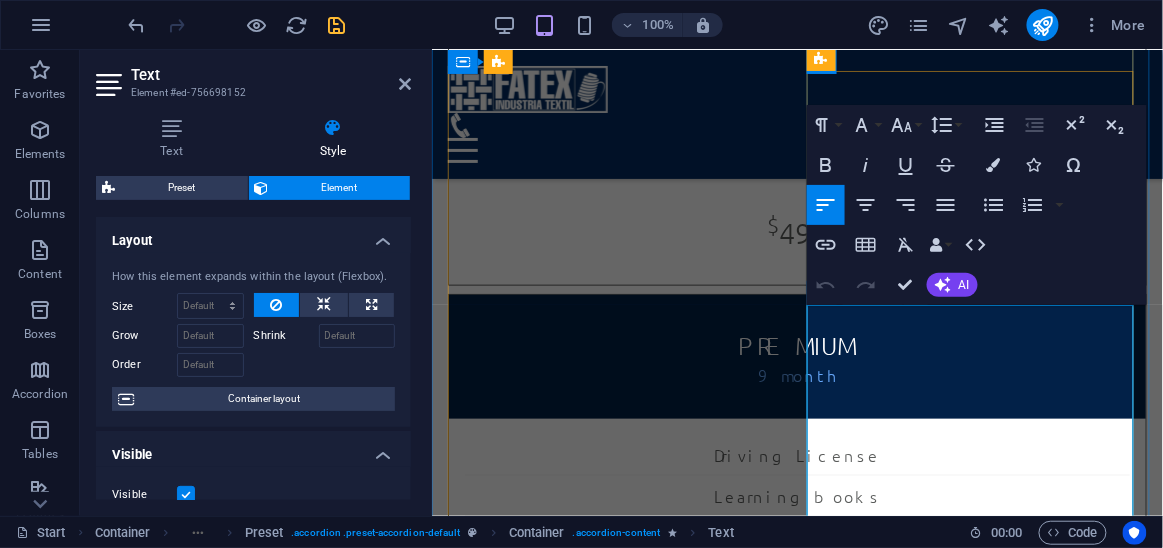 copy on "Labore" 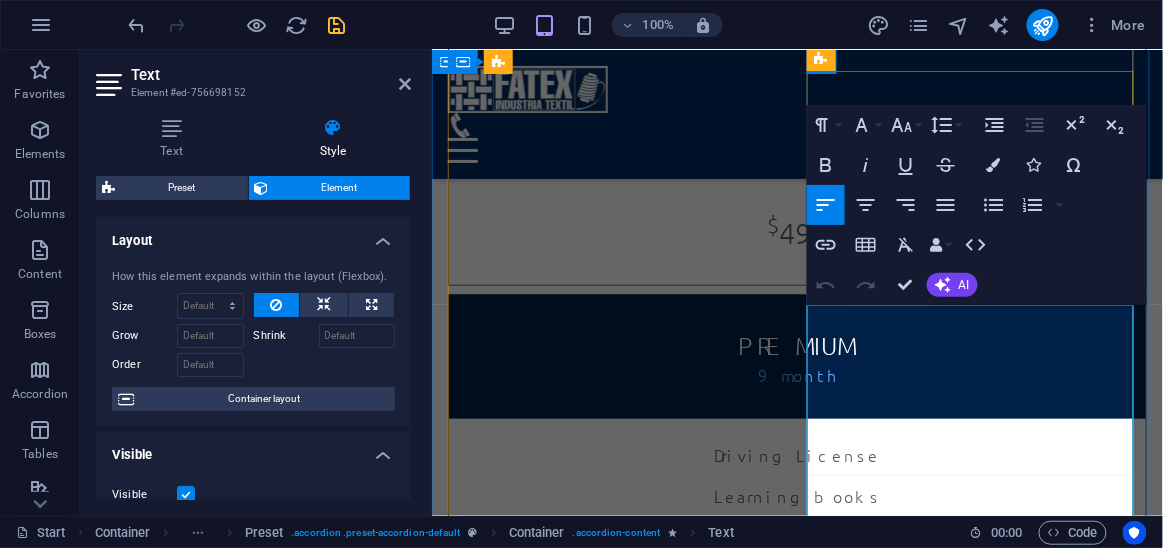 click on "Lorem ipsum dolor sit amet, consectetur adipisicing elit. Maiores ipsum repellat minus nihil. Labore, delectus, nam dignissimos ea repudiandae minima voluptatum magni pariatur possimus quia accusamus harum facilis corporis animi nisi. Enim, pariatur, impedit quia repellat harum ipsam laboriosam voluptas dicta illum nisi obcaecati reprehenderit quis placeat recusandae tenetur aperiam." at bounding box center [796, 4356] 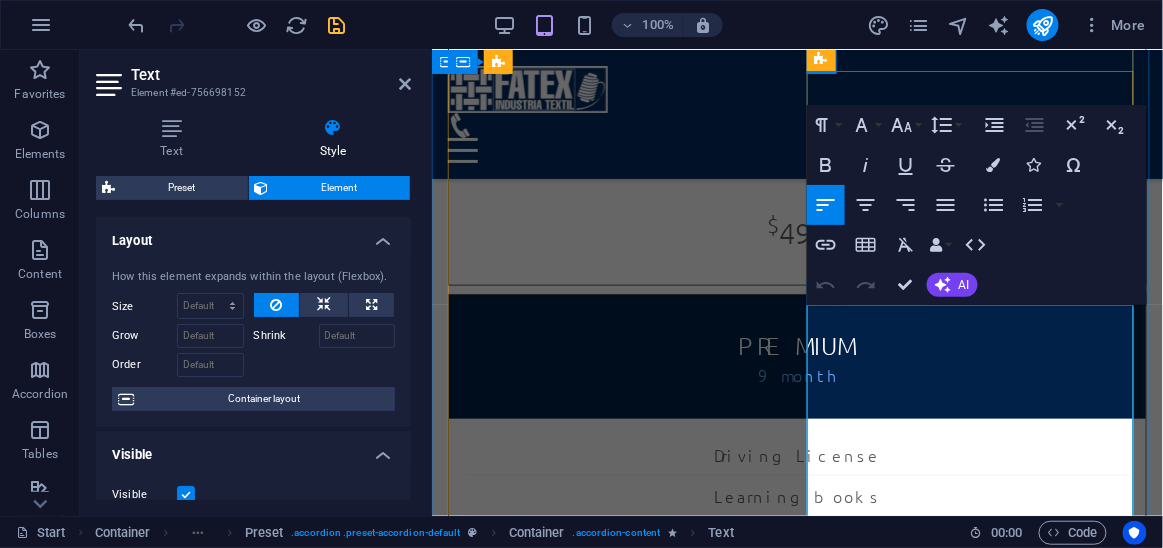 click on "Lorem ipsum dolor sit amet, consectetur adipisicing elit. Maiores ipsum repellat minus nihil. Labore, delectus, nam dignissimos ea repudiandae minima voluptatum magni pariatur possimus quia accusamus harum facilis corporis animi nisi. Enim, pariatur, impedit quia repellat harum ipsam laboriosam voluptas dicta illum nisi obcaecati reprehenderit quis placeat recusandae tenetur aperiam." at bounding box center [796, 4356] 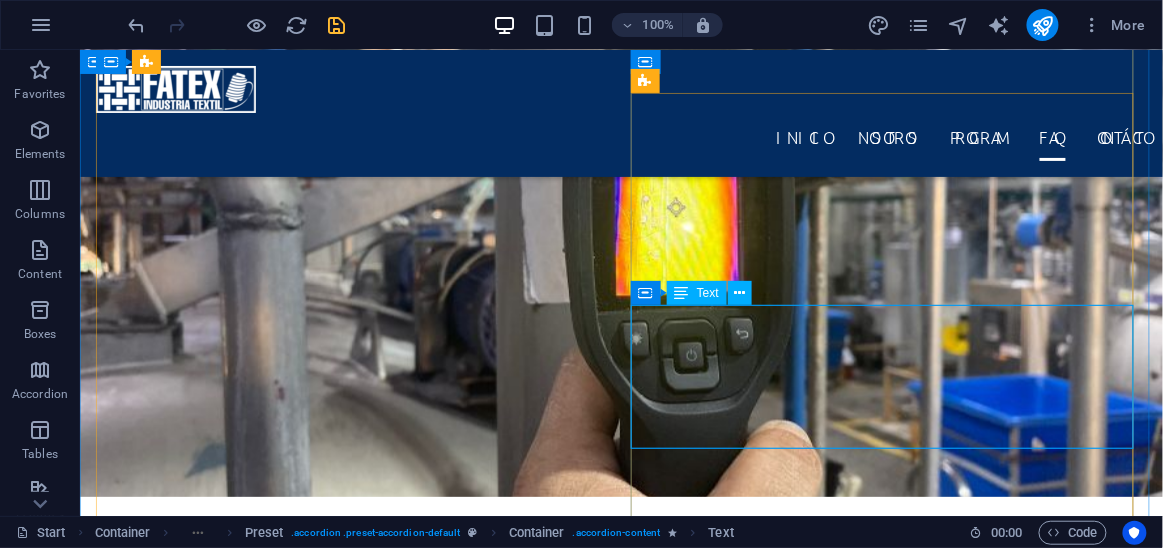 scroll, scrollTop: 3198, scrollLeft: 0, axis: vertical 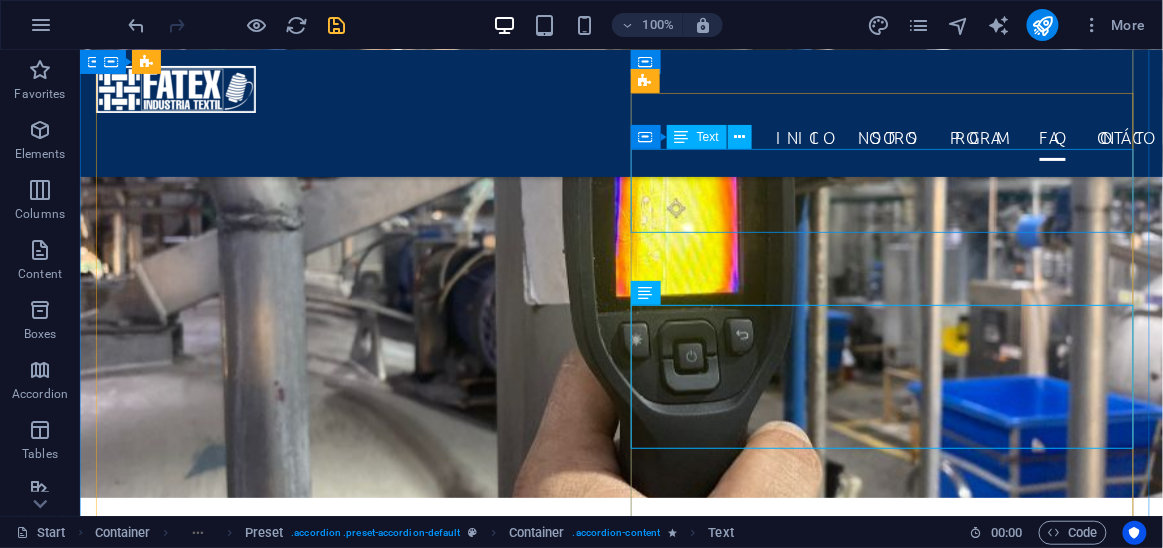 click on "Reparamos una amplia gama de maquinaria, incluyendo telares, máquinas de tejer, bobinadoras, y equipos de acabado. Si no está seguro, no dude en contactarnos con los detalles de su máquina." at bounding box center [620, 5585] 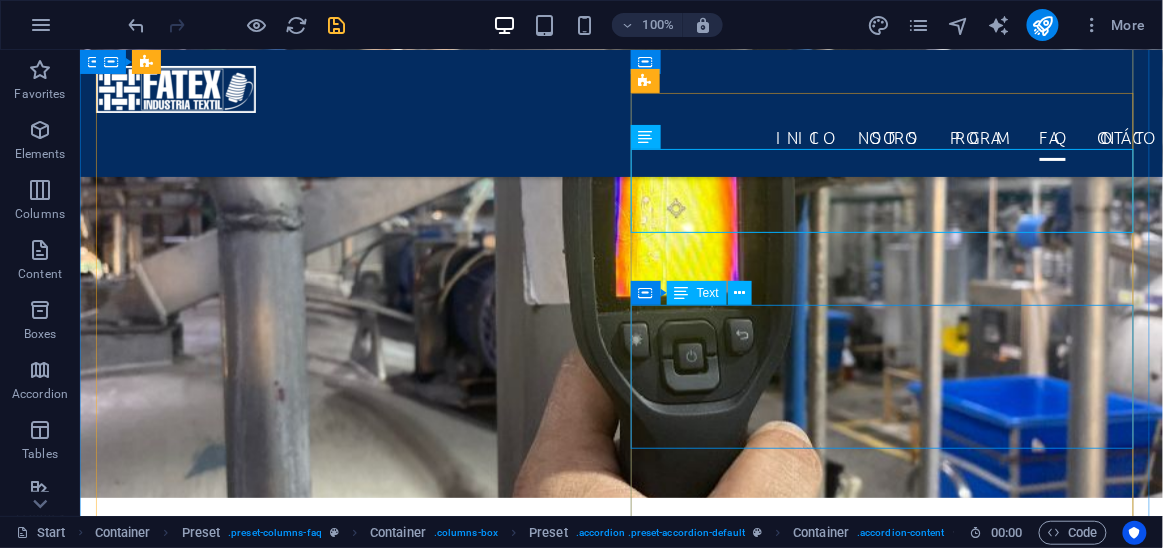click on "Lorem ipsum dolor sit amet, consectetur adipisicing elit. Maiores ipsum repellat minus nihil. Labore, delectus, nam dignissimos ea repudiandae minima voluptatum magni pariatur possimus quia accusamus harum facilis corporis animi nisi. Enim, pariatur, impedit quia repellat harum ipsam laboriosam voluptas dicta illum nisi obcaecati reprehenderit quis placeat recusandae tenetur aperiam." at bounding box center (620, 5723) 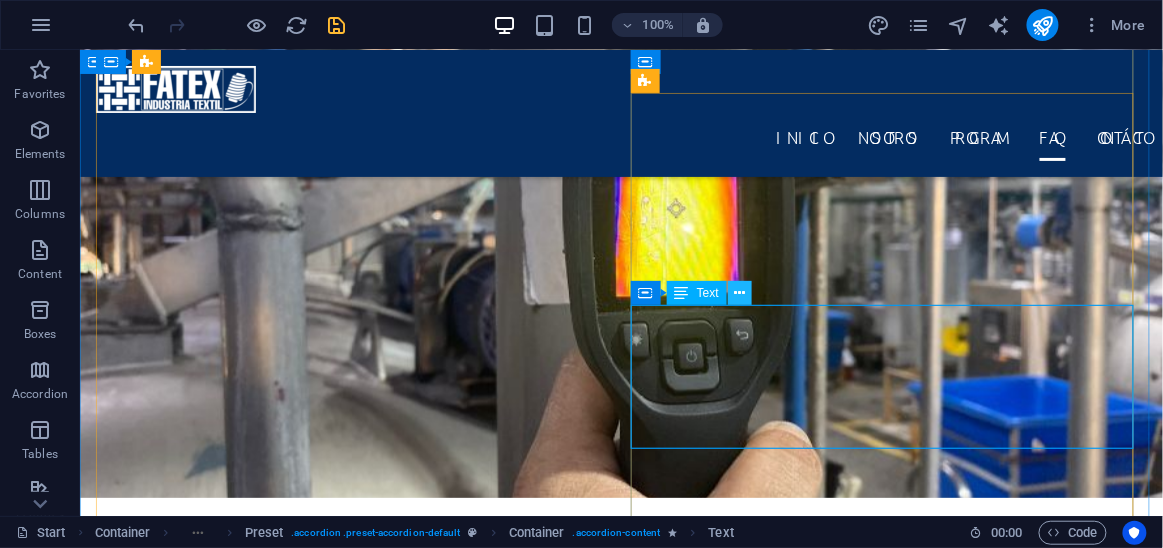 click at bounding box center (739, 293) 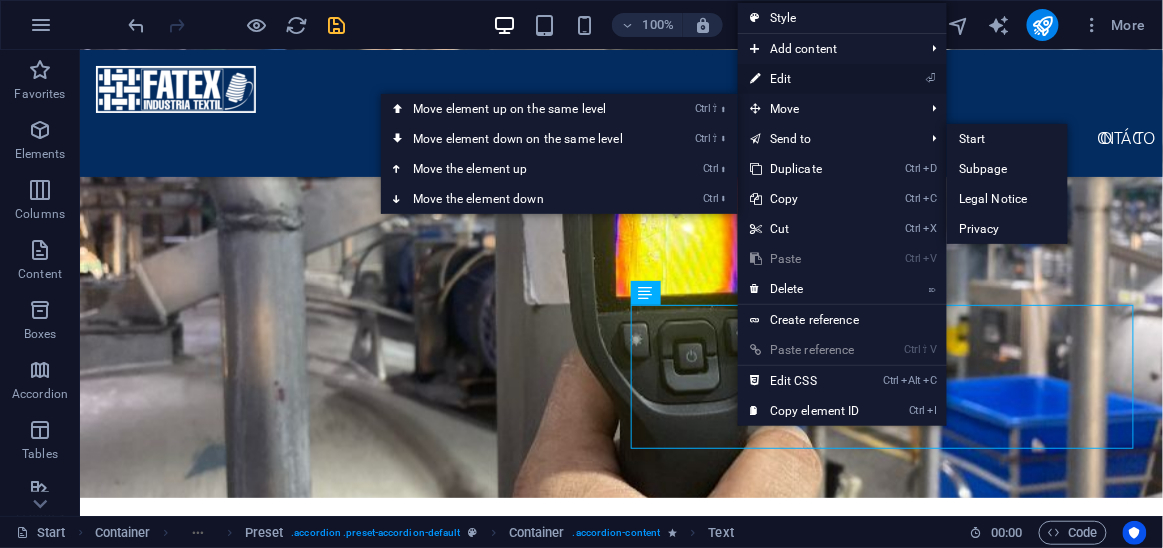 click on "⏎  Edit" at bounding box center [805, 79] 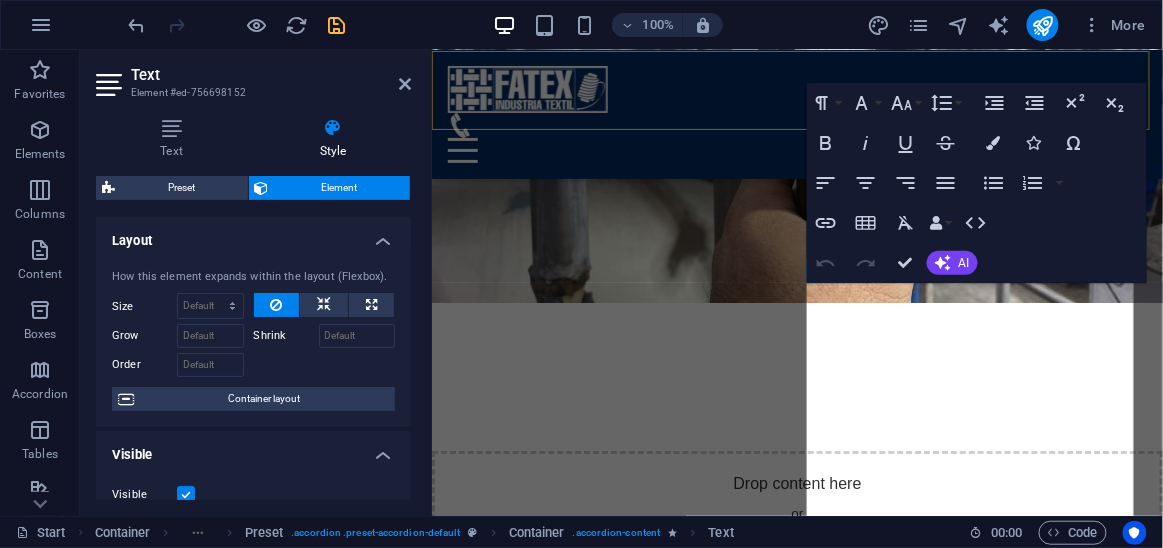 scroll, scrollTop: 4003, scrollLeft: 0, axis: vertical 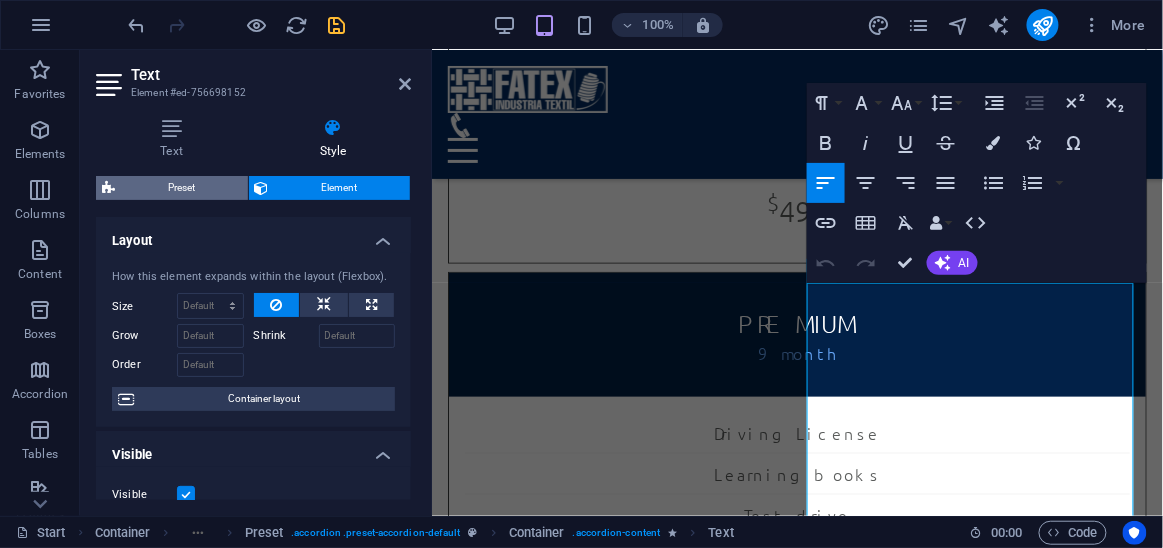 click on "Preset" at bounding box center [181, 188] 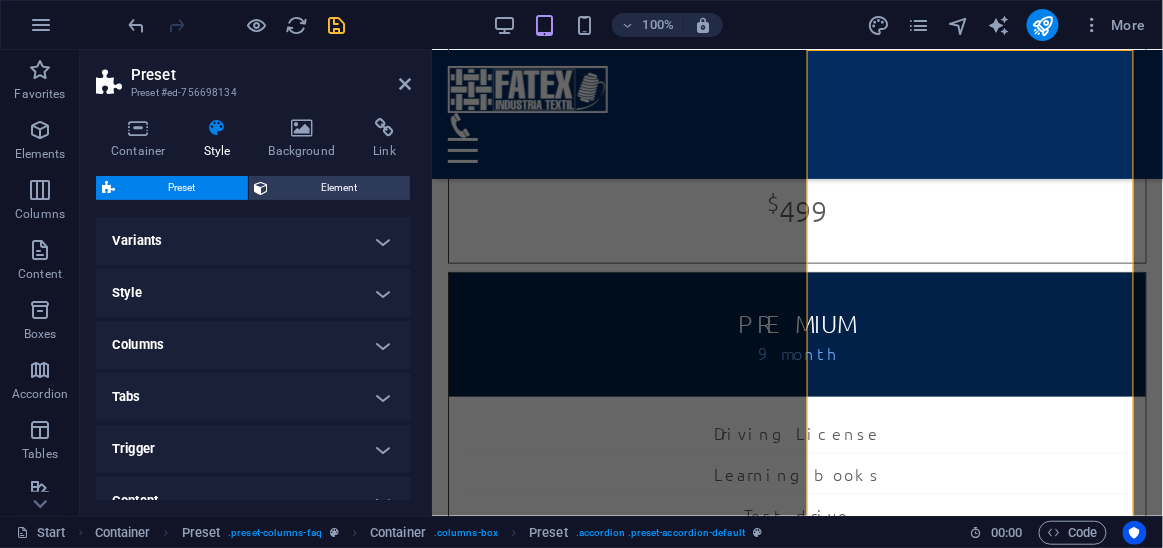 click on "Style" at bounding box center [253, 293] 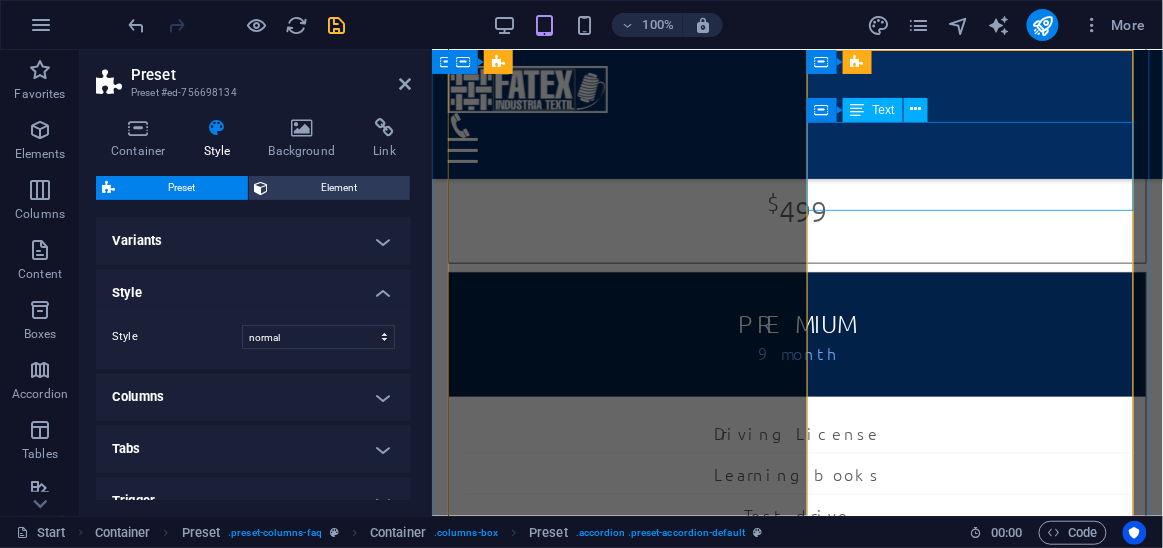 click on "Reparamos una amplia gama de maquinaria, incluyendo telares, máquinas de tejer, bobinadoras, y equipos de acabado. Si no está seguro, no dude en contactarnos con los detalles de su máquina." at bounding box center (796, 4163) 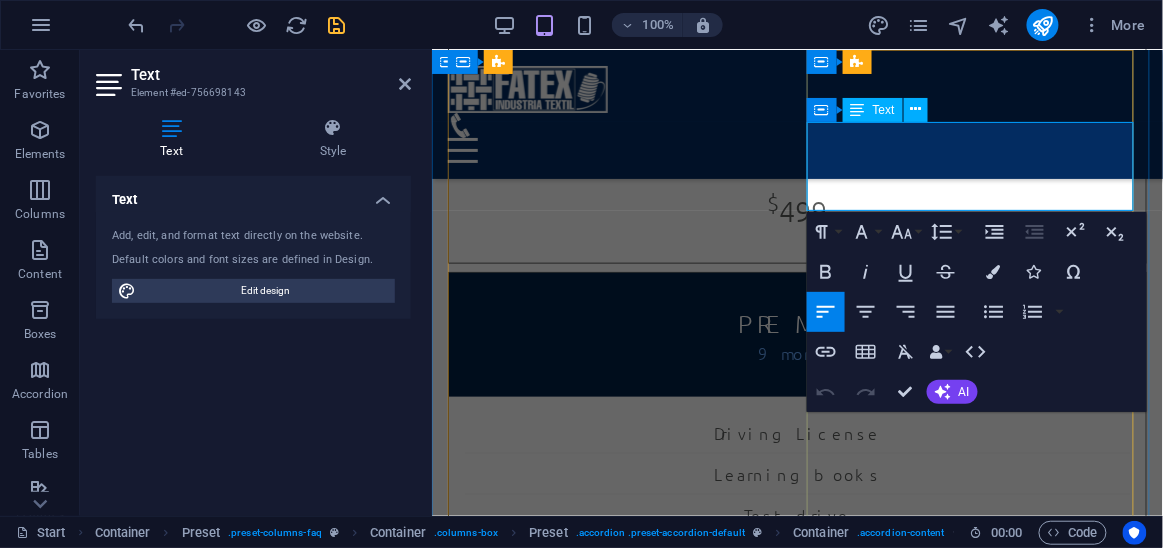 click on "Reparamos una amplia gama de maquinaria, incluyendo telares, máquinas de tejer, bobinadoras, y equipos de acabado. Si no está seguro, no dude en contactarnos con los detalles de su máquina." at bounding box center [793, 4167] 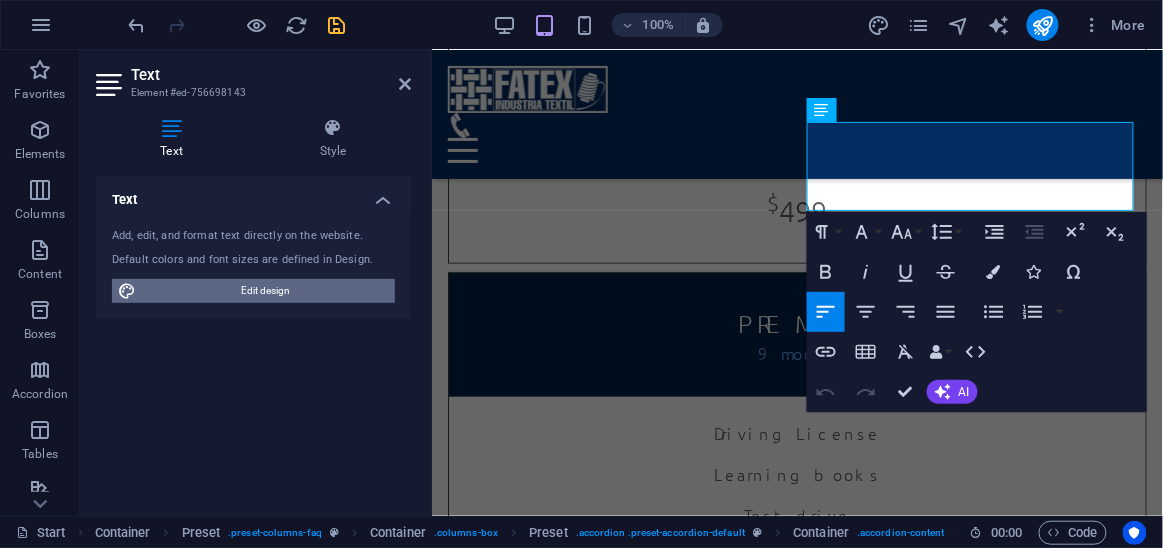 click on "Edit design" at bounding box center (265, 291) 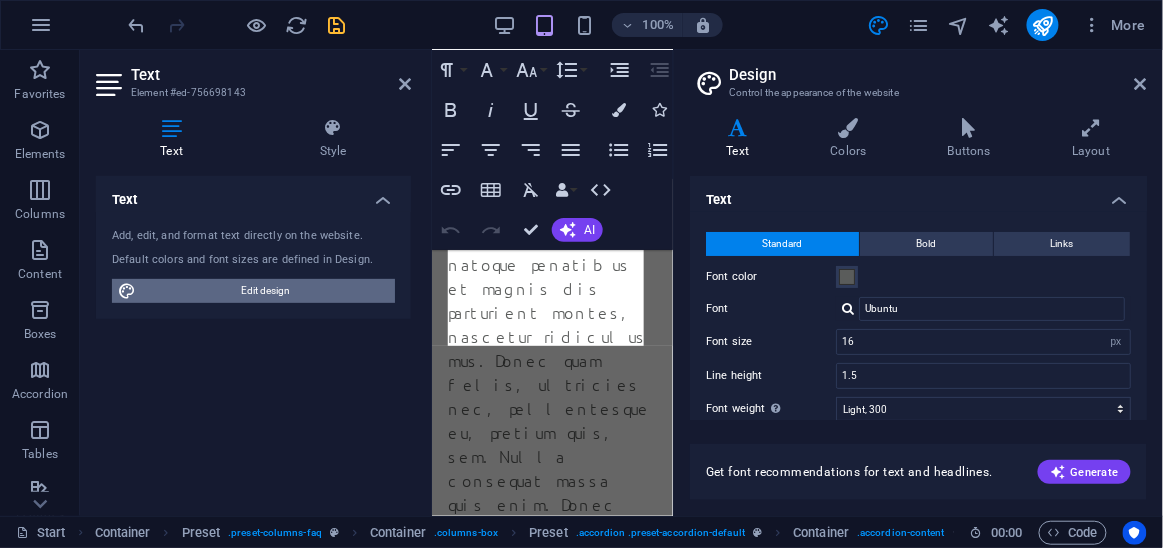 scroll, scrollTop: 8160, scrollLeft: 0, axis: vertical 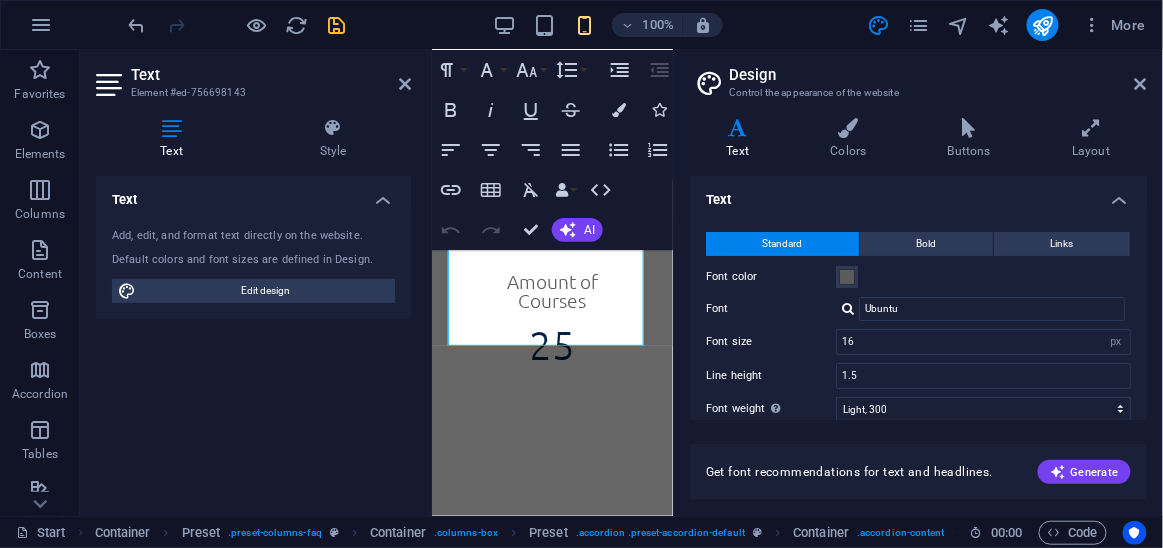 click on "Standard Bold Links Font color Font Ubuntu Font size 16 rem px Line height 1.5 Font weight To display the font weight correctly, it may need to be enabled.  Manage Fonts Thin, 100 Extra-light, 200 Light, 300 Regular, 400 Medium, 500 Semi-bold, 600 Bold, 700 Extra-bold, 800 Black, 900 Letter spacing 0 rem px Font style Text transform Tt TT tt Text align Font weight To display the font weight correctly, it may need to be enabled.  Manage Fonts Thin, 100 Extra-light, 200 Light, 300 Regular, 400 Medium, 500 Semi-bold, 600 Bold, 700 Extra-bold, 800 Black, 900 Default Hover / Active Font color Font color Decoration None Decoration None Transition duration 0.3 s Transition function Ease Ease In Ease Out Ease In/Ease Out Linear" at bounding box center (918, 396) 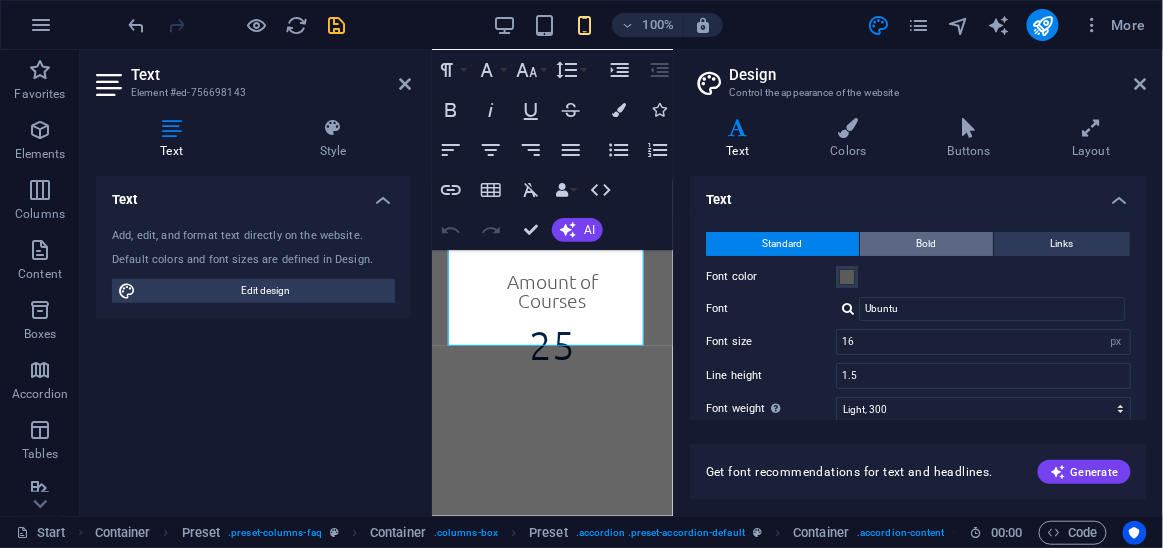 click on "Bold" at bounding box center [926, 244] 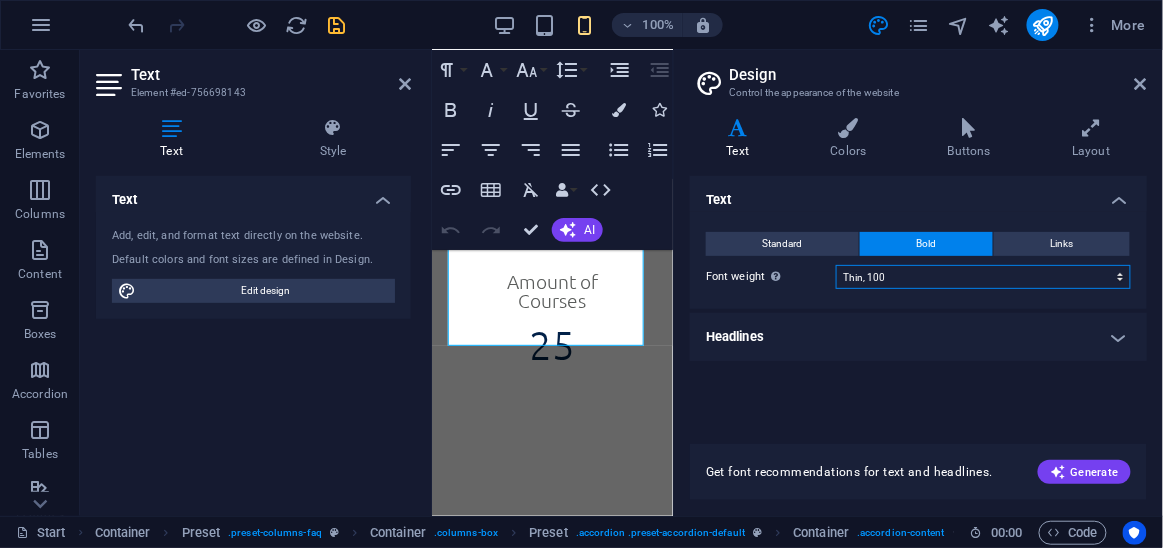 click on "Thin, 100 Extra-light, 200 Light, 300 Regular, 400 Medium, 500 Semi-bold, 600 Bold, 700 Extra-bold, 800 Black, 900" at bounding box center (983, 277) 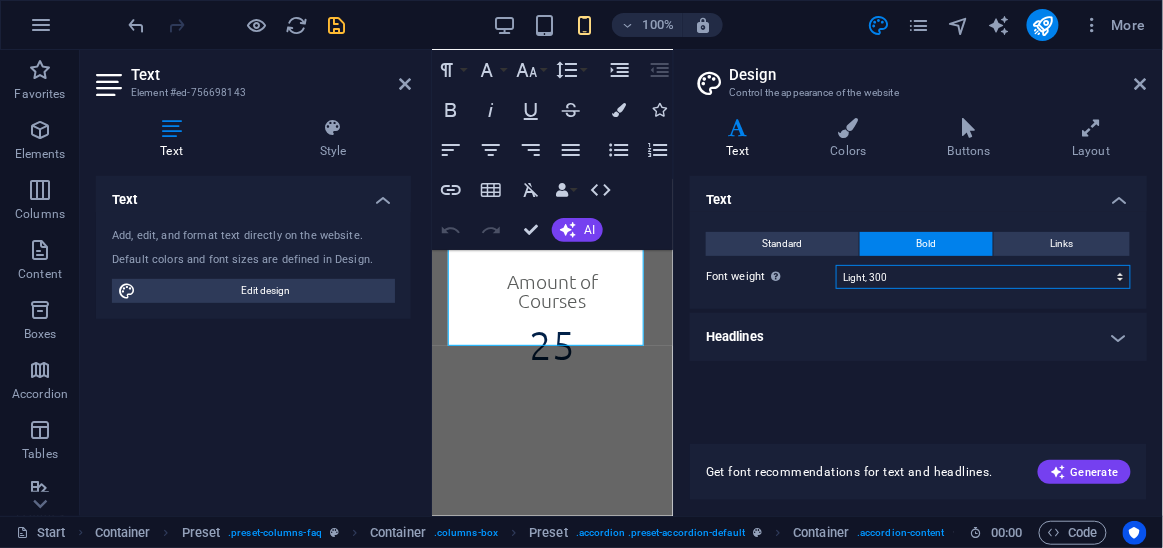 click on "Thin, 100 Extra-light, 200 Light, 300 Regular, 400 Medium, 500 Semi-bold, 600 Bold, 700 Extra-bold, 800 Black, 900" at bounding box center [983, 277] 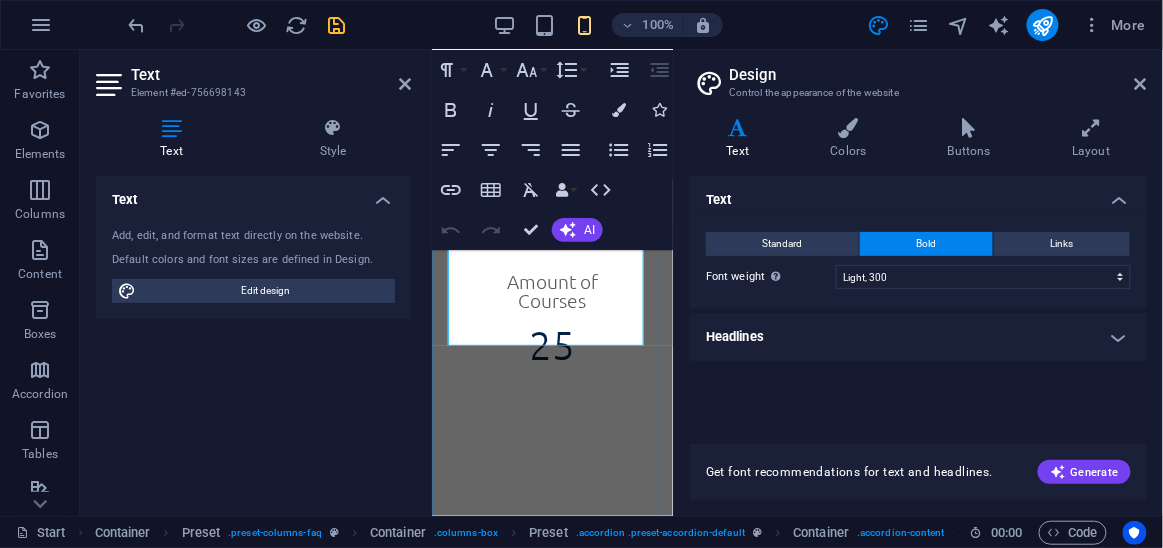 click on "Testimonials Molly White Lorem ipsum dolor sit amet, consetetur sadipscing elitr, sed diam nonumy eirmod tempor invidunt ut labore et dolore magna aliquyam erat, sed diam voluptua. At vero eos et accusam et justo duo dolores et ea rebum. John Simpson Lorem ipsum dolor sit amet, consetetur sadipscing elitr, sed diam nonumy eirmod tempor invidunt ut labore et dolore magna aliquyam erat, sed diam voluptua. At vero eos et accusam et justo duo dolores et ea rebum. Sandra Watson Lorem ipsum dolor sit amet, consetetur sadipscing elitr, sed diam nonumy eirmod tempor invidunt ut labore et dolore magna aliquyam erat, sed diam voluptua. At vero eos et accusam et justo duo dolores et ea rebum. Ben Johnson Lorem ipsum dolor sit amet, consetetur sadipscing elitr, sed diam nonumy eirmod tempor invidunt ut labore et dolore magna aliquyam erat, sed diam voluptua. At vero eos et accusam et justo duo dolores et ea rebum. Preguntas Frecuentes ¿Qué tipo de máquinas textiles reparan? How long is a driving lesson?" at bounding box center (551, 2814) 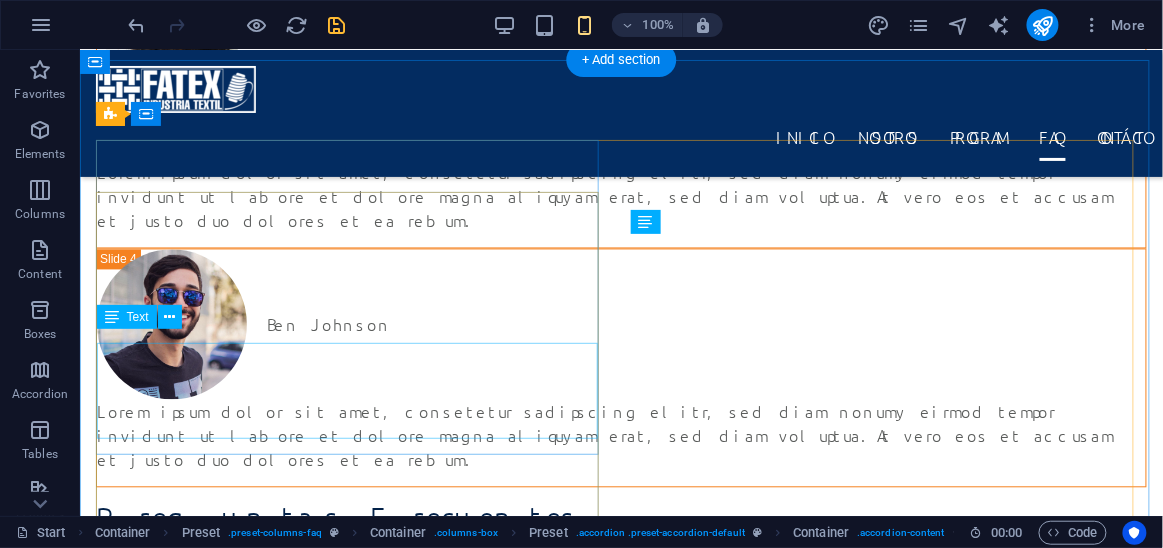 scroll, scrollTop: 3119, scrollLeft: 0, axis: vertical 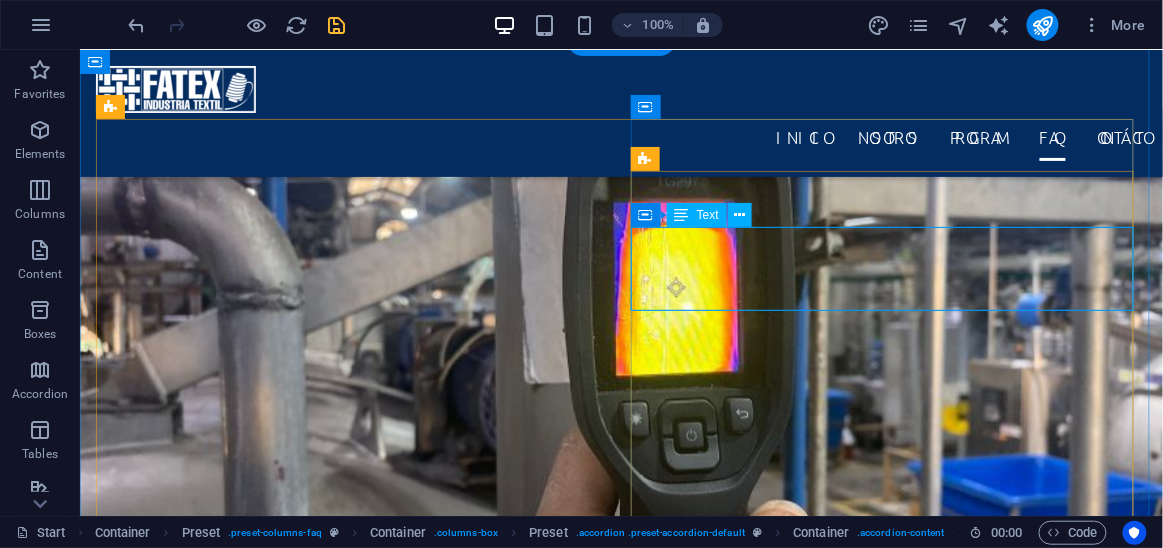 click on "Reparamos una amplia gama de maquinaria, incluyendo telares, máquinas de tejer, bobinadoras, y equipos de acabado. Si no está seguro, no dude en contactarnos con los detalles de su máquina." at bounding box center [620, 5664] 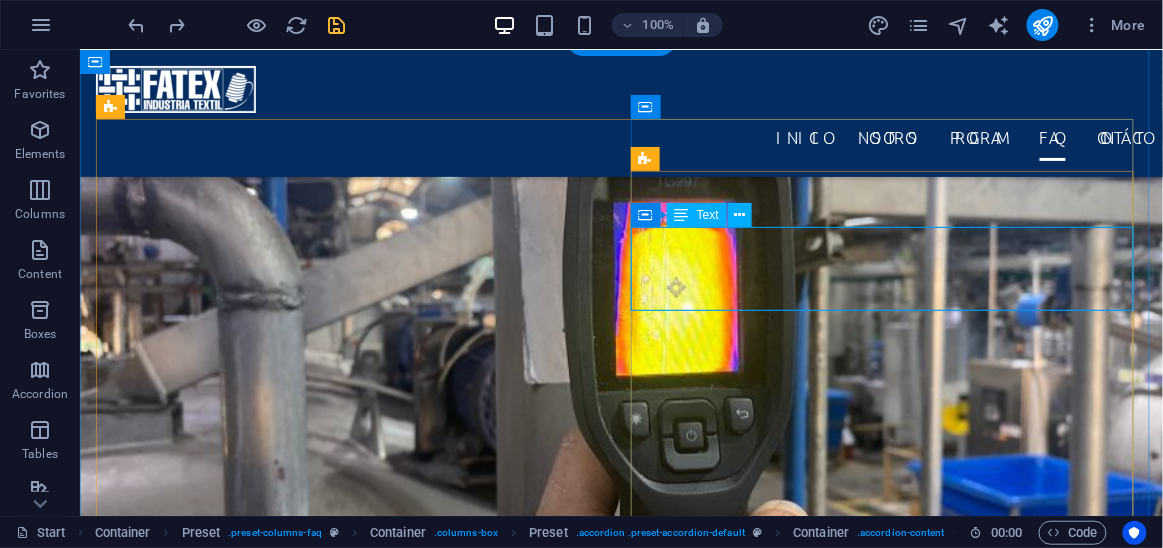 click on "Reparamos una amplia gama de maquinaria, incluyendo telares, máquinas de tejer, bobinadoras, y equipos de acabado. Si no está seguro, no dude en contactarnos con los detalles de su máquina." at bounding box center (620, 5664) 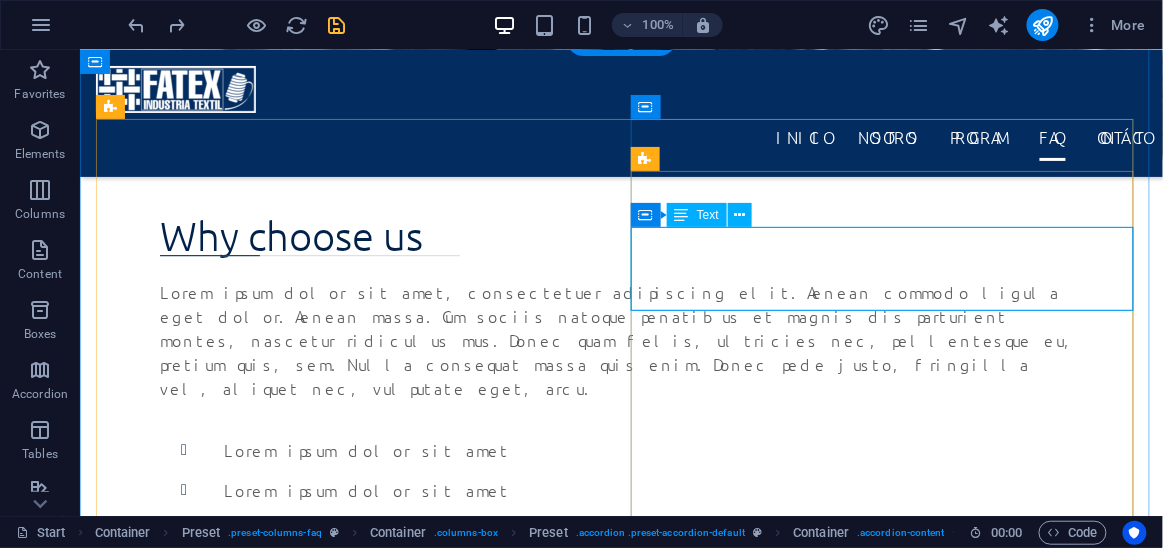 scroll, scrollTop: 3841, scrollLeft: 0, axis: vertical 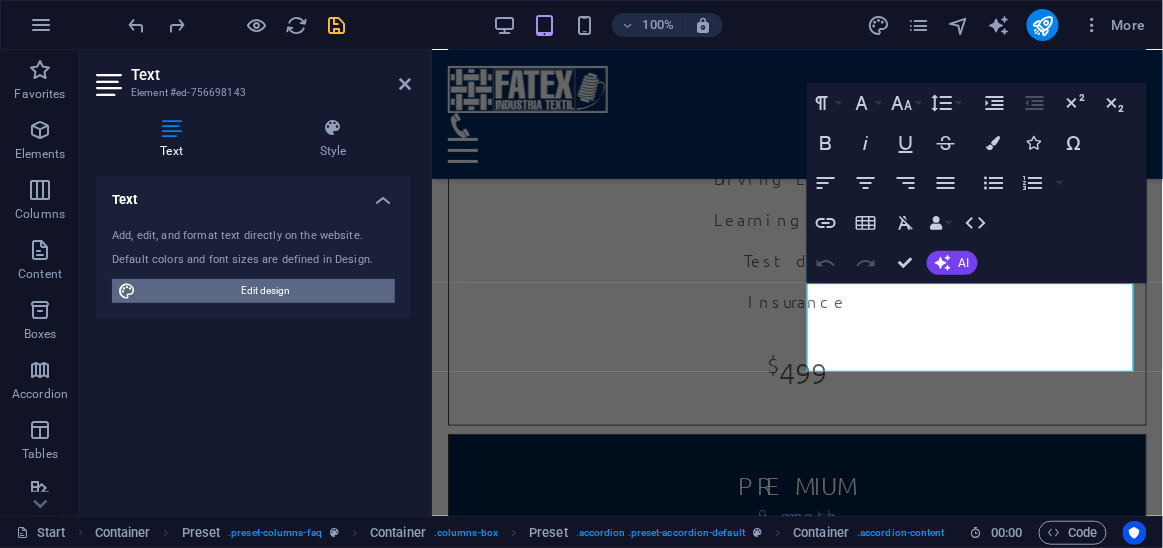 click on "Edit design" at bounding box center [265, 291] 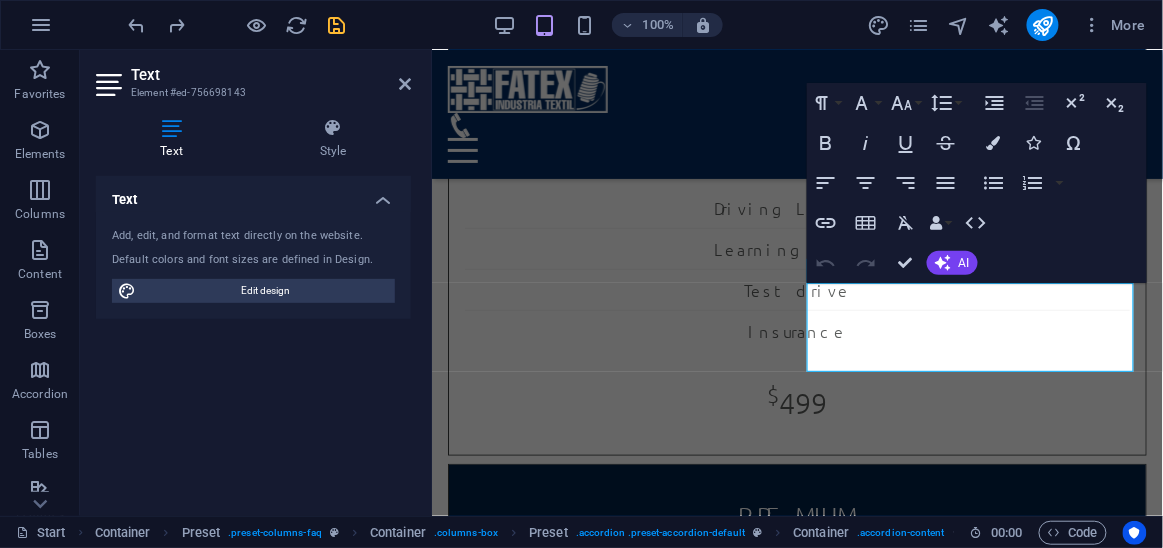 scroll, scrollTop: 8160, scrollLeft: 0, axis: vertical 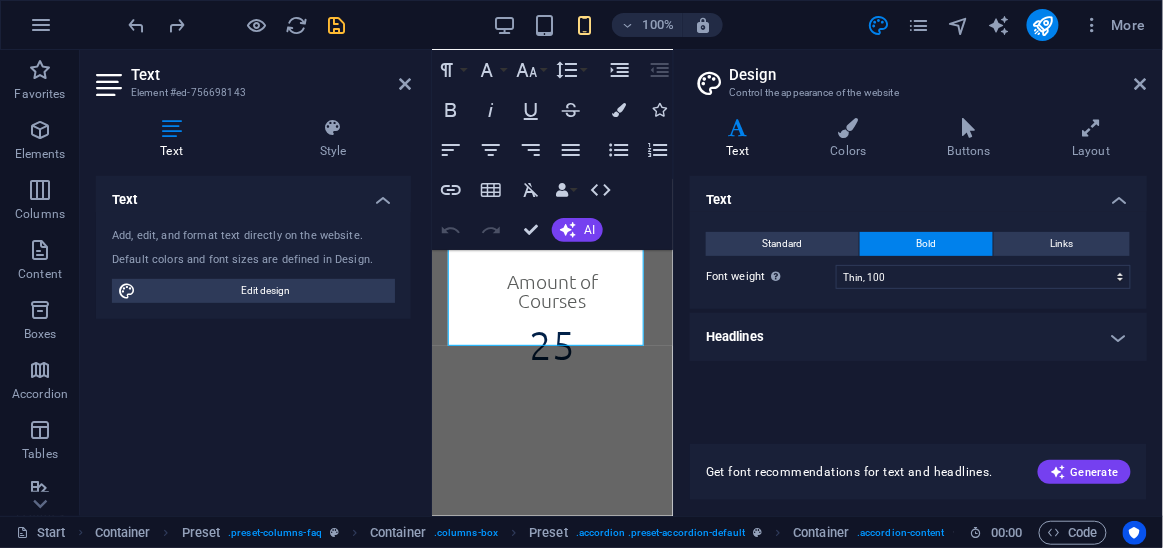 click on "Bold" at bounding box center [927, 244] 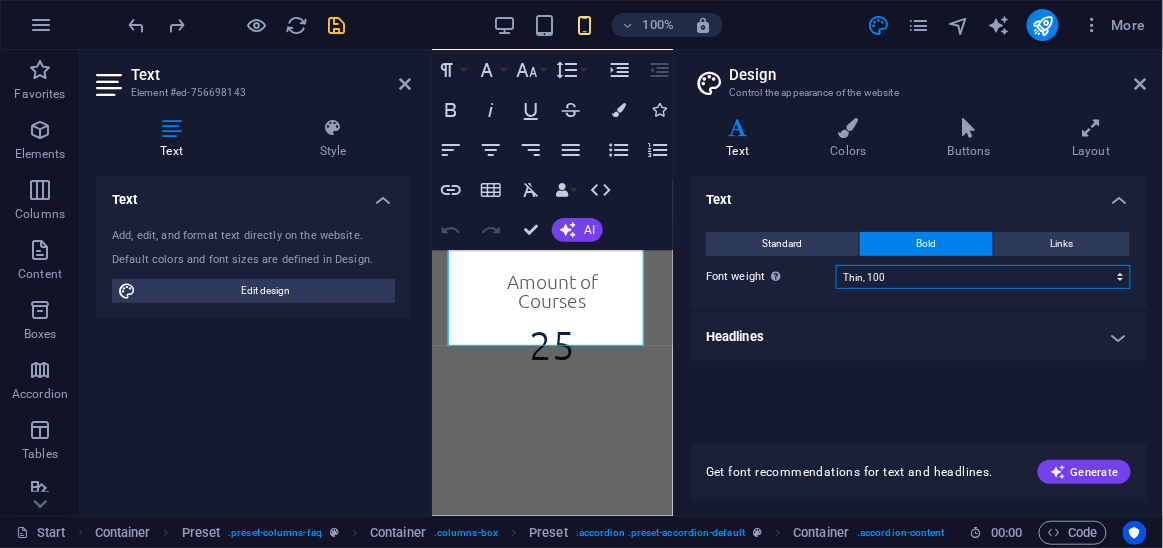 click on "Thin, 100 Extra-light, 200 Light, 300 Regular, 400 Medium, 500 Semi-bold, 600 Bold, 700 Extra-bold, 800 Black, 900" at bounding box center [983, 277] 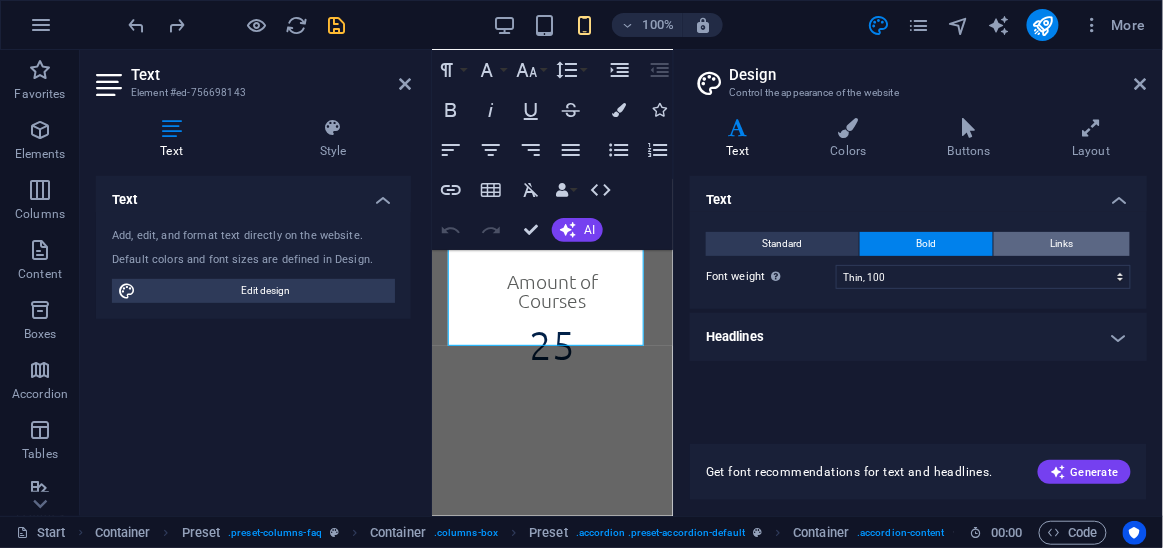 click on "Links" at bounding box center [1062, 244] 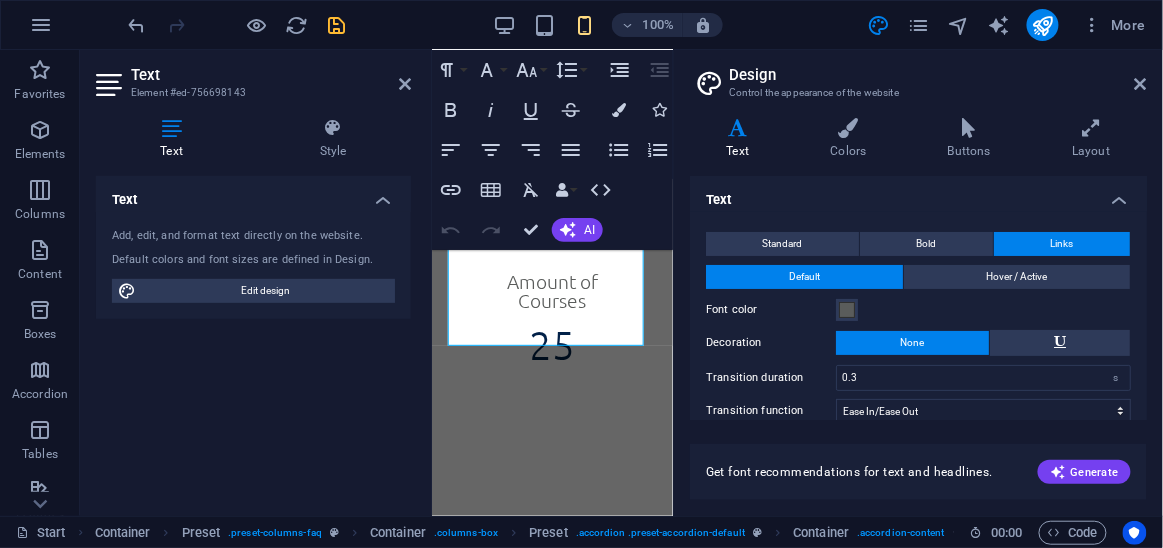 click on "Text Standard Bold Links Font color Font Ubuntu Font size 16 rem px Line height 1.5 Font weight To display the font weight correctly, it may need to be enabled.  Manage Fonts Thin, 100 Extra-light, 200 Light, 300 Regular, 400 Medium, 500 Semi-bold, 600 Bold, 700 Extra-bold, 800 Black, 900 Letter spacing 0 rem px Font style Text transform Tt TT tt Text align Font weight To display the font weight correctly, it may need to be enabled.  Manage Fonts Thin, 100 Extra-light, 200 Light, 300 Regular, 400 Medium, 500 Semi-bold, 600 Bold, 700 Extra-bold, 800 Black, 900 Default Hover / Active Font color Font color Decoration None Decoration None Transition duration 0.3 s Transition function Ease Ease In Ease Out Ease In/Ease Out Linear" at bounding box center [918, 309] 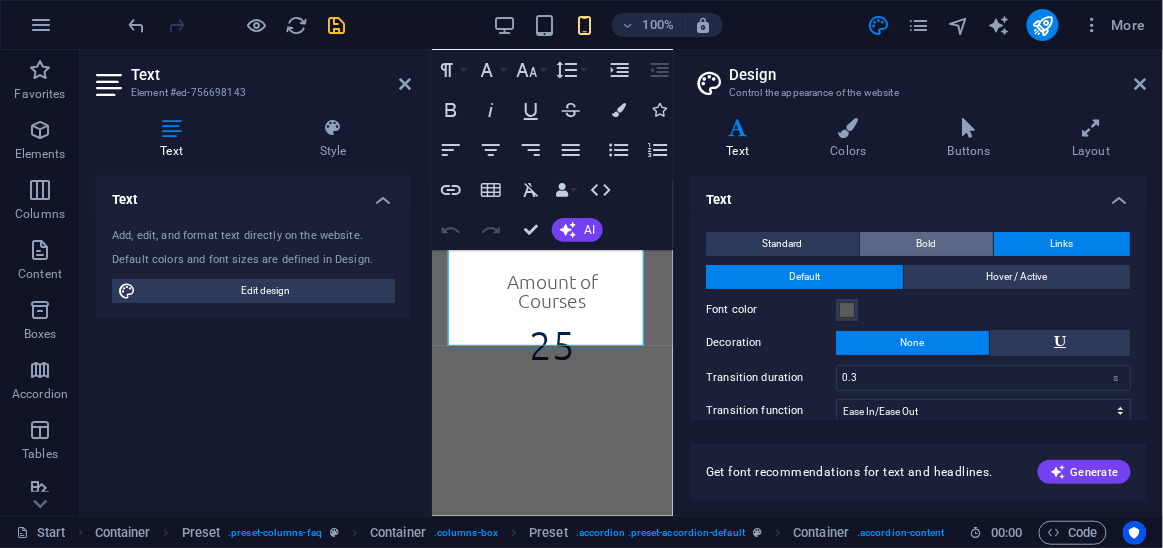 click on "Bold" at bounding box center (926, 244) 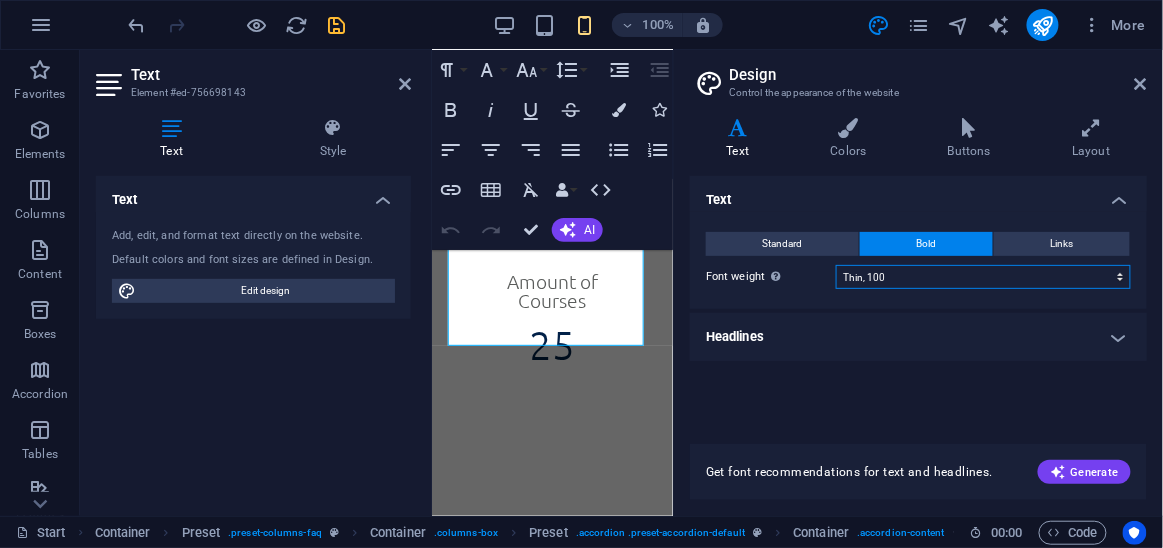 click on "Thin, 100 Extra-light, 200 Light, 300 Regular, 400 Medium, 500 Semi-bold, 600 Bold, 700 Extra-bold, 800 Black, 900" at bounding box center (983, 277) 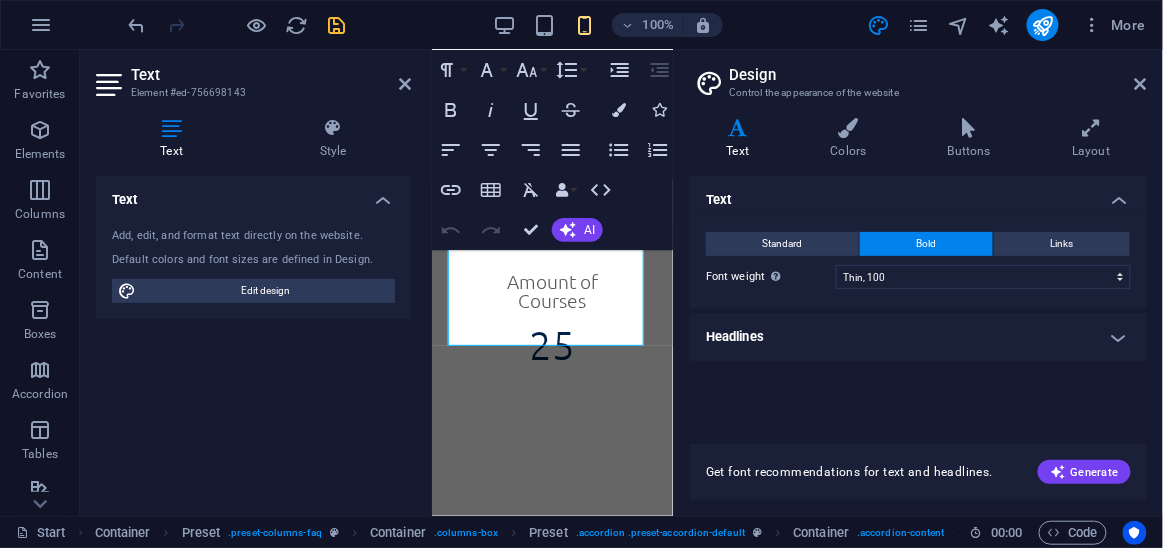 click on "Standard Bold Links Font color Font Ubuntu Font size 16 rem px Line height 1.5 Font weight To display the font weight correctly, it may need to be enabled.  Manage Fonts Thin, 100 Extra-light, 200 Light, 300 Regular, 400 Medium, 500 Semi-bold, 600 Bold, 700 Extra-bold, 800 Black, 900 Letter spacing 0 rem px Font style Text transform Tt TT tt Text align Font weight To display the font weight correctly, it may need to be enabled.  Manage Fonts Thin, 100 Extra-light, 200 Light, 300 Regular, 400 Medium, 500 Semi-bold, 600 Bold, 700 Extra-bold, 800 Black, 900 Default Hover / Active Font color Font color Decoration None Decoration None Transition duration 0.3 s Transition function Ease Ease In Ease Out Ease In/Ease Out Linear" at bounding box center (918, 260) 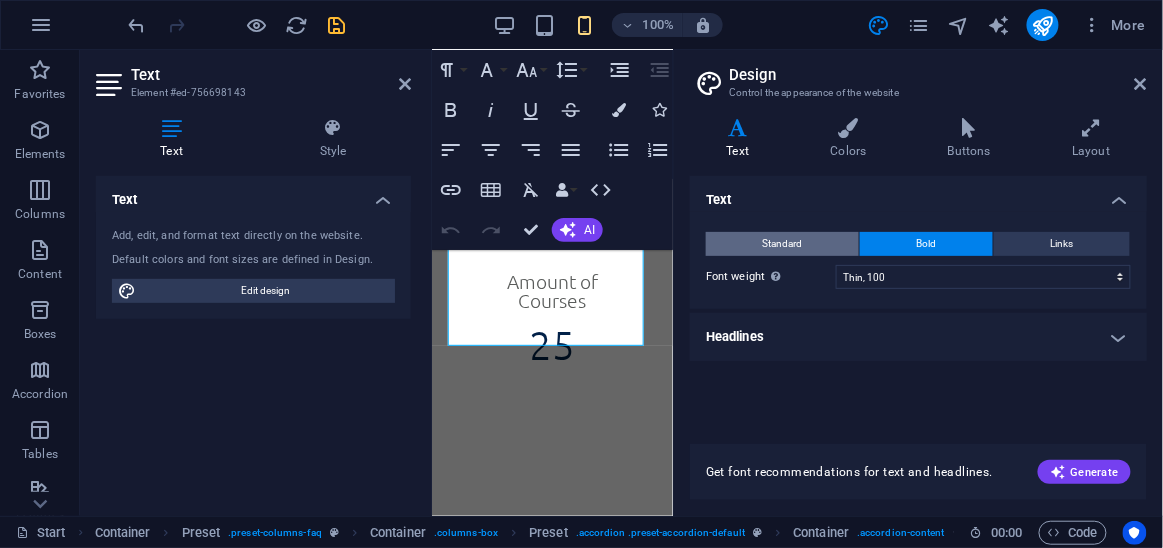 click on "Standard Bold Links Font color Font Ubuntu Font size 16 rem px Line height 1.5 Font weight To display the font weight correctly, it may need to be enabled.  Manage Fonts Thin, 100 Extra-light, 200 Light, 300 Regular, 400 Medium, 500 Semi-bold, 600 Bold, 700 Extra-bold, 800 Black, 900 Letter spacing 0 rem px Font style Text transform Tt TT tt Text align Font weight To display the font weight correctly, it may need to be enabled.  Manage Fonts Thin, 100 Extra-light, 200 Light, 300 Regular, 400 Medium, 500 Semi-bold, 600 Bold, 700 Extra-bold, 800 Black, 900 Default Hover / Active Font color Font color Decoration None Decoration None Transition duration 0.3 s Transition function Ease Ease In Ease Out Ease In/Ease Out Linear" at bounding box center [918, 260] 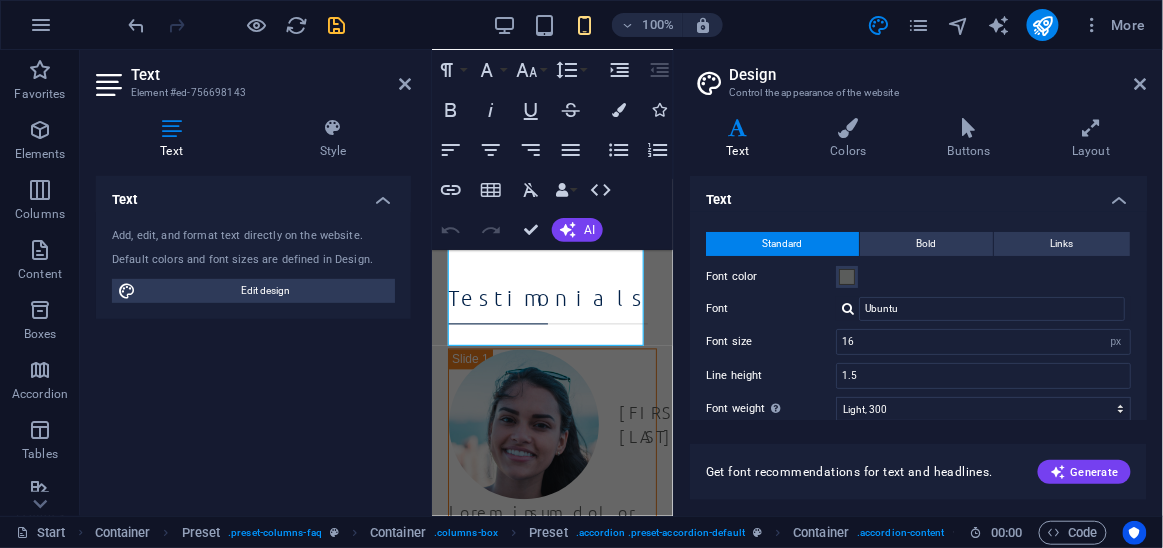 scroll, scrollTop: 3886, scrollLeft: 0, axis: vertical 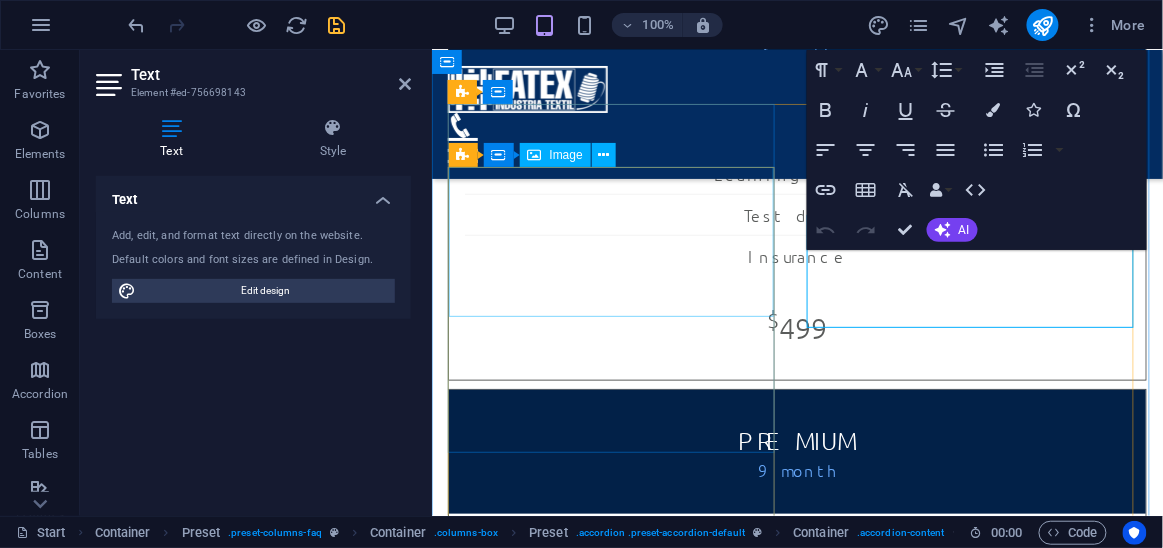 click on "Molly White" at bounding box center (796, 3146) 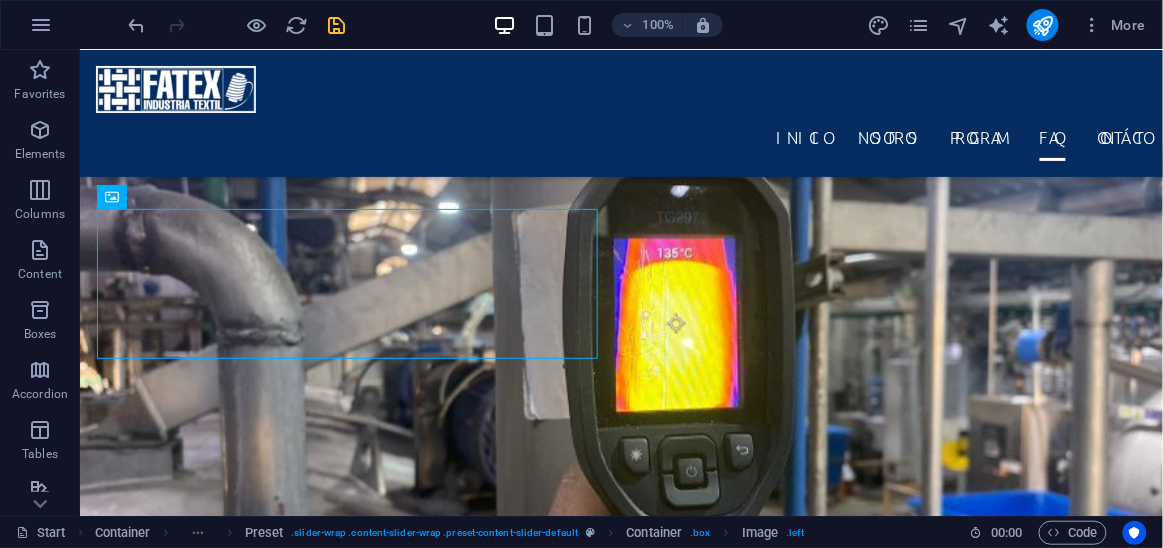 scroll, scrollTop: 2674, scrollLeft: 0, axis: vertical 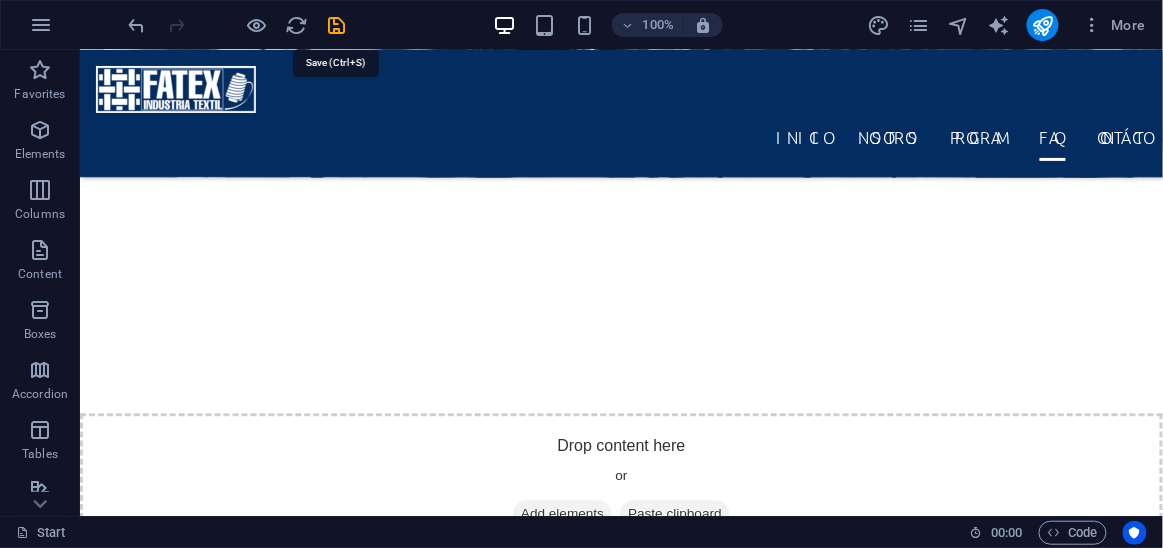 click at bounding box center [337, 25] 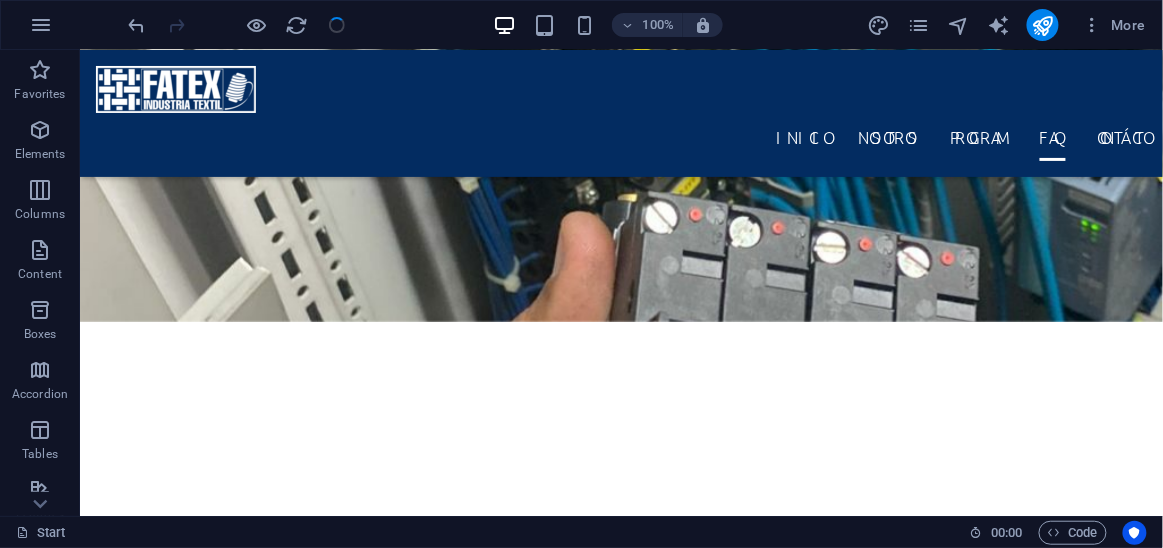 scroll, scrollTop: 2506, scrollLeft: 0, axis: vertical 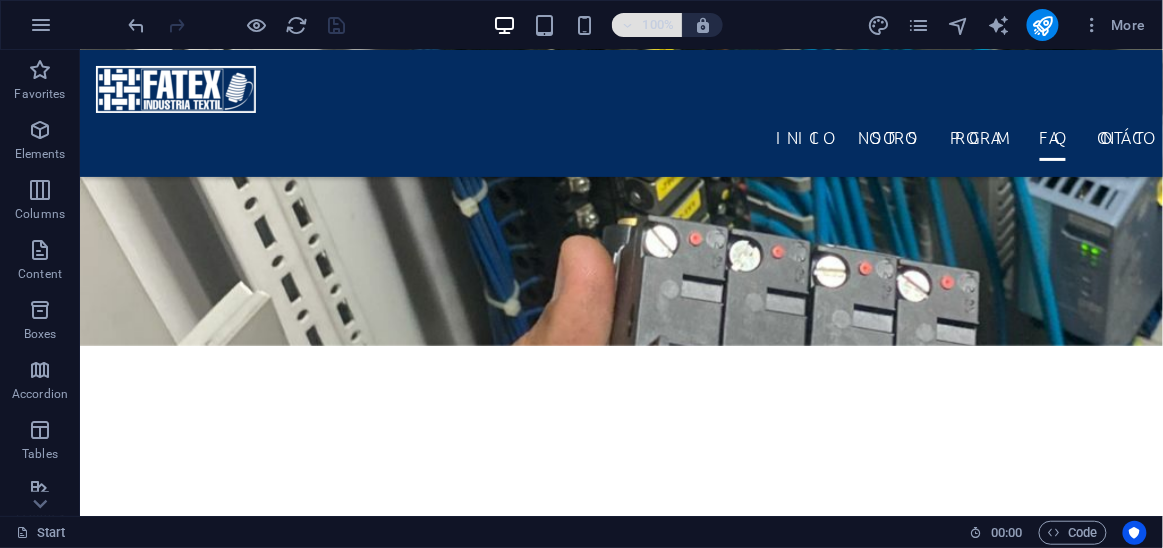 click on "100%" at bounding box center (658, 25) 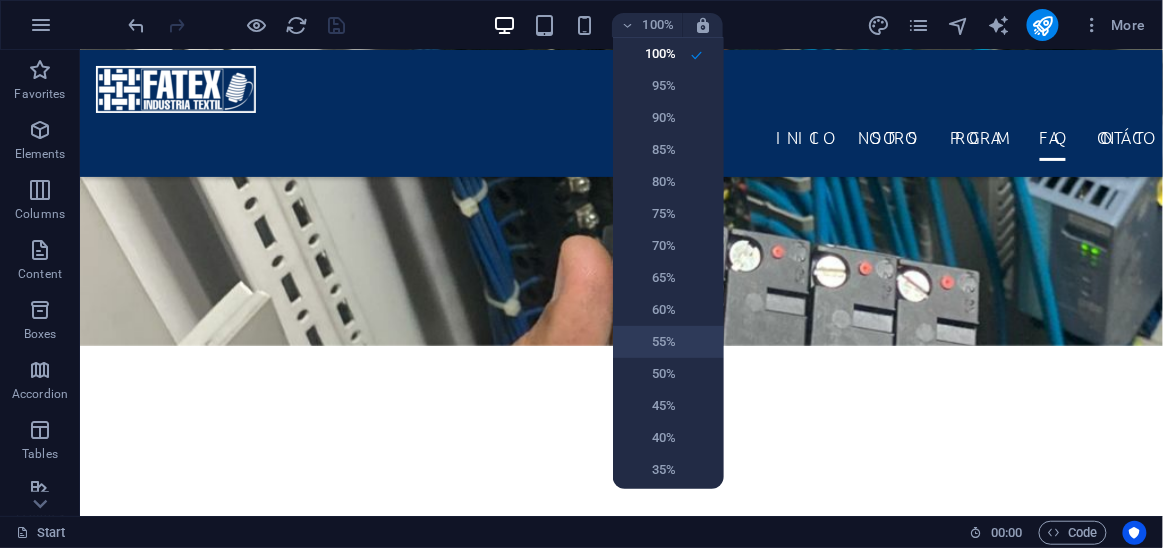 click on "55%" at bounding box center [668, 342] 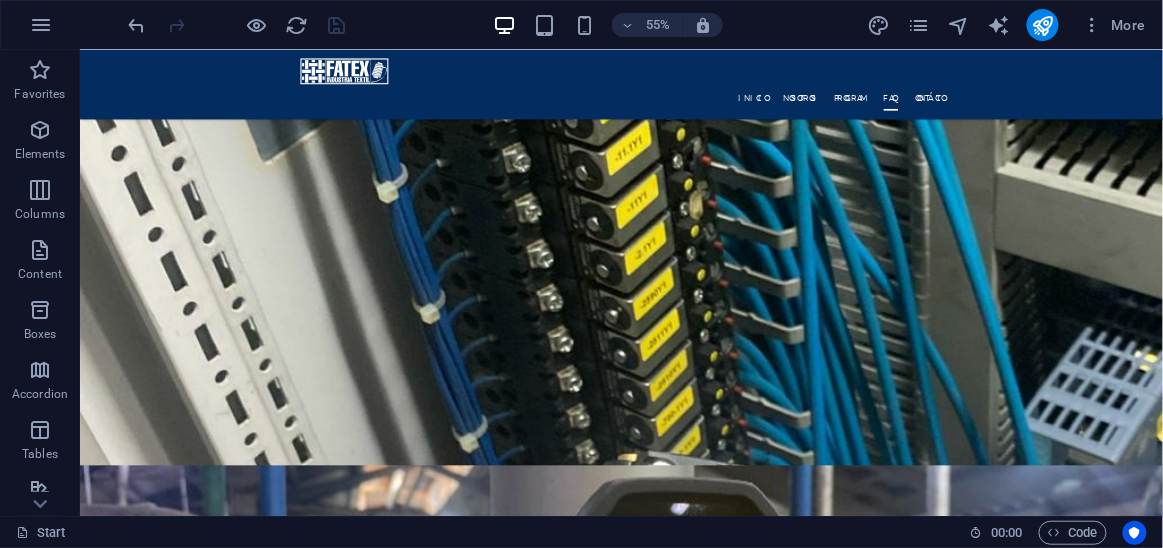 scroll, scrollTop: 2442, scrollLeft: 0, axis: vertical 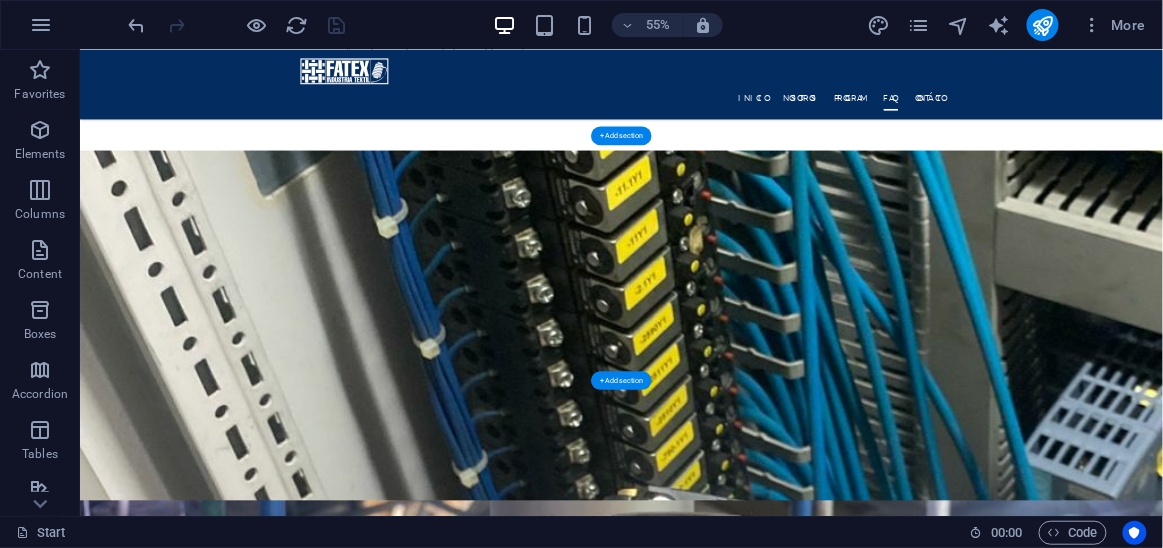 click at bounding box center (1063, 3774) 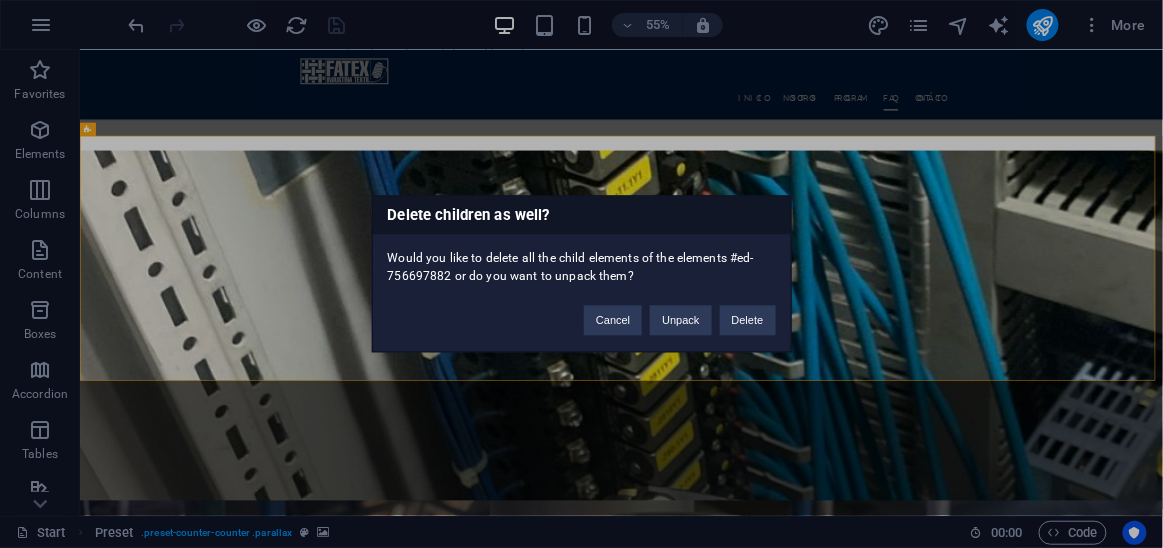 type 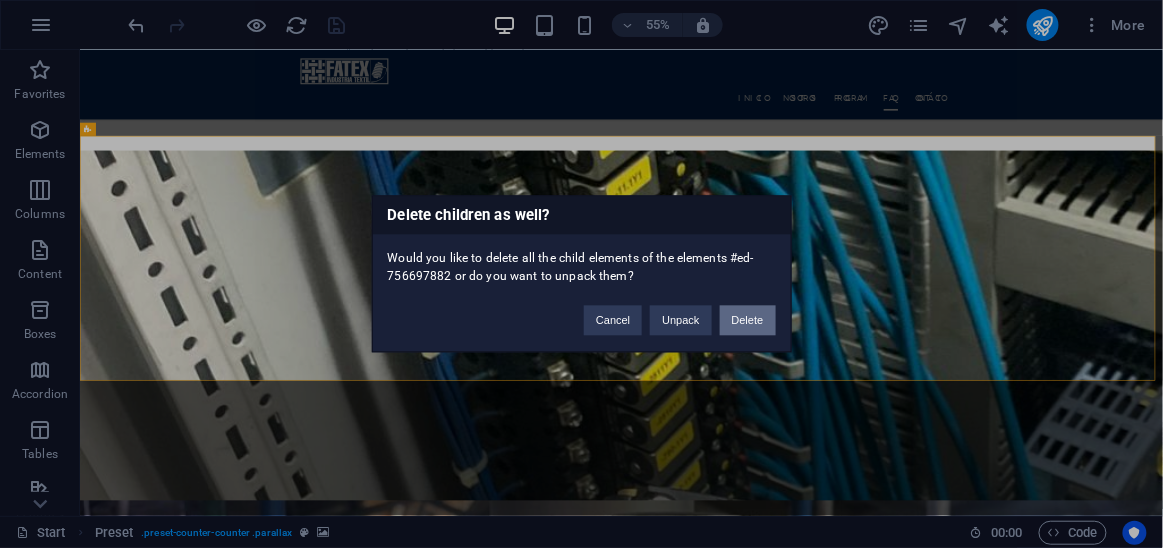 click on "Delete" at bounding box center [748, 321] 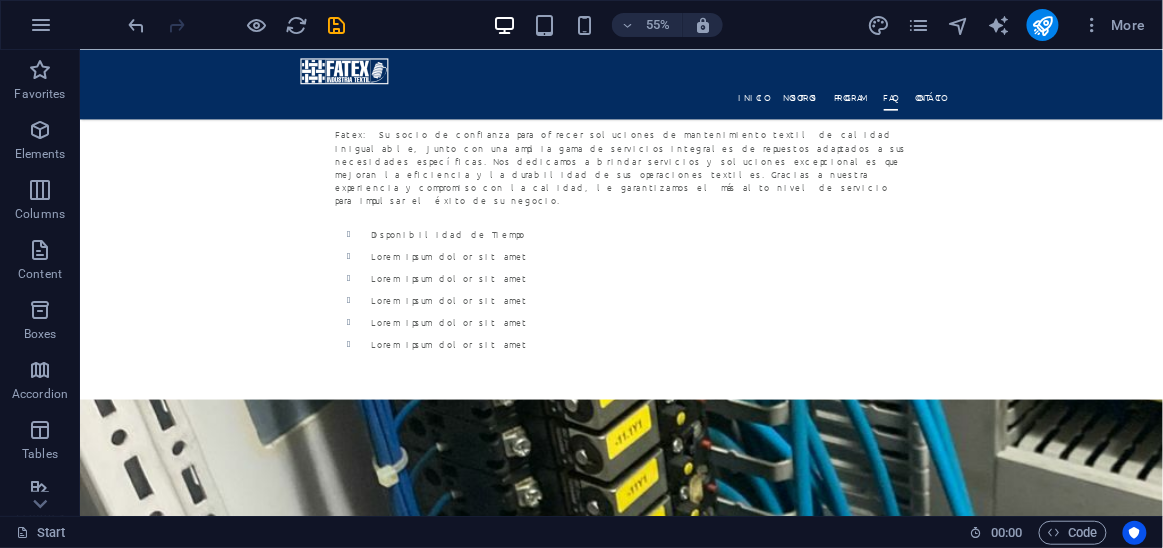 scroll, scrollTop: 1942, scrollLeft: 0, axis: vertical 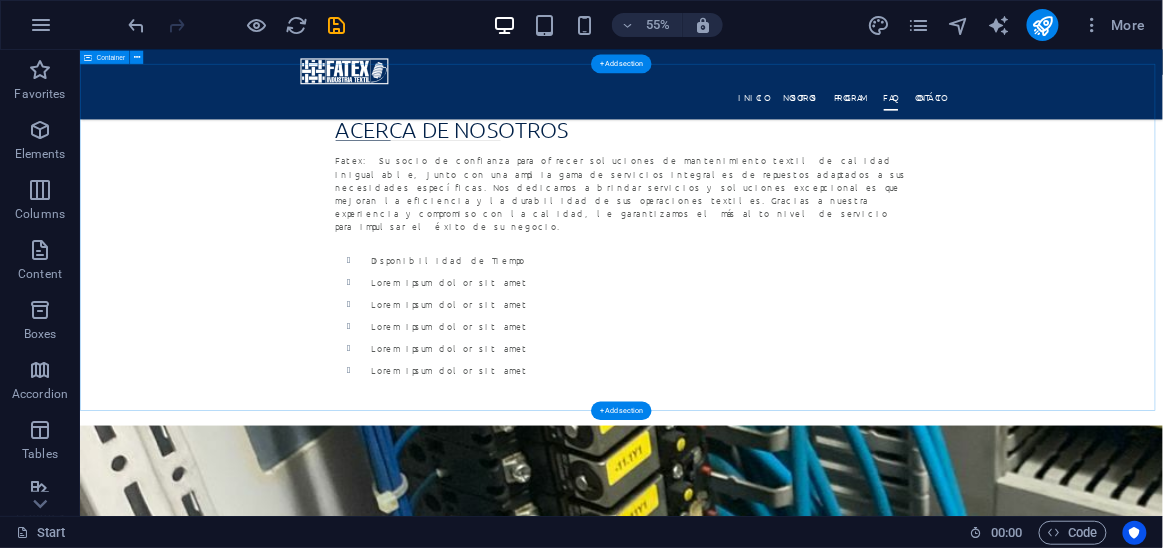 click on "Prices & Packages Basic 6 month Driving License Learning books Test drive Insurance $ 499 Premium 9 month Driving License Learning books Test drive Insurance $ 799 Pro 12 month Driving License Learning books Test drive Insurance $ 1099" at bounding box center [1063, 3305] 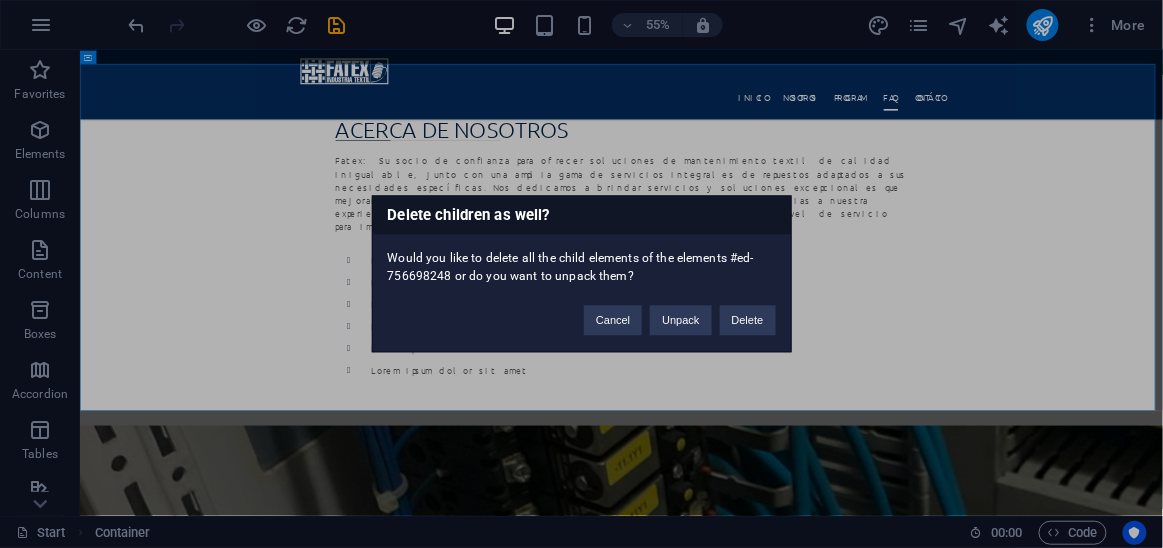 type 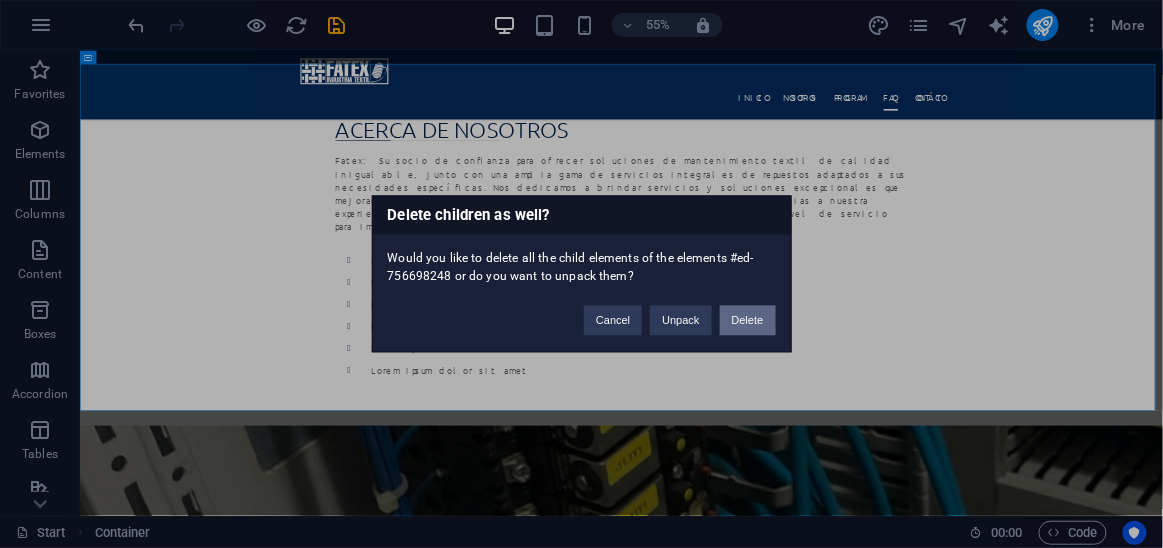 click on "Delete" at bounding box center [748, 321] 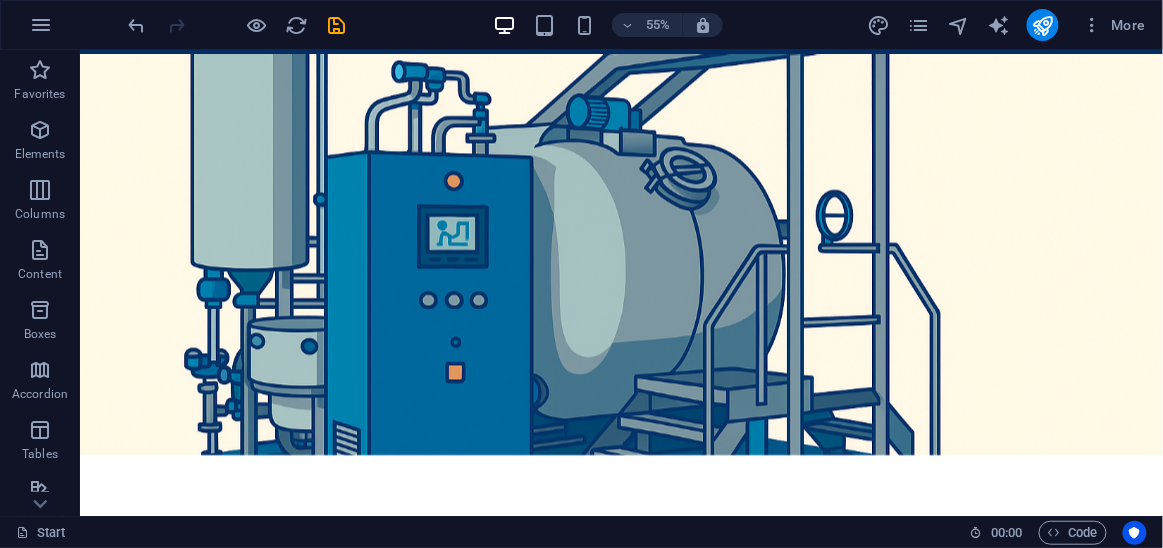 scroll, scrollTop: 0, scrollLeft: 0, axis: both 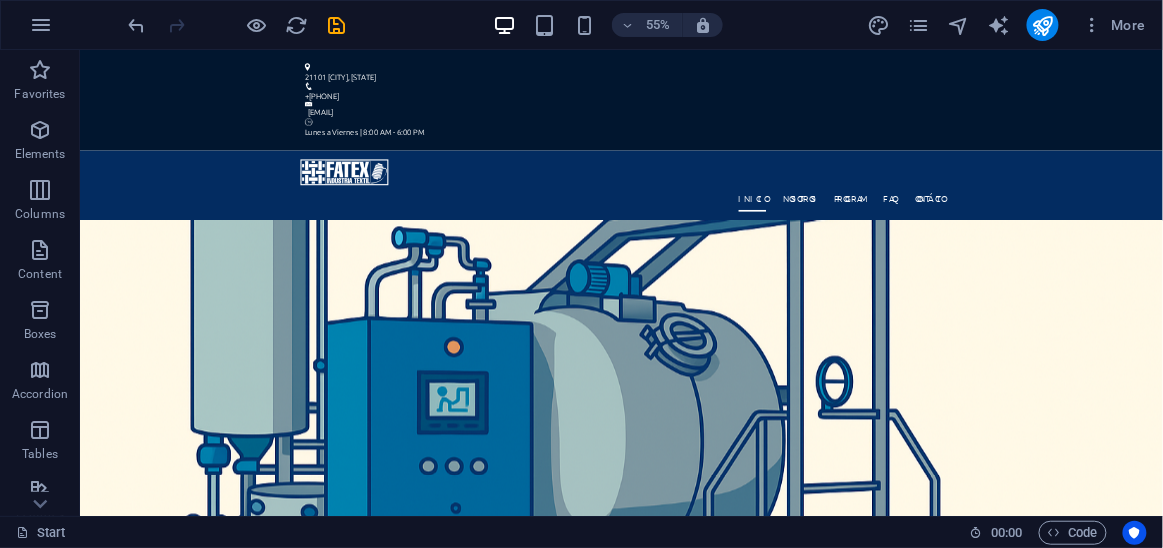 drag, startPoint x: 2044, startPoint y: 556, endPoint x: 443, endPoint y: 57, distance: 1676.9622 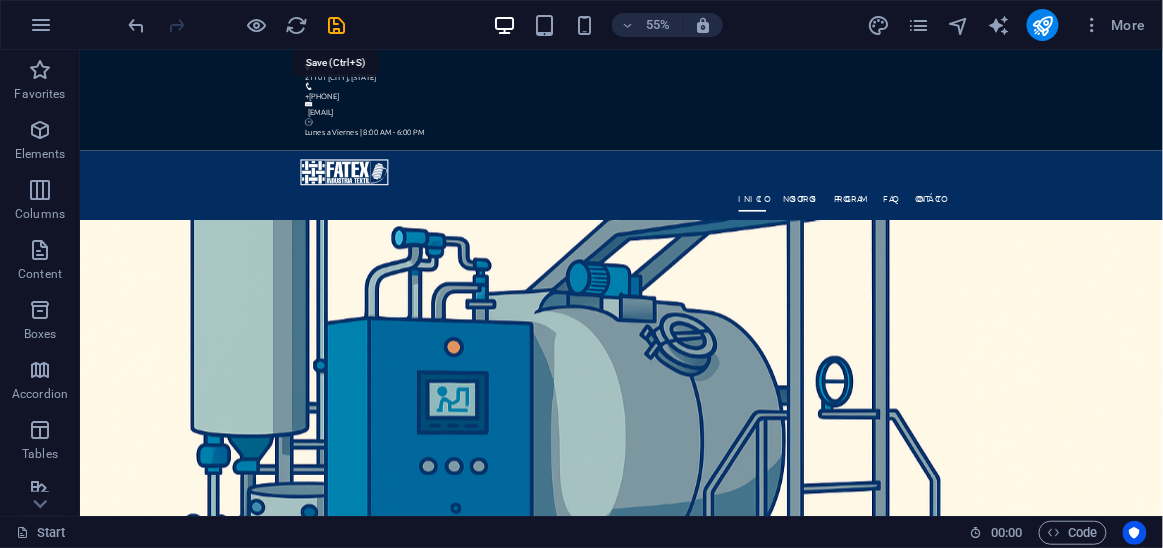 drag, startPoint x: 344, startPoint y: 19, endPoint x: 354, endPoint y: 25, distance: 11.661903 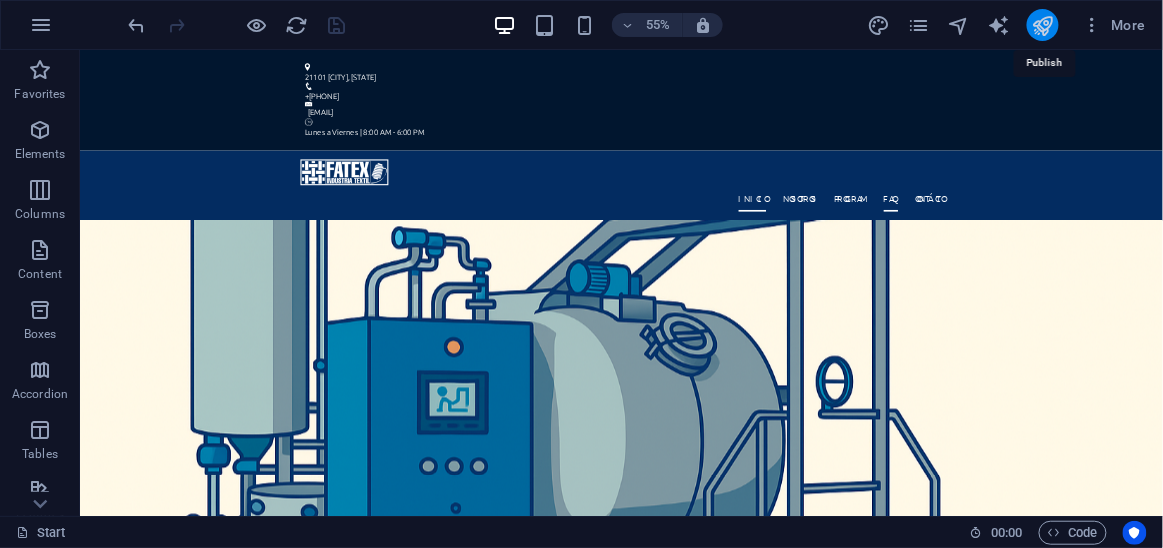 click at bounding box center (1042, 25) 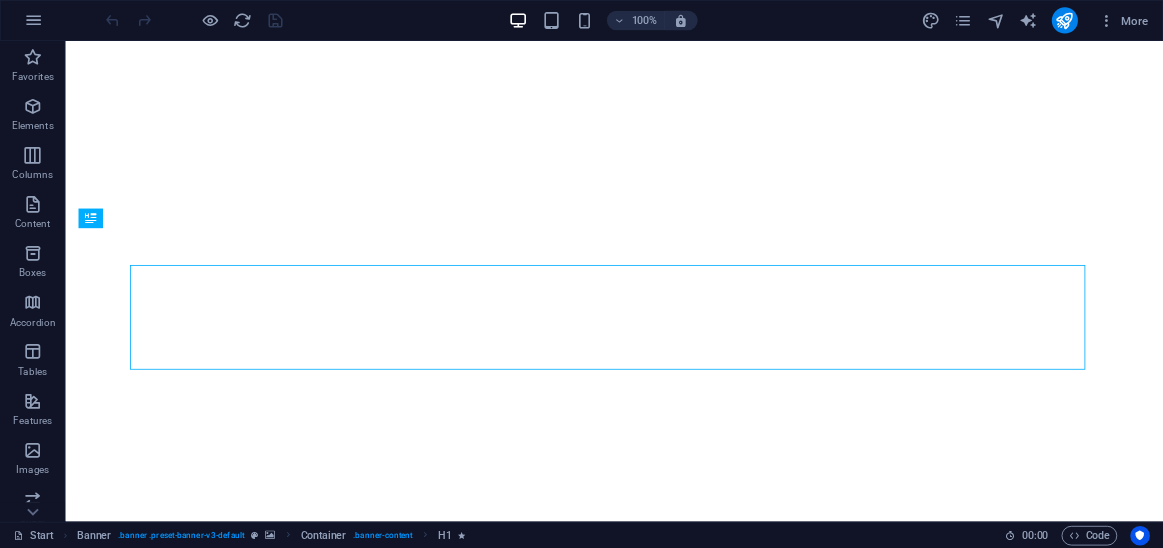 scroll, scrollTop: 0, scrollLeft: 0, axis: both 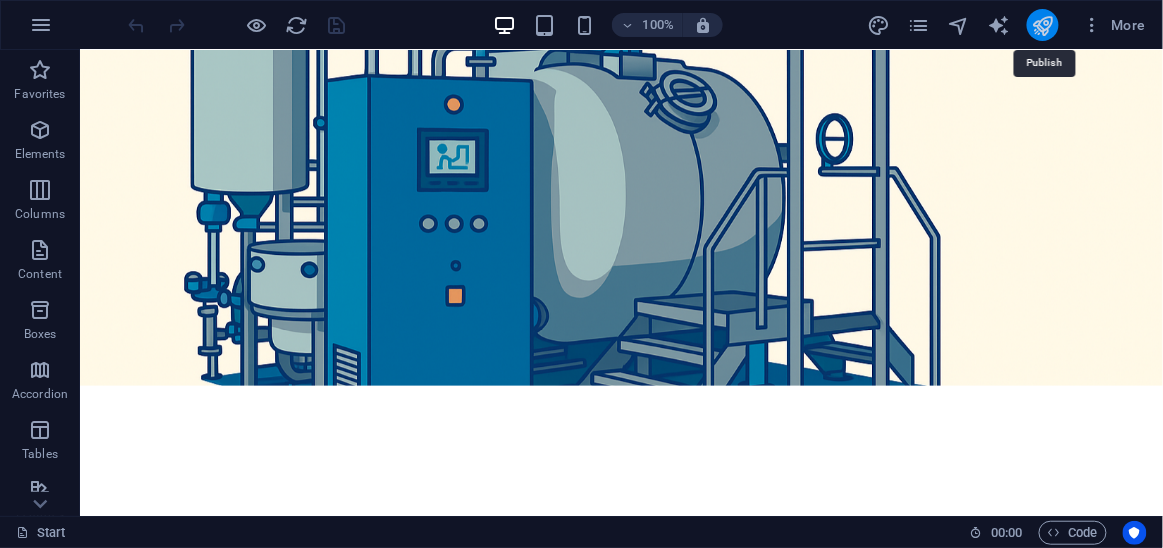 click at bounding box center [1042, 25] 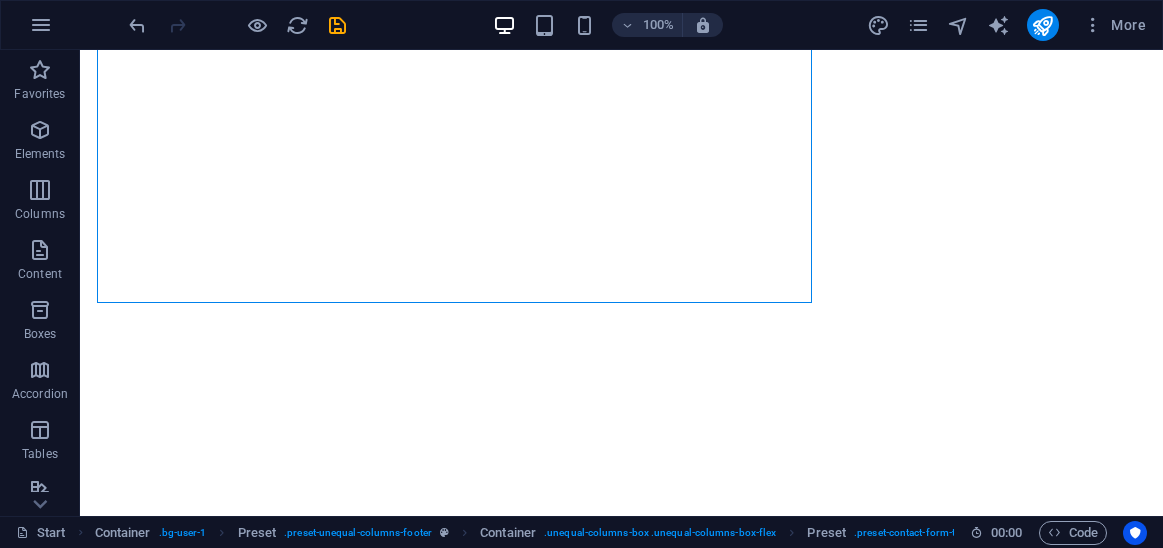 scroll, scrollTop: 0, scrollLeft: 0, axis: both 